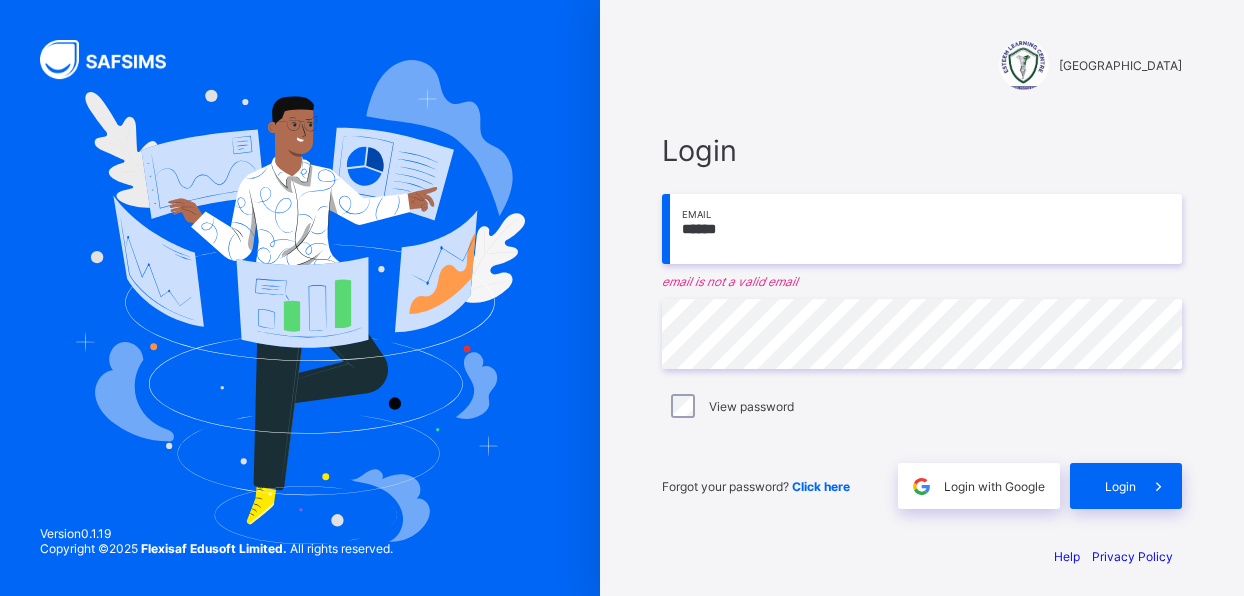 scroll, scrollTop: 0, scrollLeft: 0, axis: both 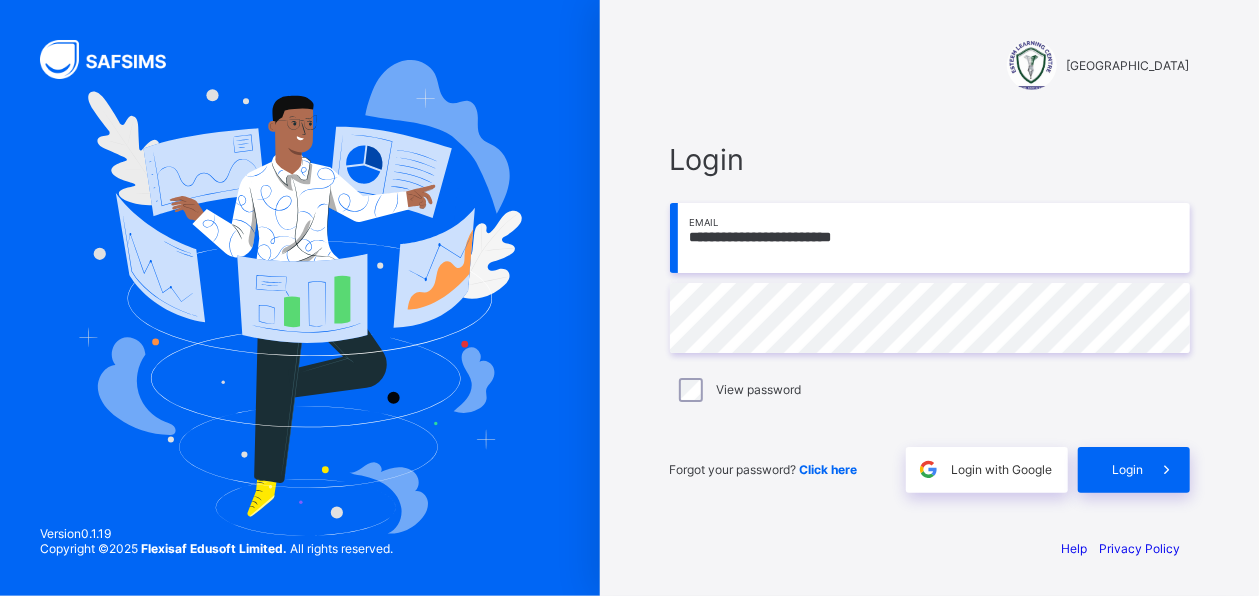 type on "**********" 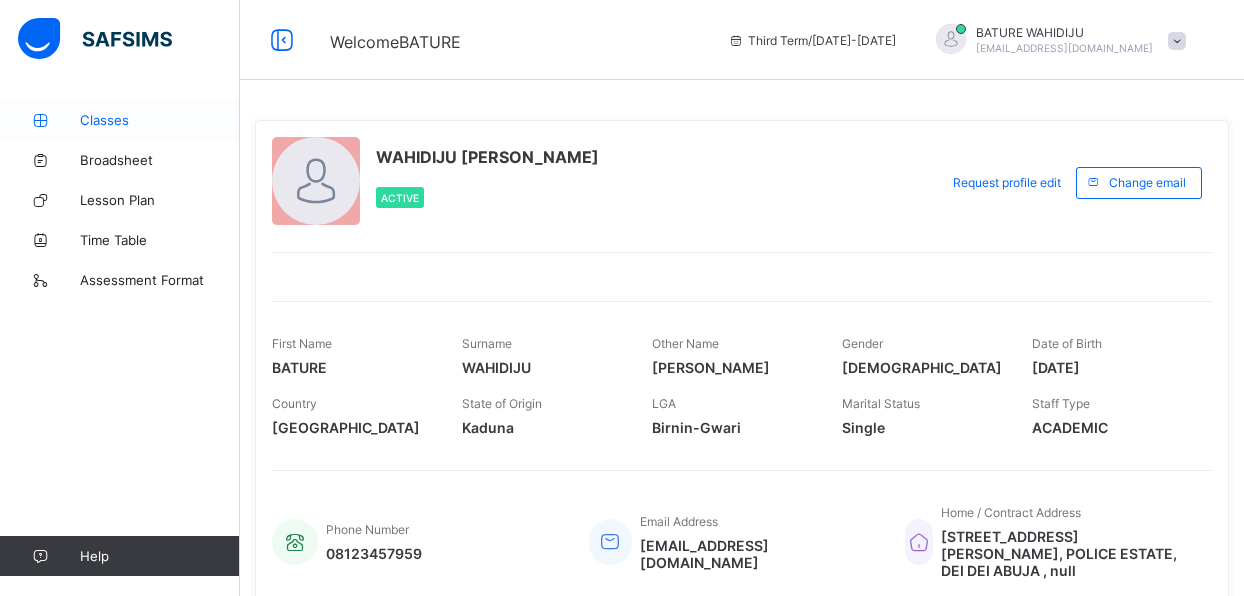 click on "Classes" at bounding box center [160, 120] 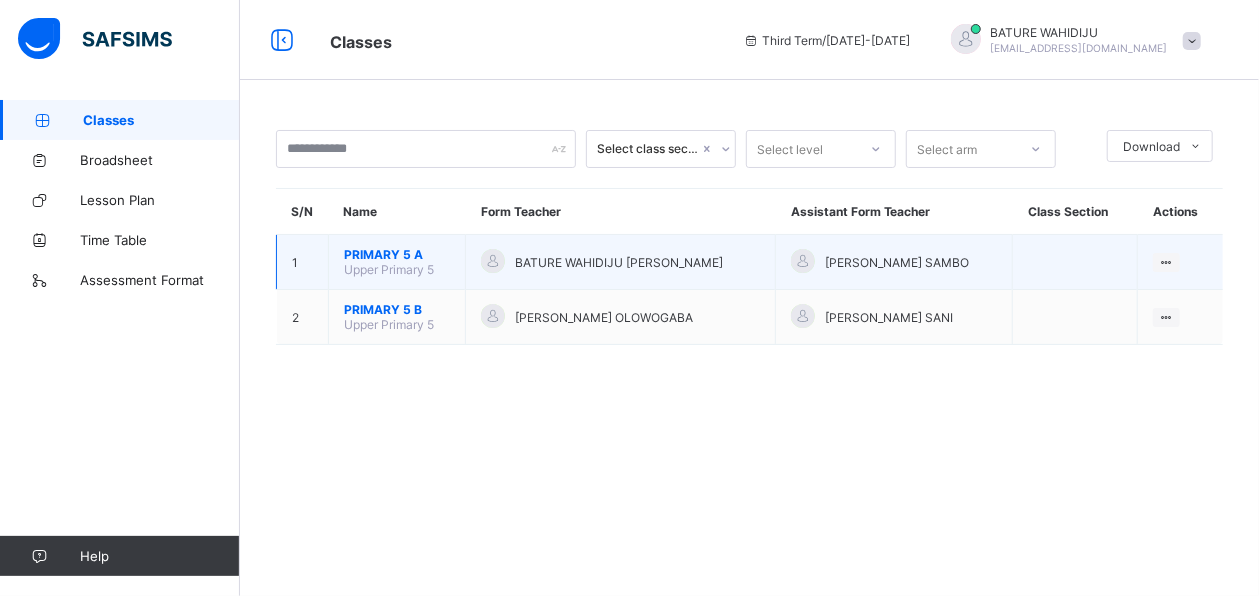 click on "PRIMARY 5   A" at bounding box center (397, 254) 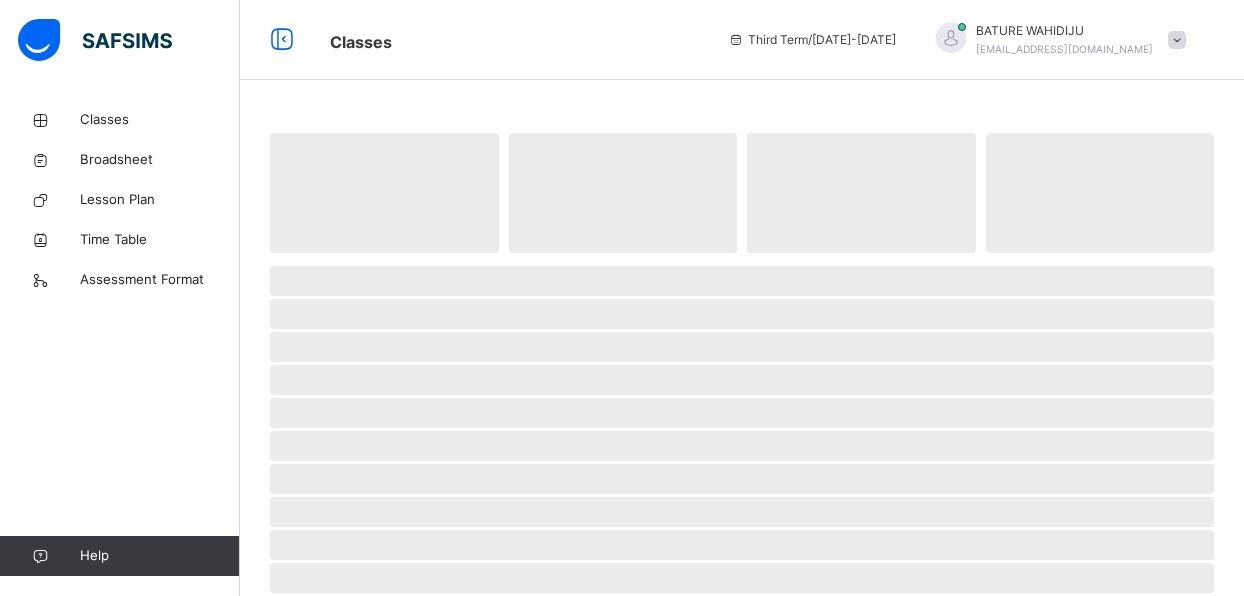 click on "‌" at bounding box center [384, 193] 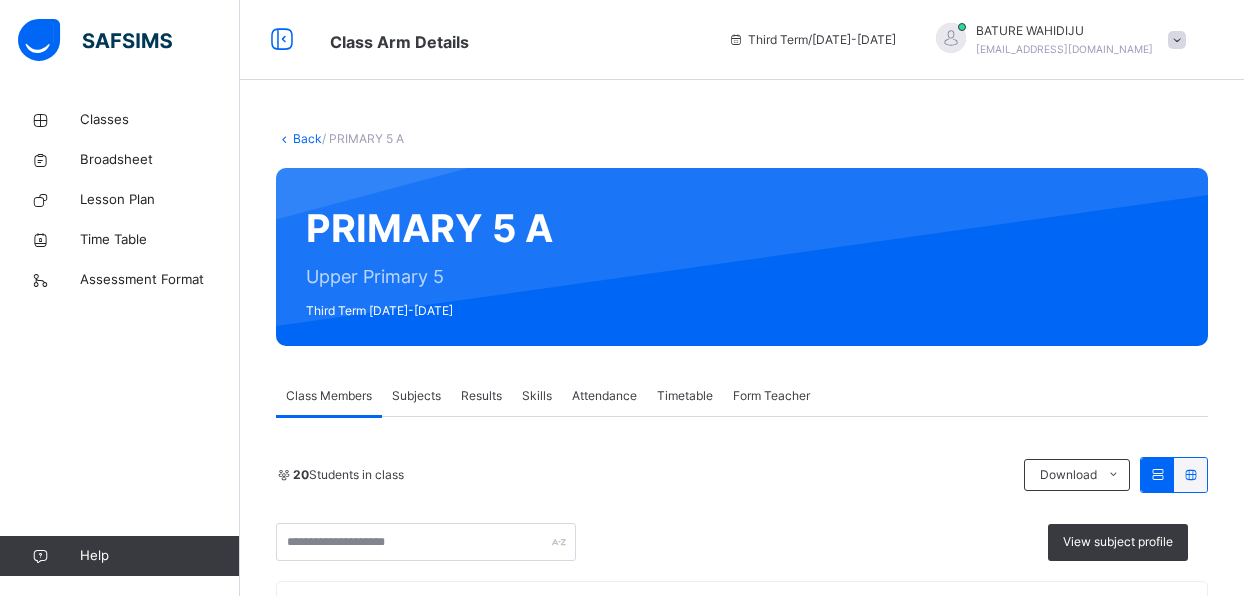 click on "Subjects" at bounding box center (416, 396) 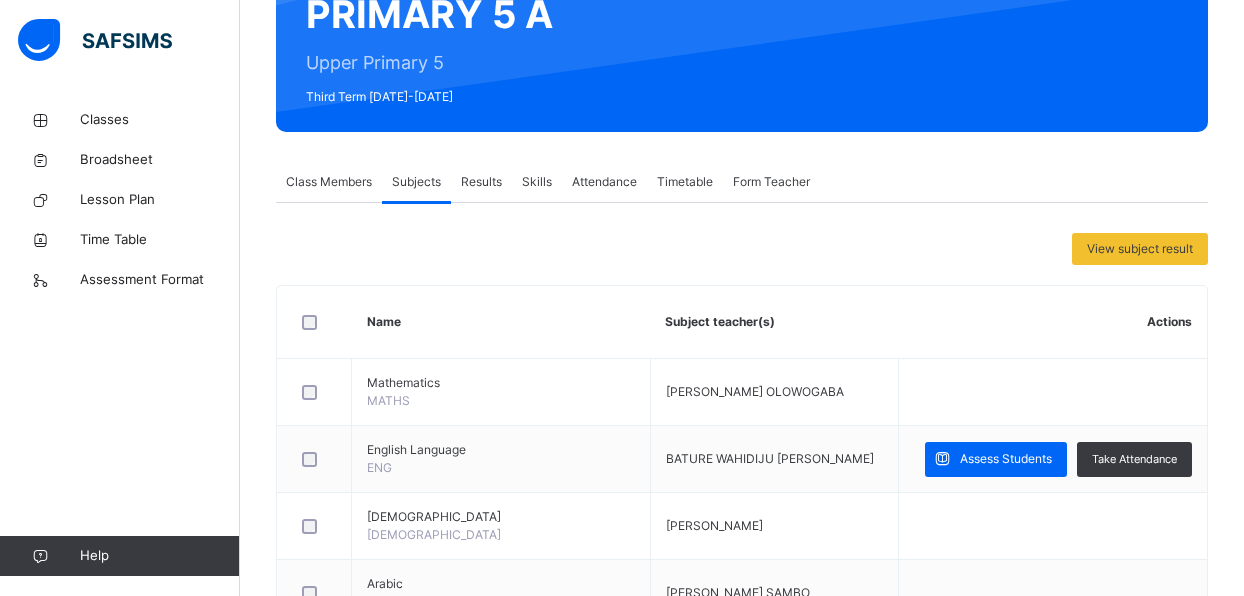 scroll, scrollTop: 215, scrollLeft: 0, axis: vertical 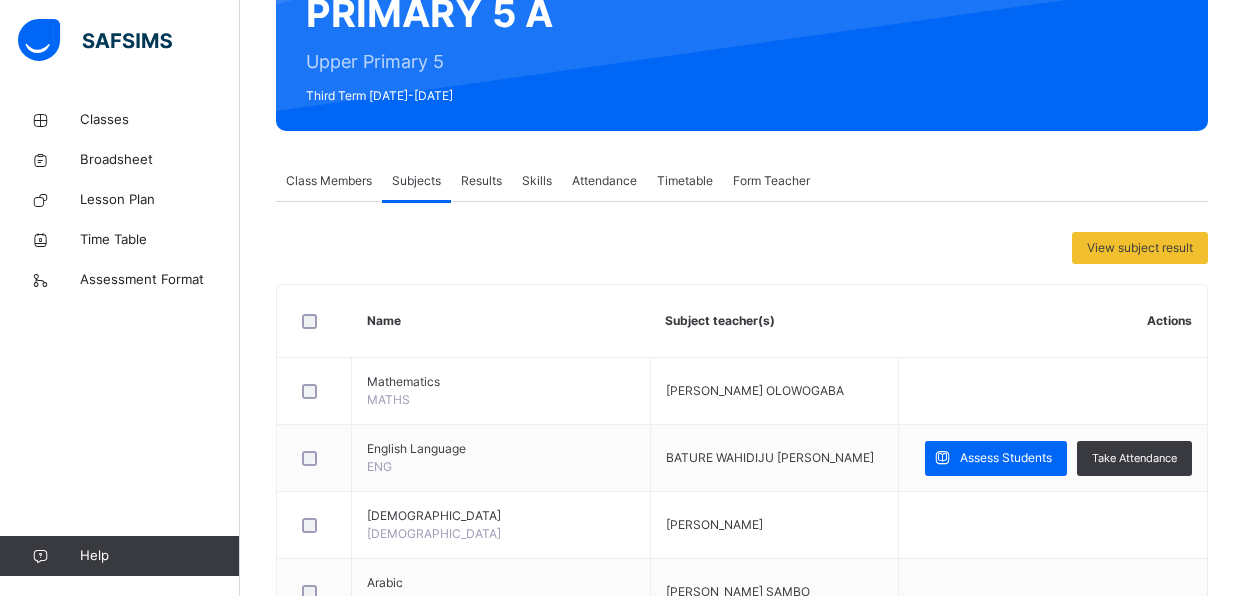 click on "Results" at bounding box center [481, 181] 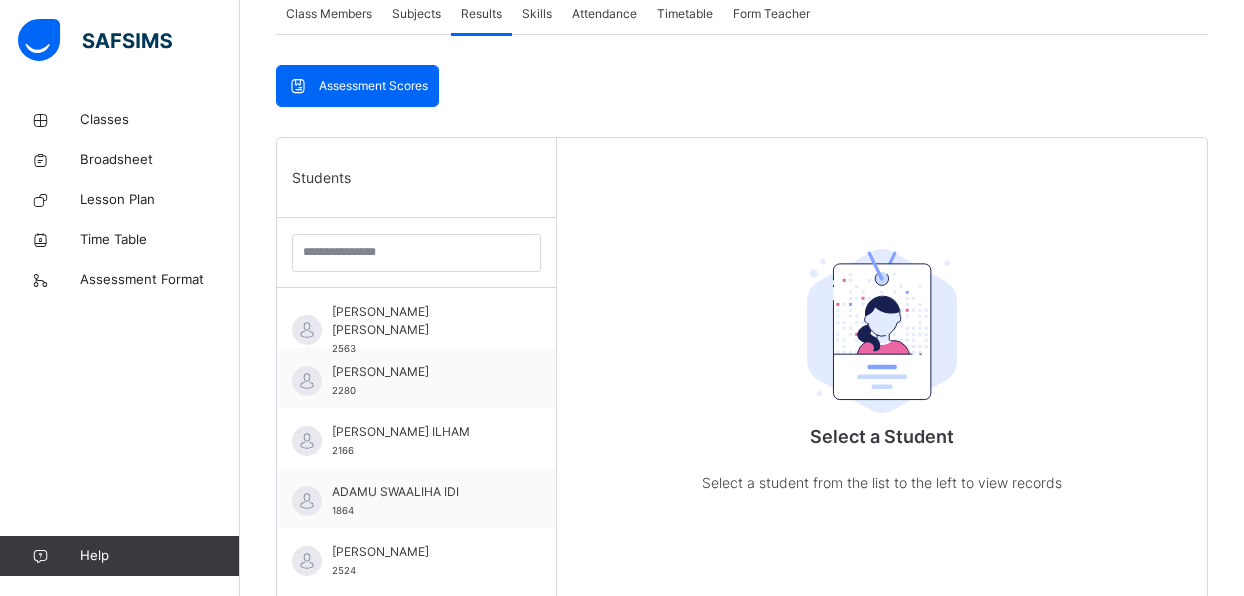 scroll, scrollTop: 383, scrollLeft: 0, axis: vertical 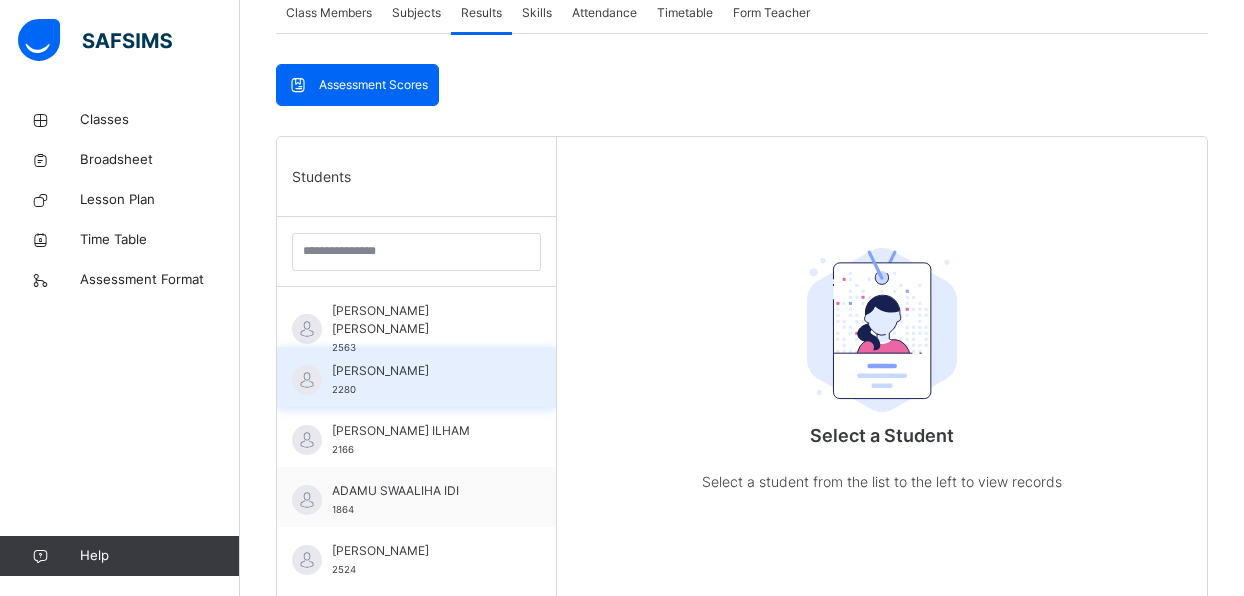 click on "[PERSON_NAME]" at bounding box center (421, 371) 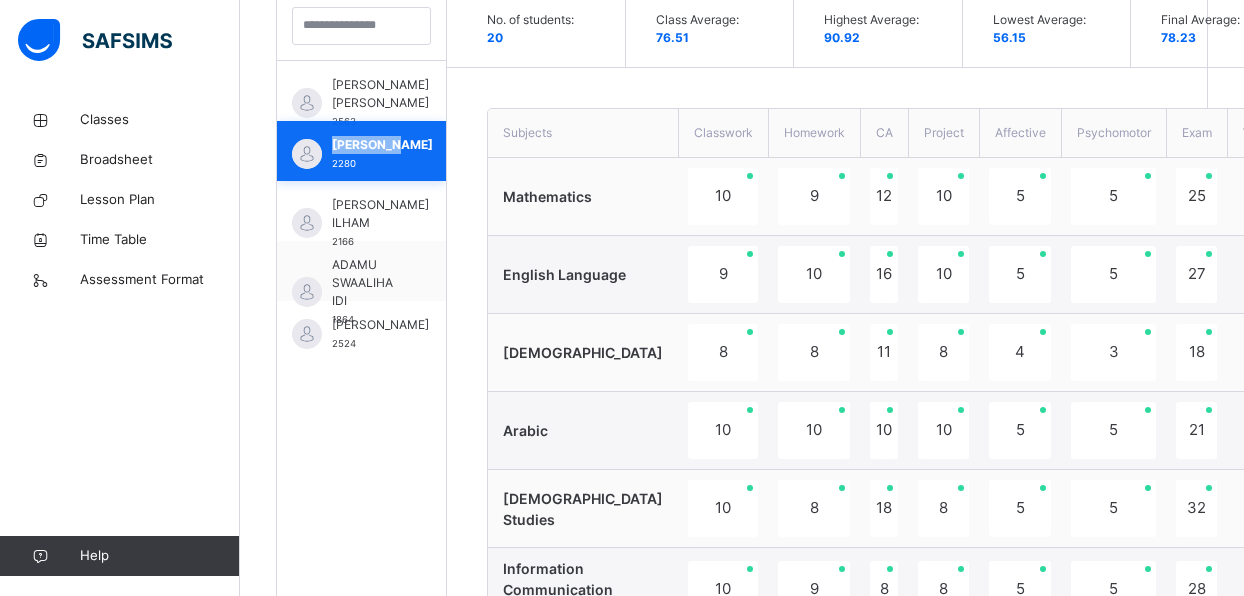 scroll, scrollTop: 608, scrollLeft: 0, axis: vertical 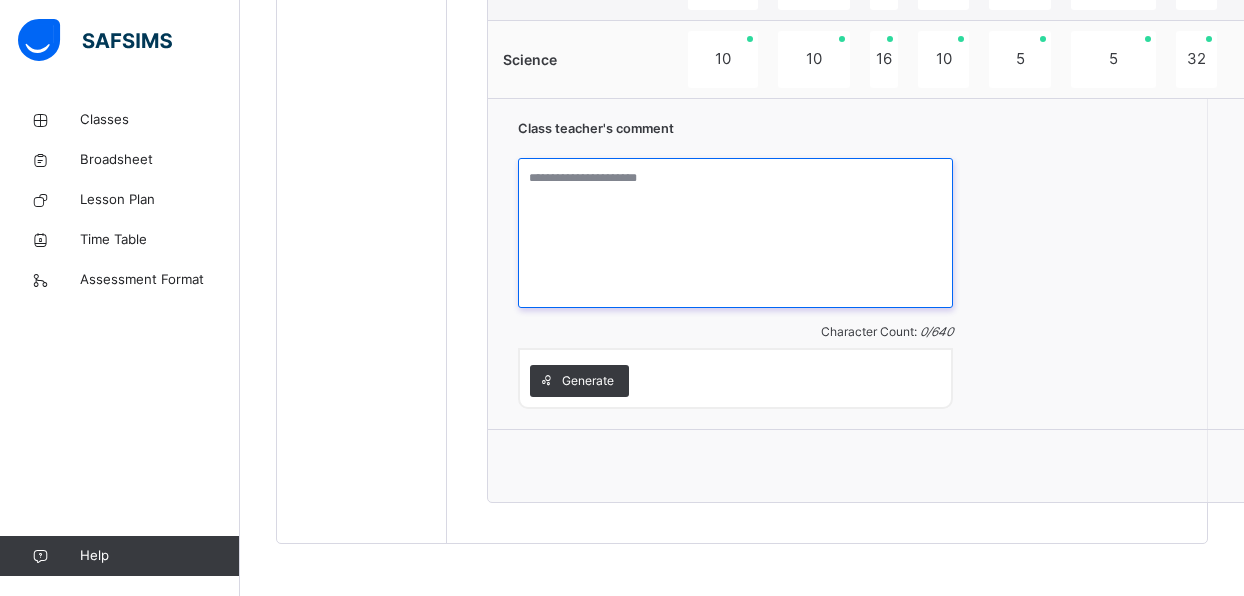 click at bounding box center [735, 233] 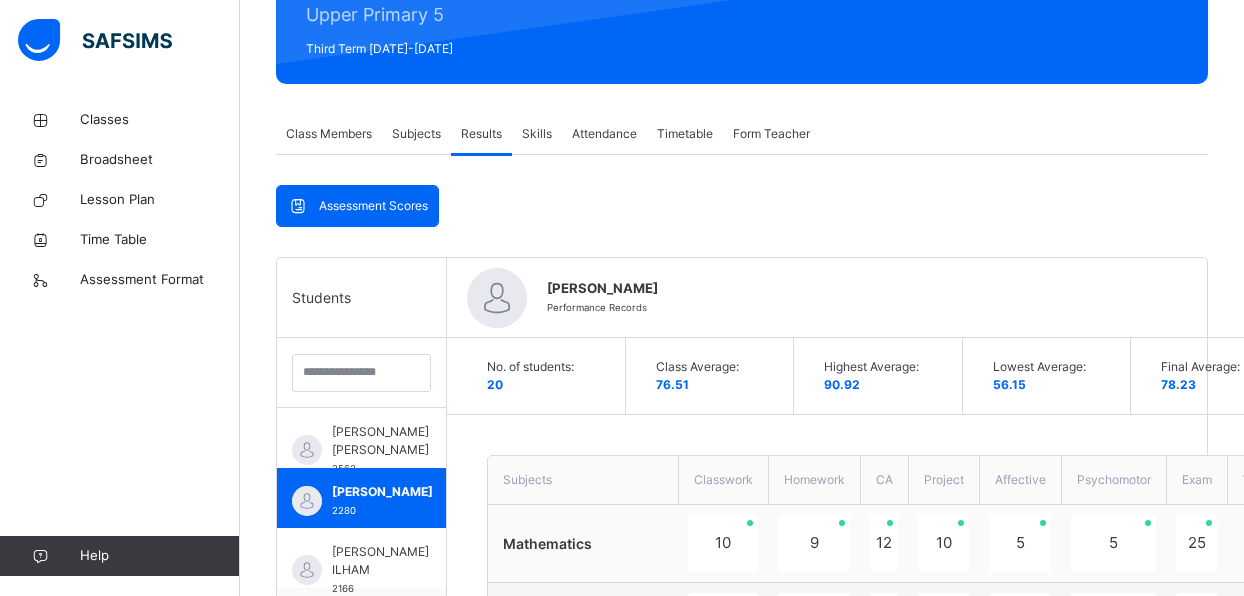 scroll, scrollTop: 302, scrollLeft: 0, axis: vertical 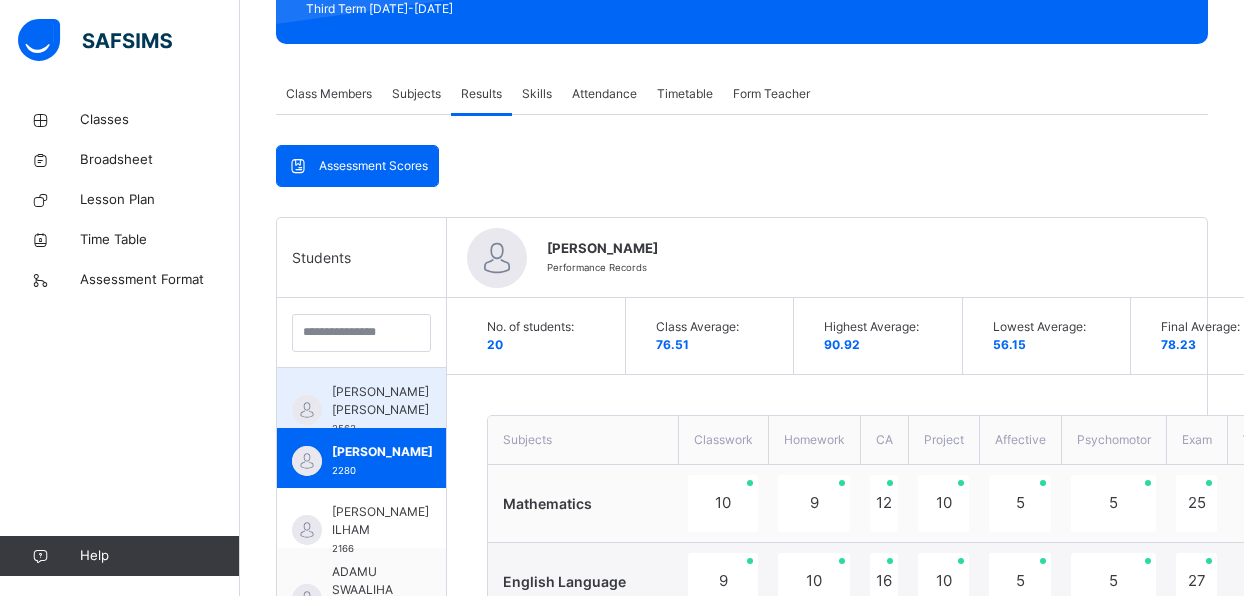 click on "[PERSON_NAME] [PERSON_NAME]" at bounding box center (380, 401) 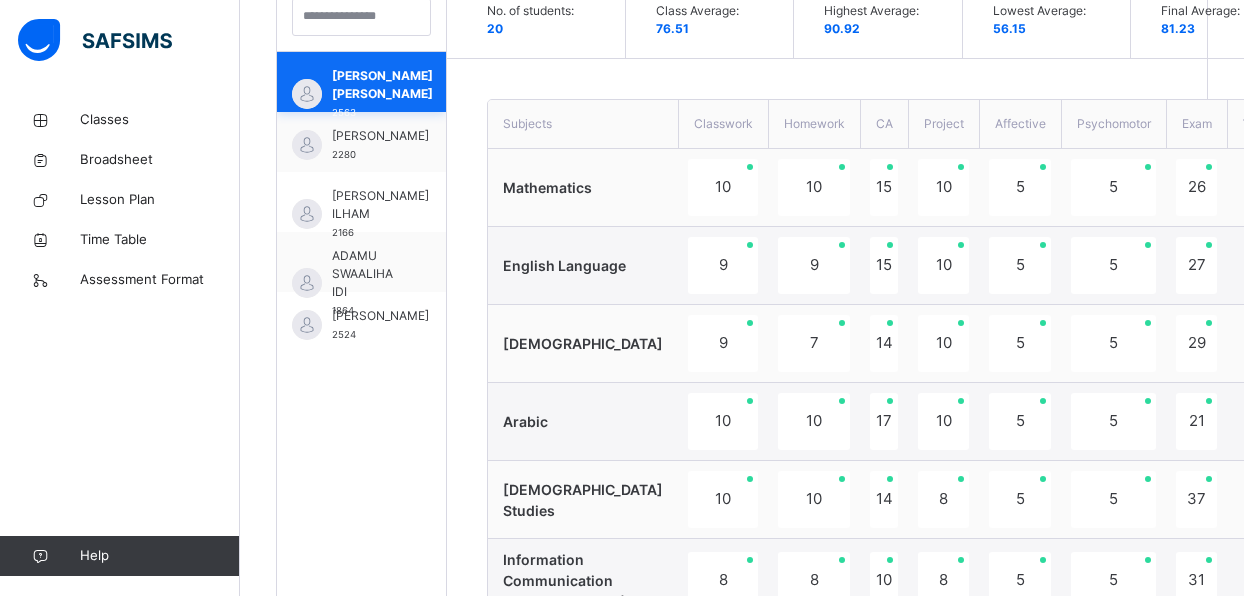 scroll, scrollTop: 601, scrollLeft: 0, axis: vertical 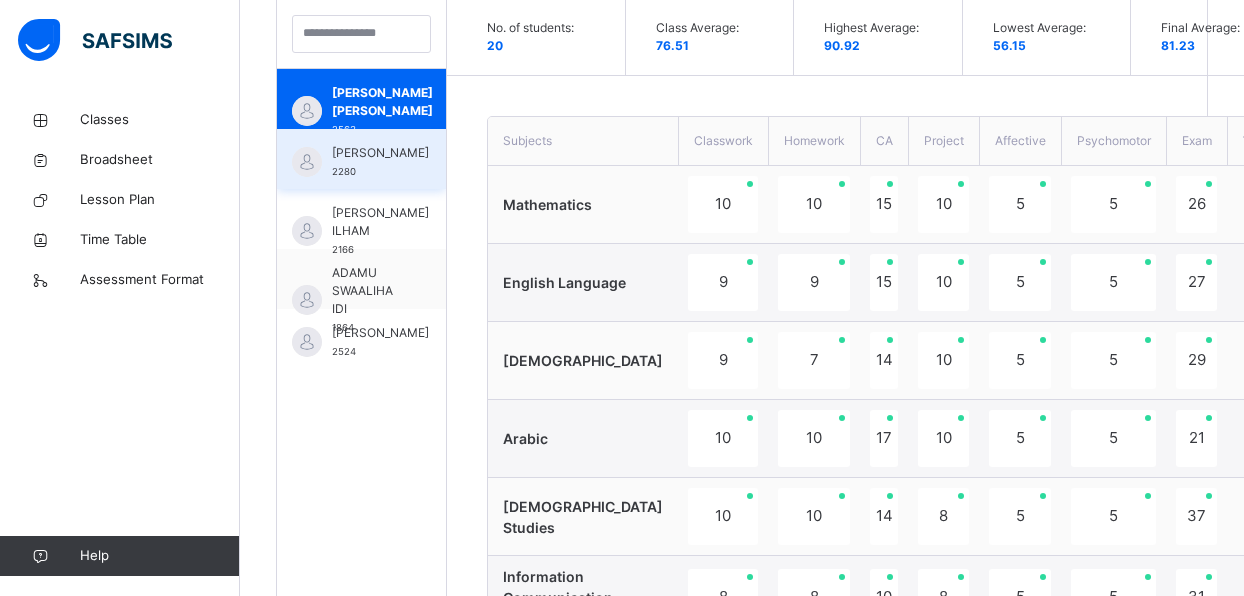 click on "[PERSON_NAME]" at bounding box center [380, 153] 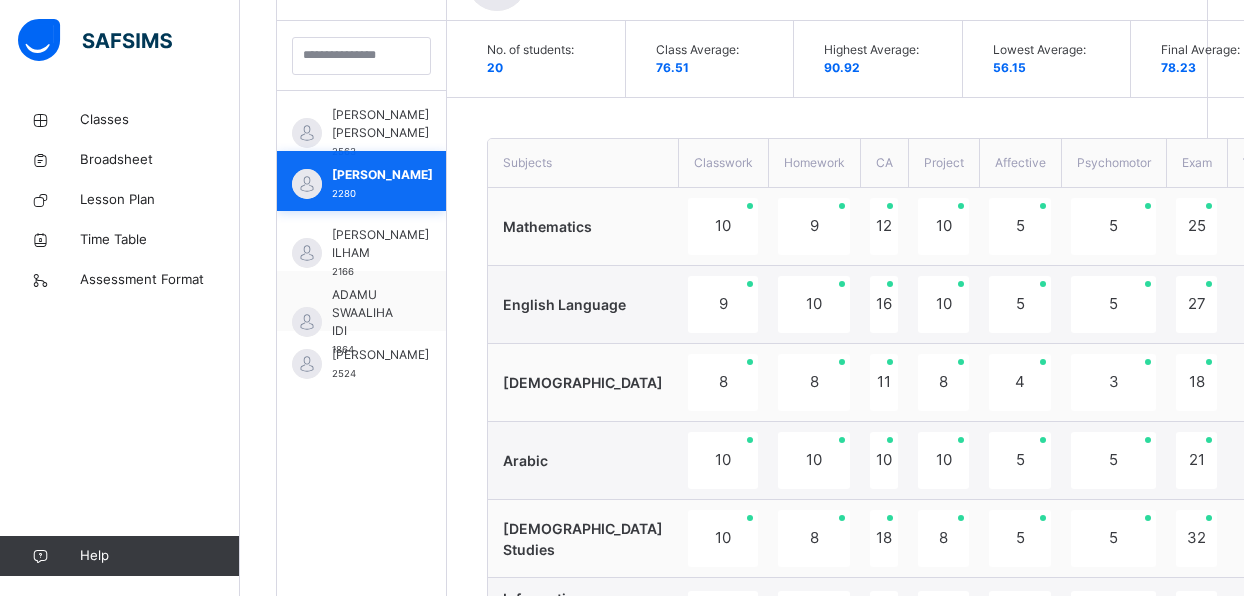 scroll, scrollTop: 601, scrollLeft: 0, axis: vertical 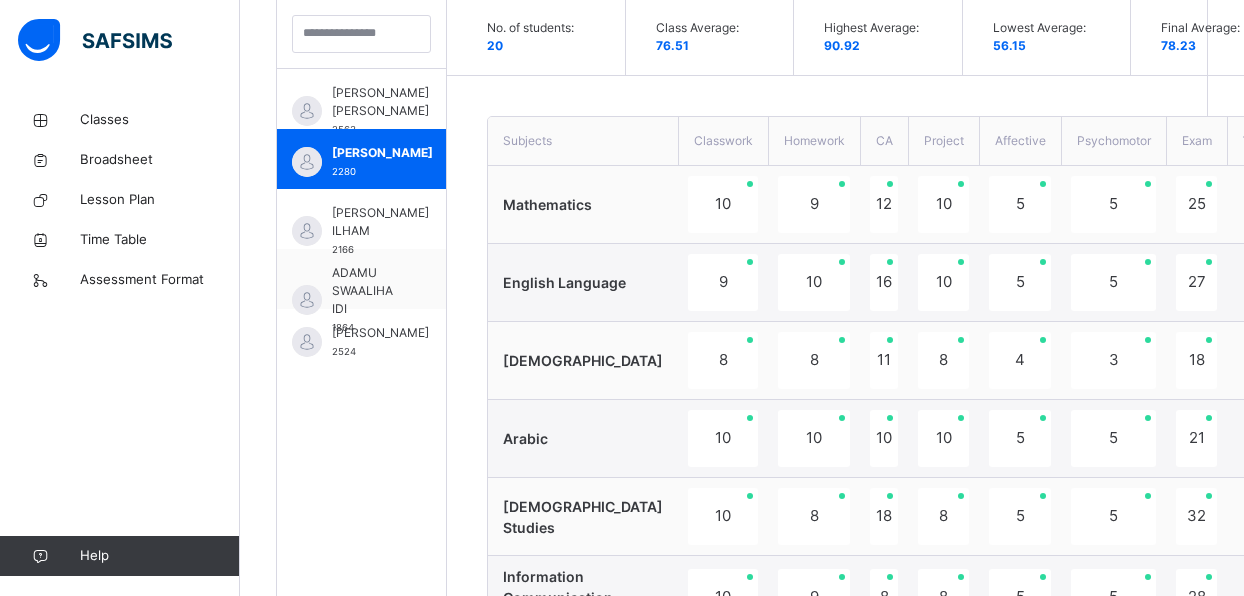 click on "[DEMOGRAPHIC_DATA]" at bounding box center [583, 361] 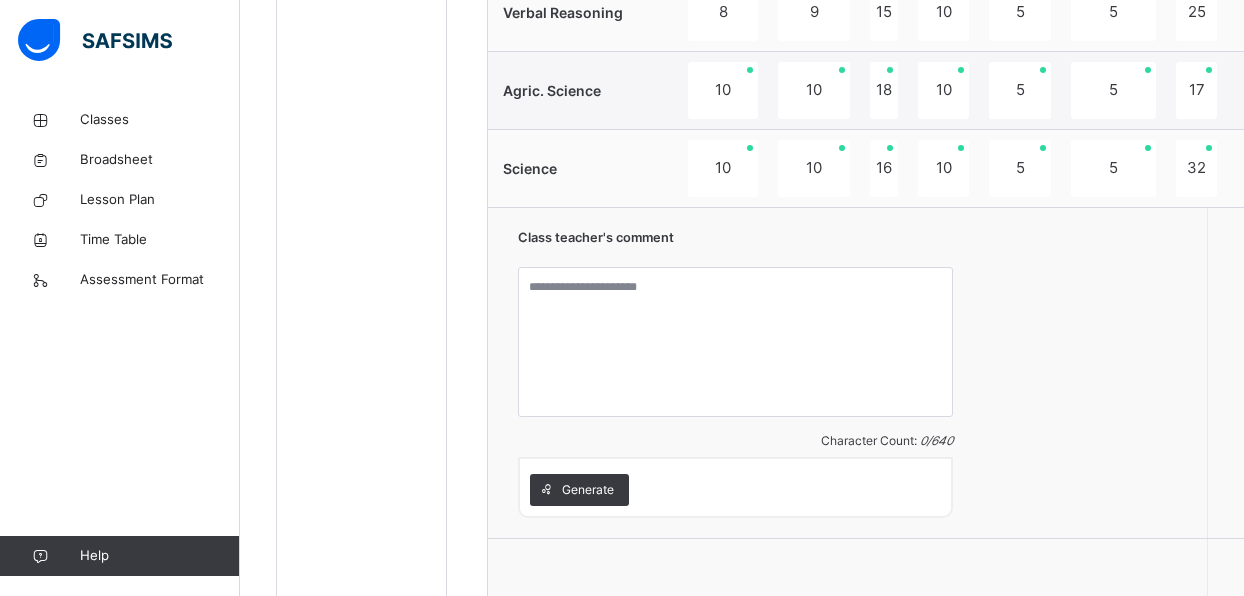 scroll, scrollTop: 1593, scrollLeft: 0, axis: vertical 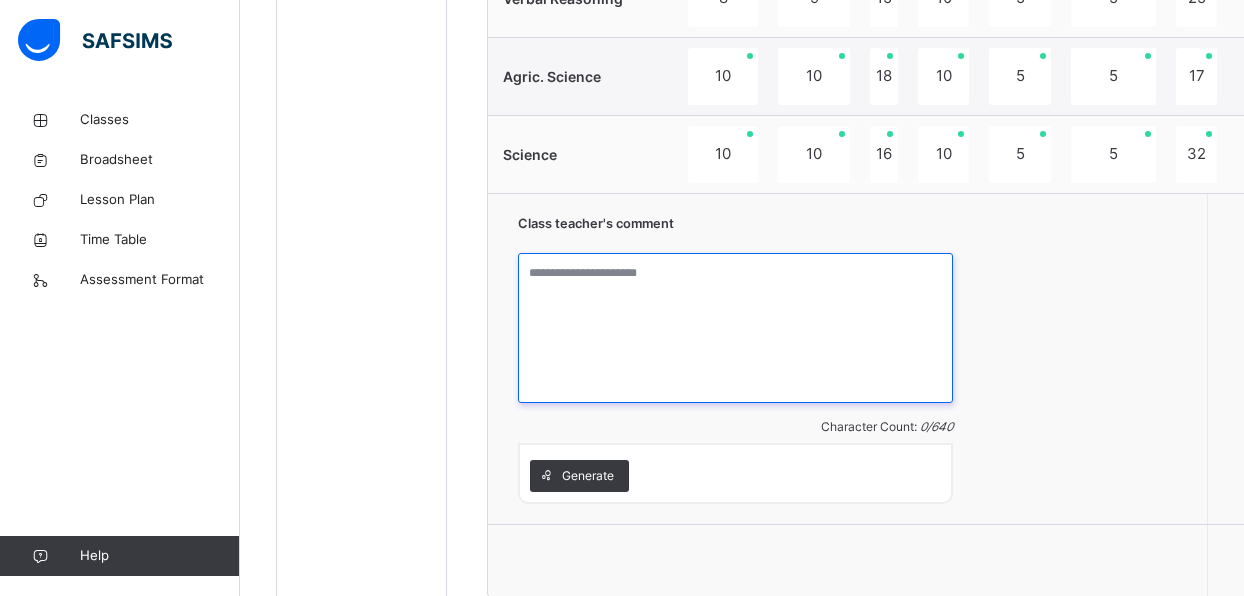 click at bounding box center [735, 328] 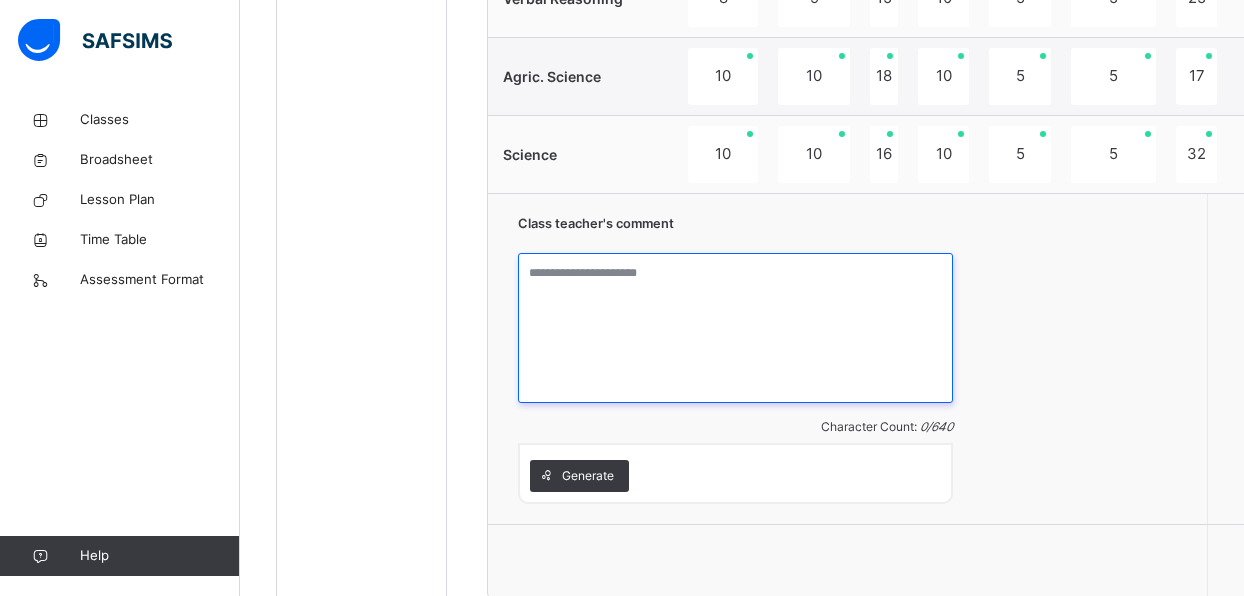 paste on "**********" 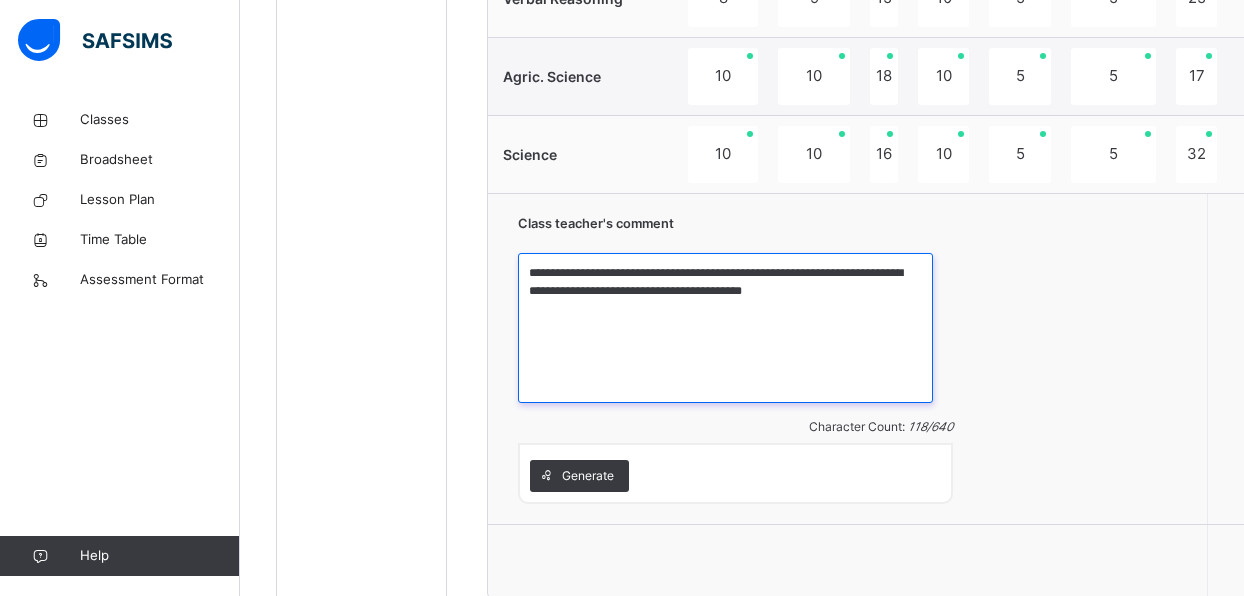 click on "**********" at bounding box center (725, 328) 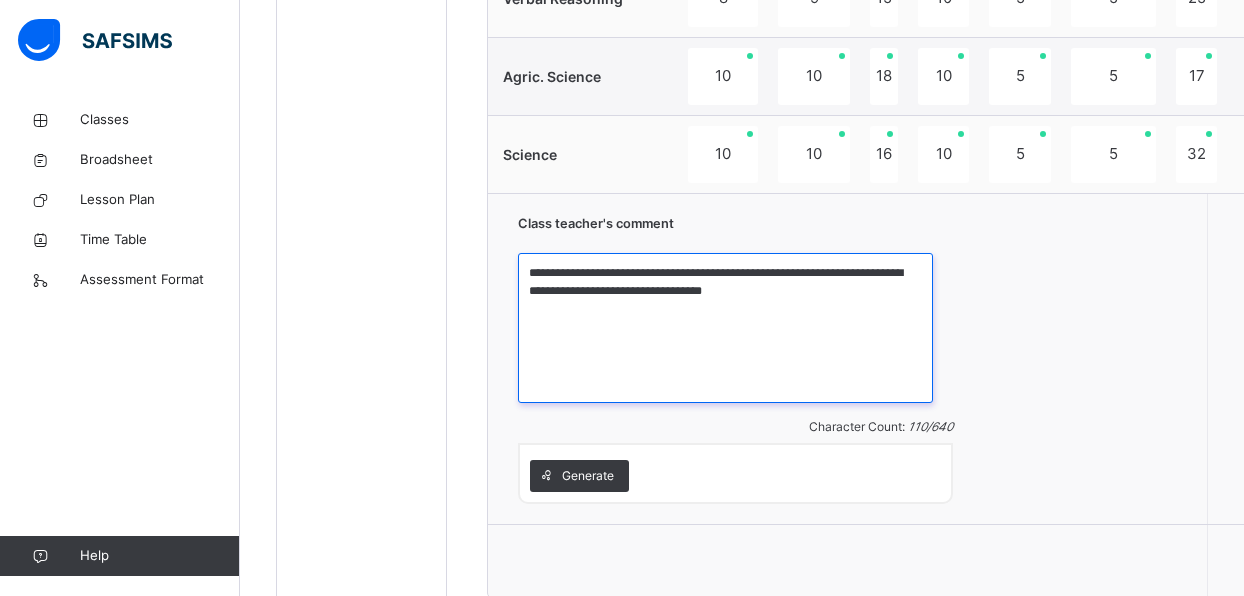 click on "**********" at bounding box center [725, 328] 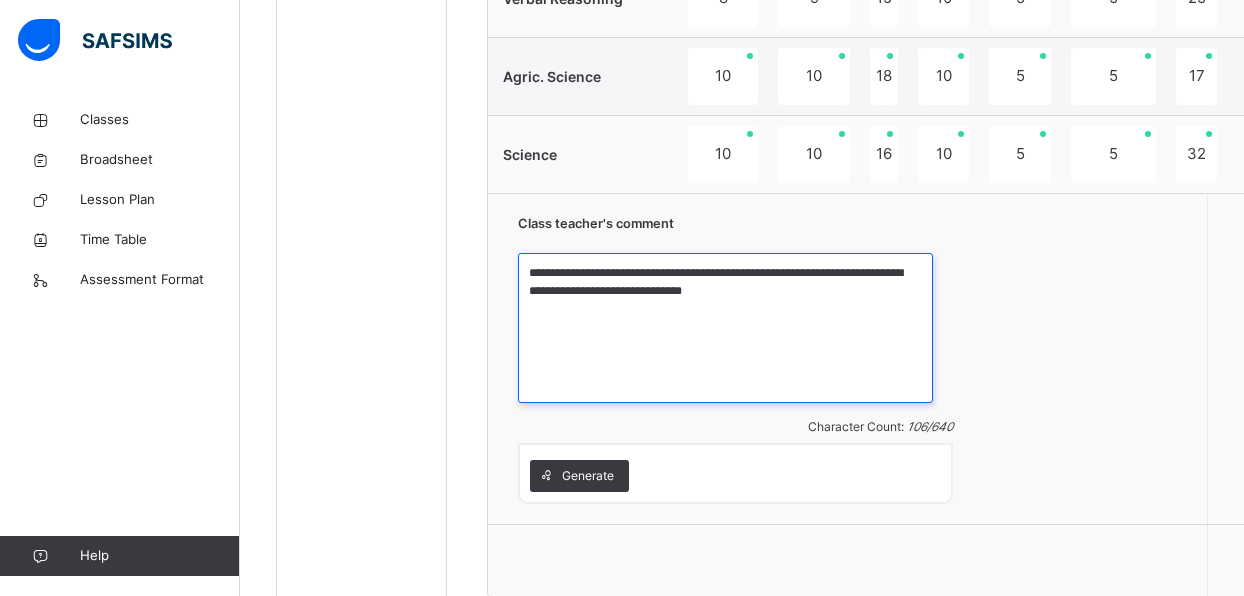 click on "**********" at bounding box center [725, 328] 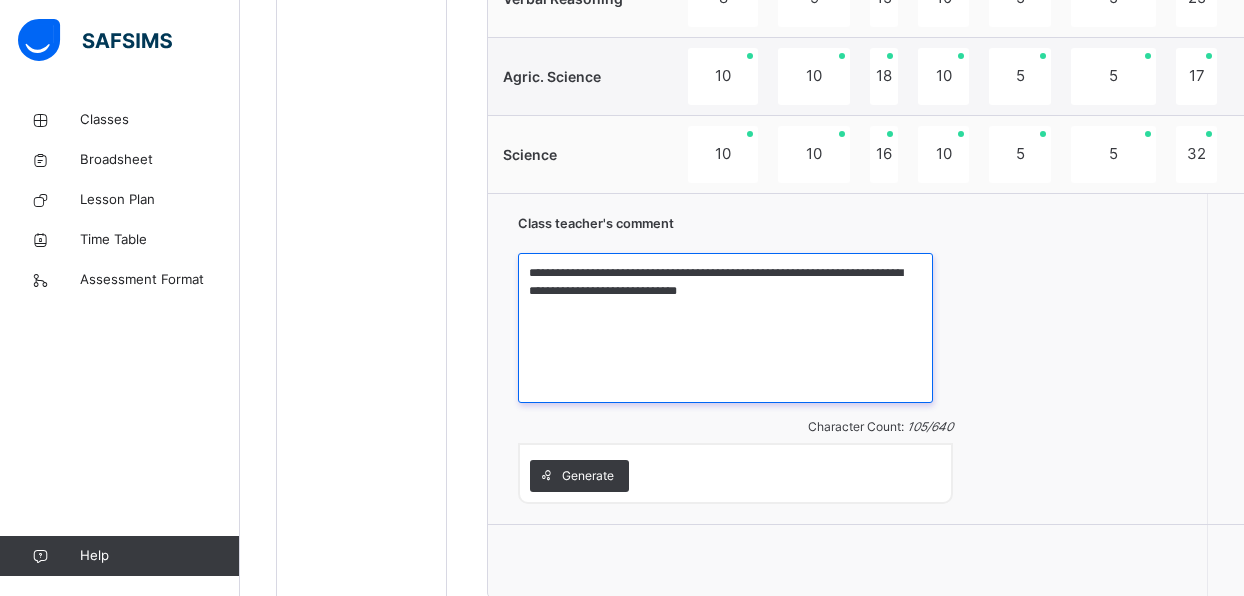 click on "**********" at bounding box center [725, 328] 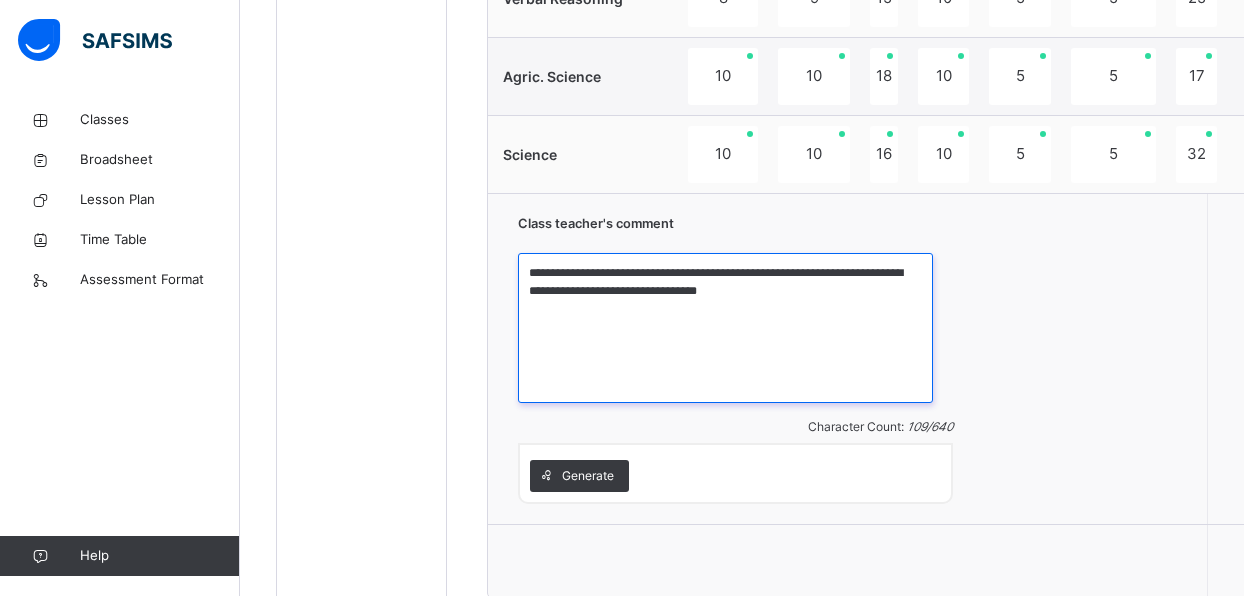 click on "**********" at bounding box center [725, 328] 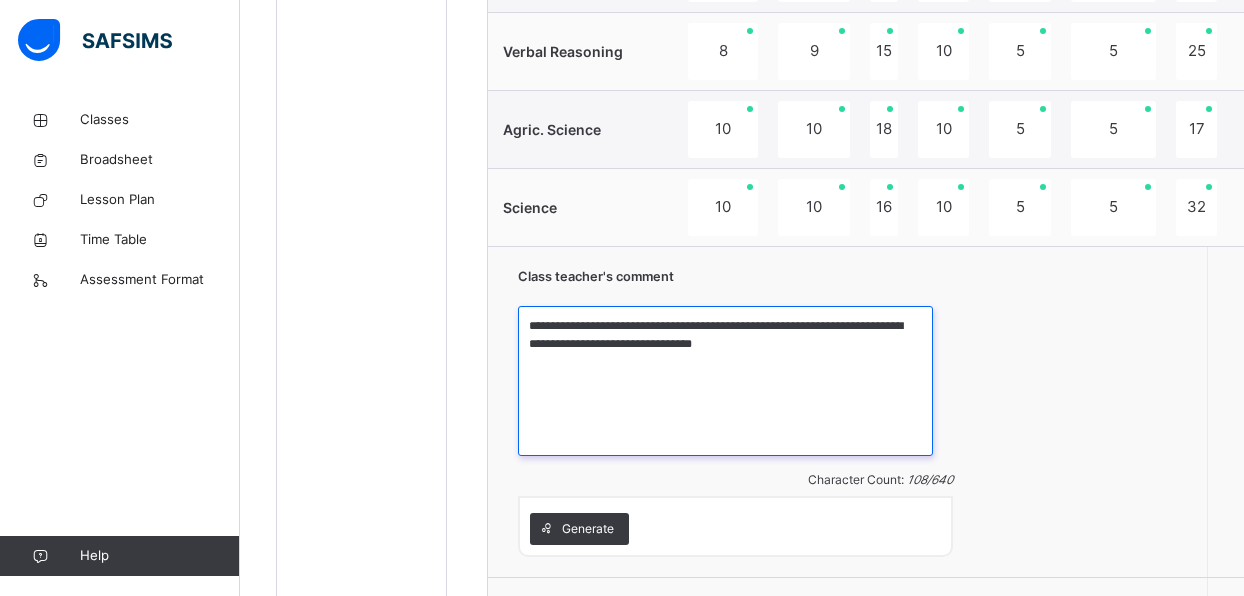 scroll, scrollTop: 1688, scrollLeft: 0, axis: vertical 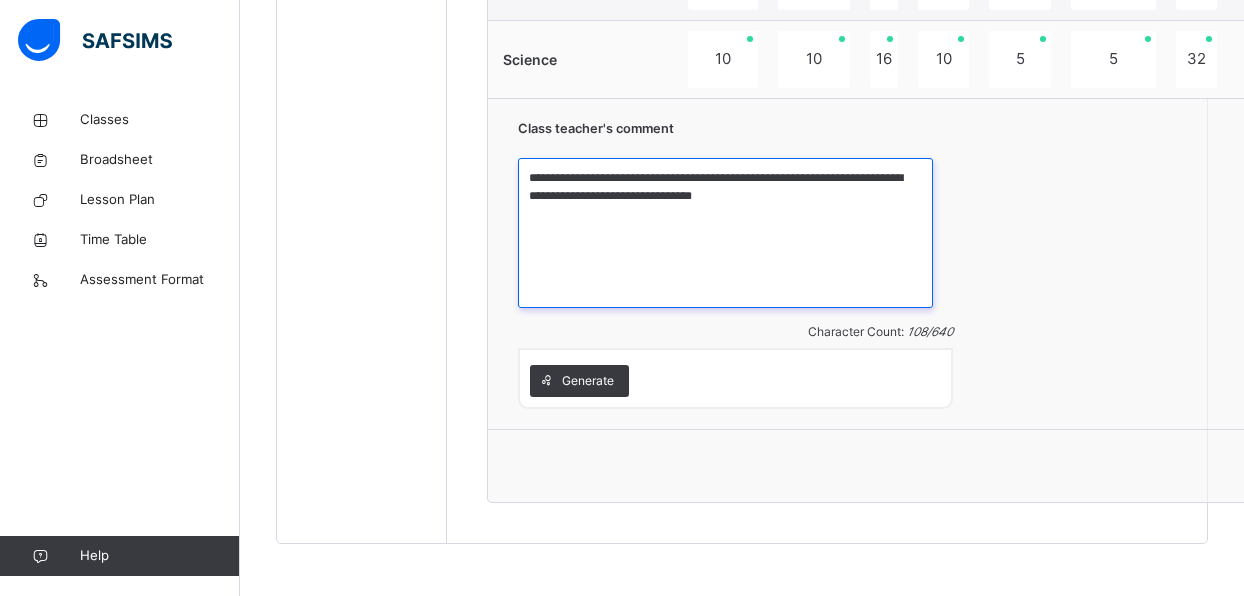 drag, startPoint x: 527, startPoint y: 164, endPoint x: 756, endPoint y: 197, distance: 231.36551 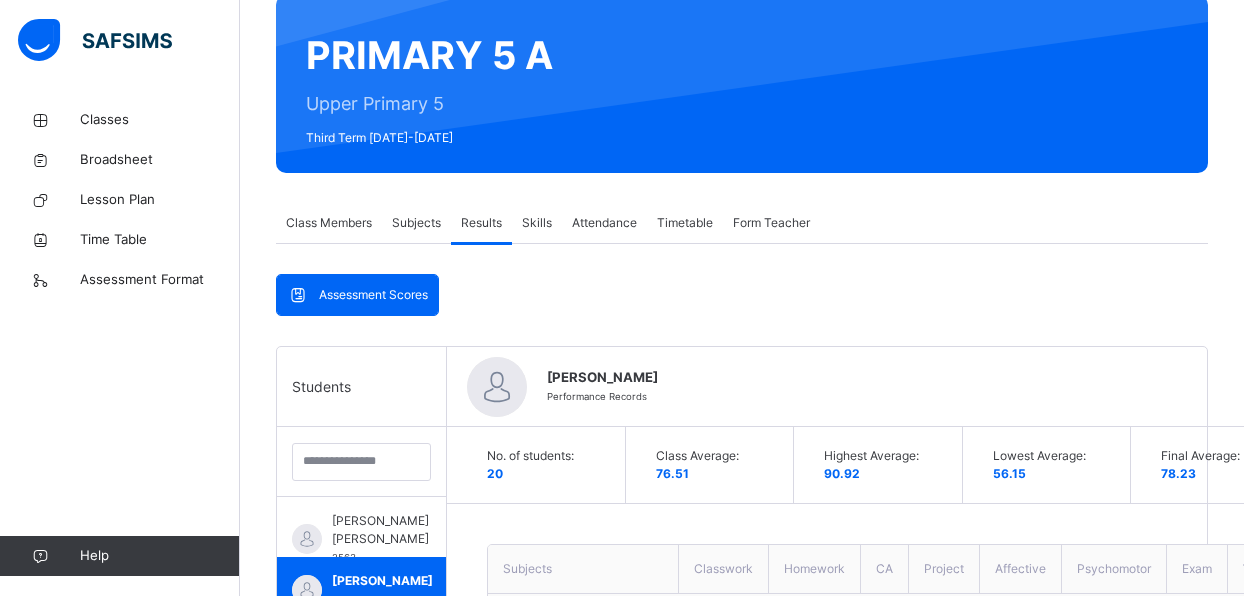 scroll, scrollTop: 0, scrollLeft: 0, axis: both 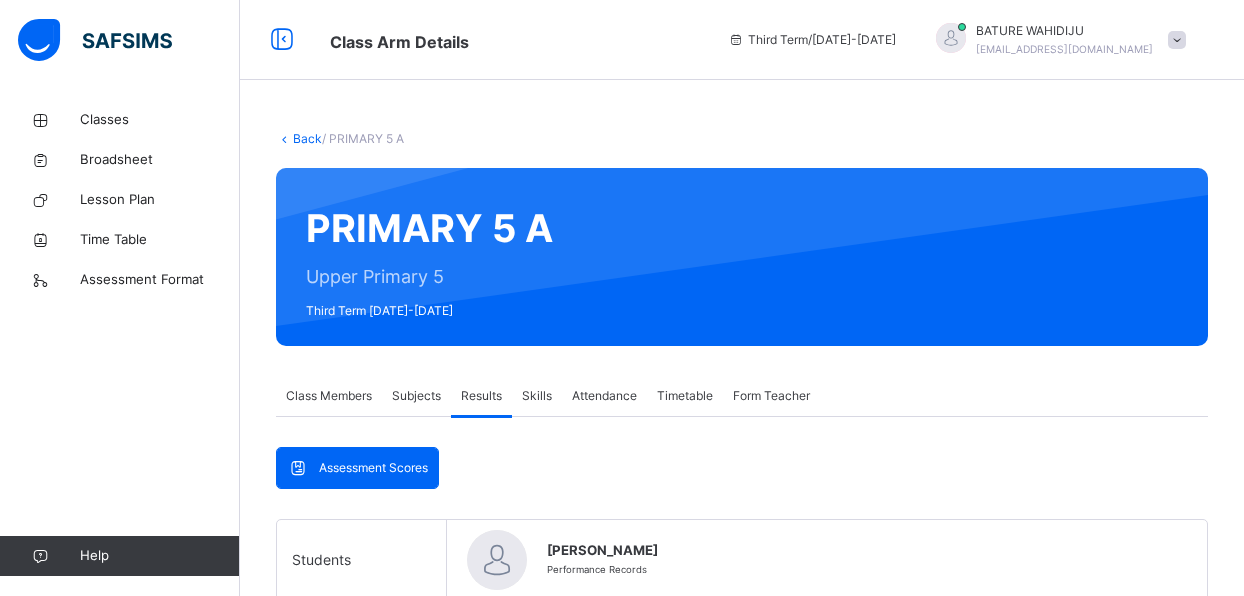 type on "**********" 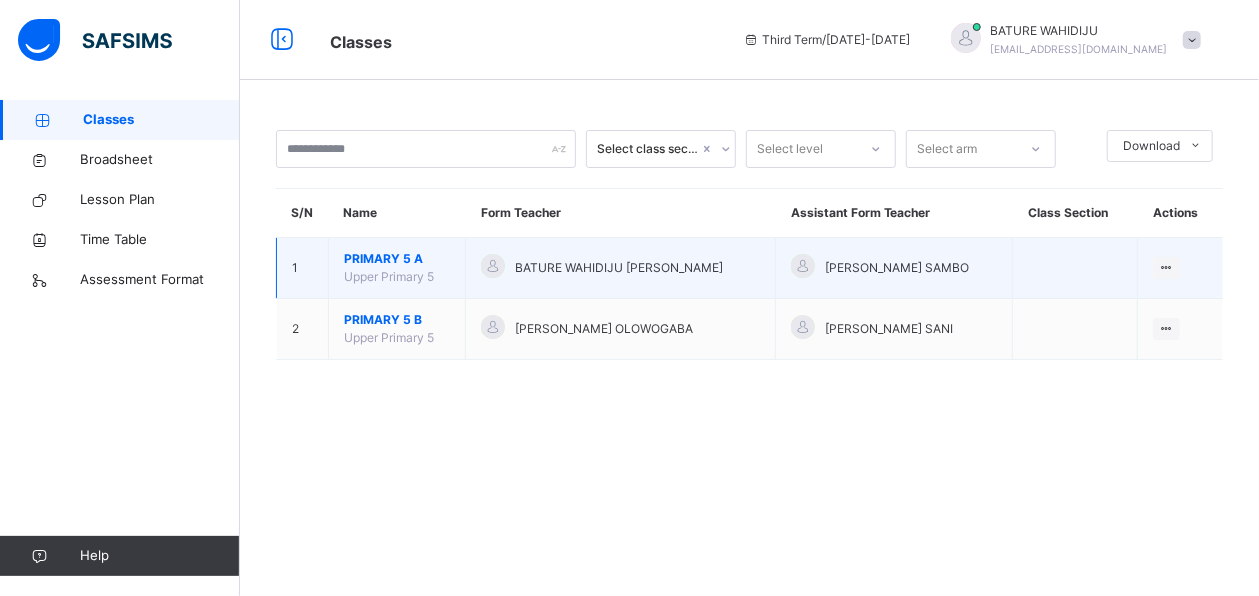 click on "PRIMARY 5   A" at bounding box center (397, 259) 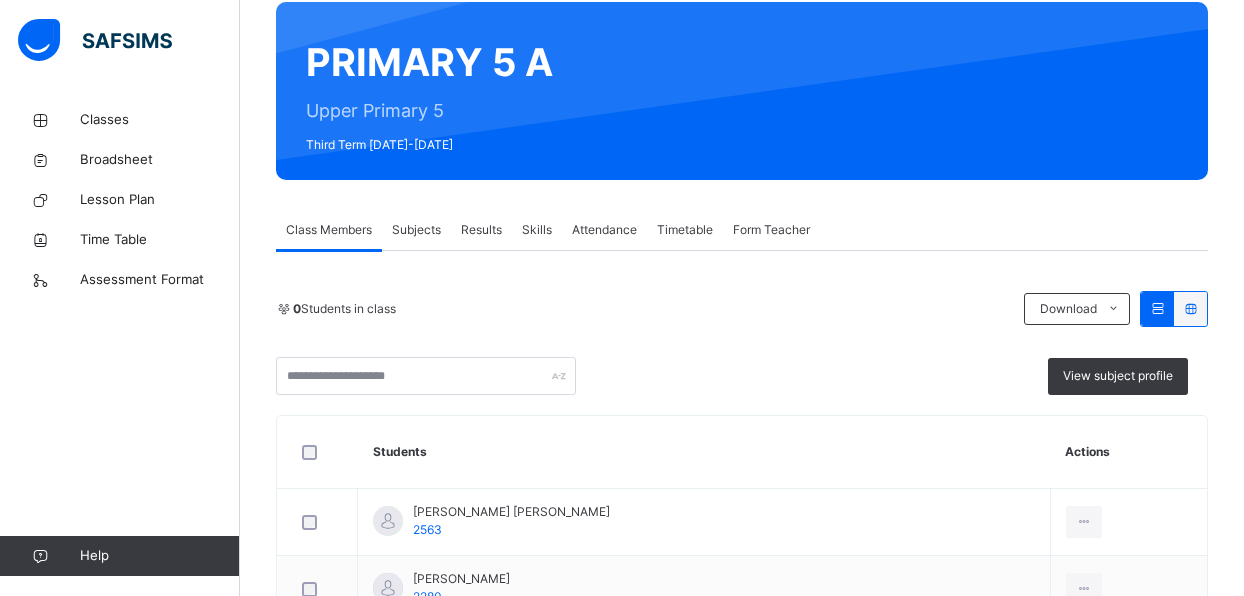 scroll, scrollTop: 166, scrollLeft: 0, axis: vertical 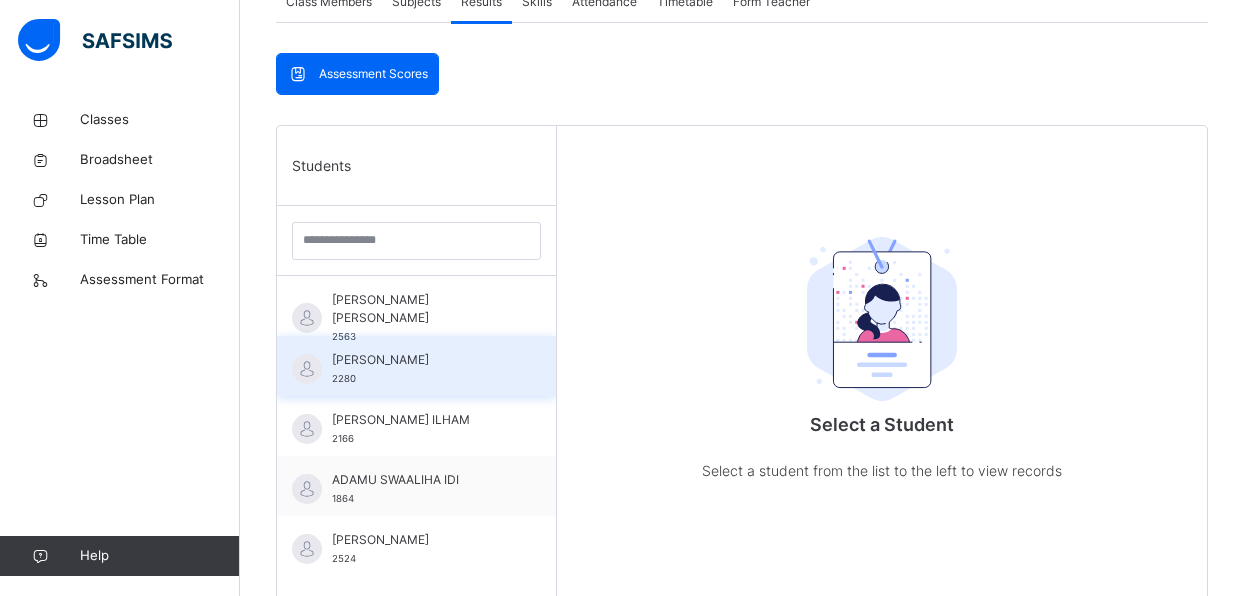 click on "[PERSON_NAME]" at bounding box center (421, 360) 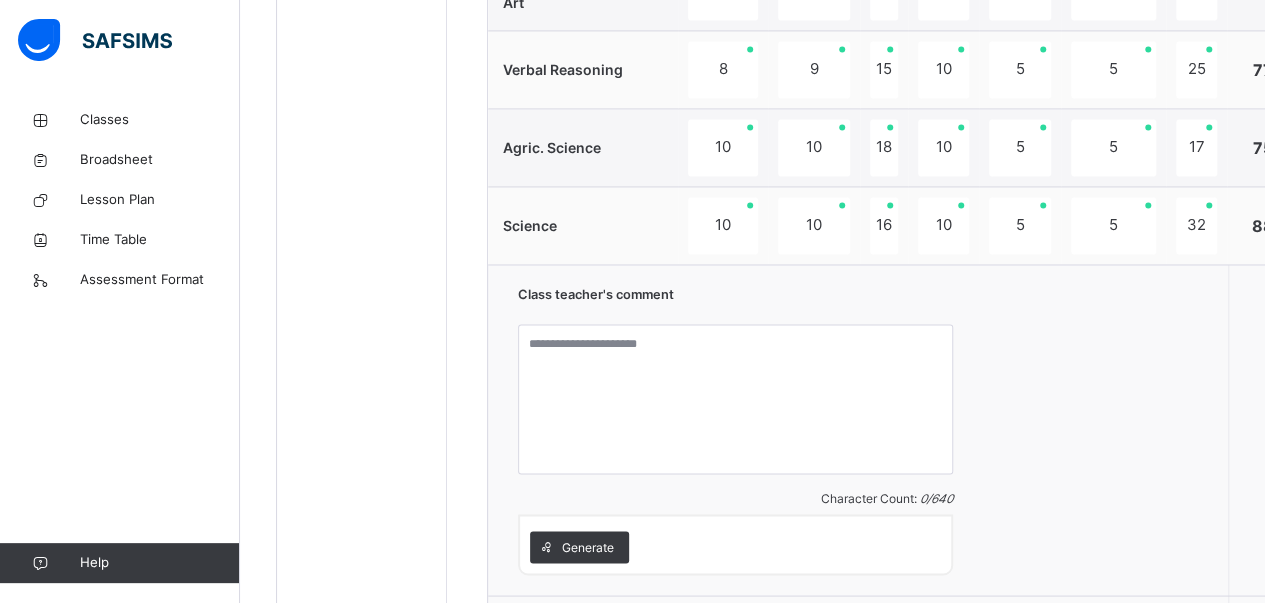 scroll, scrollTop: 1680, scrollLeft: 0, axis: vertical 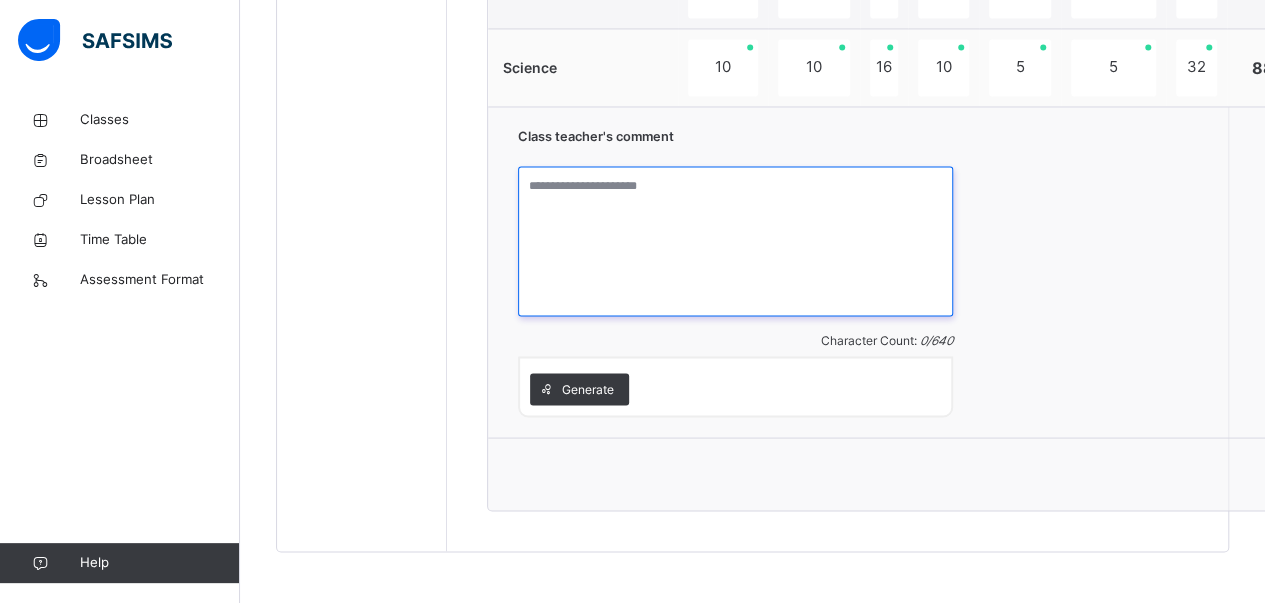 click at bounding box center [735, 241] 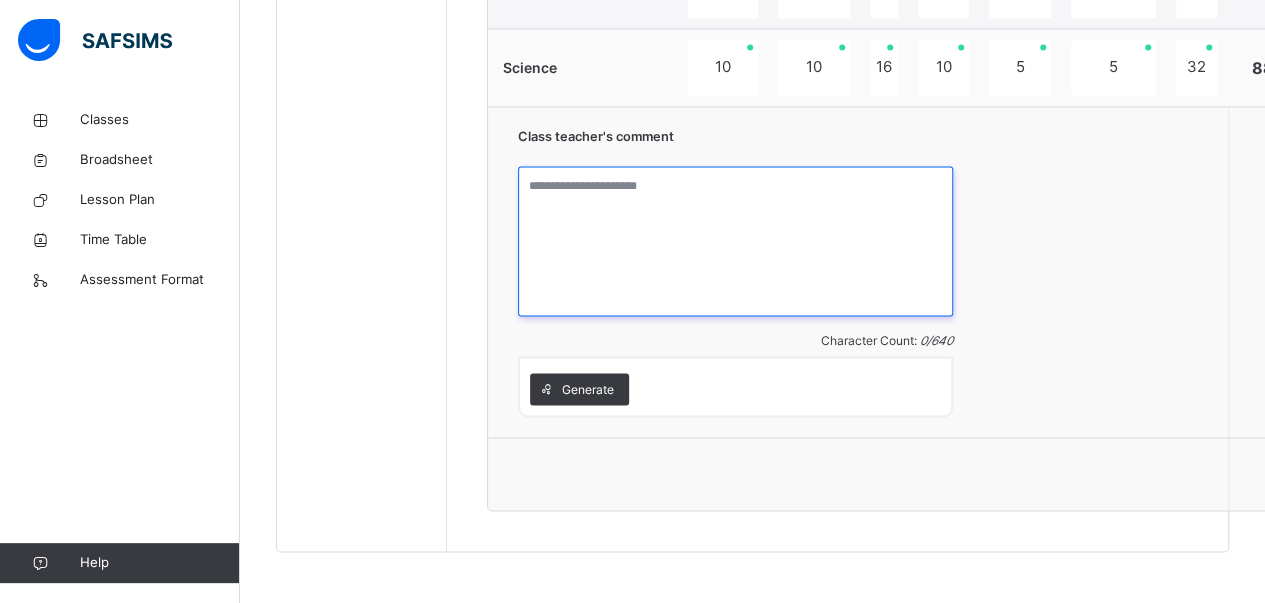 paste on "**********" 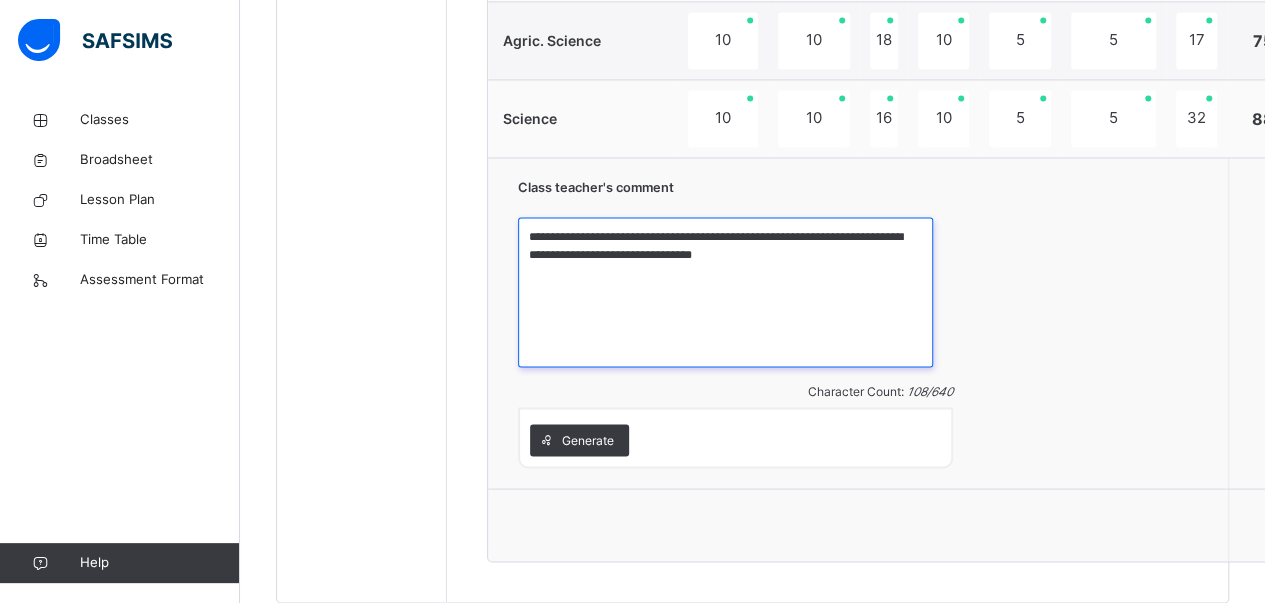 scroll, scrollTop: 1628, scrollLeft: 0, axis: vertical 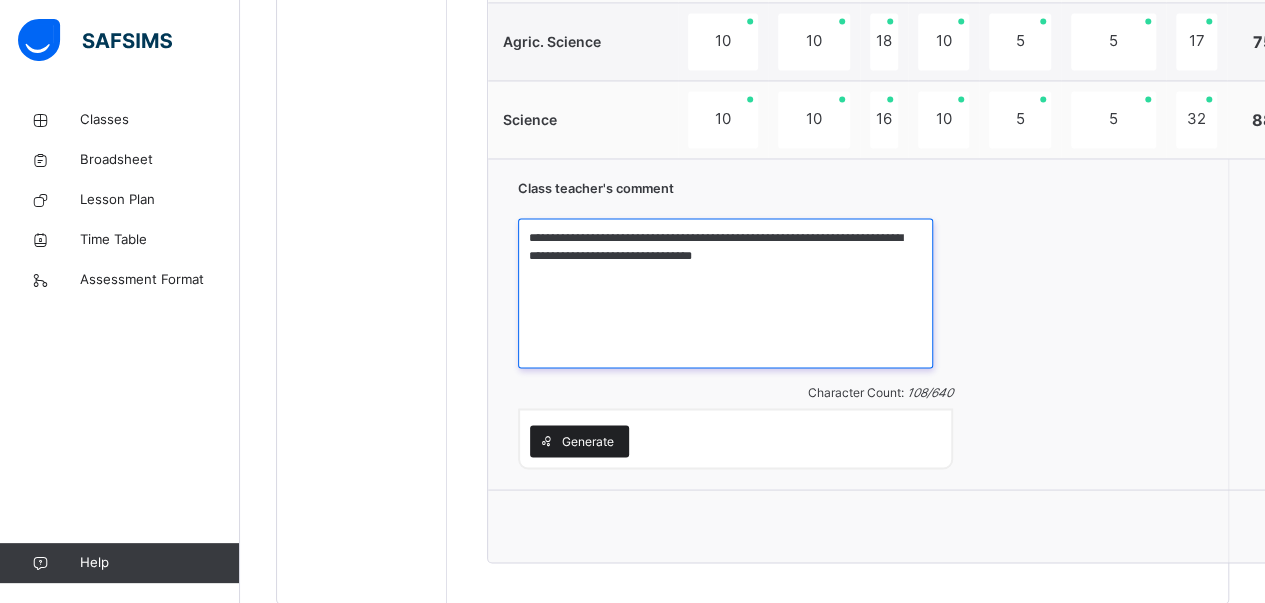 type on "**********" 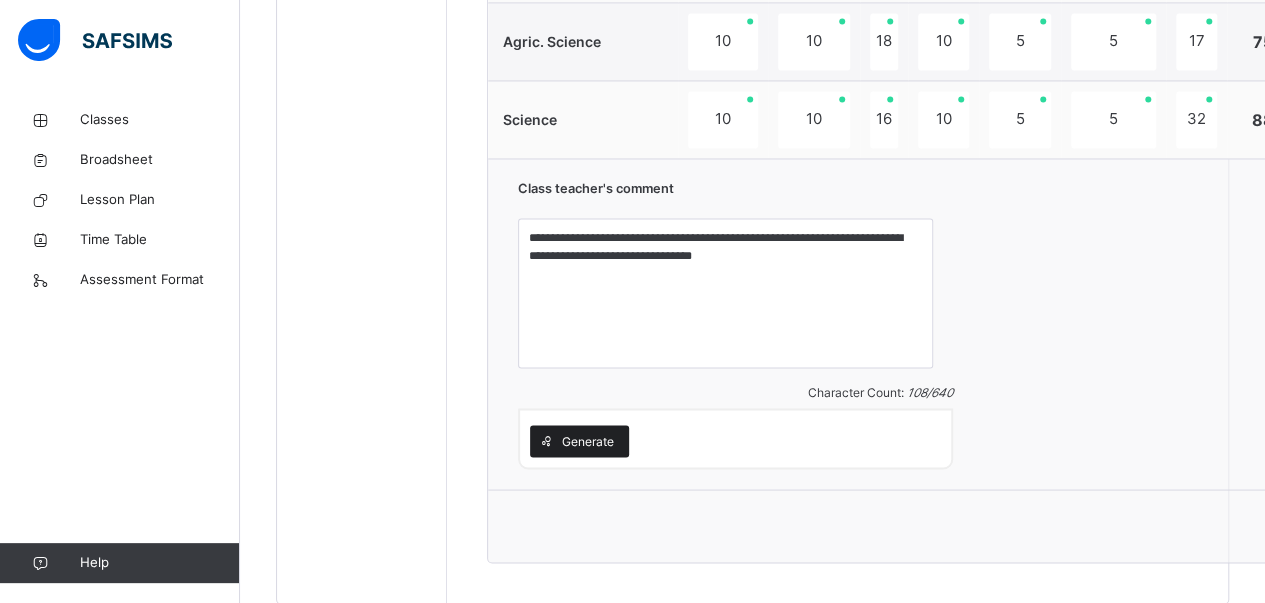 click on "Generate" at bounding box center (579, 441) 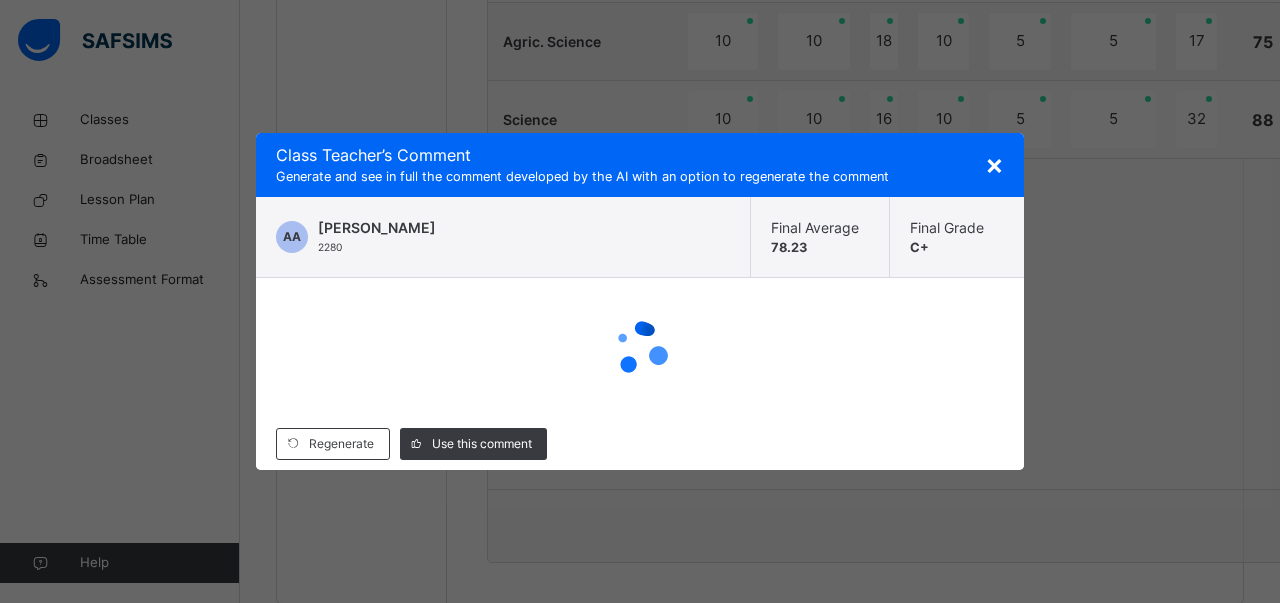 click on "×" at bounding box center (994, 164) 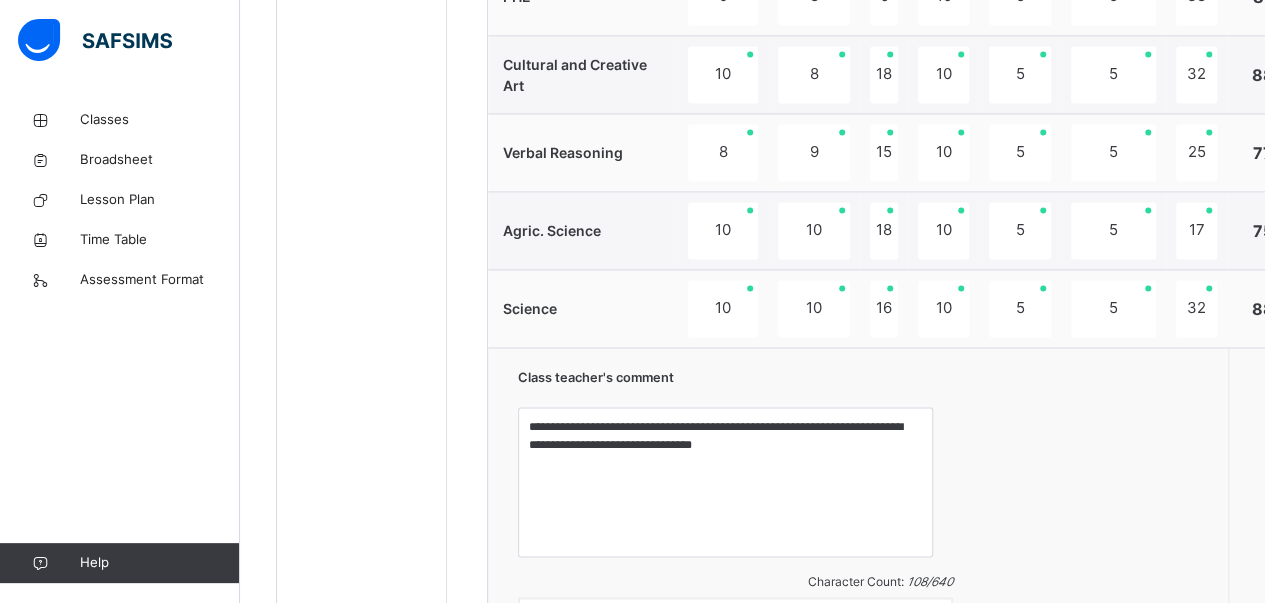 scroll, scrollTop: 1680, scrollLeft: 0, axis: vertical 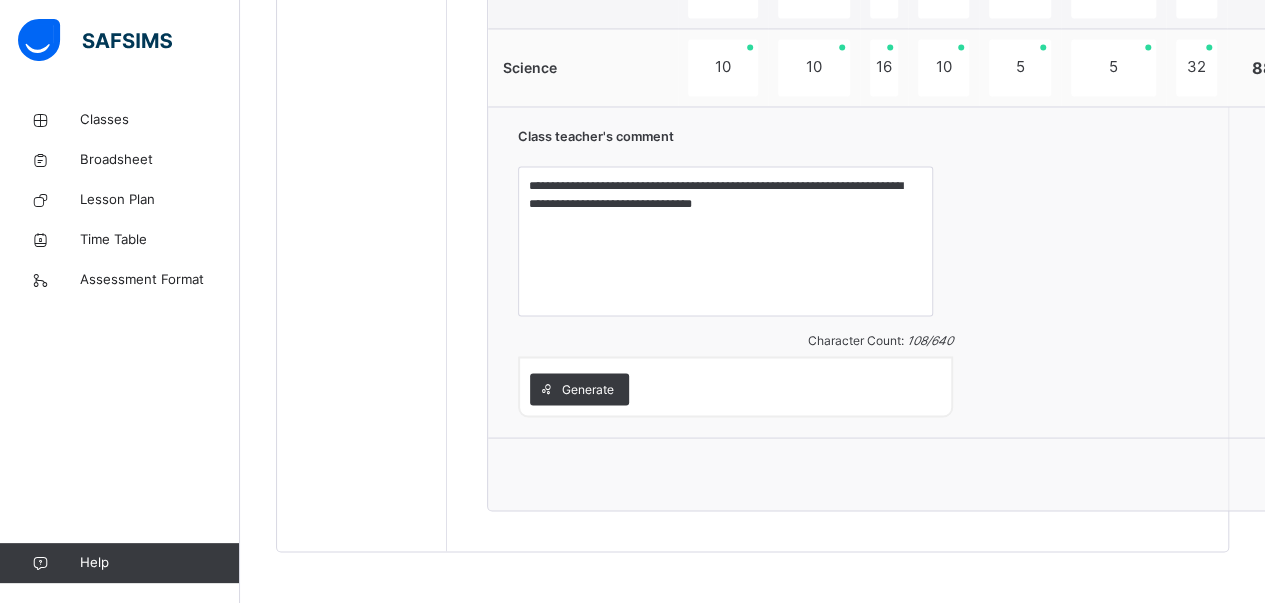 click on "**********" at bounding box center [968, 271] 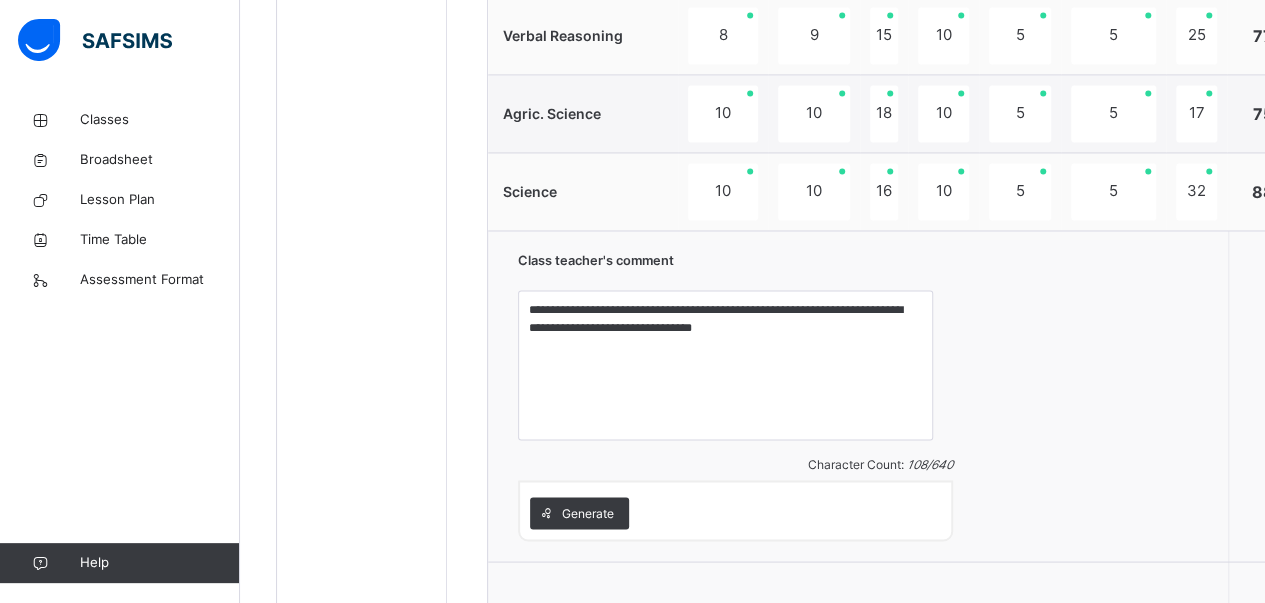 scroll, scrollTop: 1680, scrollLeft: 0, axis: vertical 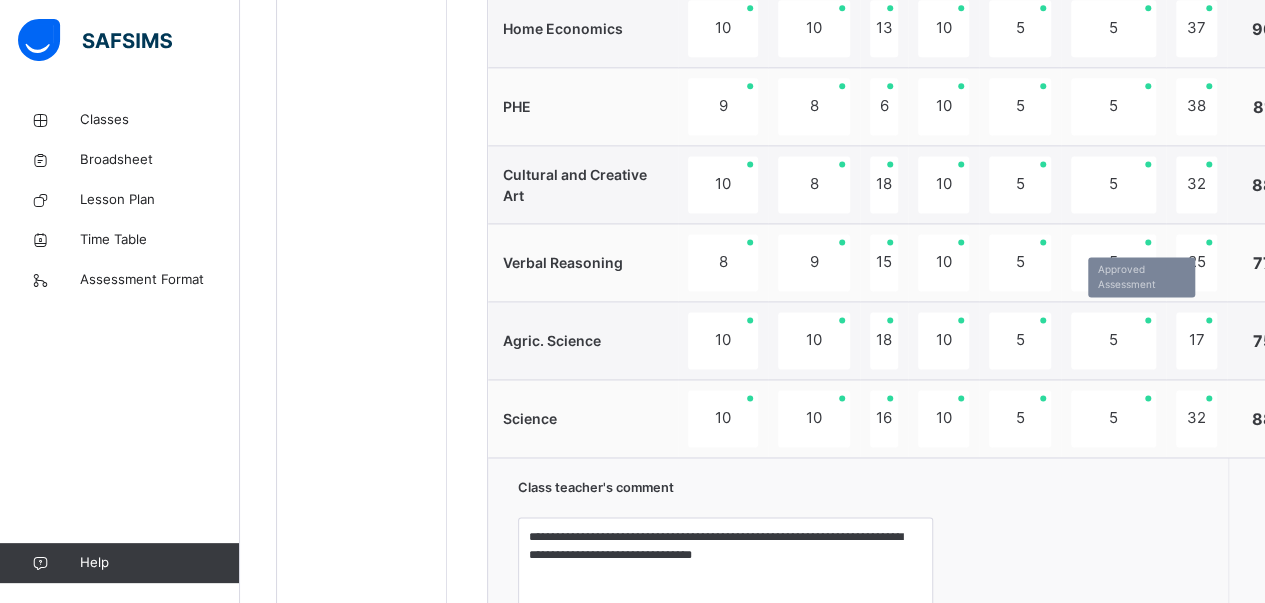 click on "5" at bounding box center (1113, 340) 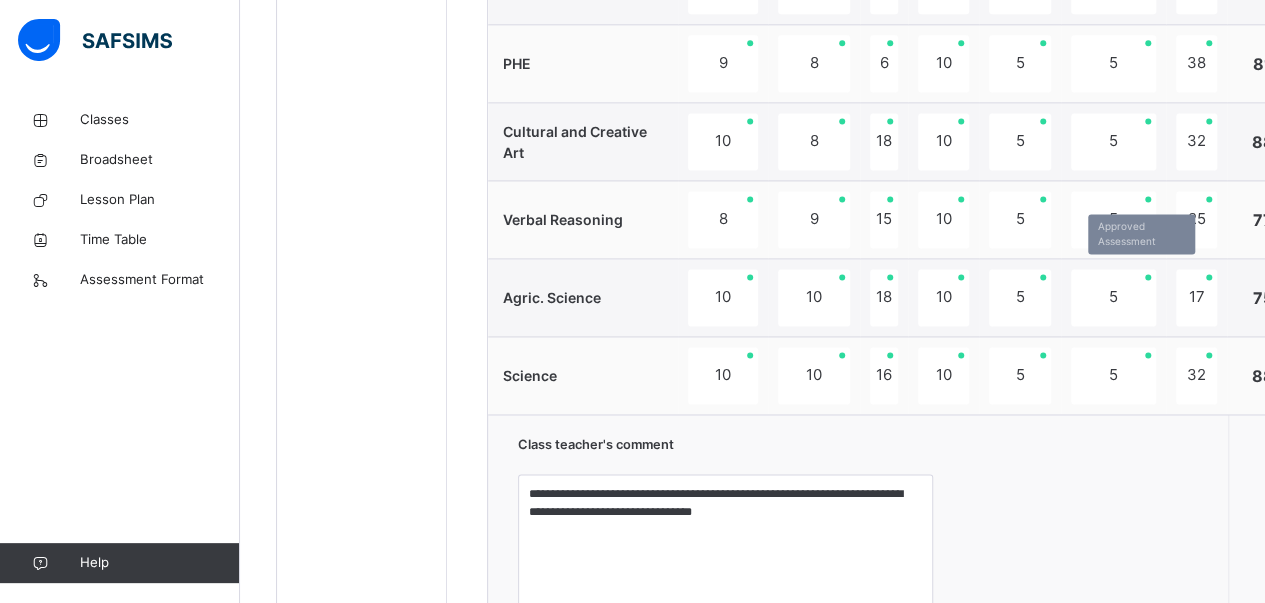 scroll, scrollTop: 1680, scrollLeft: 0, axis: vertical 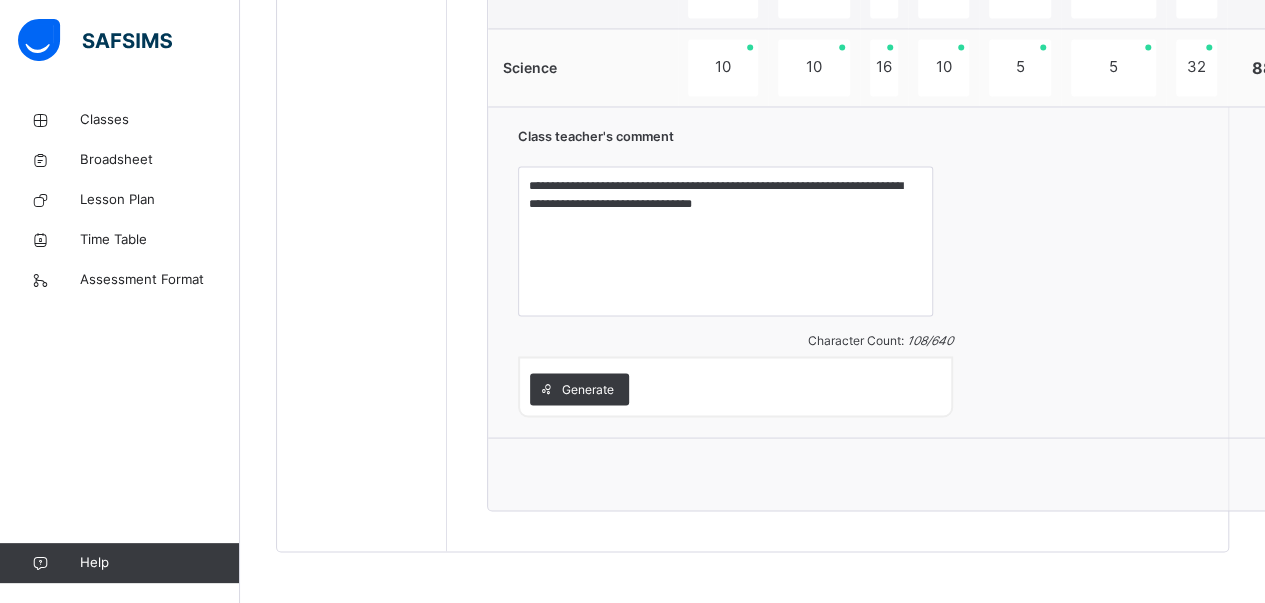 click on "**********" at bounding box center [968, 271] 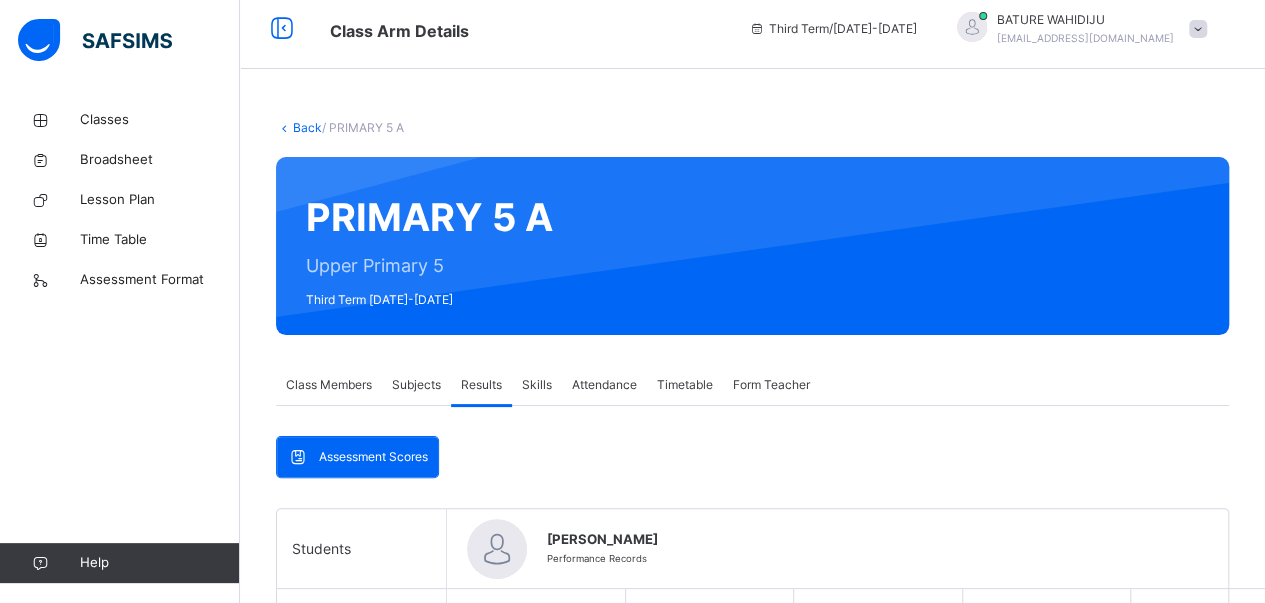 scroll, scrollTop: 16, scrollLeft: 0, axis: vertical 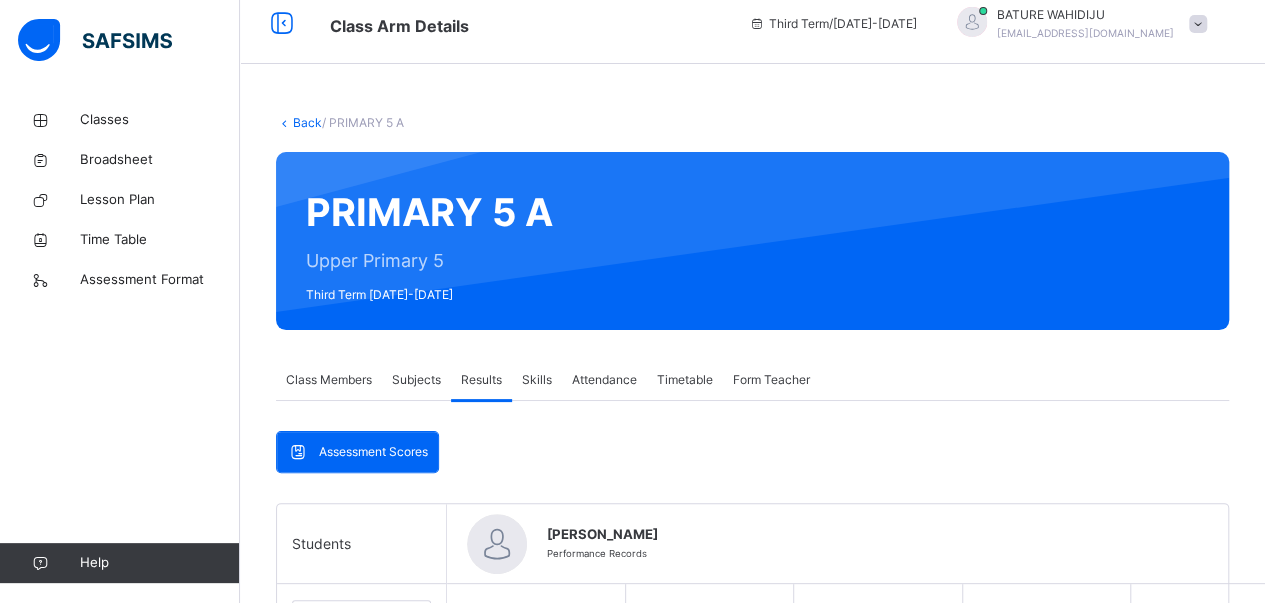 click on "Skills" at bounding box center [537, 380] 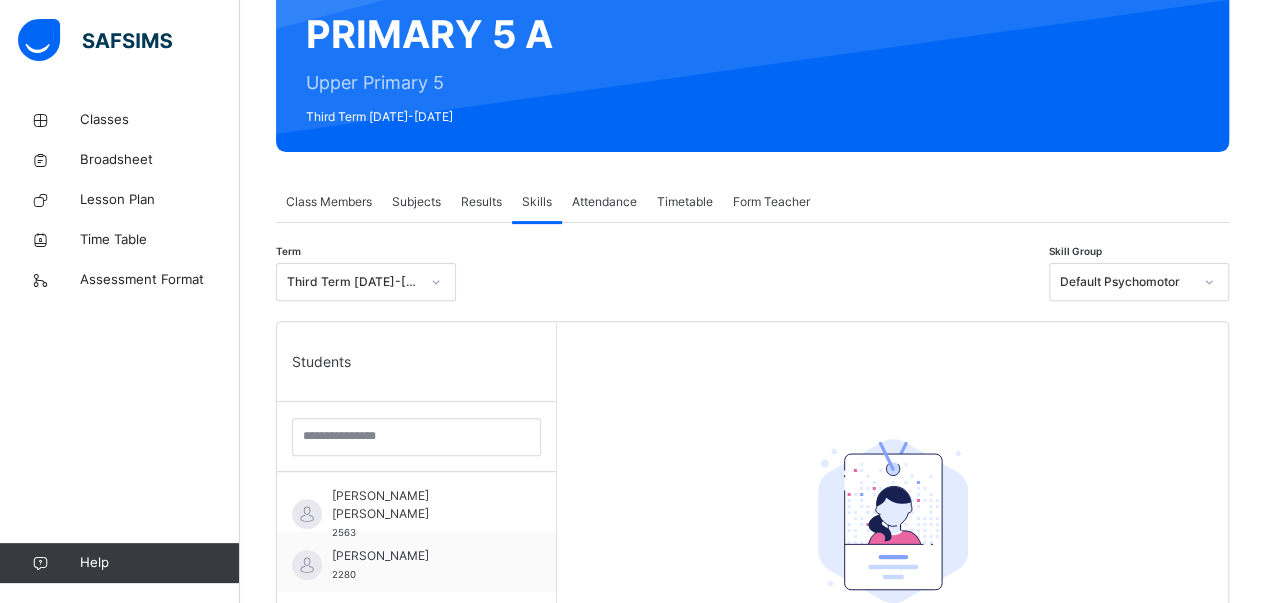 scroll, scrollTop: 194, scrollLeft: 0, axis: vertical 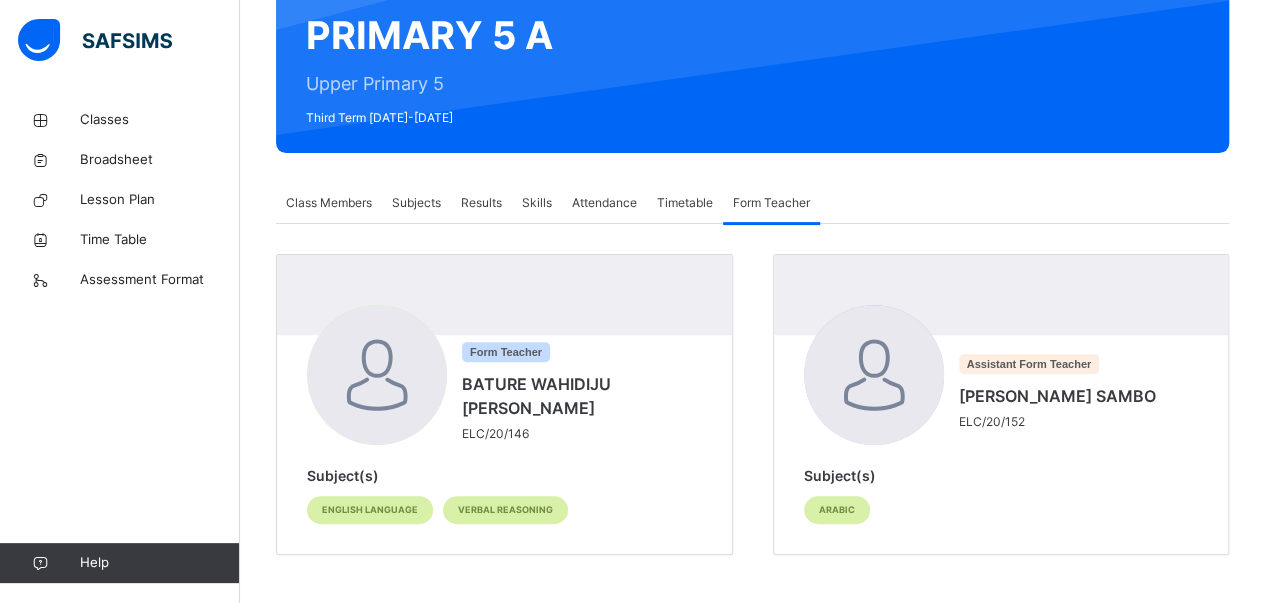 click on "Class Members" at bounding box center (329, 203) 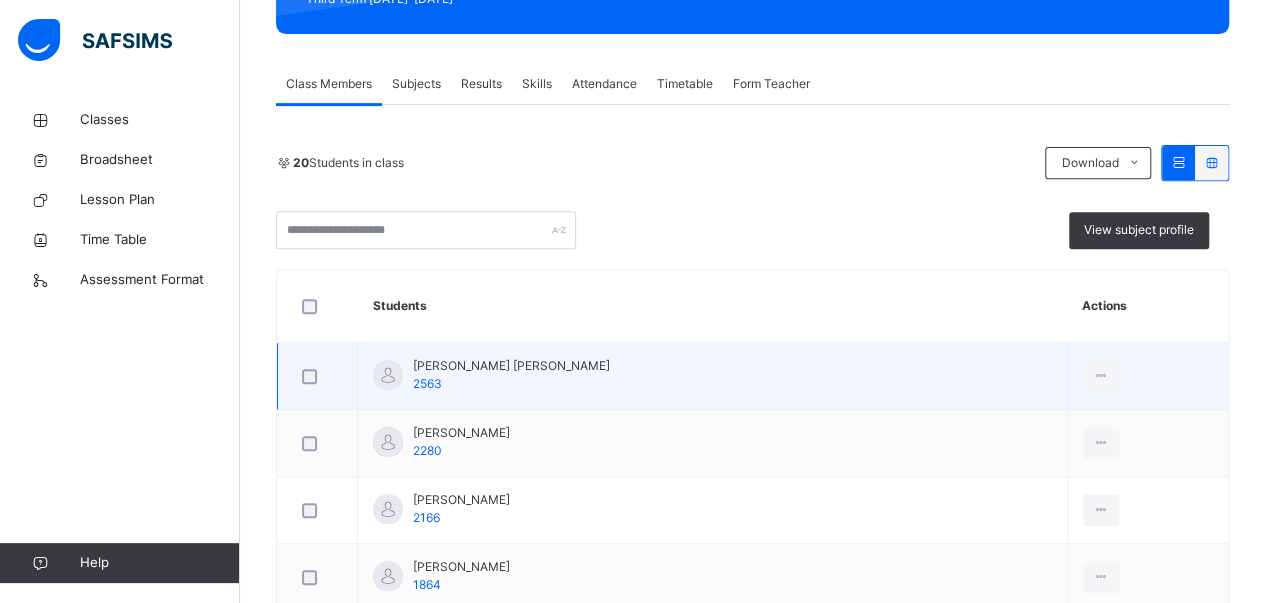 scroll, scrollTop: 356, scrollLeft: 0, axis: vertical 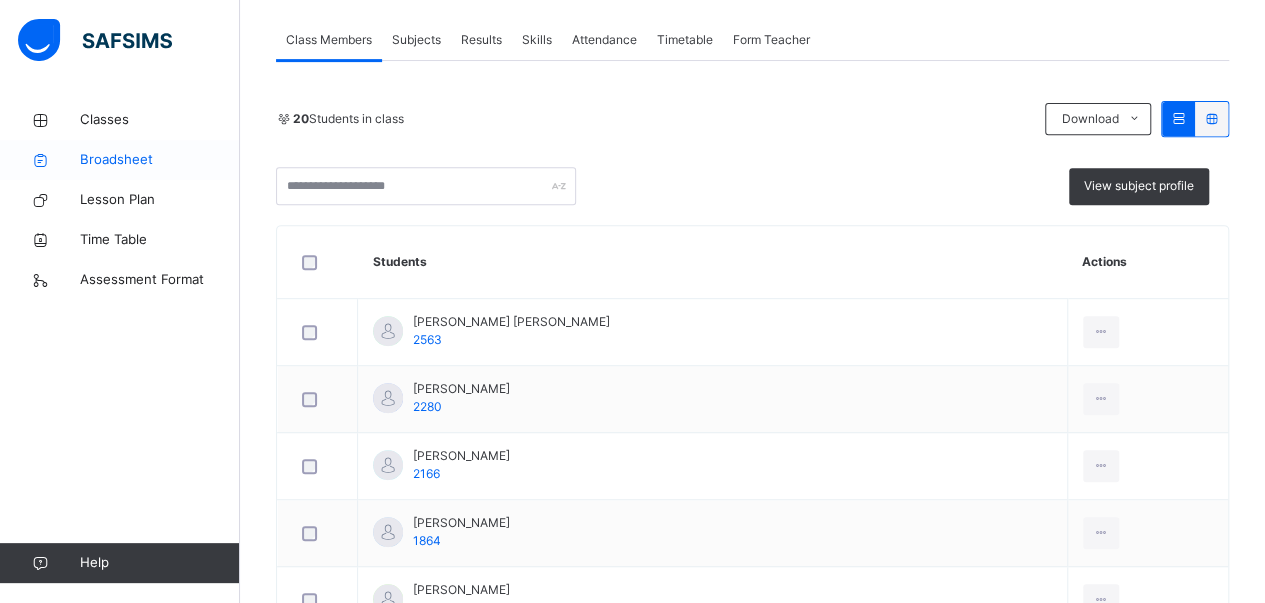 click on "Broadsheet" at bounding box center (160, 160) 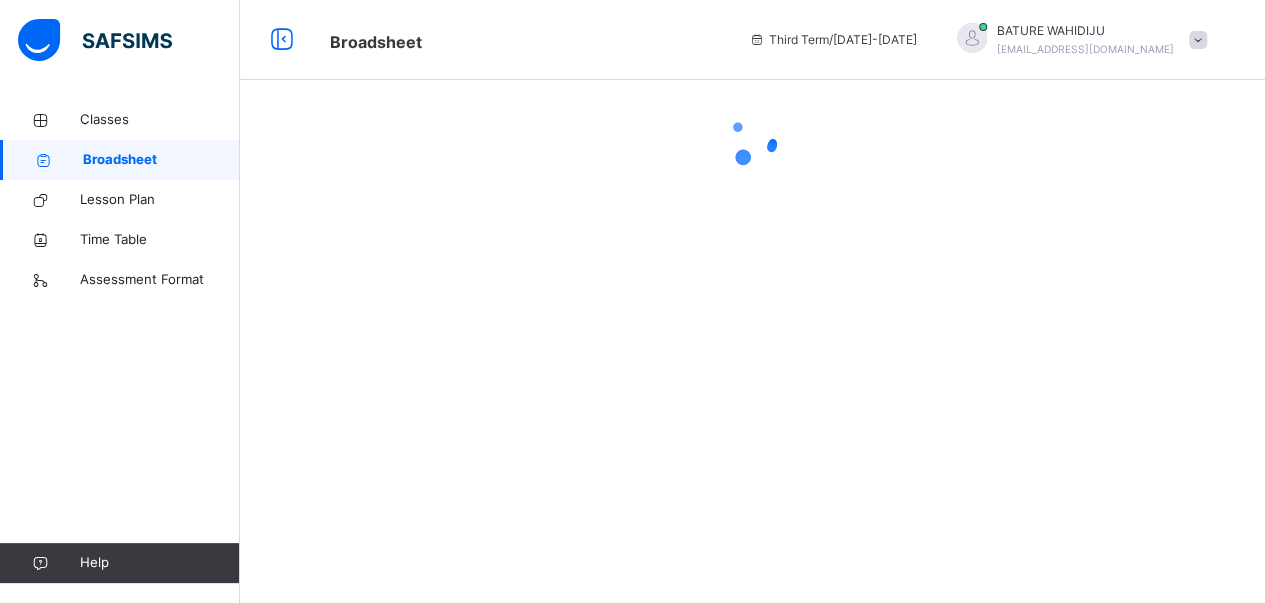 scroll, scrollTop: 0, scrollLeft: 0, axis: both 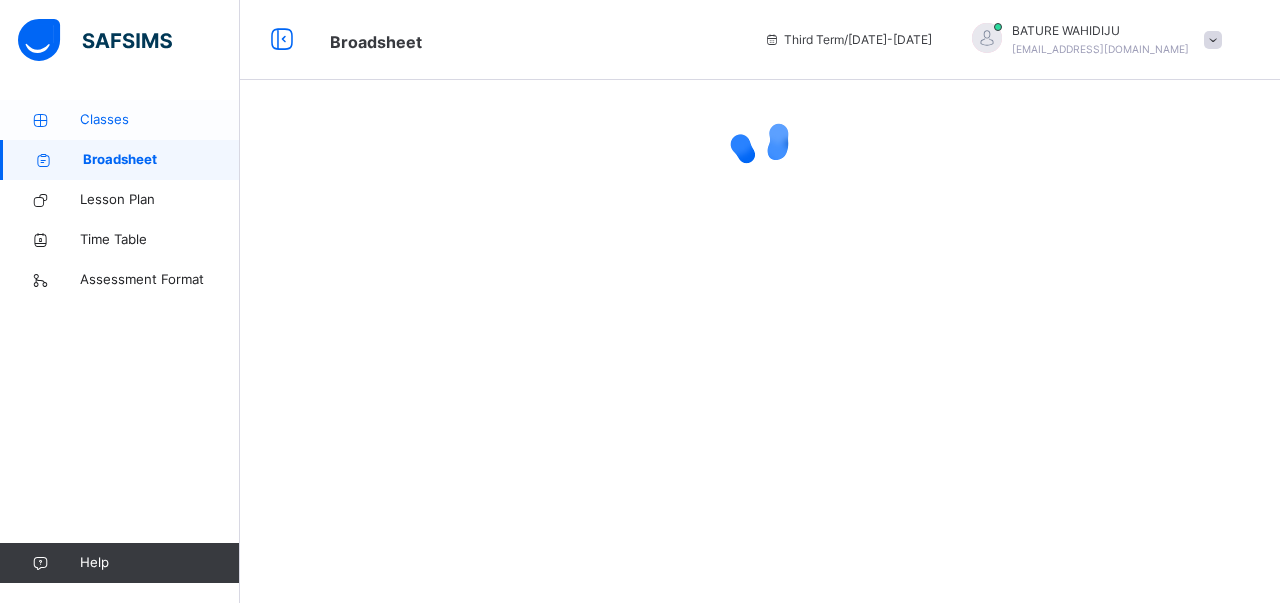 click on "Classes" at bounding box center [160, 120] 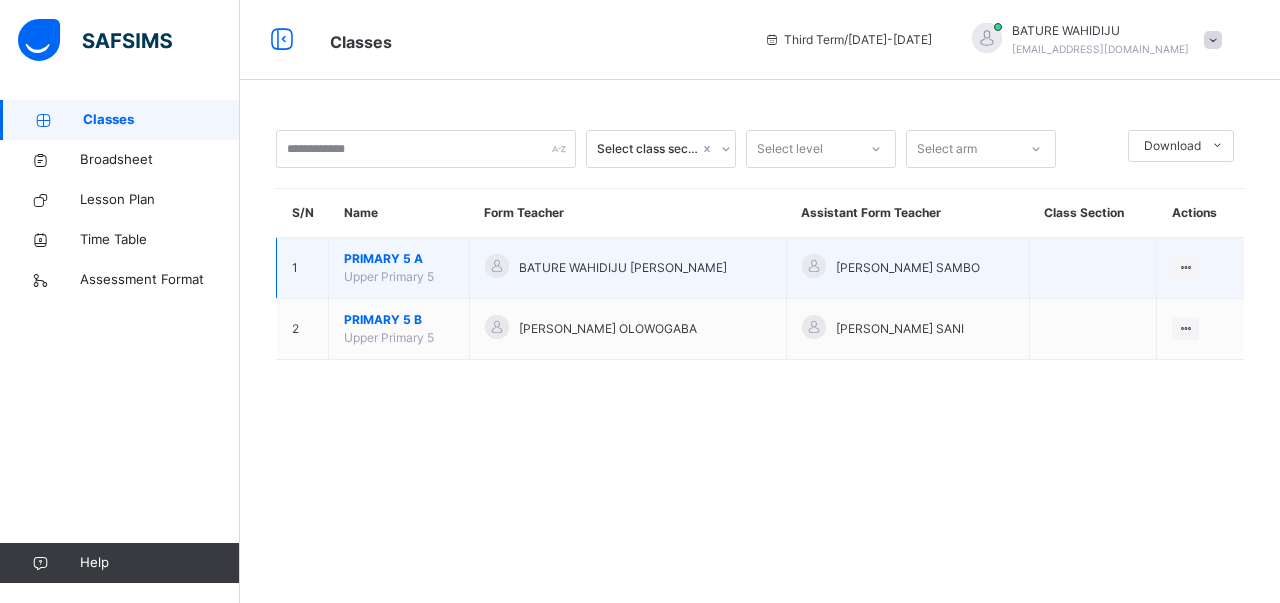 click on "PRIMARY 5   A" at bounding box center [399, 259] 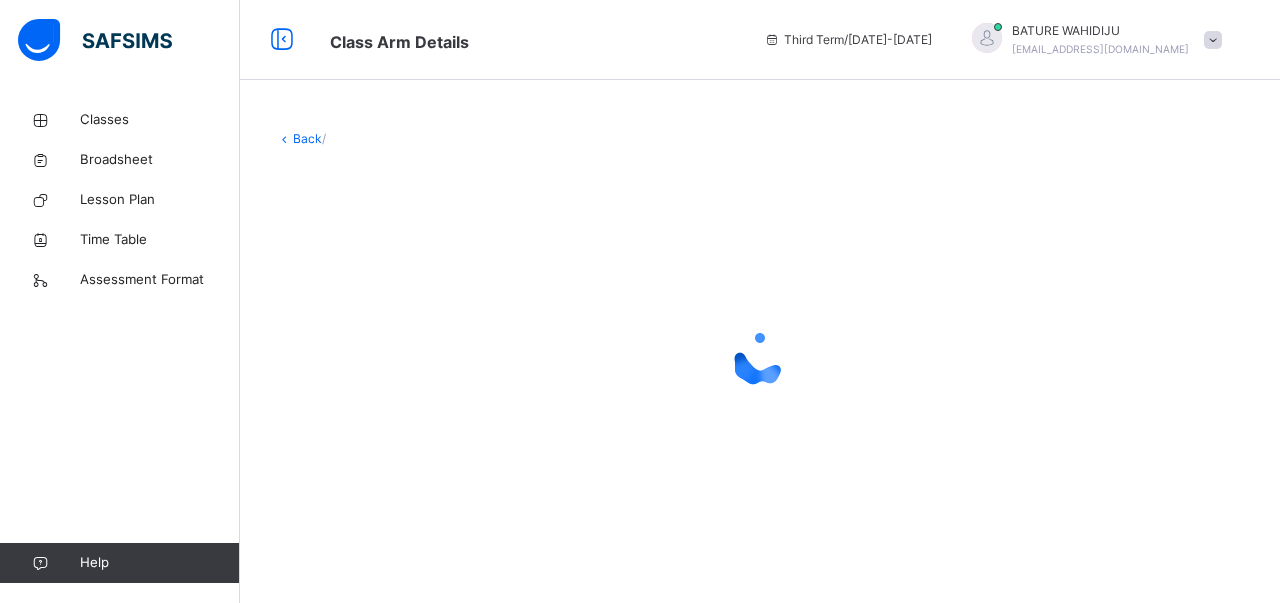 click at bounding box center [760, 358] 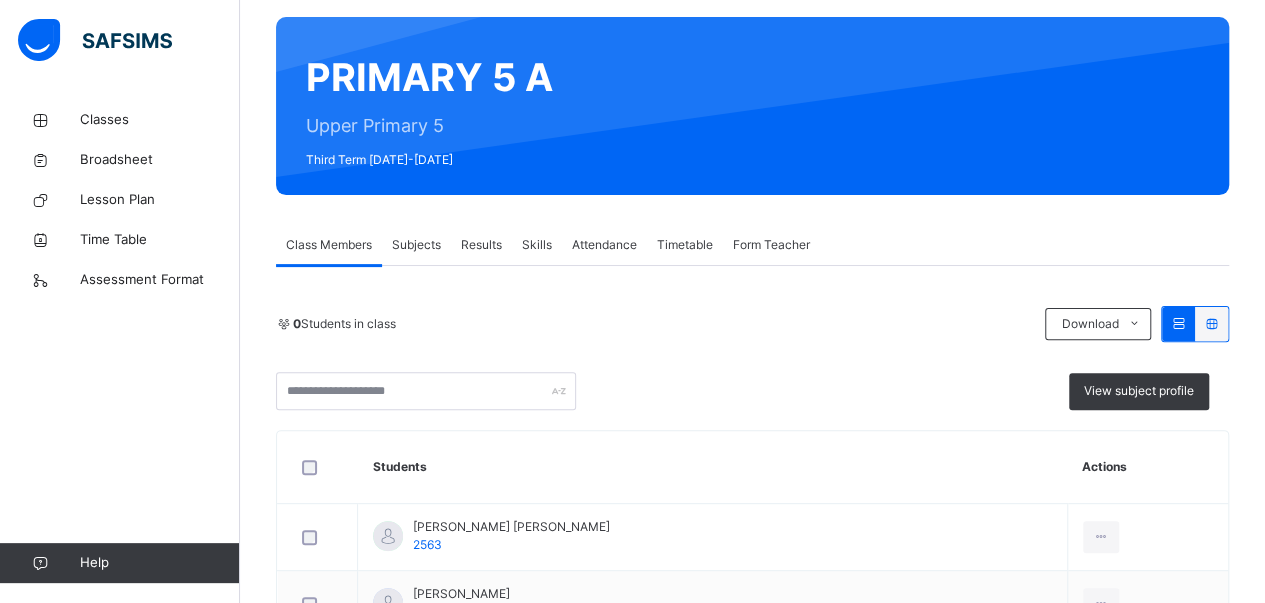 scroll, scrollTop: 152, scrollLeft: 0, axis: vertical 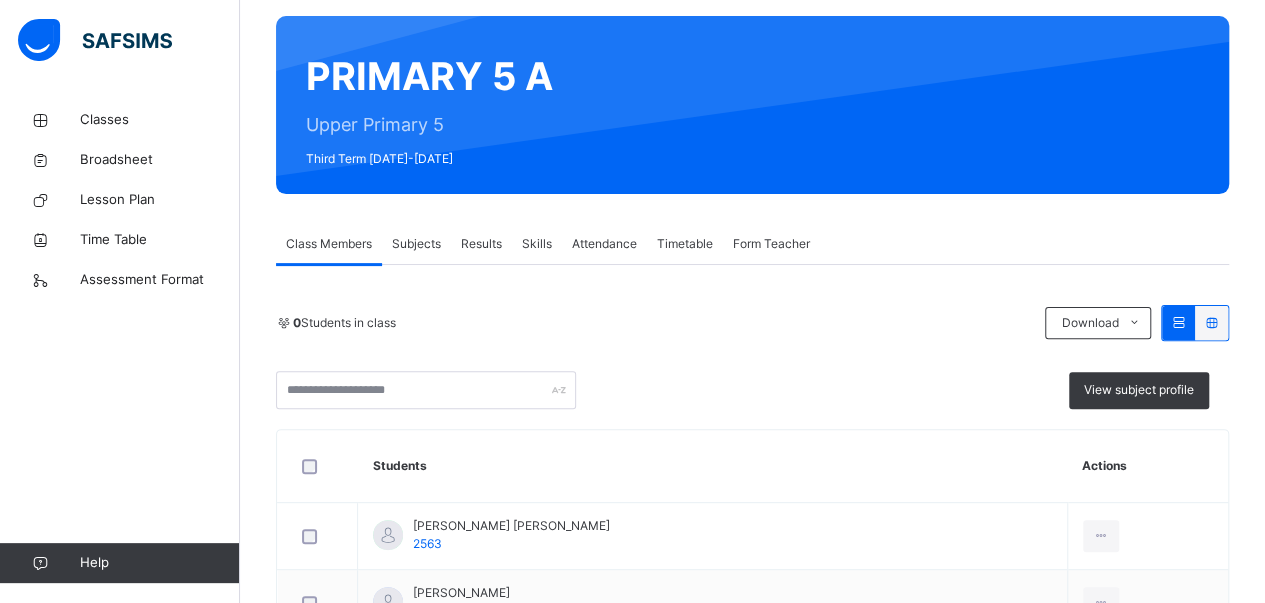 click on "Subjects" at bounding box center [416, 244] 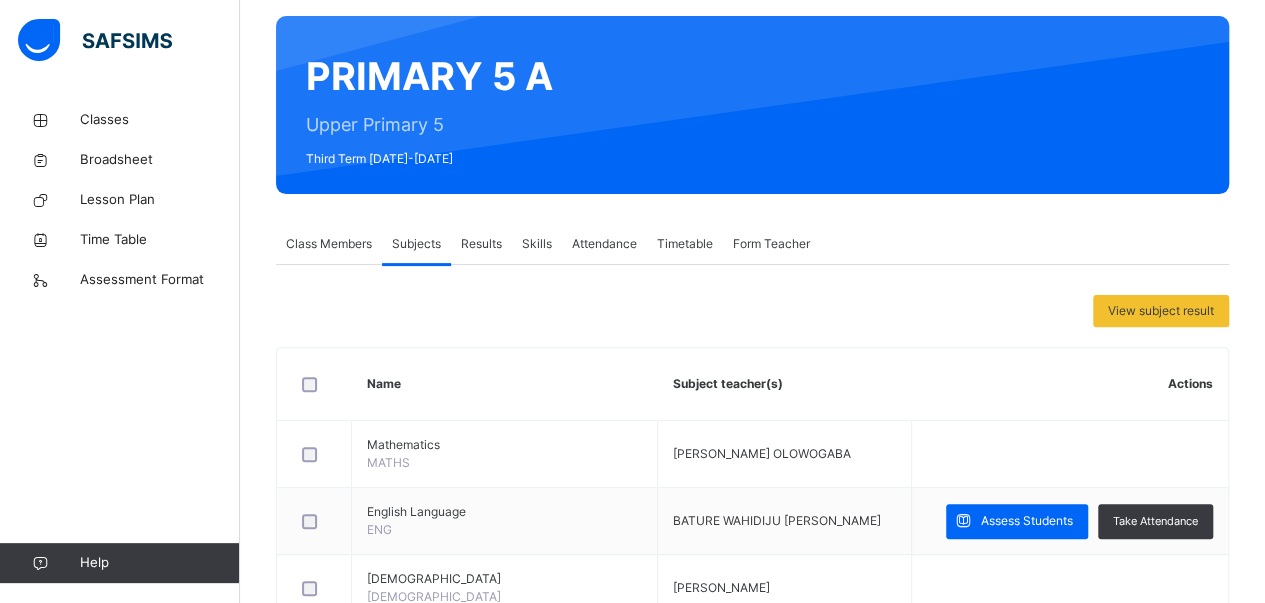 click on "Results" at bounding box center [481, 244] 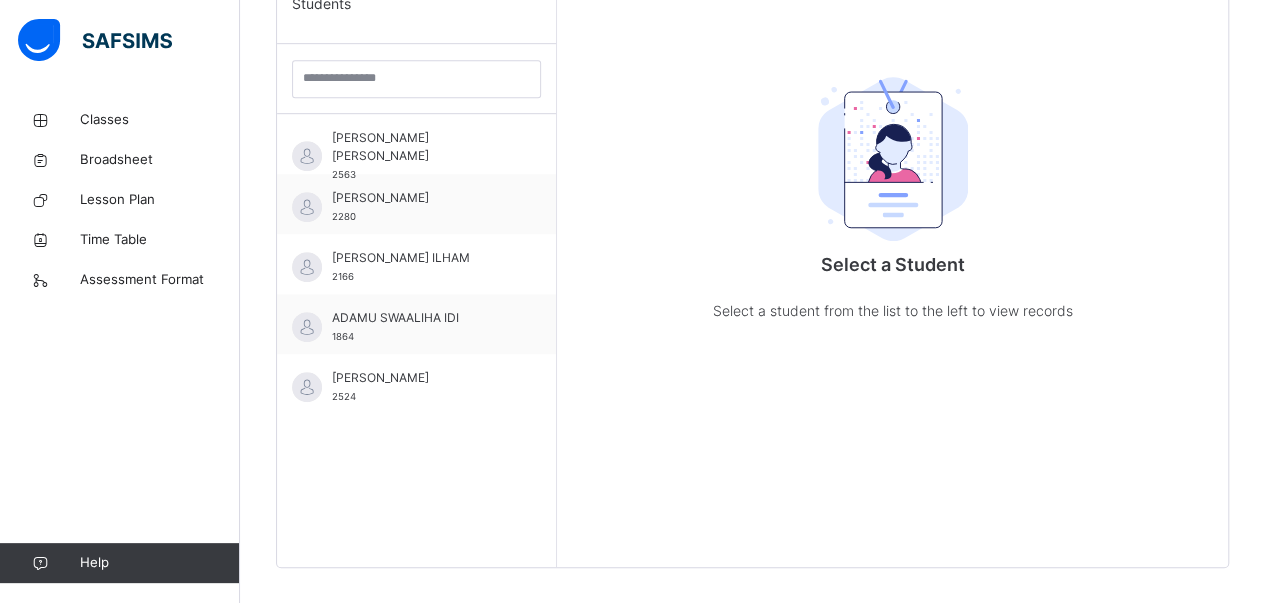 scroll, scrollTop: 558, scrollLeft: 0, axis: vertical 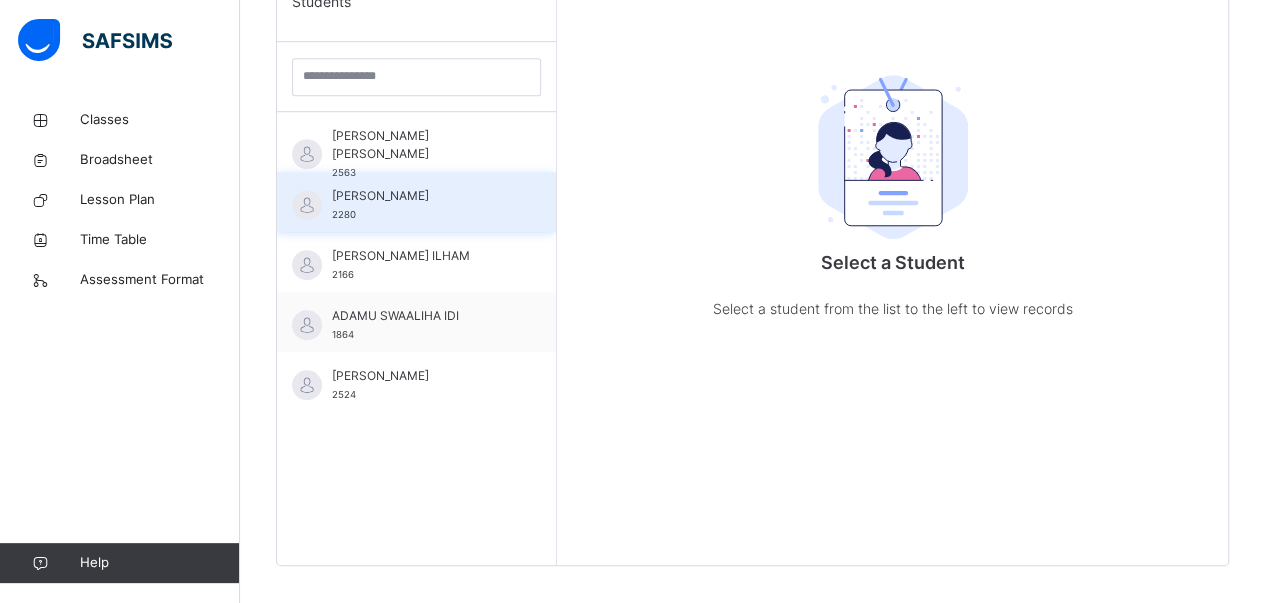 click on "[PERSON_NAME]" at bounding box center (421, 196) 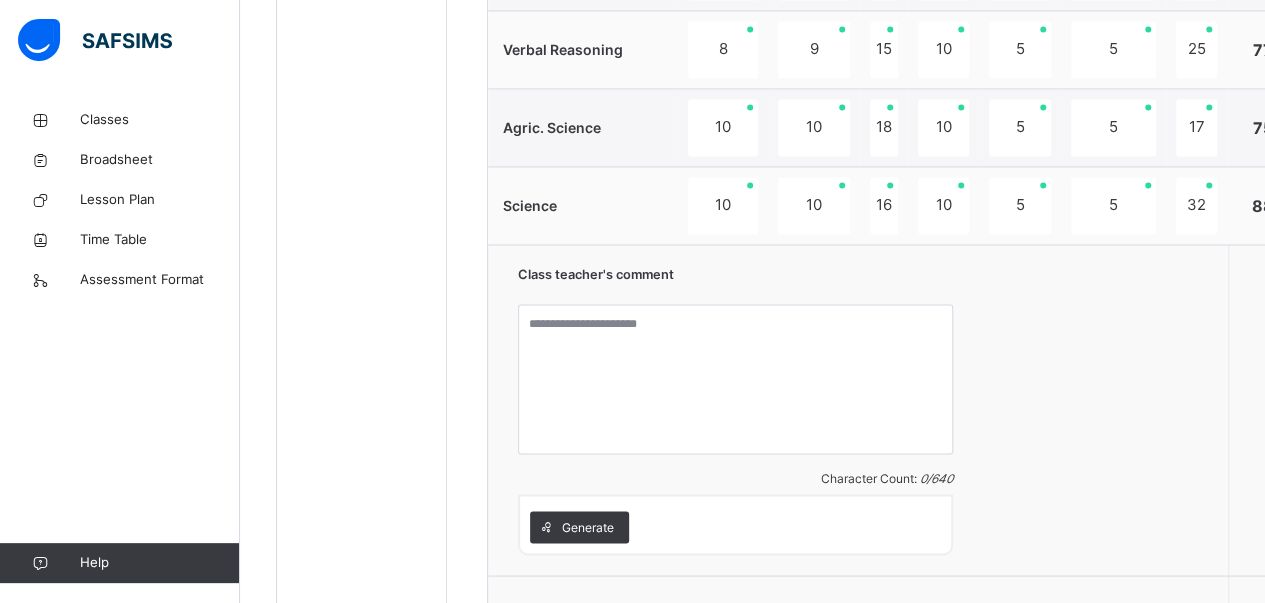 scroll, scrollTop: 1680, scrollLeft: 0, axis: vertical 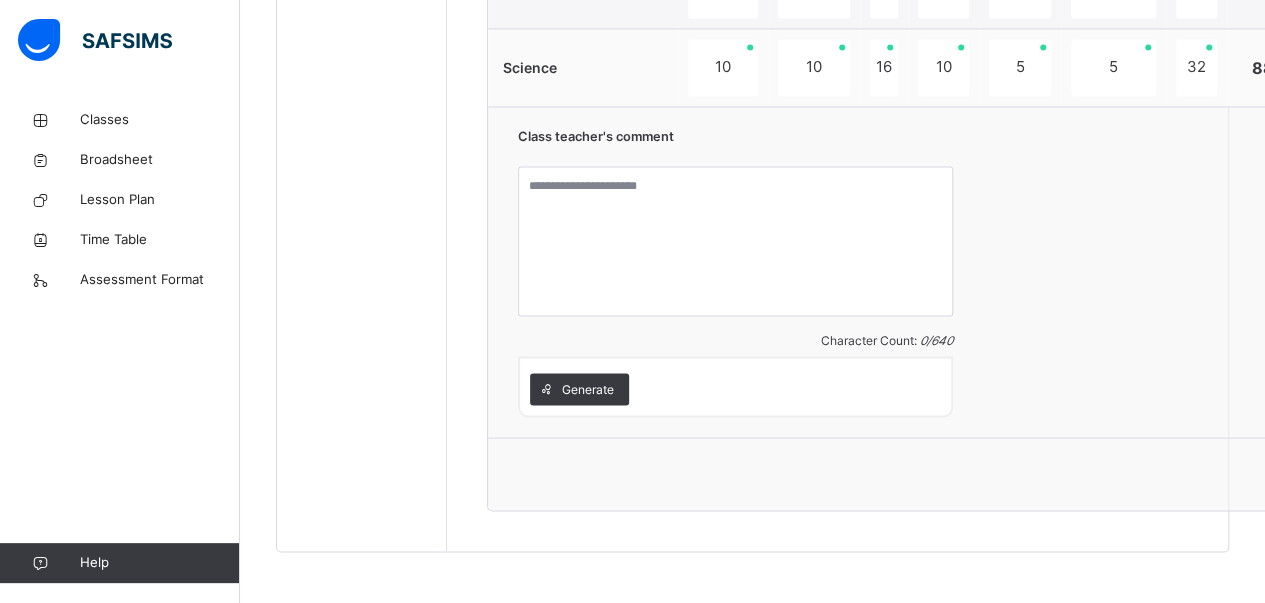 click on "Students [PERSON_NAME] [PERSON_NAME]  2563 [PERSON_NAME] 2280 [PERSON_NAME] 2166 [PERSON_NAME] [PERSON_NAME] 1864 [PERSON_NAME]  2524 [PERSON_NAME] 2660 BABANKUDI [PERSON_NAME] [PERSON_NAME] 1849 [PERSON_NAME]  2361 [PERSON_NAME] 23051 [PERSON_NAME] 1978 [PERSON_NAME] 1850 [PERSON_NAME] [PERSON_NAME] 23321 [PERSON_NAME] 1855 [PERSON_NAME]  2227 [PERSON_NAME] 2276 [PERSON_NAME]-KULTHUM ALIYU 1994 [PERSON_NAME] 2356 SALMA ADEYOSOLA [PERSON_NAME]  1857 [PERSON_NAME] 2288 [PERSON_NAME]  2522" at bounding box center (362, -305) 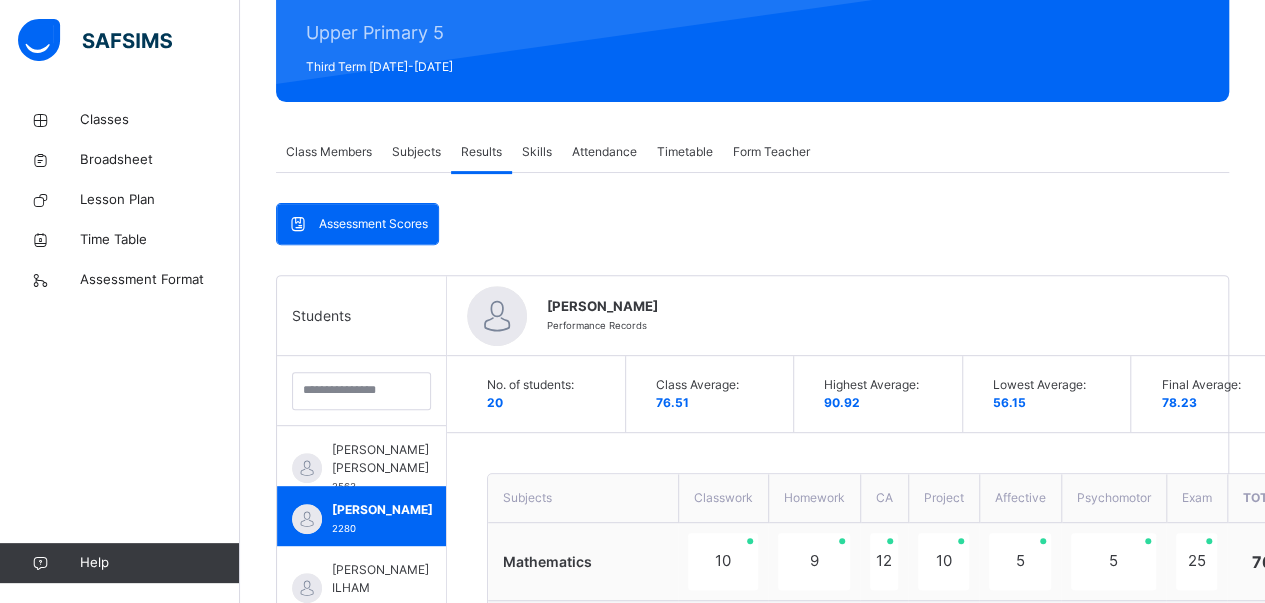 click on "Subjects" at bounding box center [583, 498] 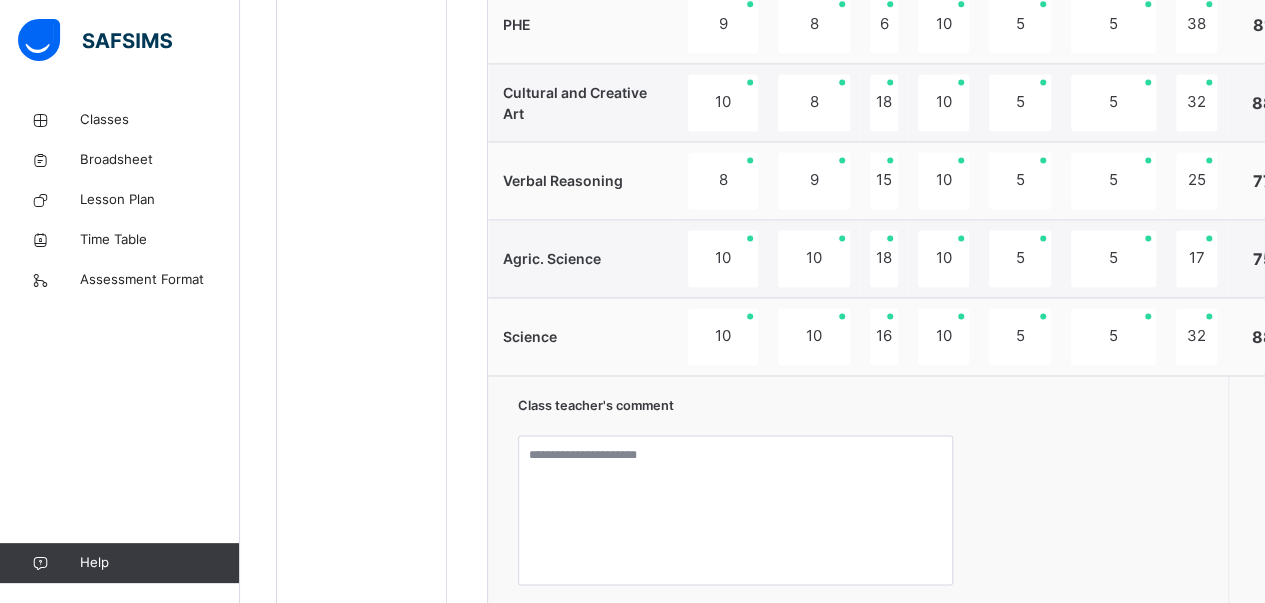 scroll, scrollTop: 1412, scrollLeft: 0, axis: vertical 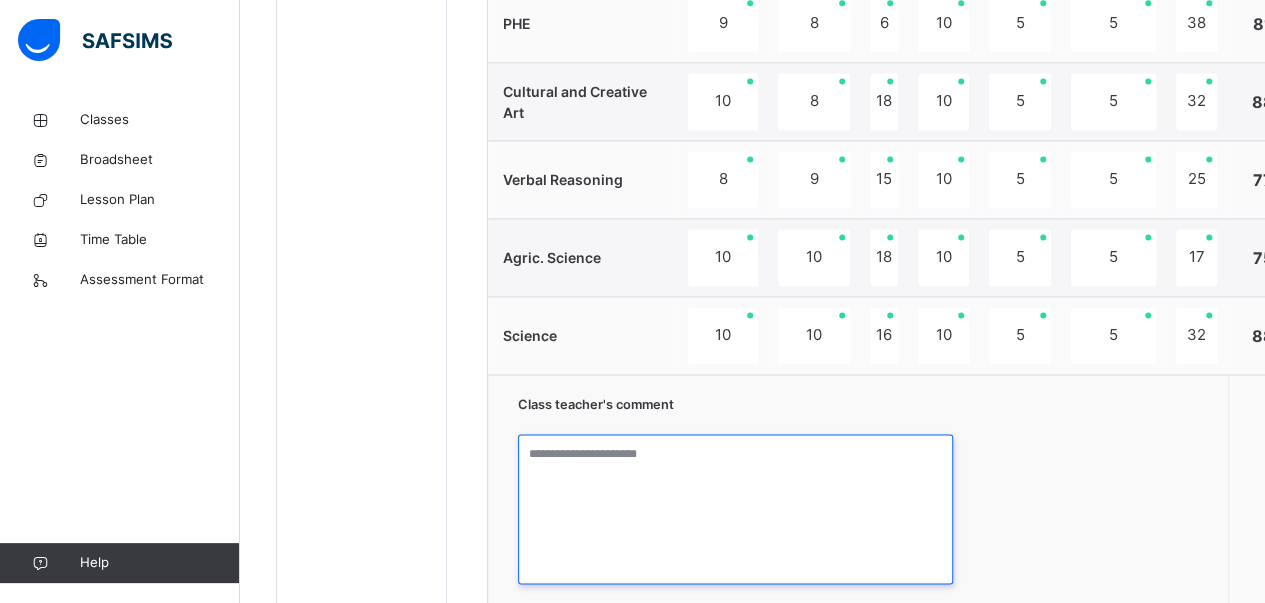 click at bounding box center (735, 509) 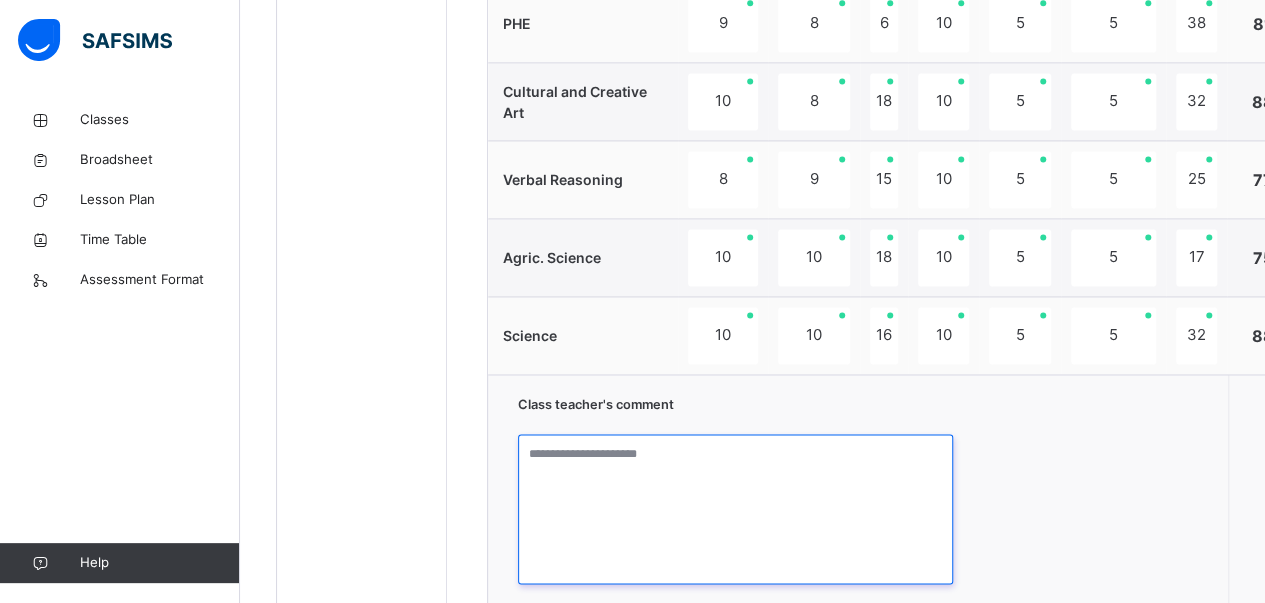 paste on "**********" 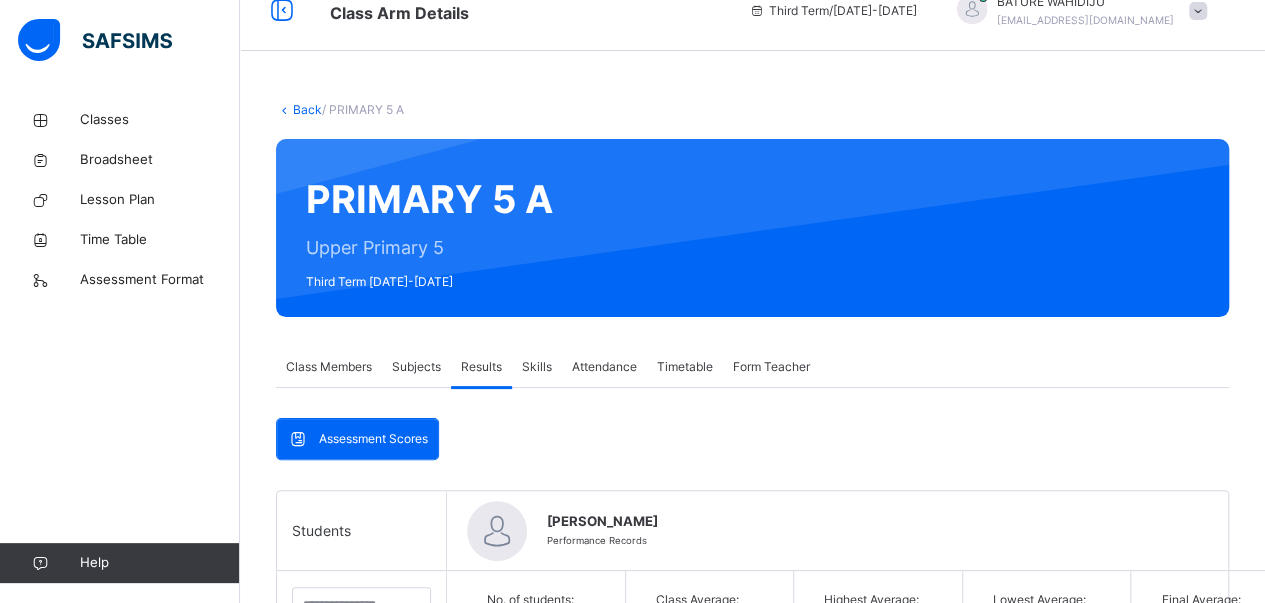scroll, scrollTop: 0, scrollLeft: 0, axis: both 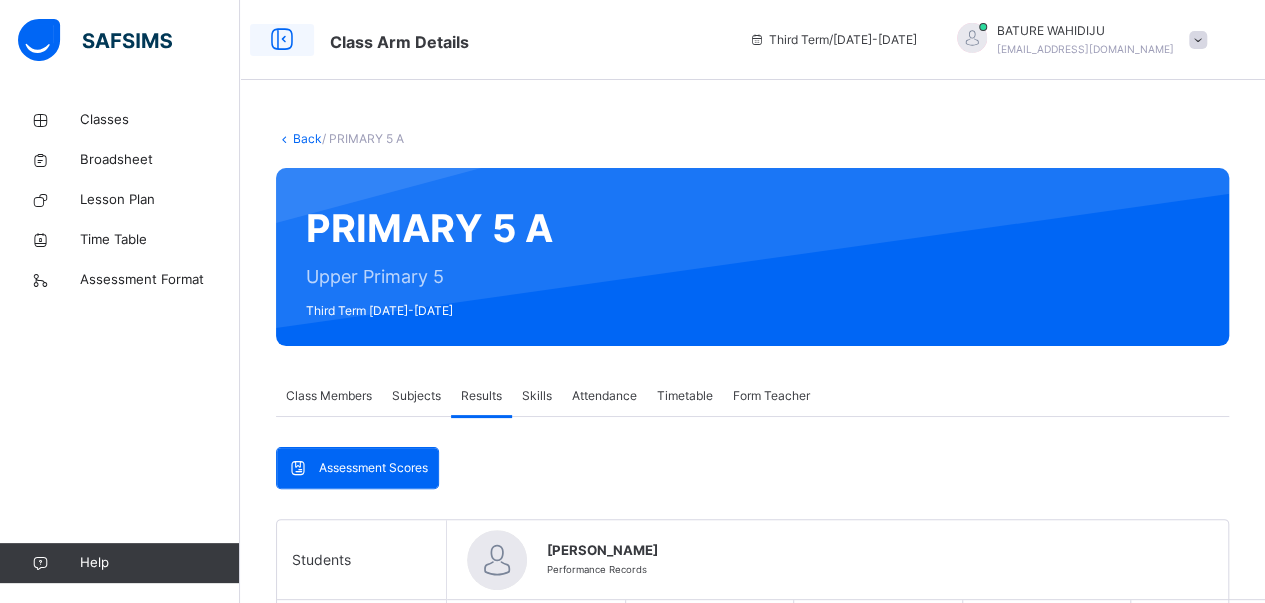 type on "**********" 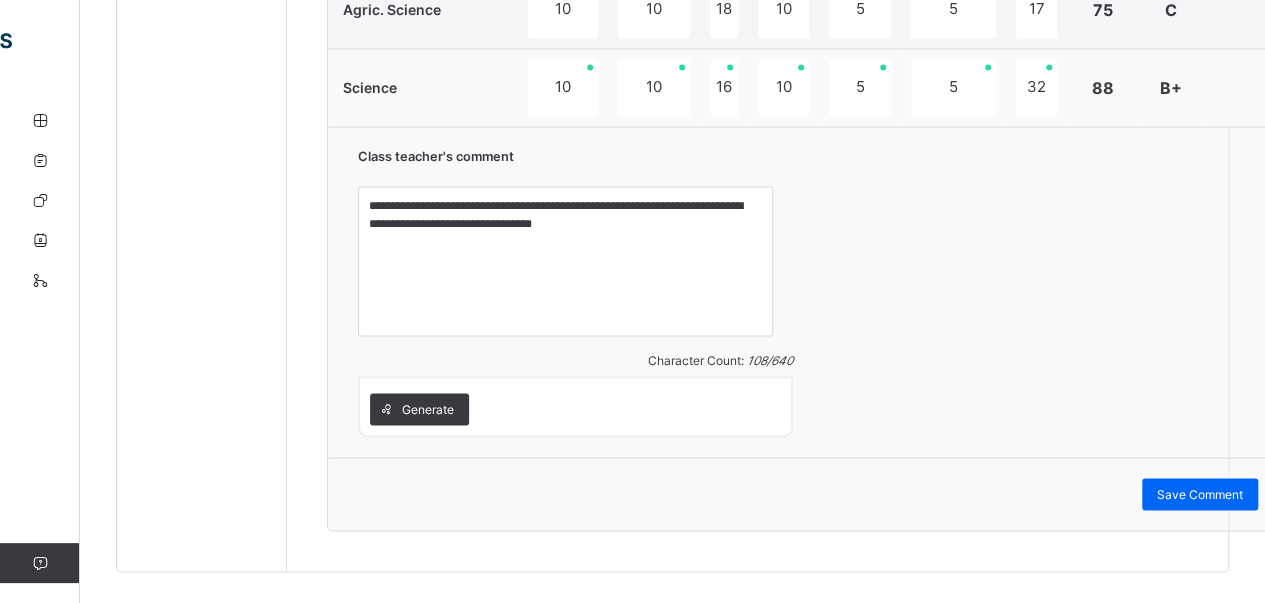 scroll, scrollTop: 1661, scrollLeft: 0, axis: vertical 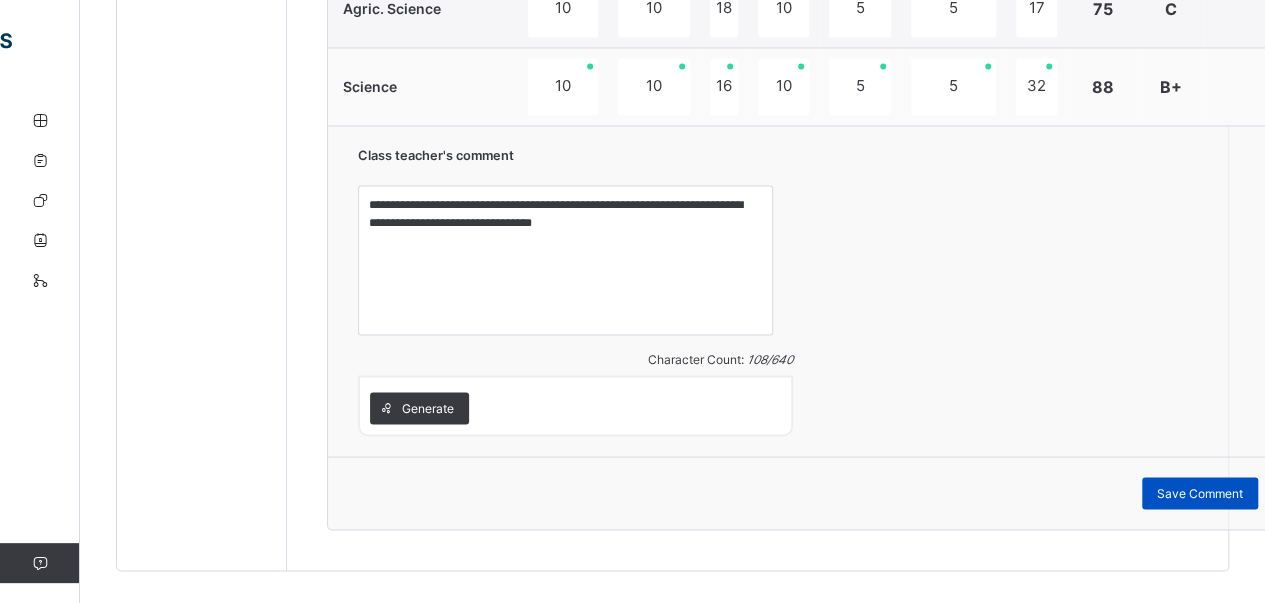 click on "Save Comment" at bounding box center [1200, 493] 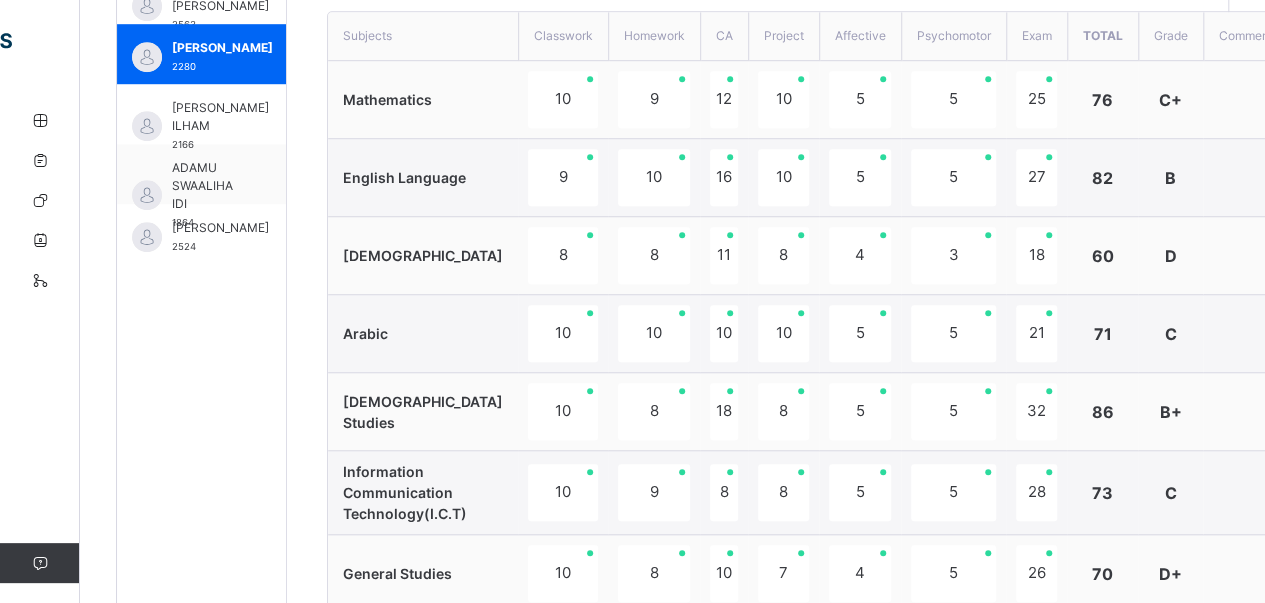 scroll, scrollTop: 696, scrollLeft: 0, axis: vertical 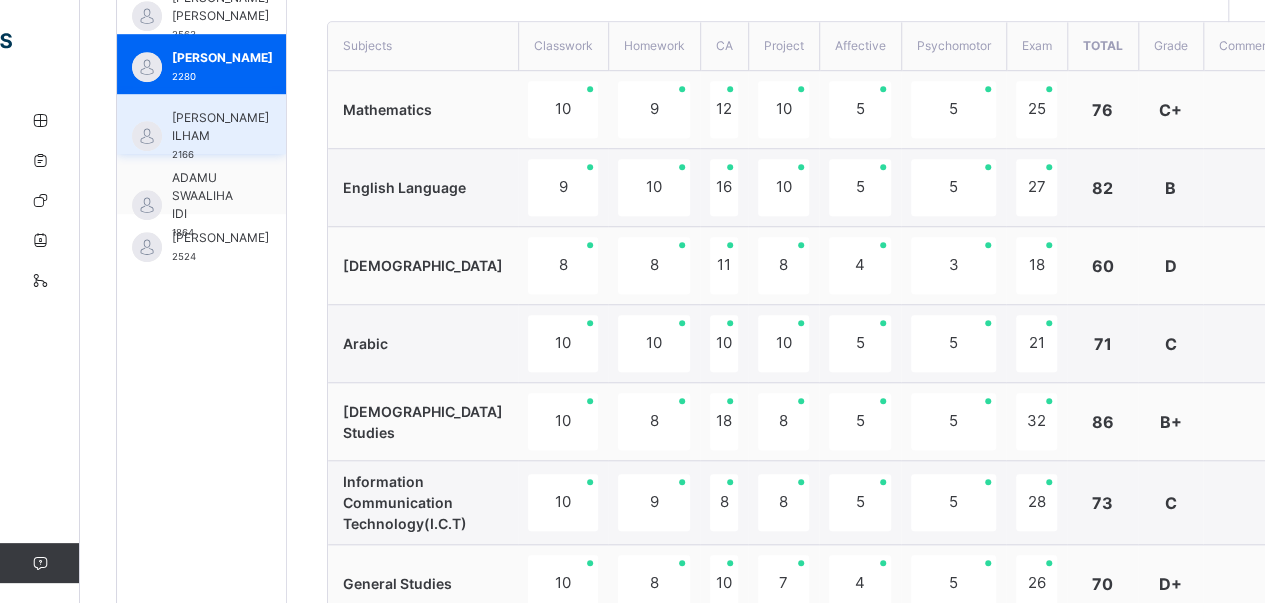 click on "[PERSON_NAME] ILHAM" at bounding box center [220, 127] 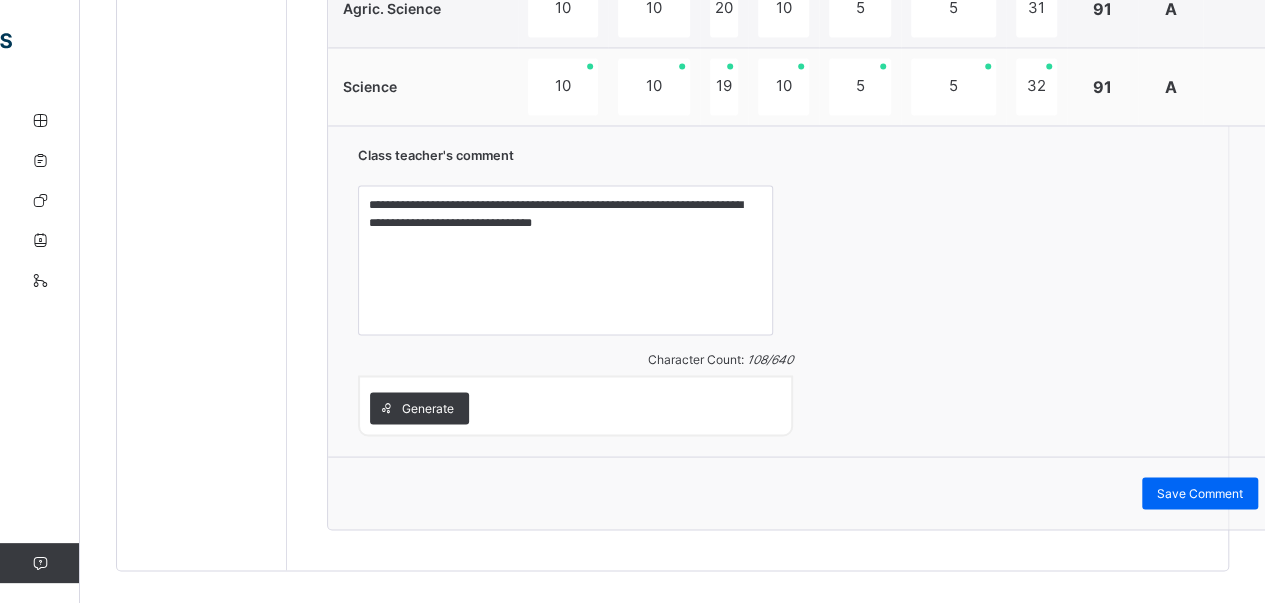 scroll, scrollTop: 1680, scrollLeft: 0, axis: vertical 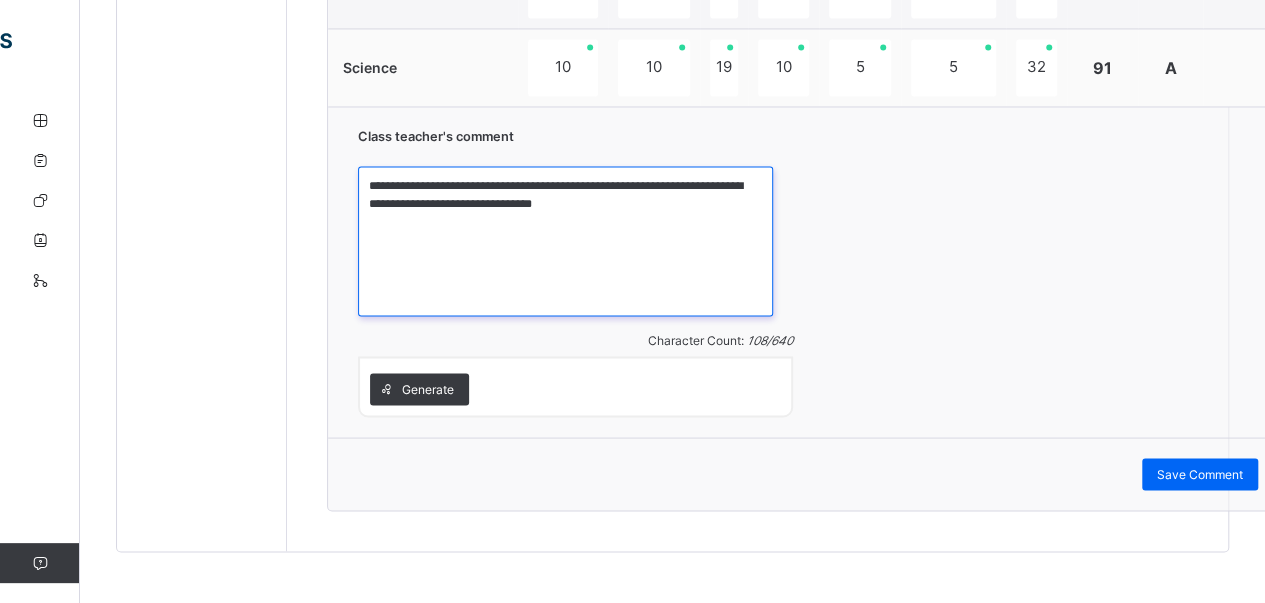 click on "**********" at bounding box center [565, 241] 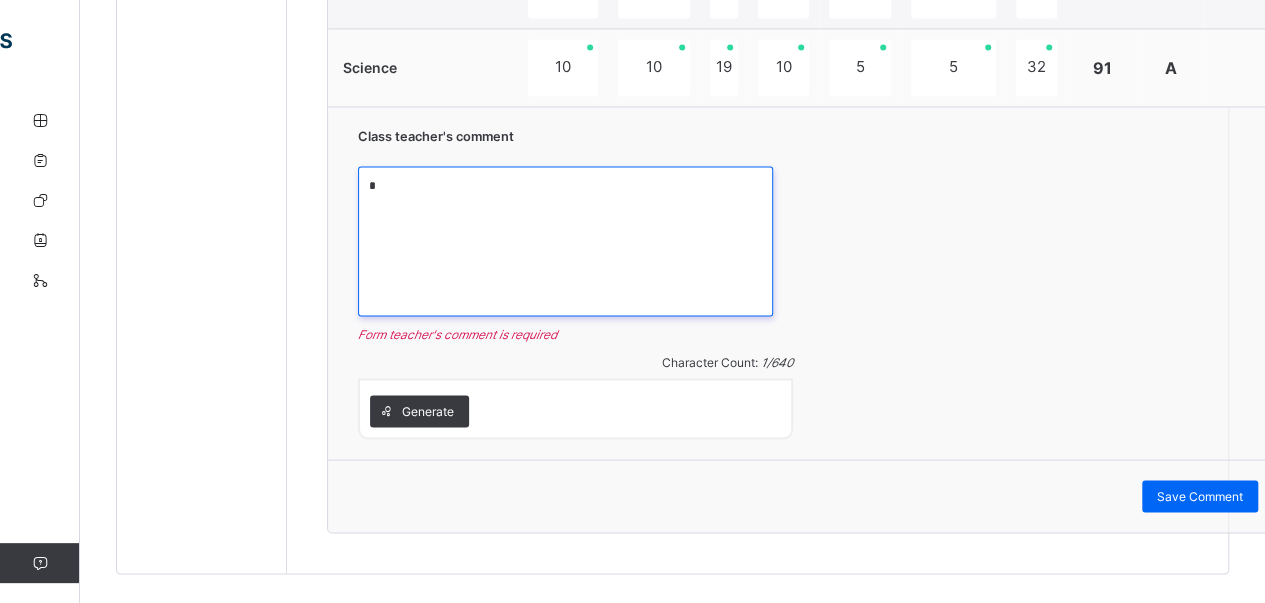 paste on "**********" 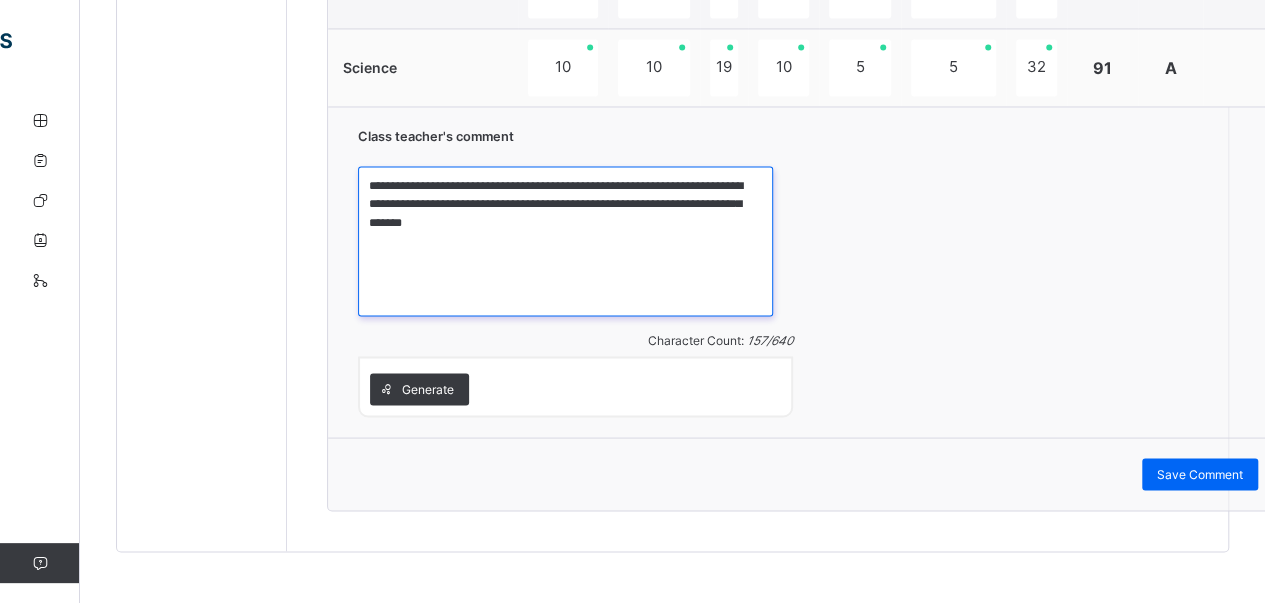 click on "**********" at bounding box center [565, 241] 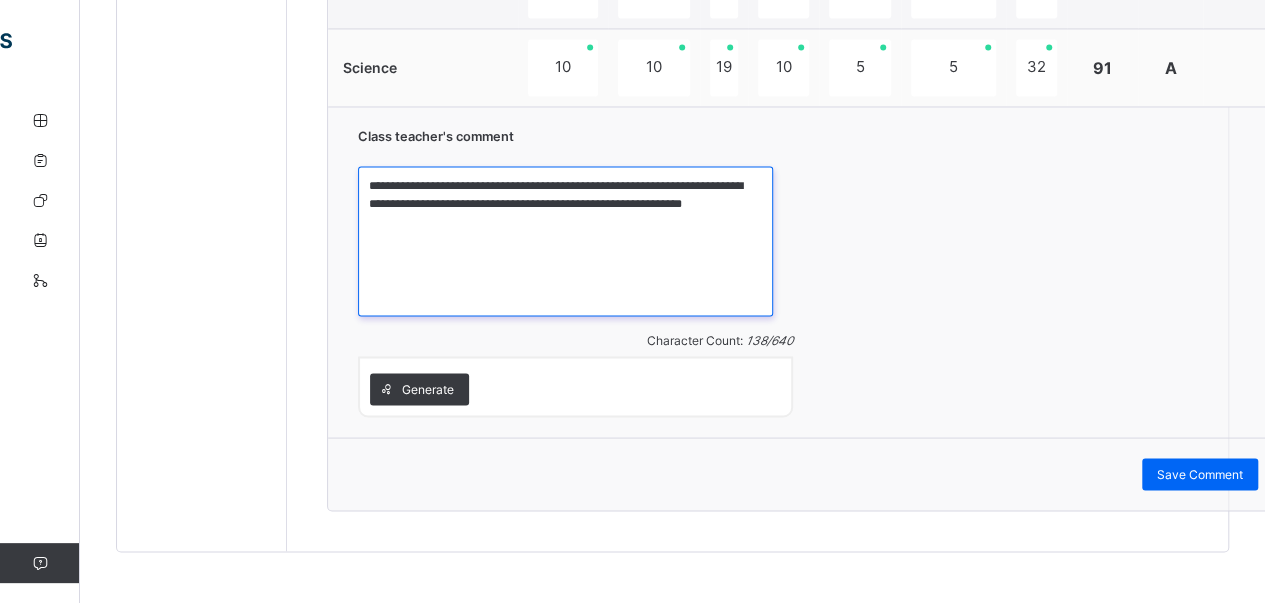click on "**********" at bounding box center (565, 241) 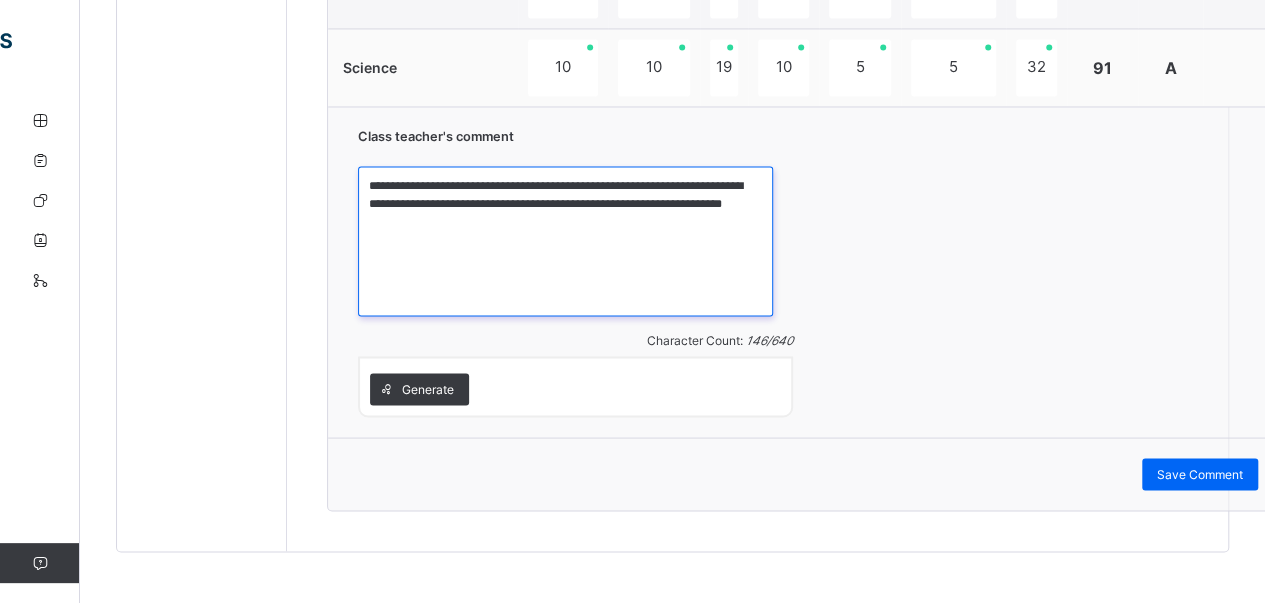 click on "**********" at bounding box center (565, 241) 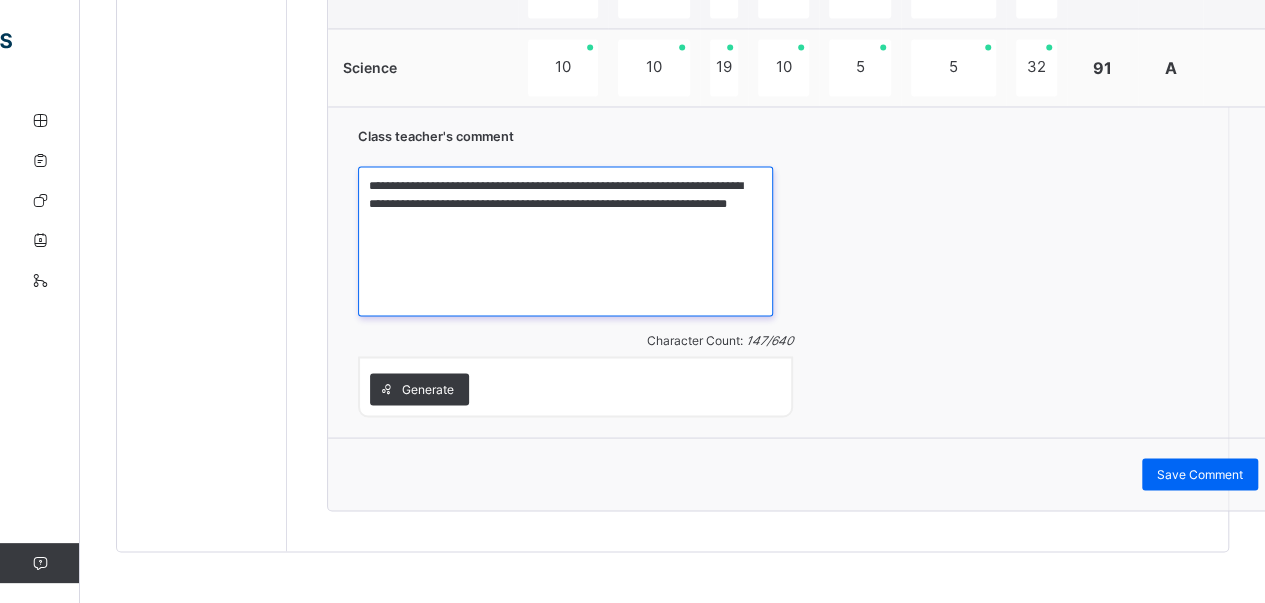 click on "**********" at bounding box center (565, 241) 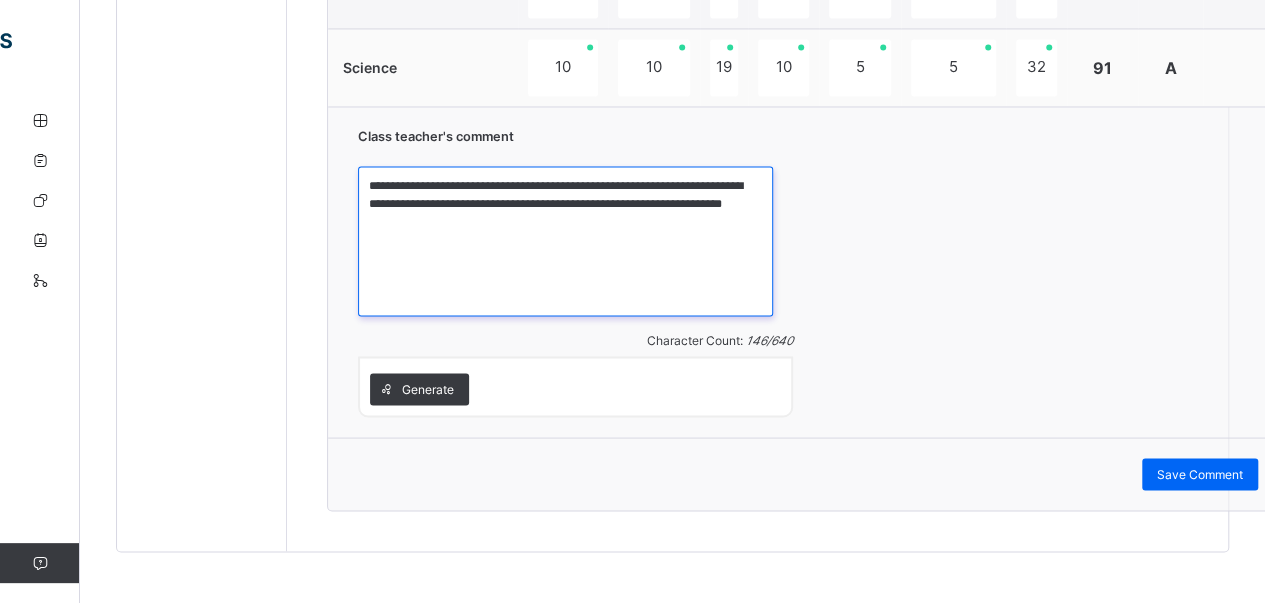 click on "**********" at bounding box center (565, 241) 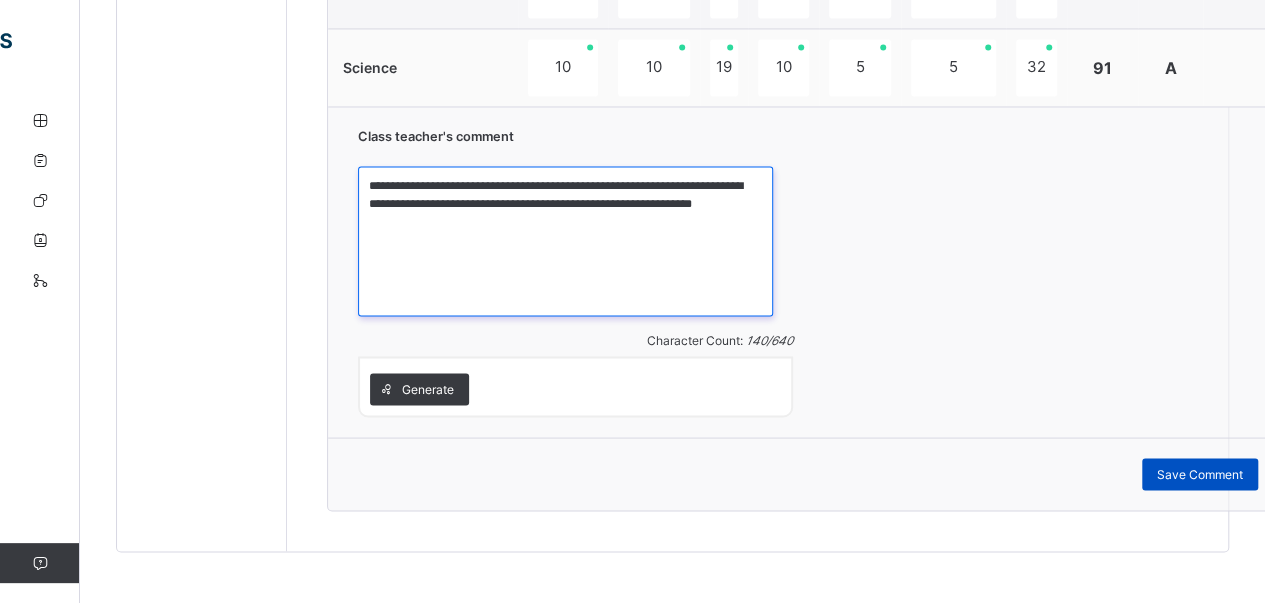 type on "**********" 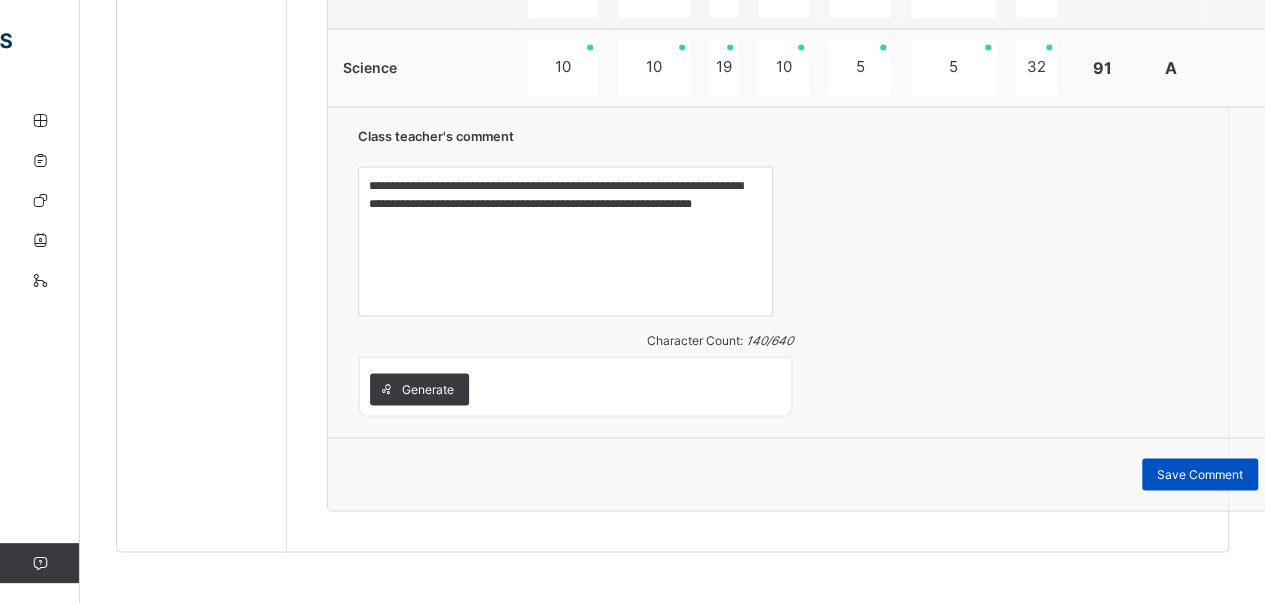 click on "Save Comment" at bounding box center (1200, 474) 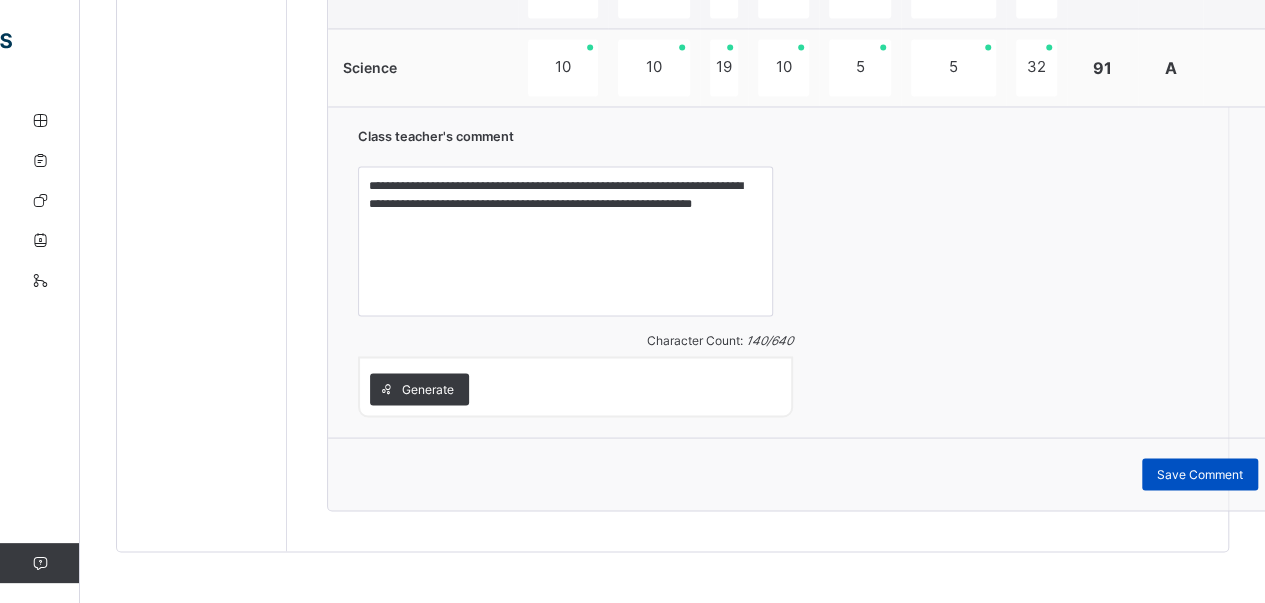 click on "Save Comment" at bounding box center [1200, 474] 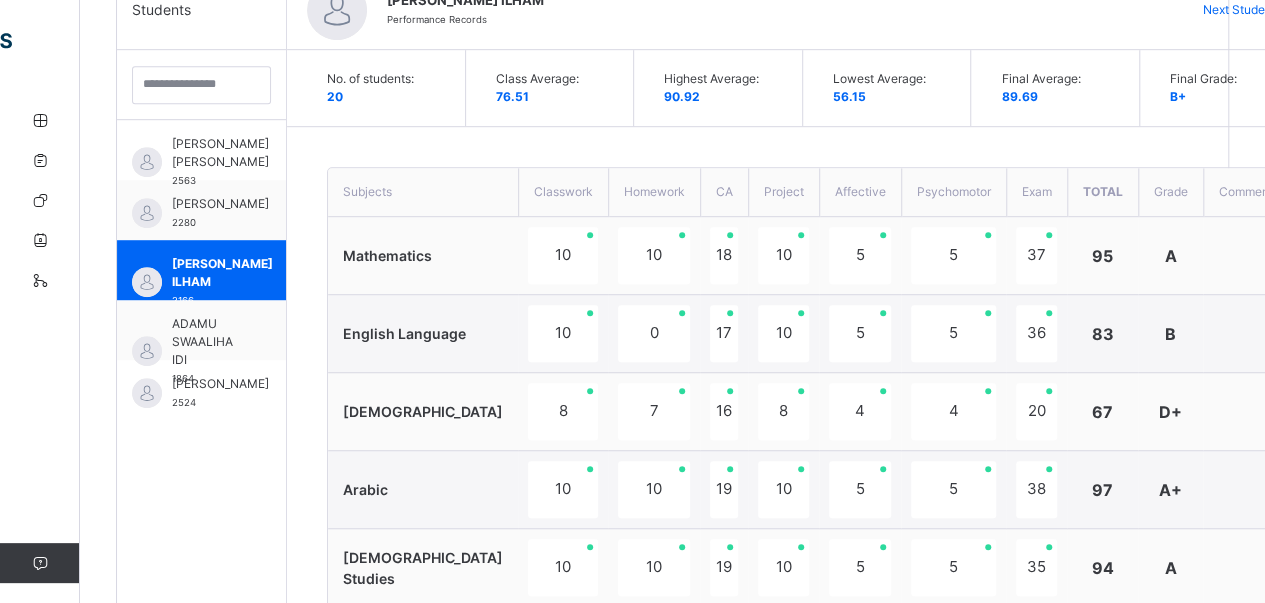 scroll, scrollTop: 559, scrollLeft: 0, axis: vertical 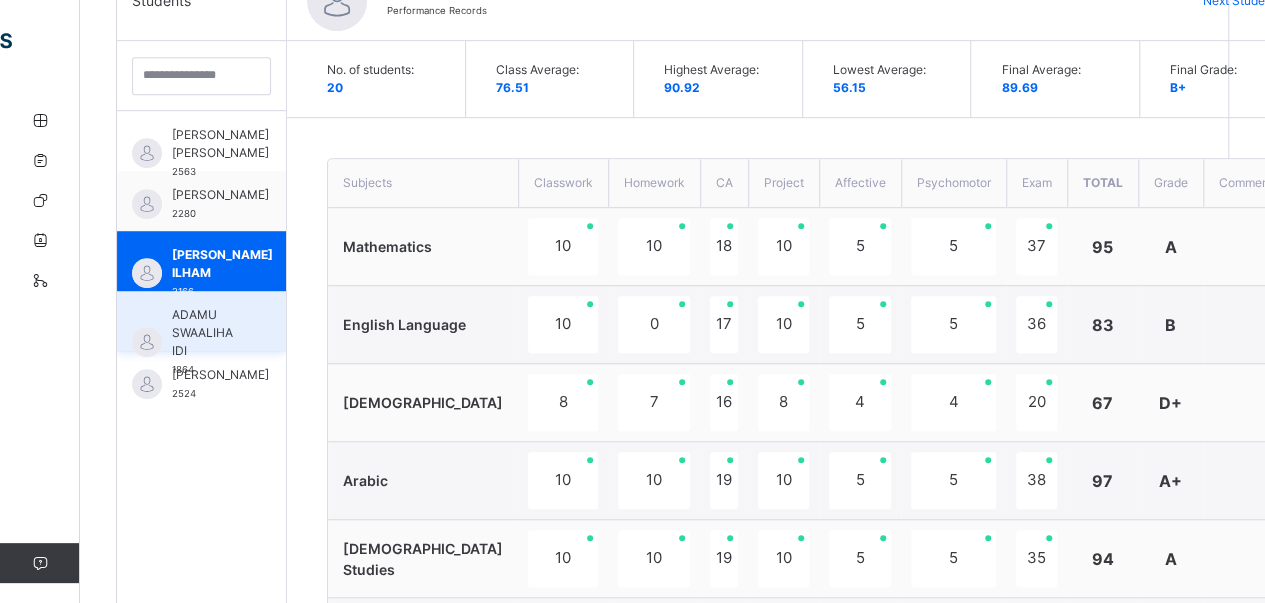 click on "ADAMU SWAALIHA IDI" at bounding box center (206, 333) 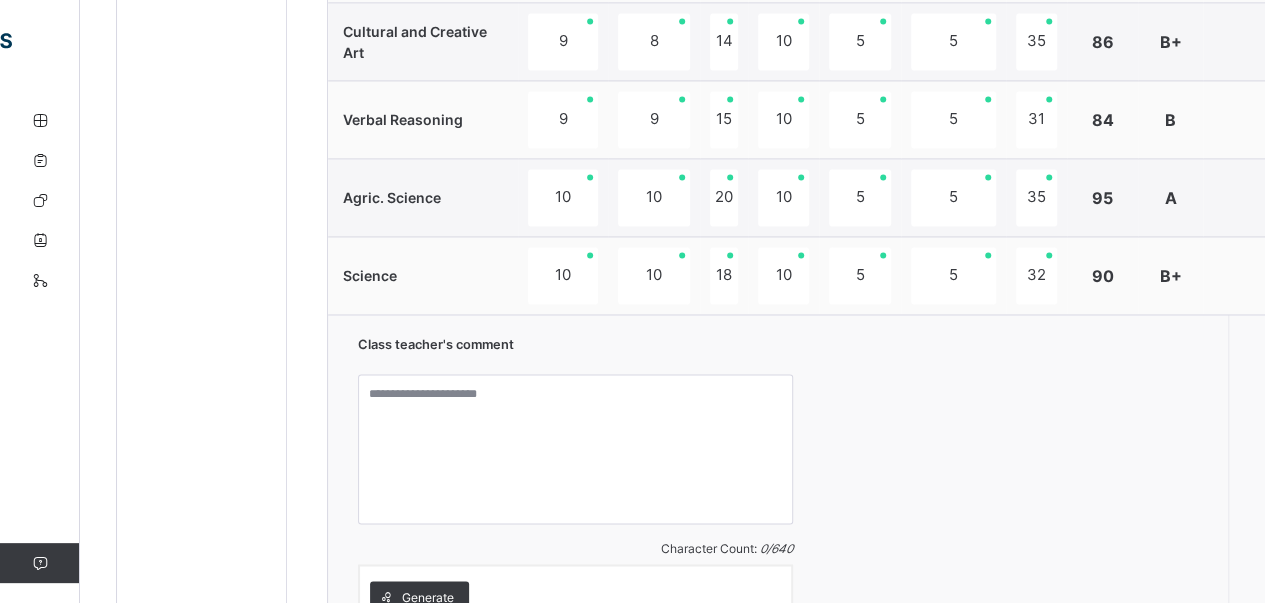 scroll, scrollTop: 1484, scrollLeft: 0, axis: vertical 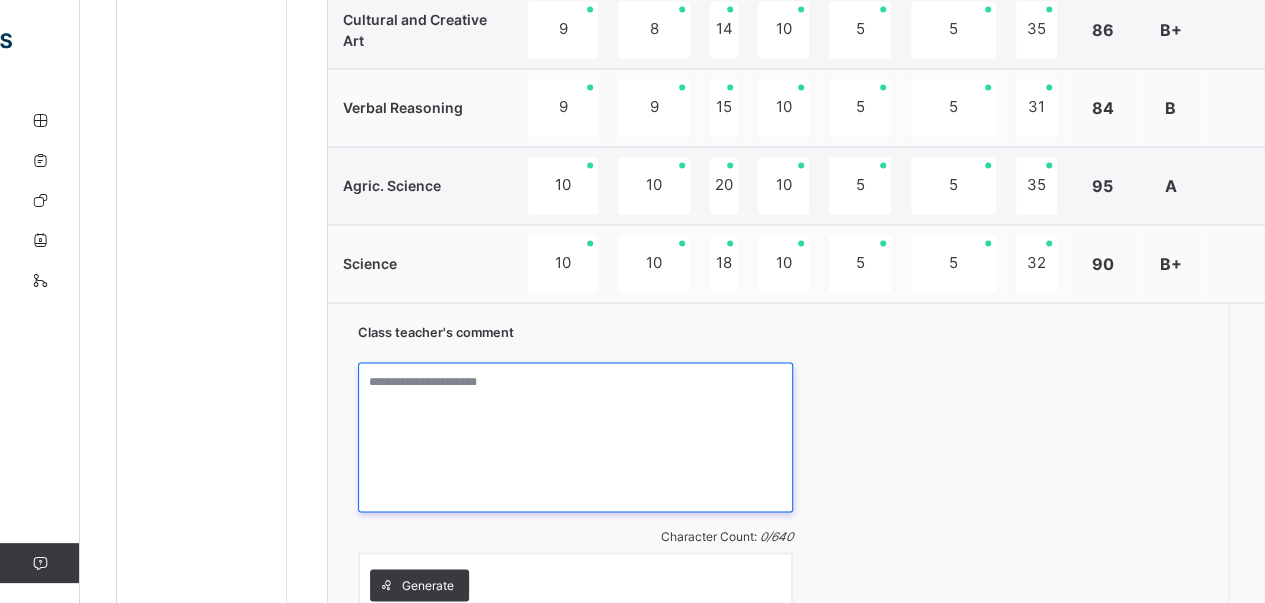 click at bounding box center [575, 437] 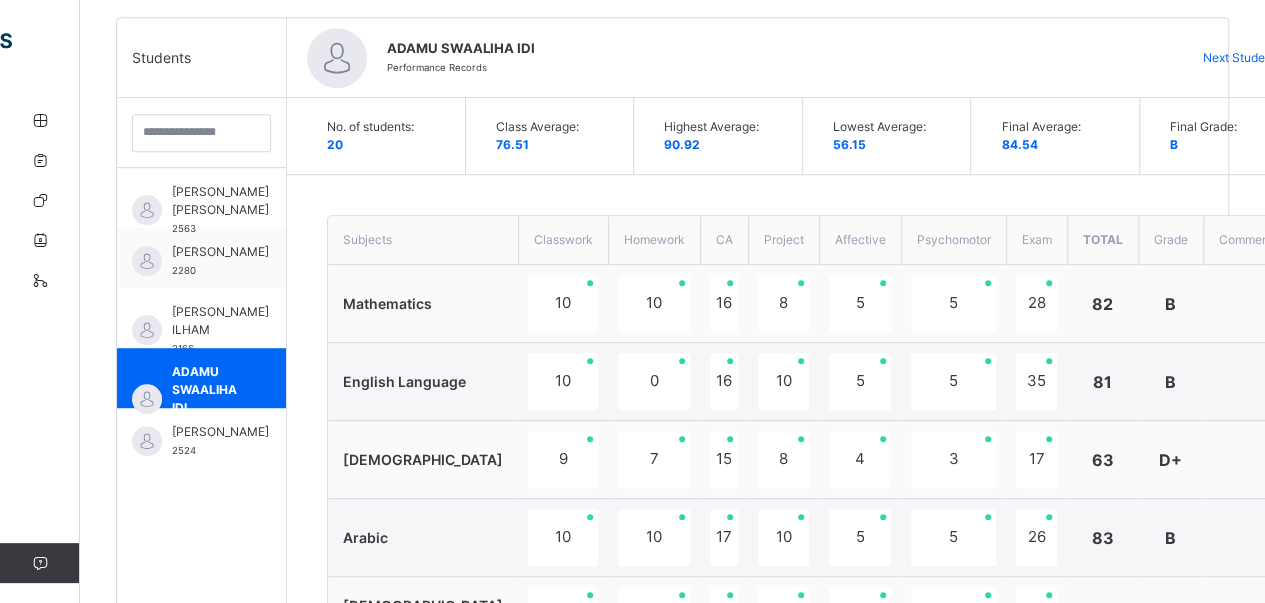 scroll, scrollTop: 514, scrollLeft: 0, axis: vertical 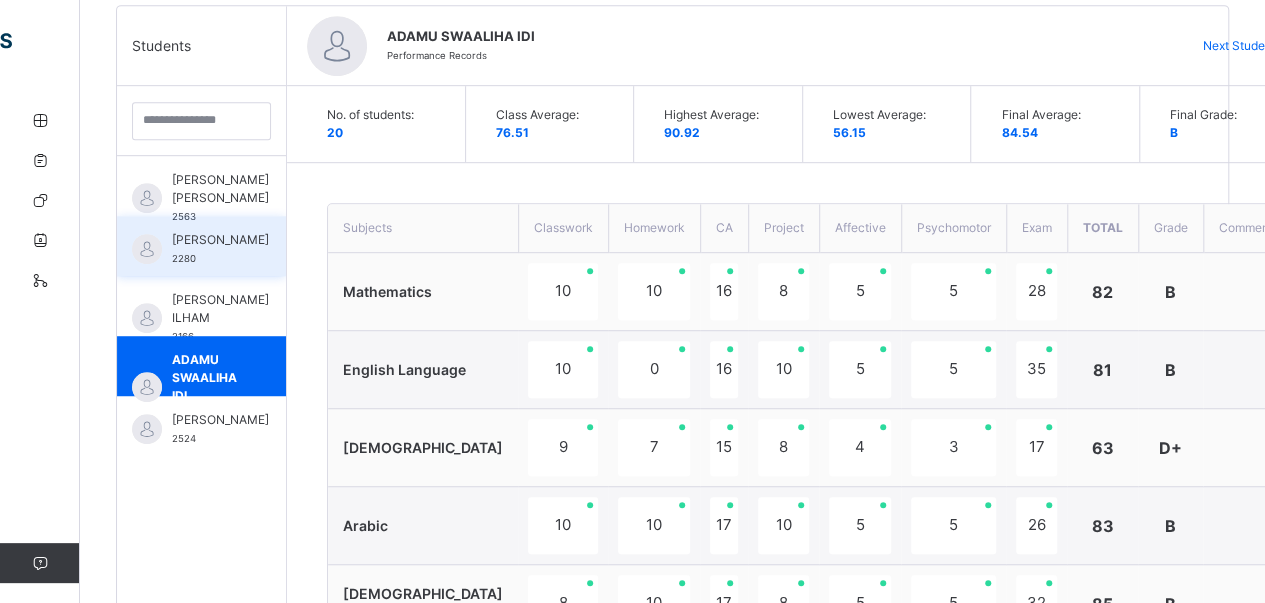click on "[PERSON_NAME]" at bounding box center [220, 240] 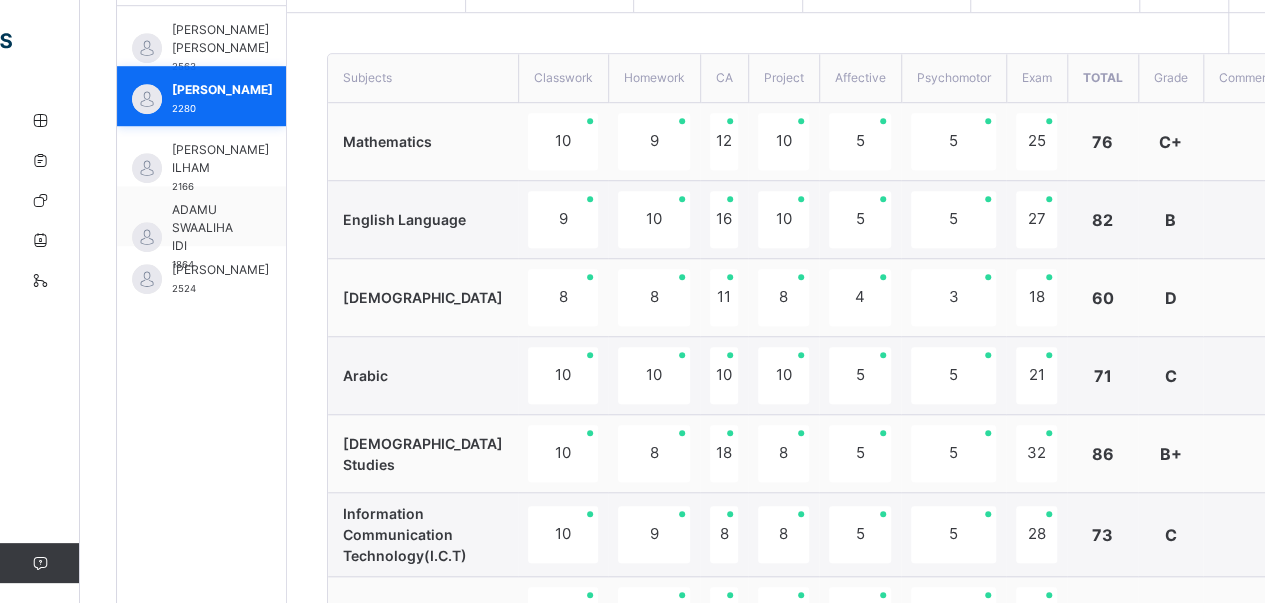 scroll, scrollTop: 654, scrollLeft: 0, axis: vertical 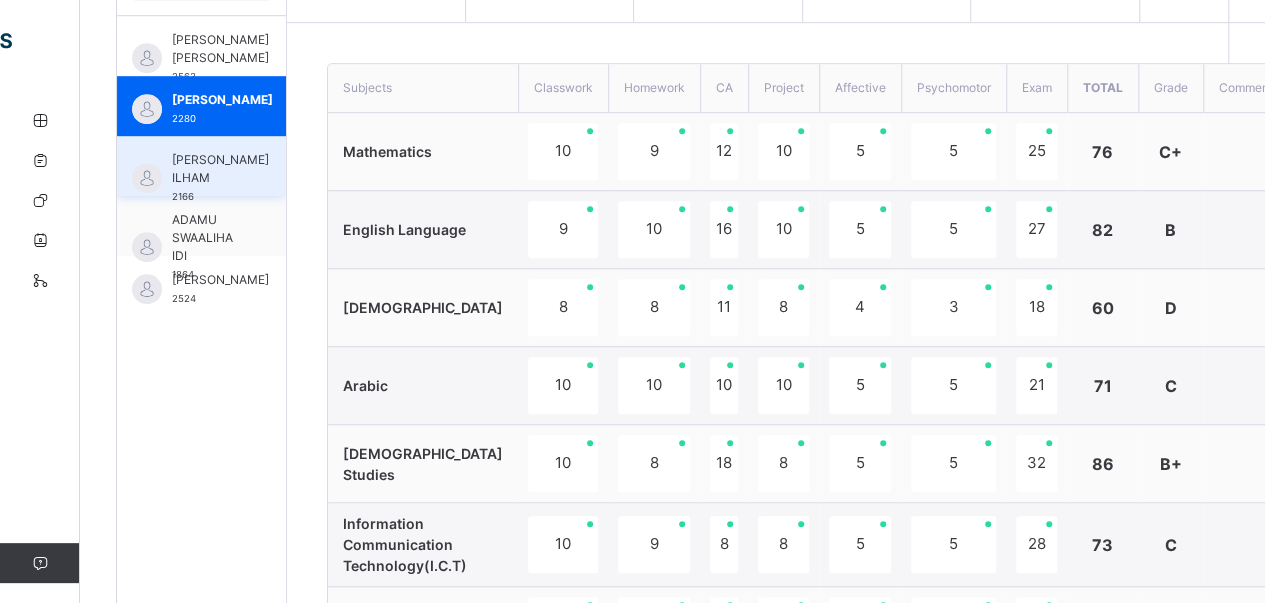 click on "[PERSON_NAME] ILHAM" at bounding box center [220, 169] 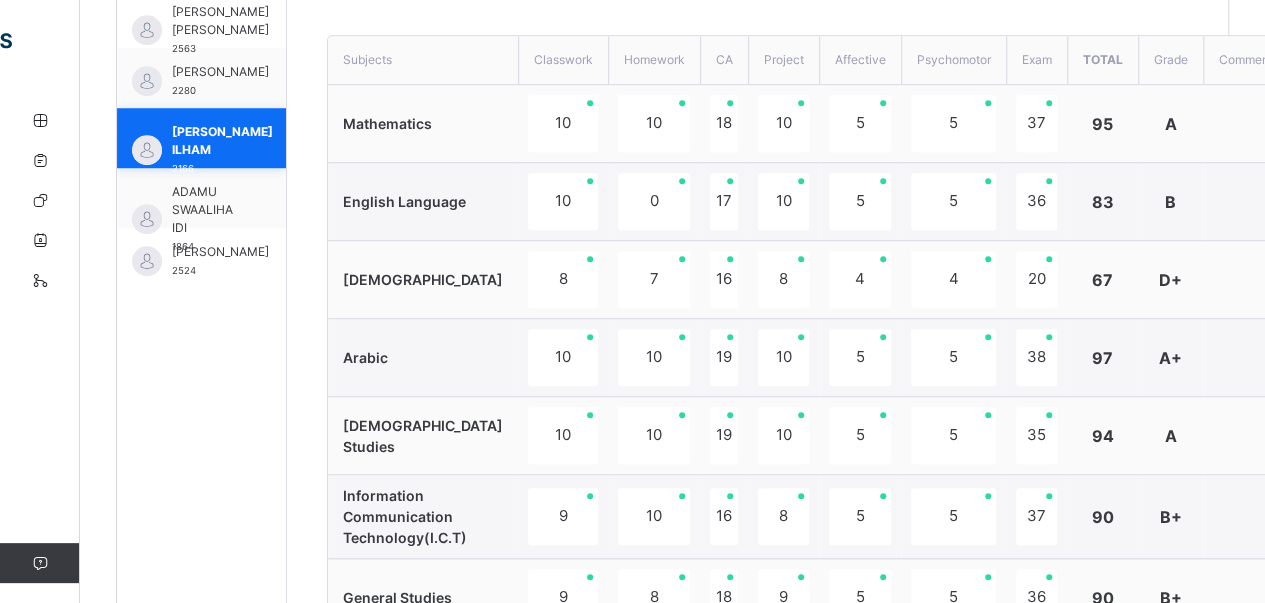 scroll, scrollTop: 678, scrollLeft: 0, axis: vertical 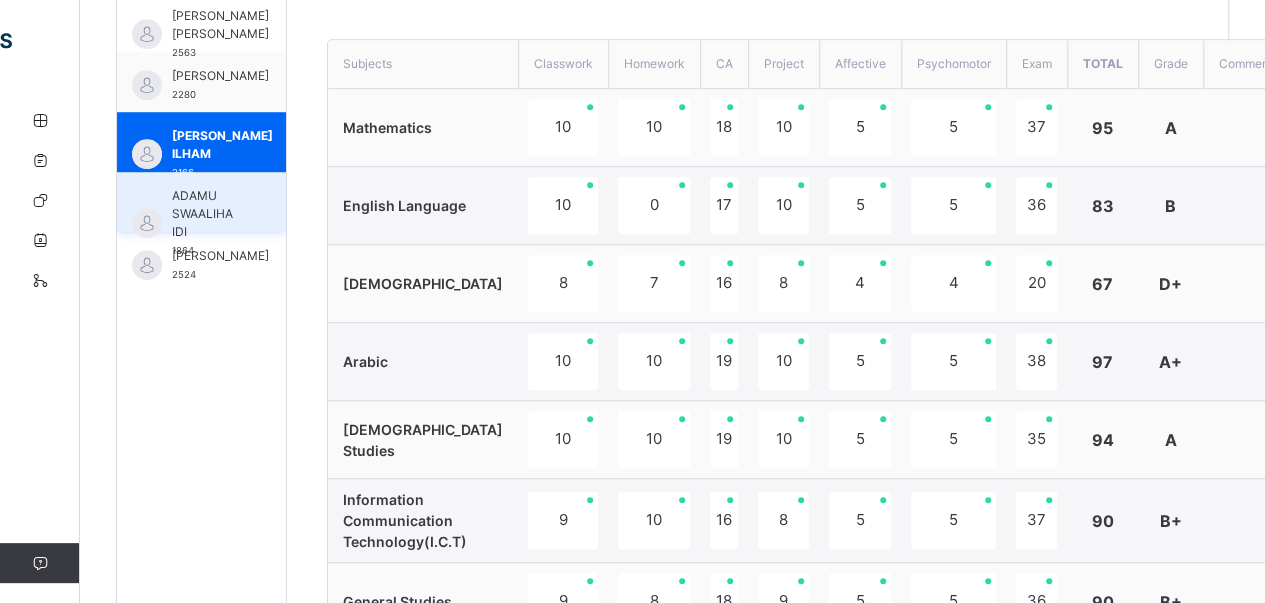 click on "ADAMU SWAALIHA IDI" at bounding box center (206, 214) 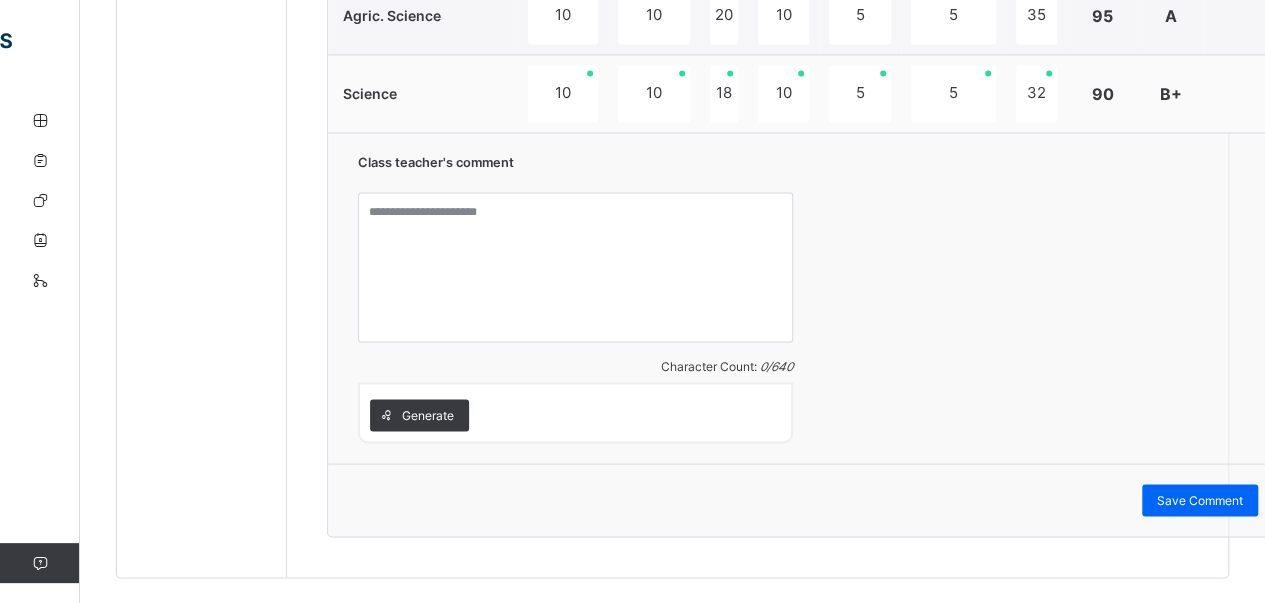 scroll, scrollTop: 1655, scrollLeft: 0, axis: vertical 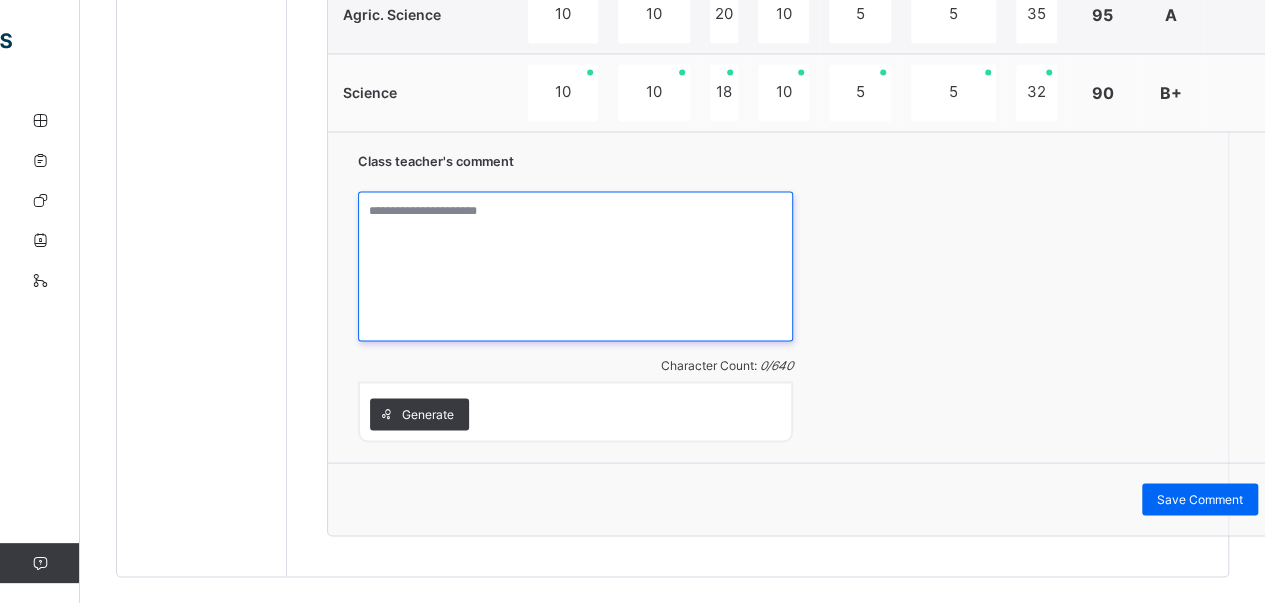click at bounding box center [575, 266] 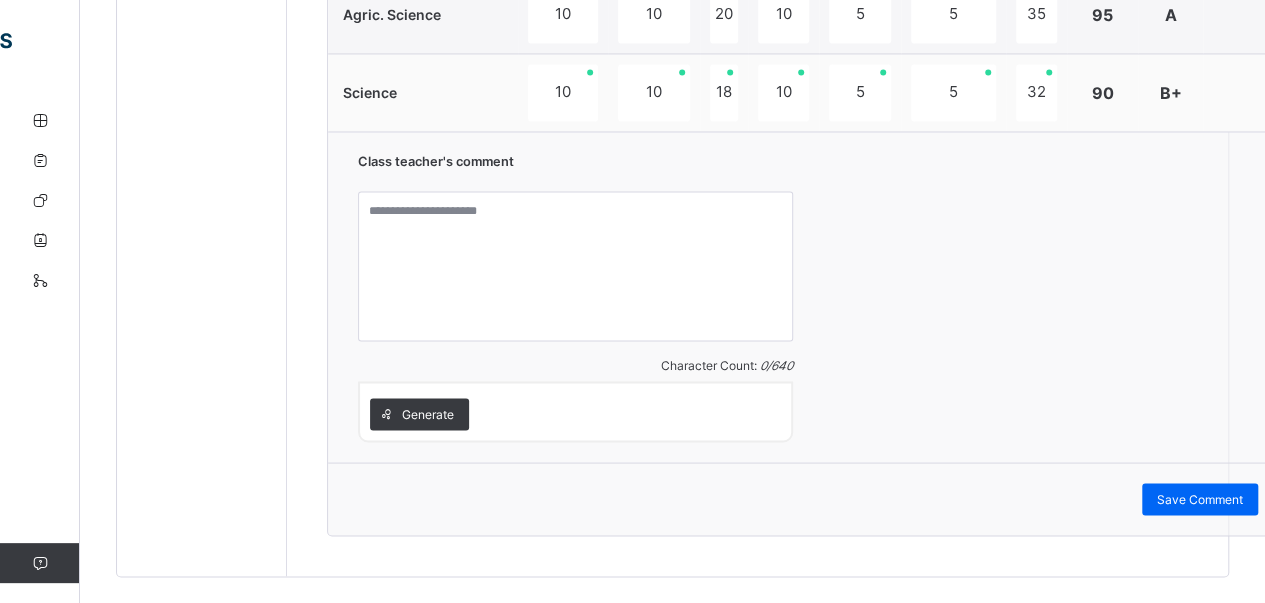 click on "Students [PERSON_NAME] [PERSON_NAME]  2563 [PERSON_NAME] 2280 [PERSON_NAME] 2166 [PERSON_NAME] [PERSON_NAME] 1864 [PERSON_NAME]  2524 [PERSON_NAME] 2660 BABANKUDI [PERSON_NAME] [PERSON_NAME] 1849 [PERSON_NAME]  2361 [PERSON_NAME] 23051 [PERSON_NAME] 1978 [PERSON_NAME] 1850 [PERSON_NAME] [PERSON_NAME] 23321 [PERSON_NAME] 1855 [PERSON_NAME]  2227 [PERSON_NAME] 2276 [PERSON_NAME]-KULTHUM ALIYU 1994 [PERSON_NAME] 2356 SALMA ADEYOSOLA [PERSON_NAME]  1857 [PERSON_NAME] 2288 [PERSON_NAME]  2522" at bounding box center (202, -280) 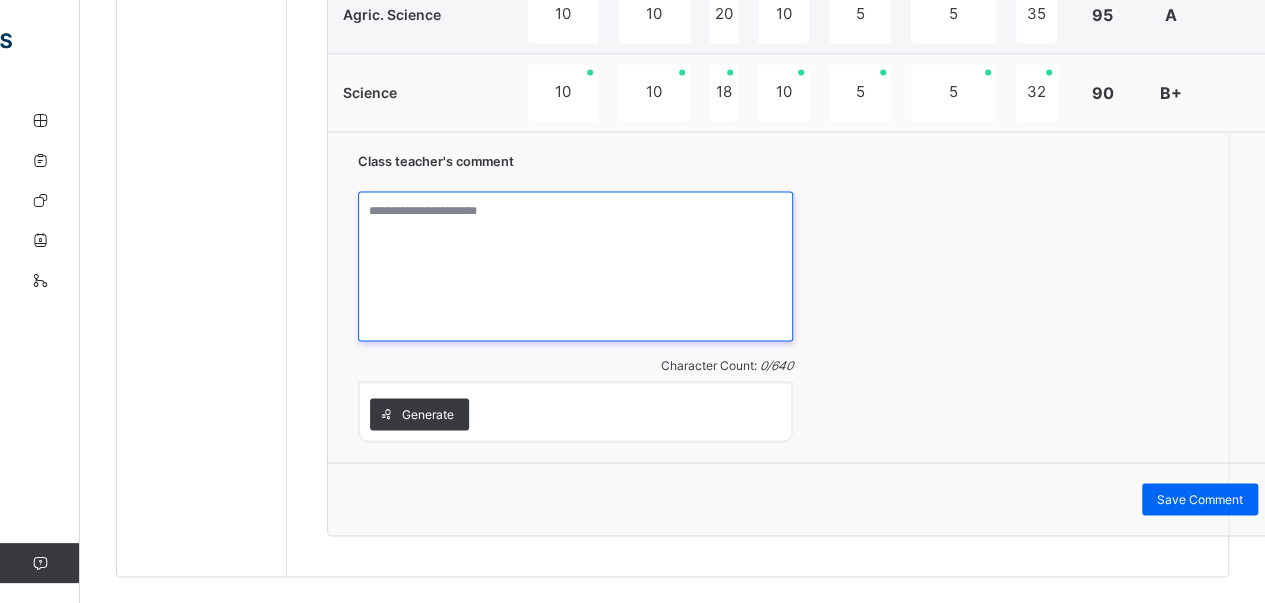click at bounding box center [575, 266] 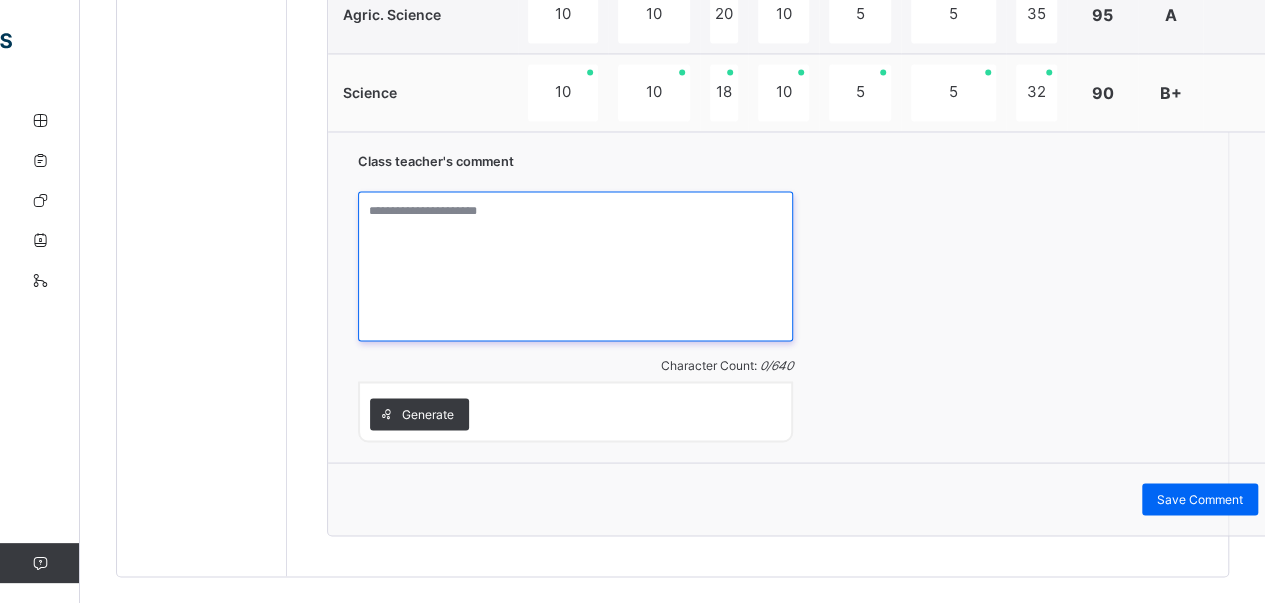 paste on "**********" 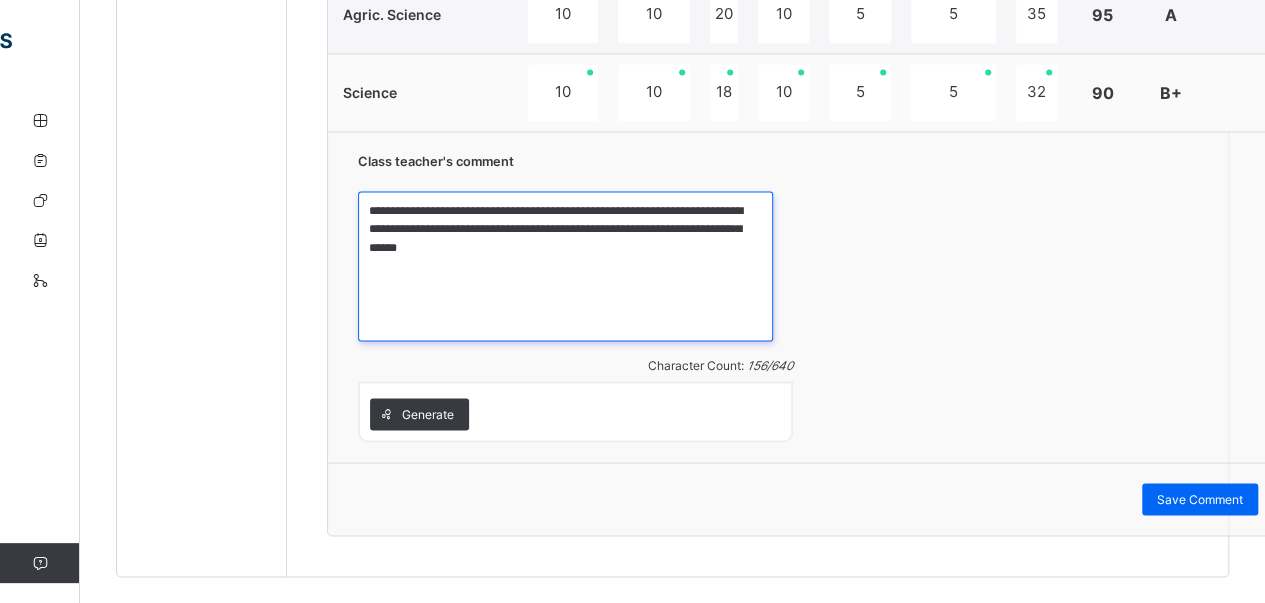 click on "**********" at bounding box center [565, 266] 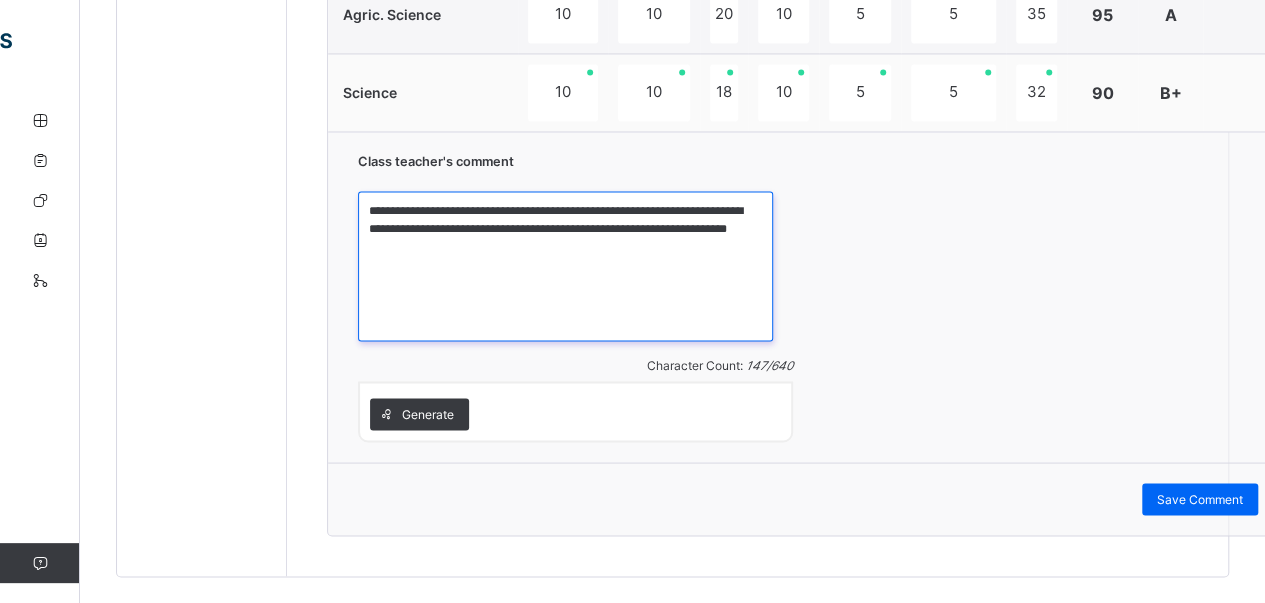 click on "**********" at bounding box center (565, 266) 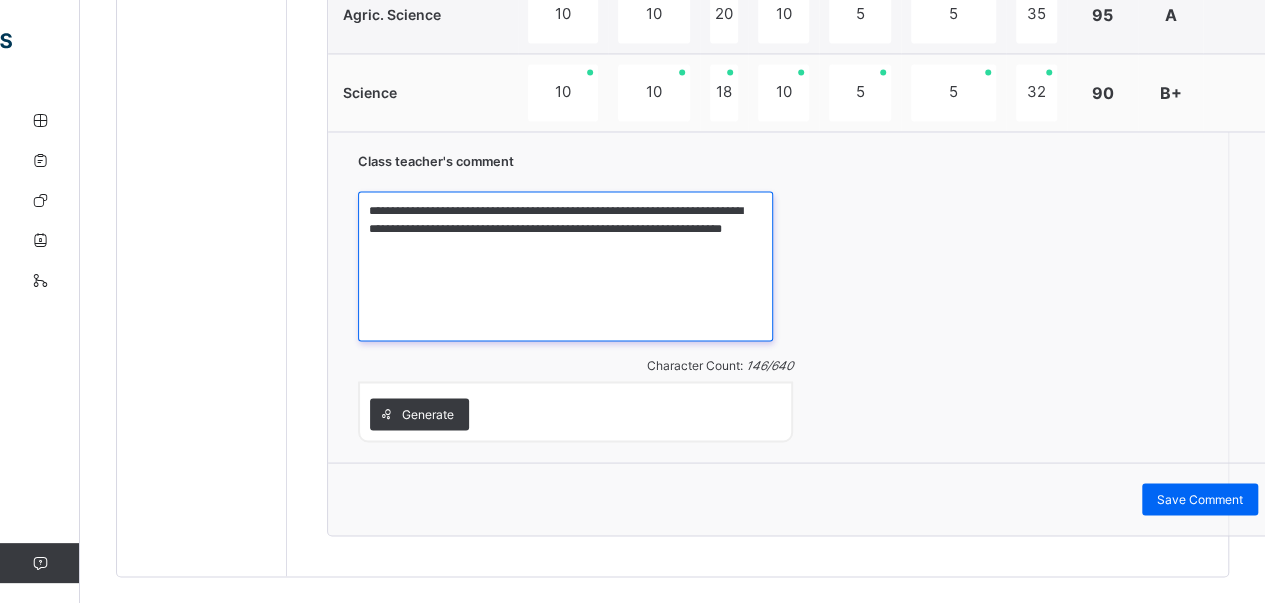 click on "**********" at bounding box center [565, 266] 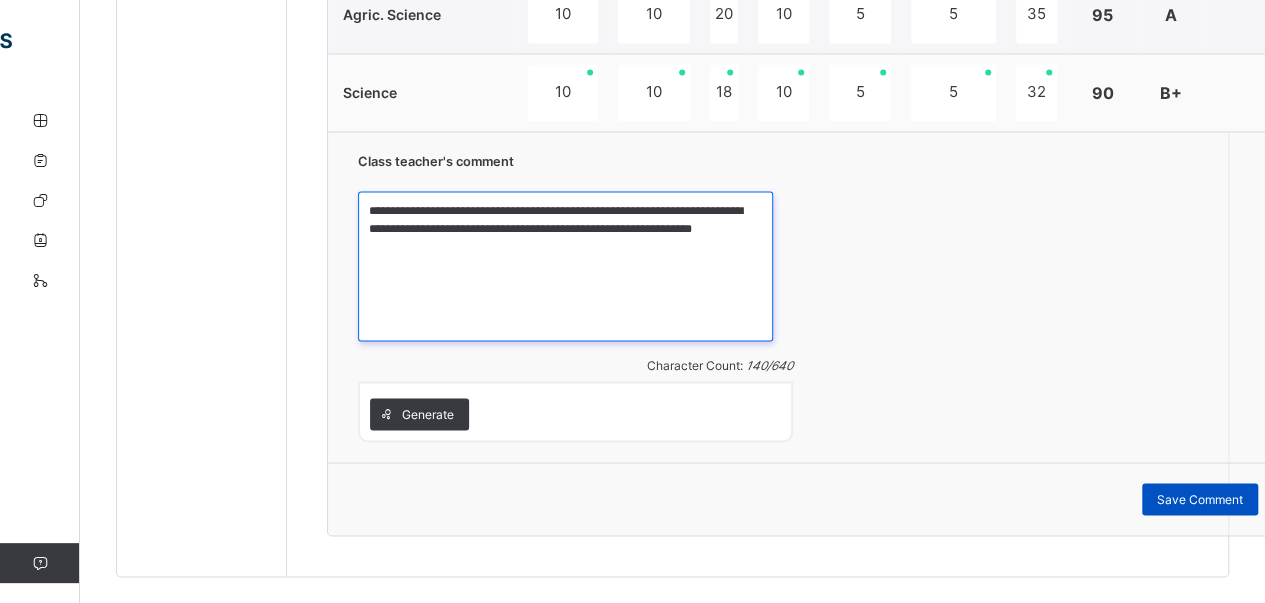 type on "**********" 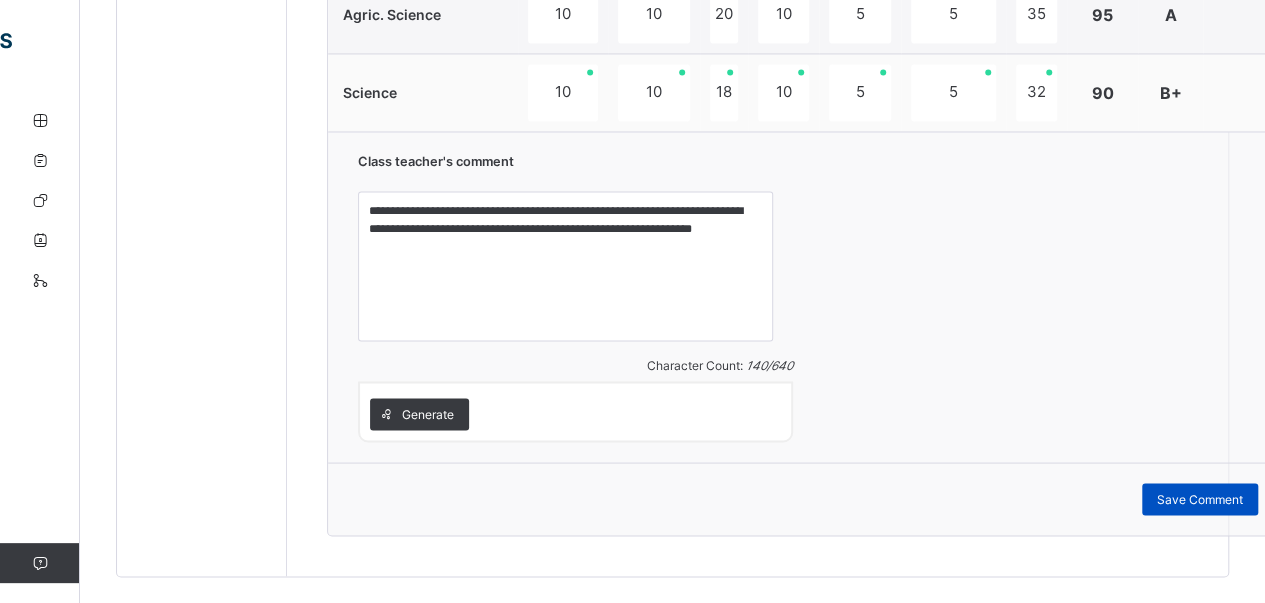 click on "Save Comment" at bounding box center [1200, 499] 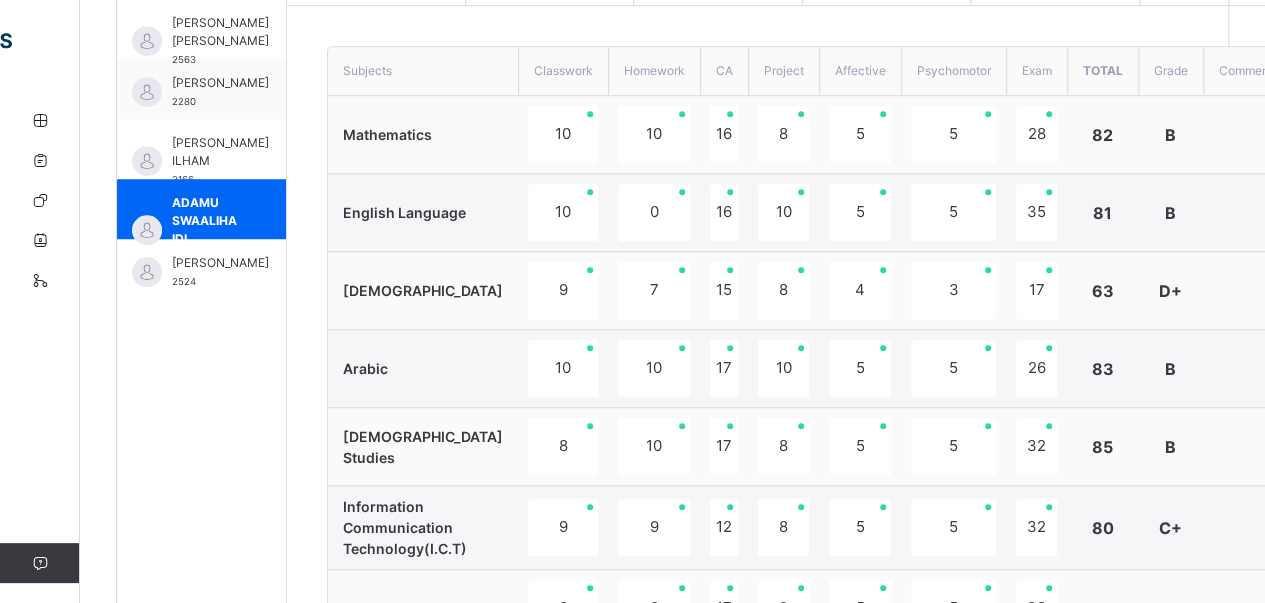 scroll, scrollTop: 669, scrollLeft: 0, axis: vertical 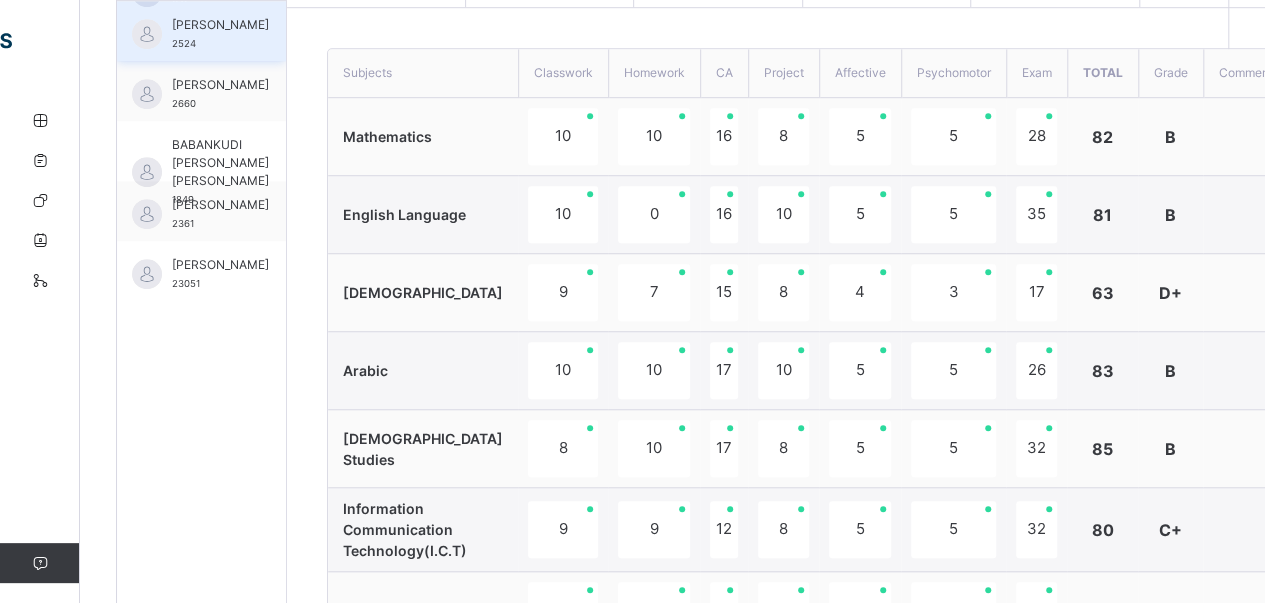 click on "[PERSON_NAME]" at bounding box center [220, 25] 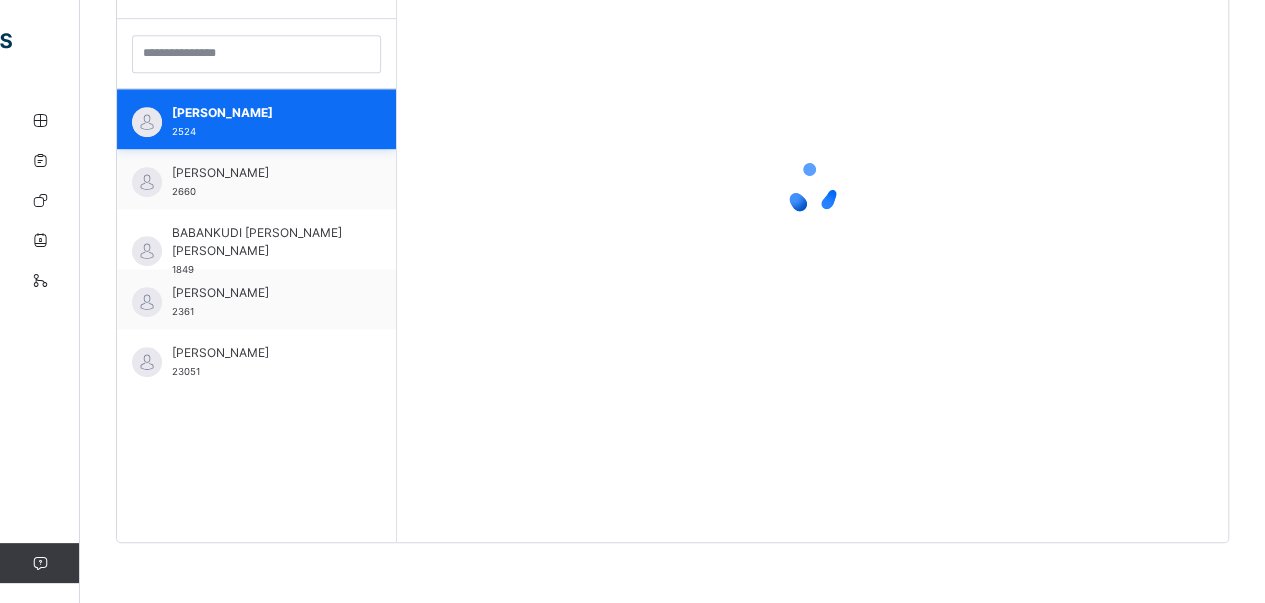 scroll, scrollTop: 579, scrollLeft: 0, axis: vertical 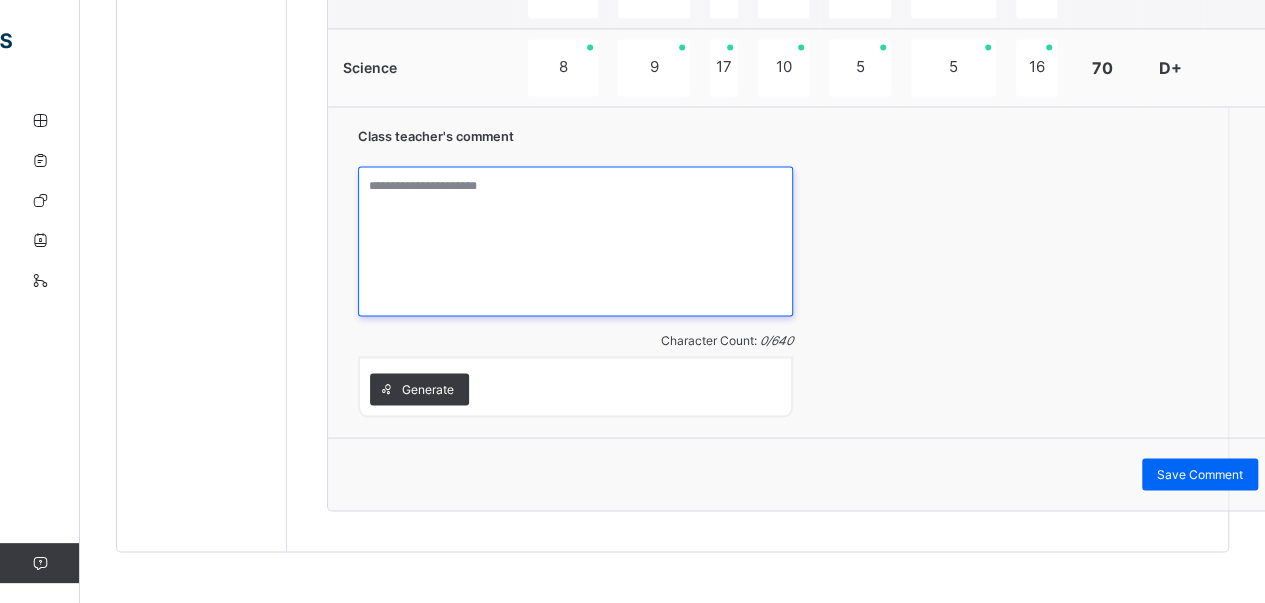 click at bounding box center [575, 241] 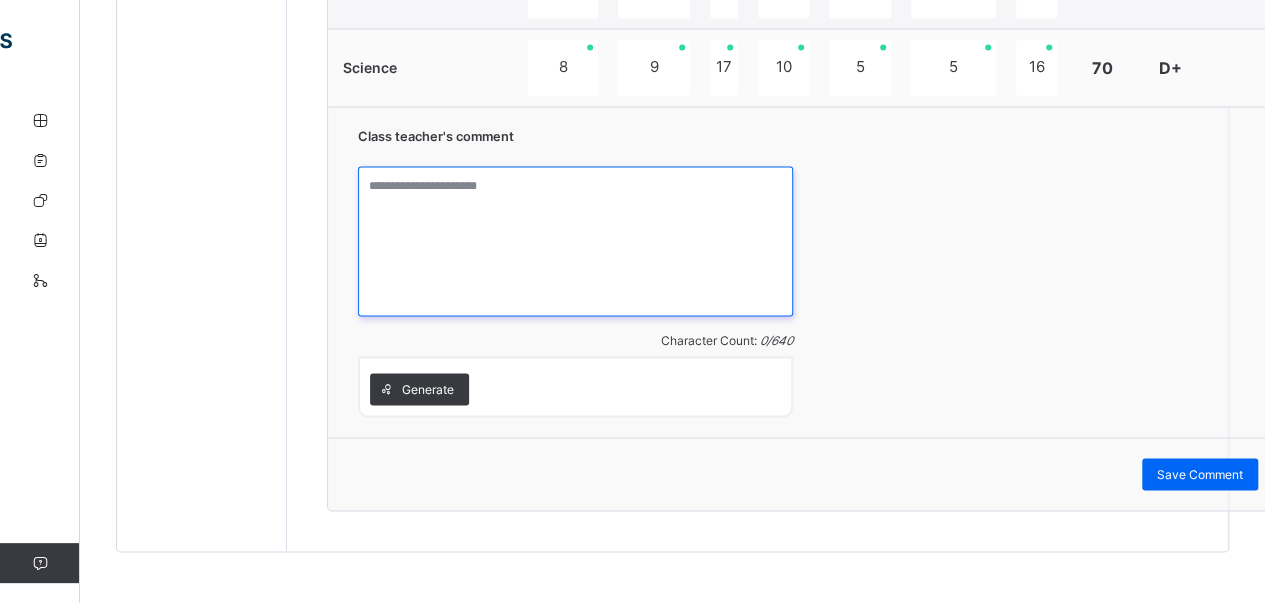 paste on "**********" 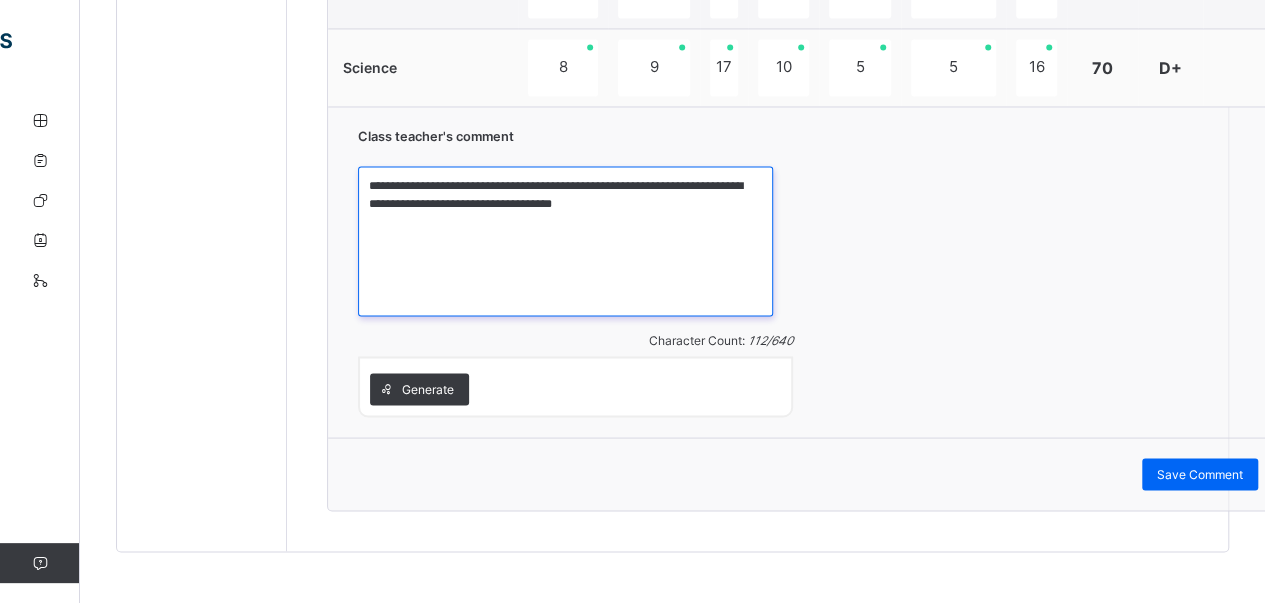 click on "**********" at bounding box center (565, 241) 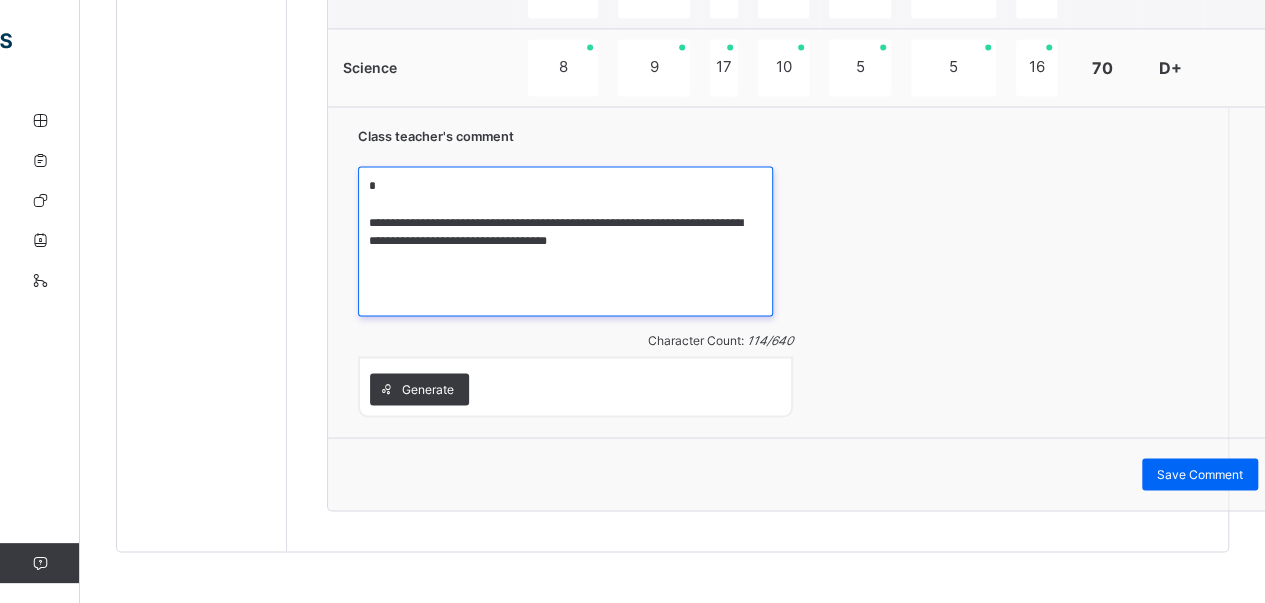 paste on "**********" 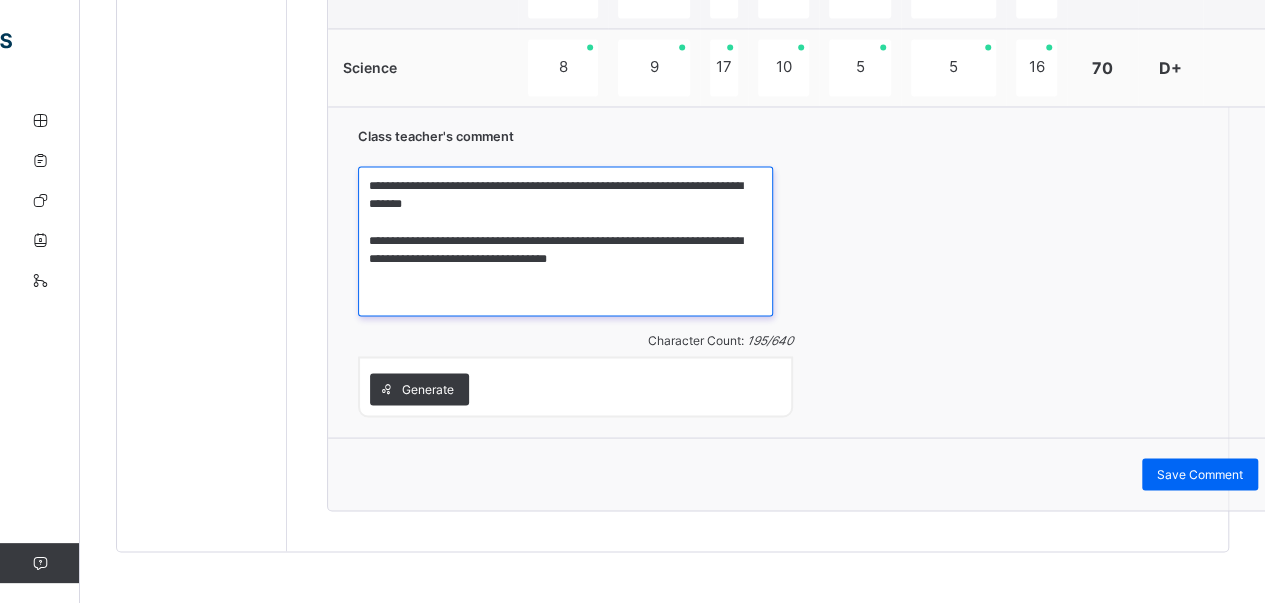 click on "**********" at bounding box center (565, 241) 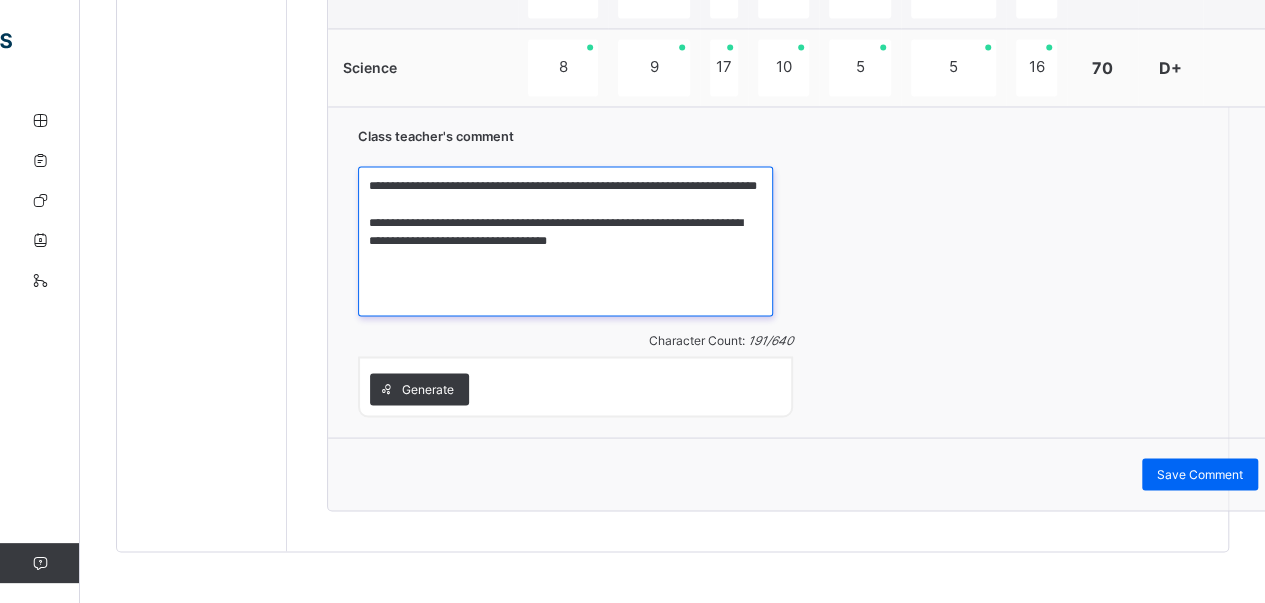 click on "**********" at bounding box center [565, 241] 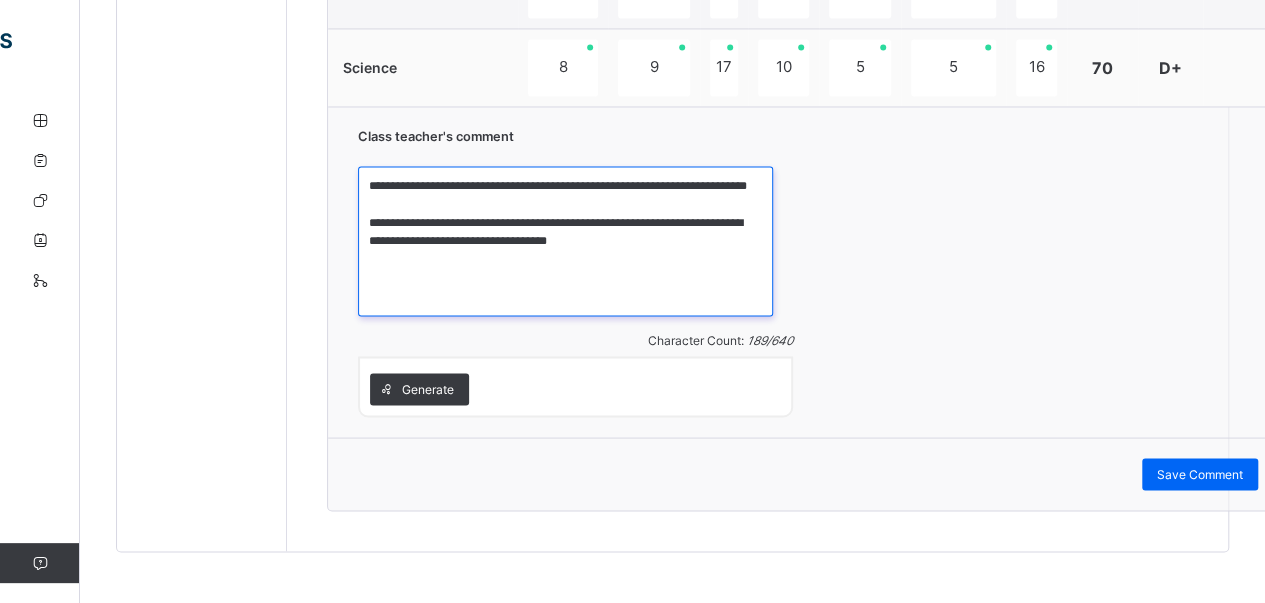 click on "**********" at bounding box center (565, 241) 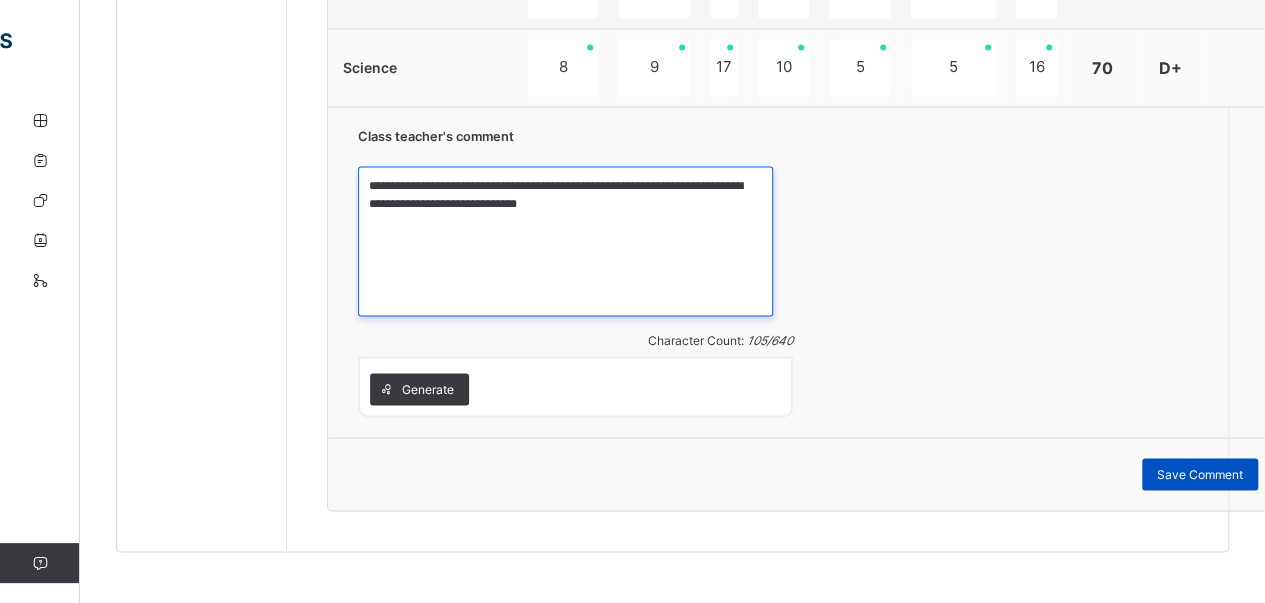 type on "**********" 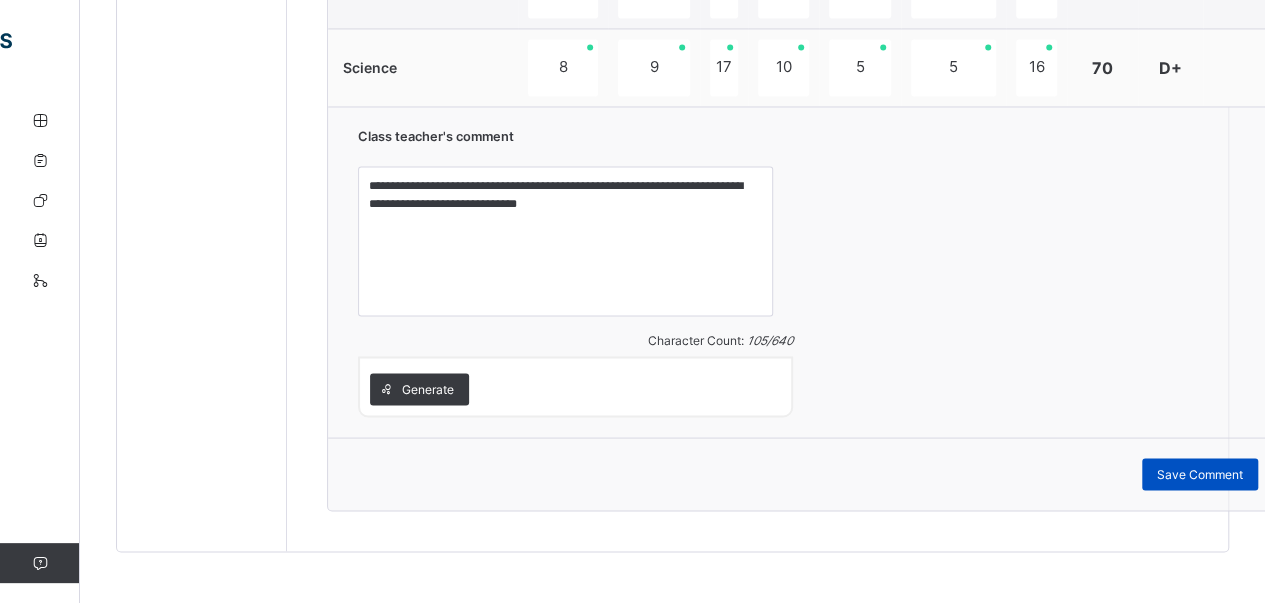 click on "Save Comment" at bounding box center (1200, 474) 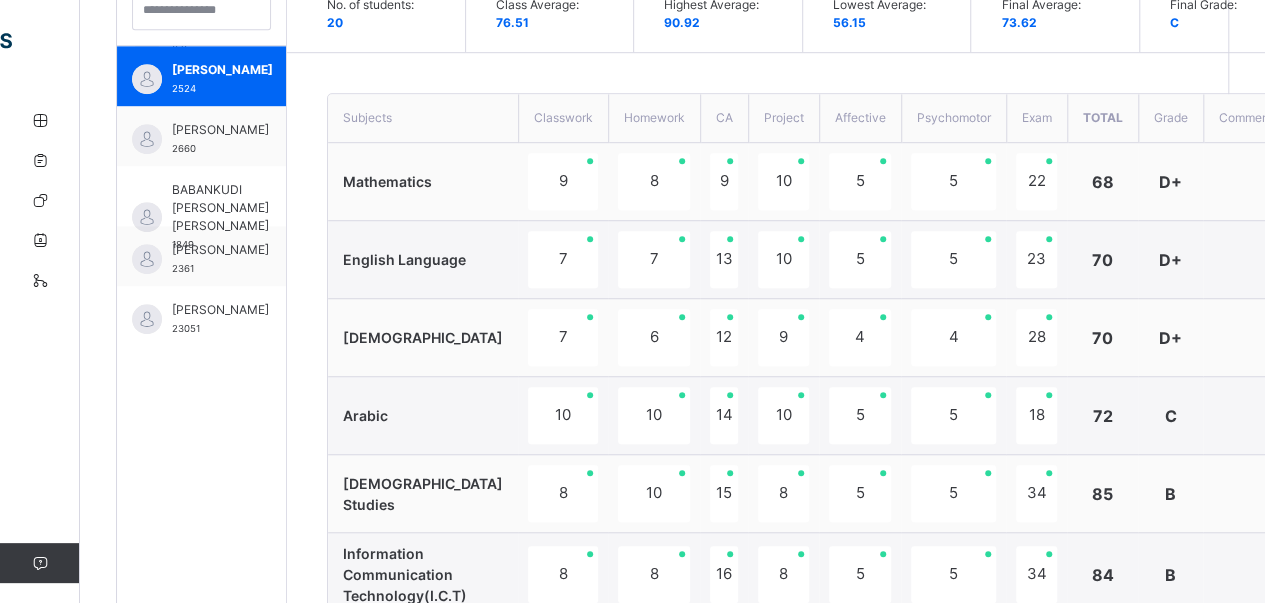 scroll, scrollTop: 618, scrollLeft: 0, axis: vertical 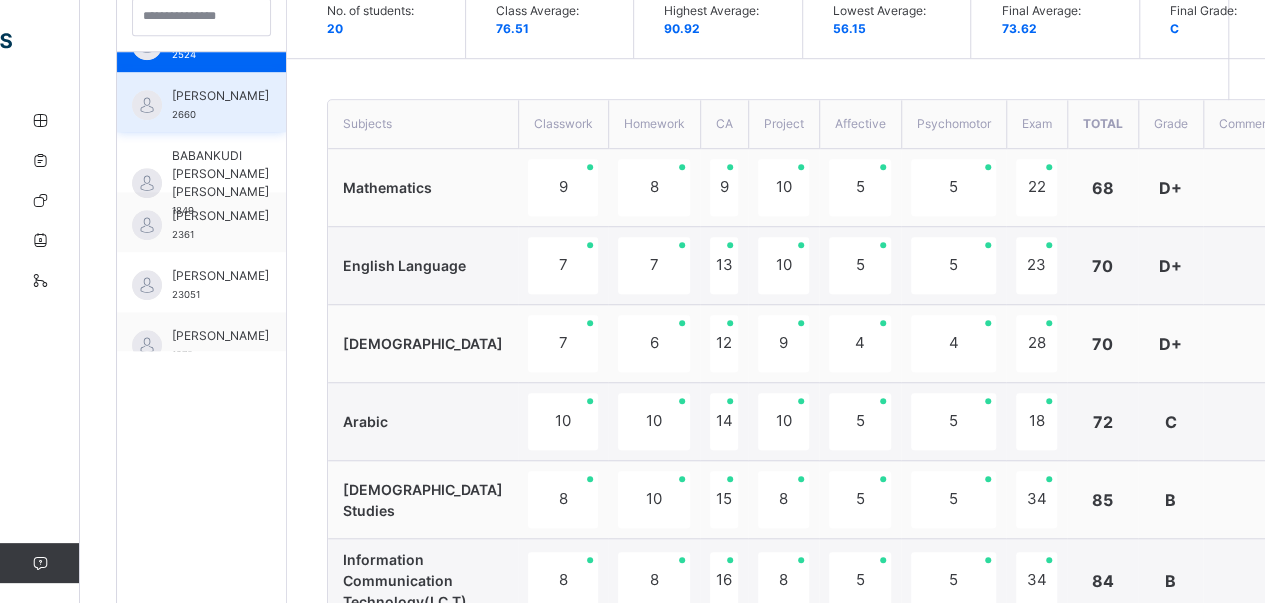click on "[PERSON_NAME]" at bounding box center [220, 96] 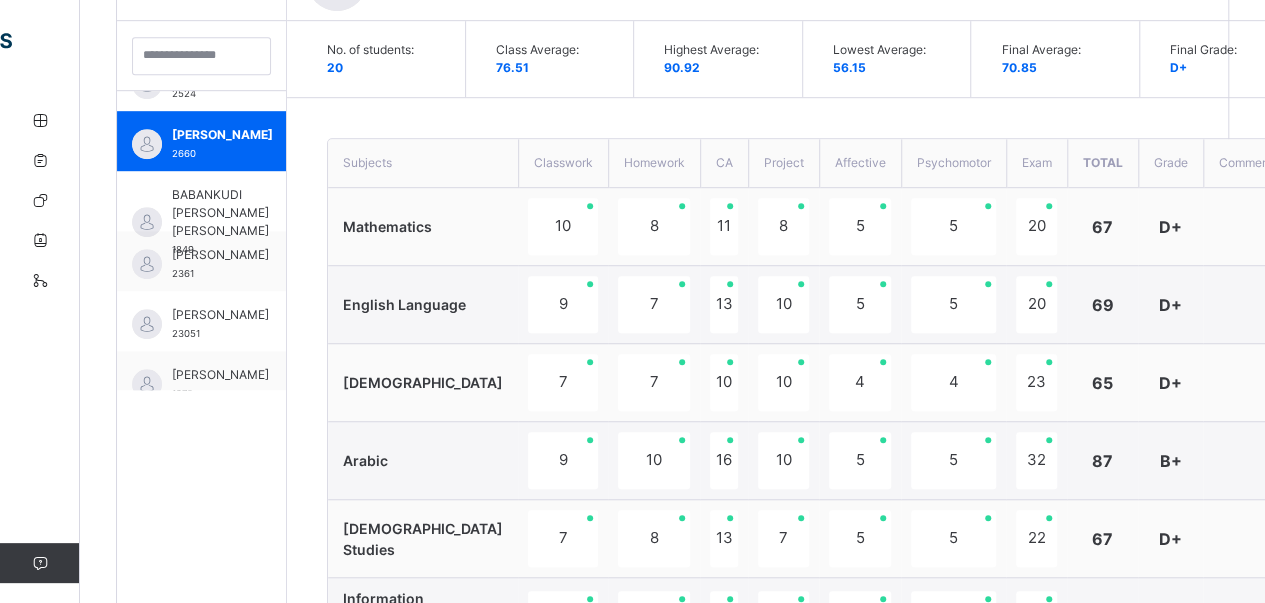 scroll, scrollTop: 618, scrollLeft: 0, axis: vertical 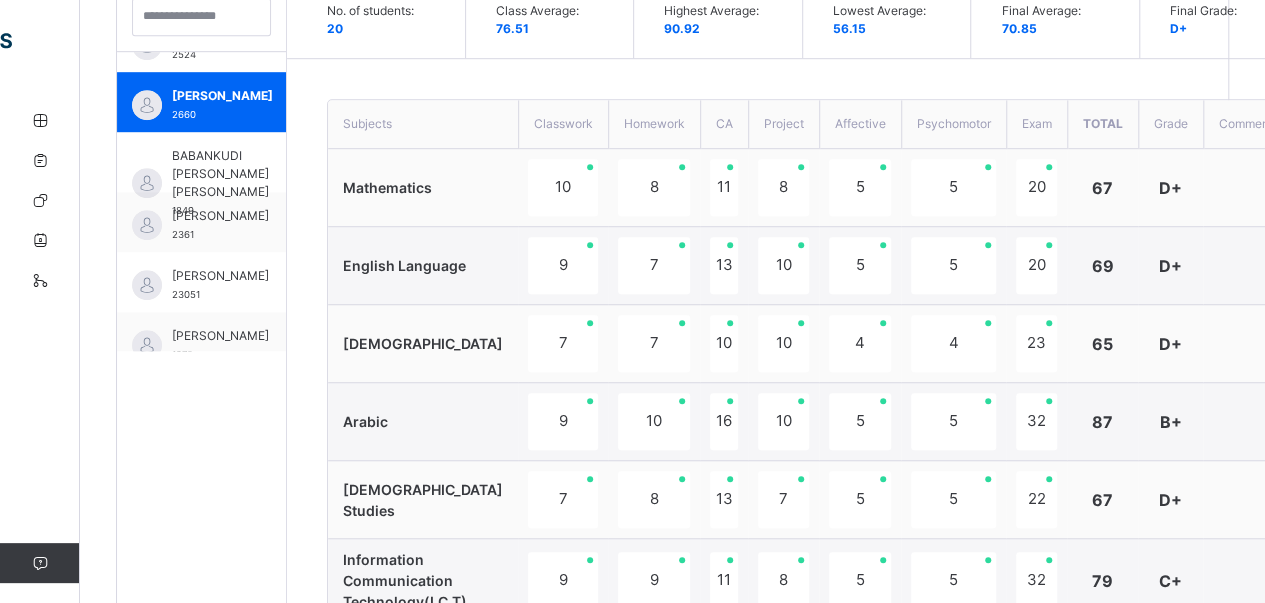 click on "No. of students:   20   Class Average:   76.51   Highest Average:   90.92   Lowest Average:   56.15   Final Average:   70.85   Final Grade:   D+ Subjects Classwork Homework CA Project Affective Psychomotor Exam Total Grade Comment Mathematics 10 8 11 8 5 5 20 67 D+ English Language  9 7 13 10 5 5 20 69 D+ [DEMOGRAPHIC_DATA] 7 7 10 10 4 4 23 65 D+ Arabic 9 10 16 10 5 5 32 87 B+ [DEMOGRAPHIC_DATA] Studies 7 8 13 7 5 5 22 67 D+ Information Communication Technology(I.C.T) 9 9 11 8 5 5 32 79 C+ General Studies 8 5 8 7 4 4 18 54 D Home Economics 10 10 9 10 5 5 37 86 B+ PHE 9 8 4 10 5 5 36 77 C+ Cultural and Creative Art 9 7 13 10 5 5 27 76 C+ Verbal Reasoning 7 7 13 10 5 5 21 68 D+ Agric.  Science 8 8 15 6 5 5 14 61 D+ Science 10 10 10 10 5 5 15 65 D+ Class teacher's comment Character Count:   0 / 640   Generate   Save Comment" at bounding box center (808, 797) 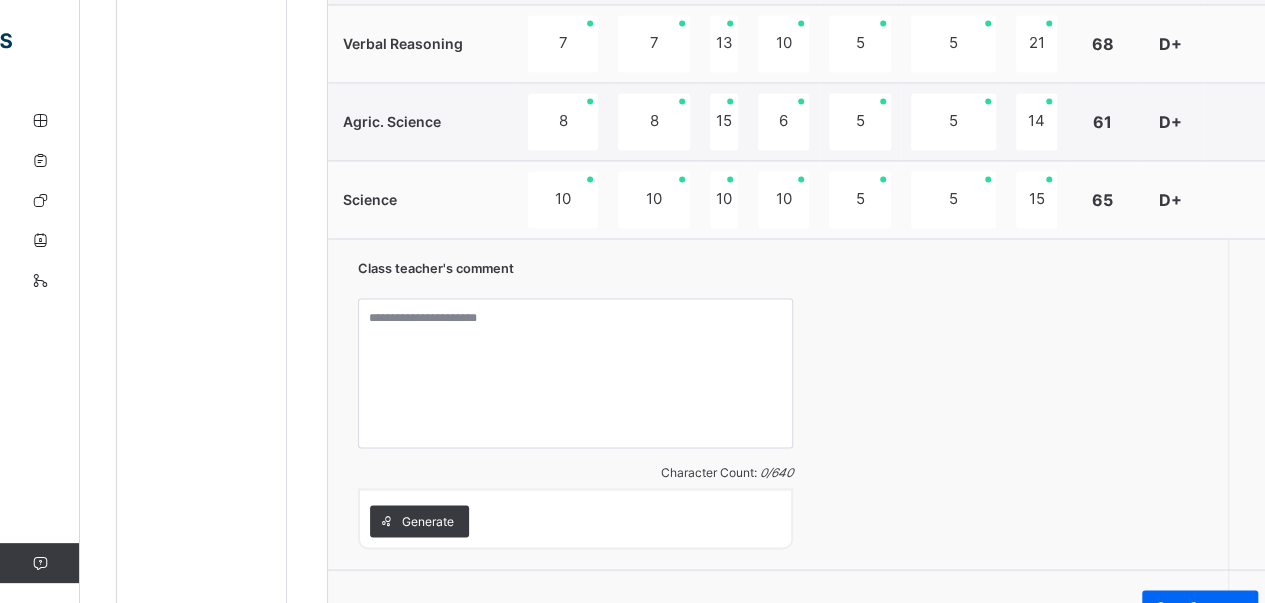 scroll, scrollTop: 1592, scrollLeft: 0, axis: vertical 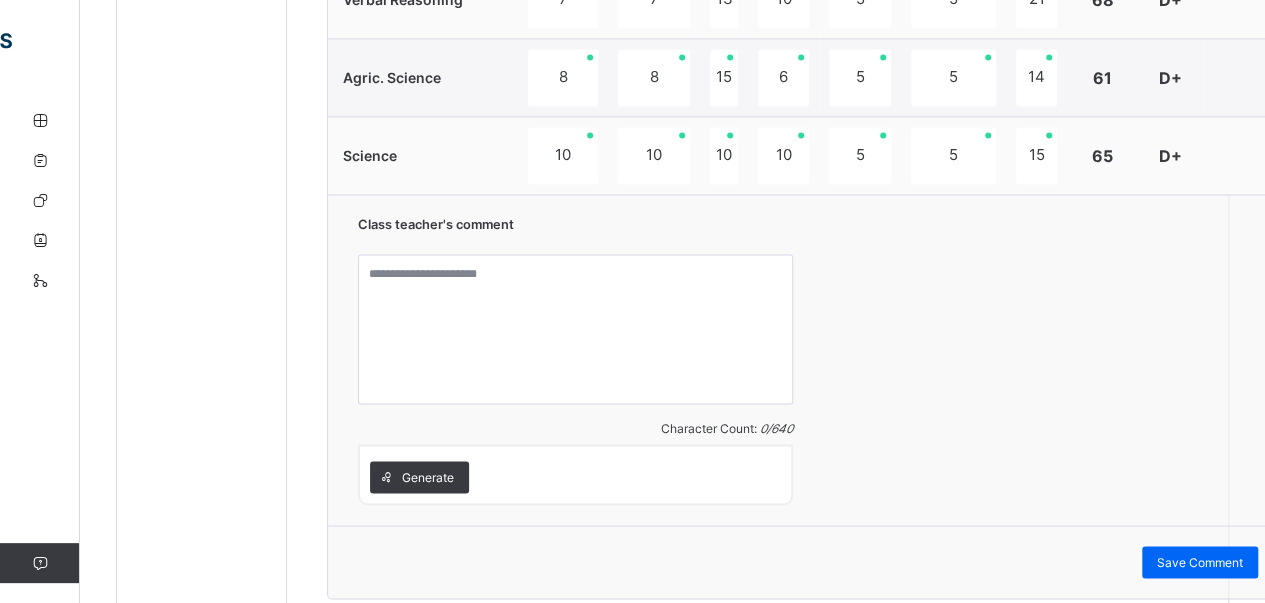 click on "Class teacher's comment Character Count:   0 / 640   Generate" at bounding box center [808, 359] 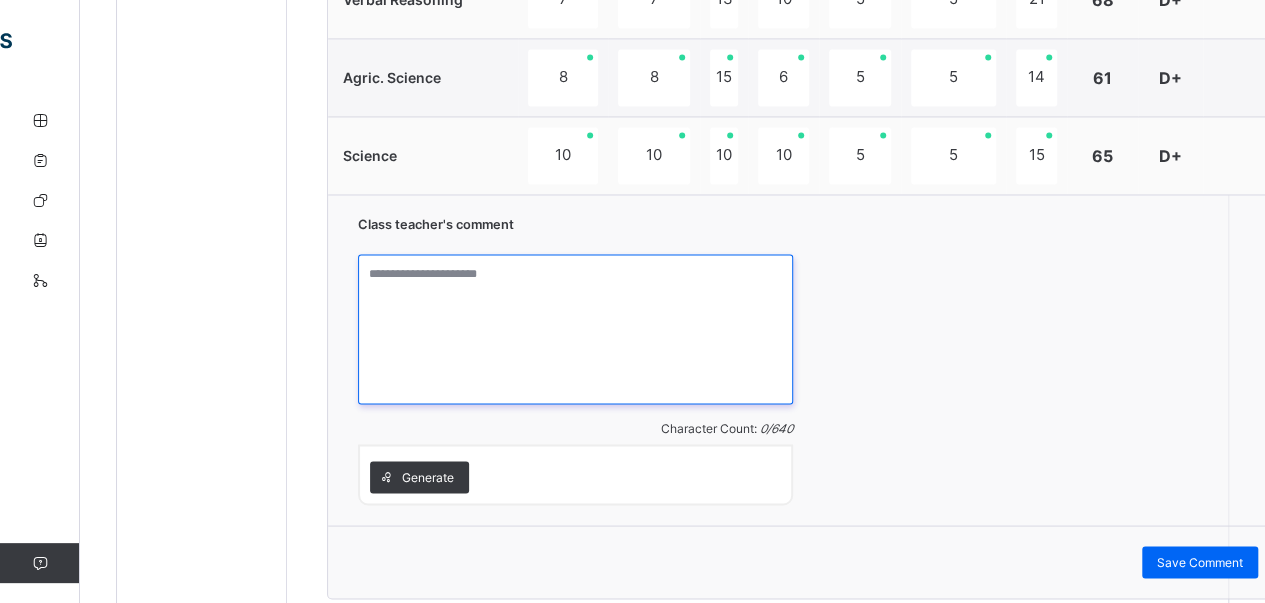click at bounding box center (575, 329) 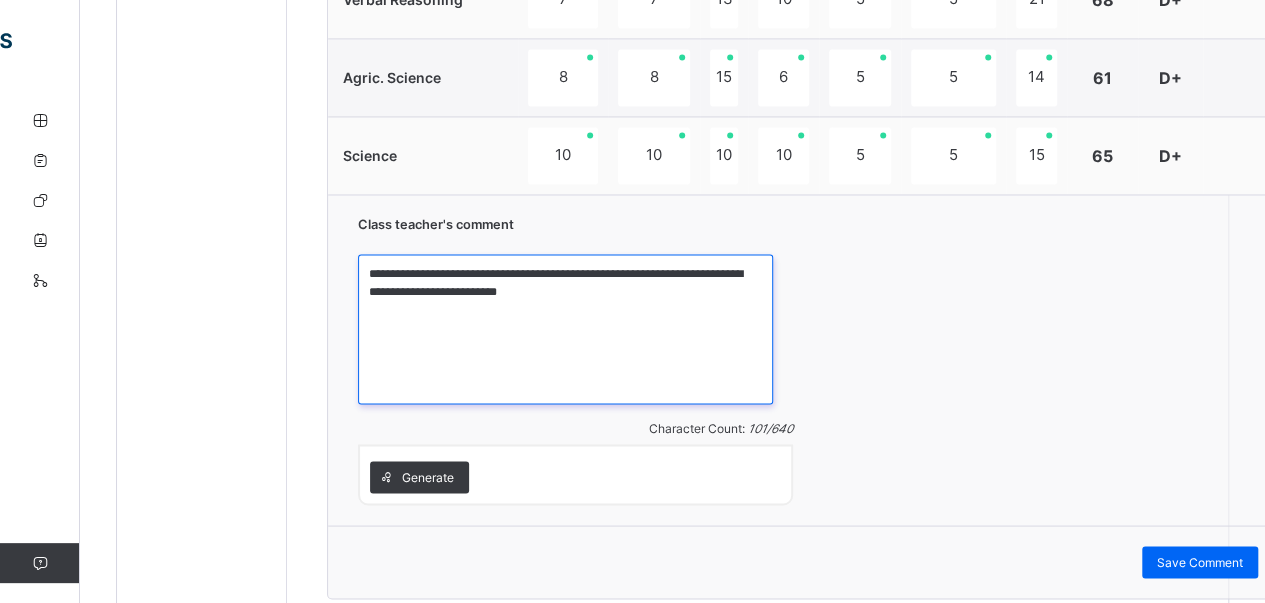 paste on "**********" 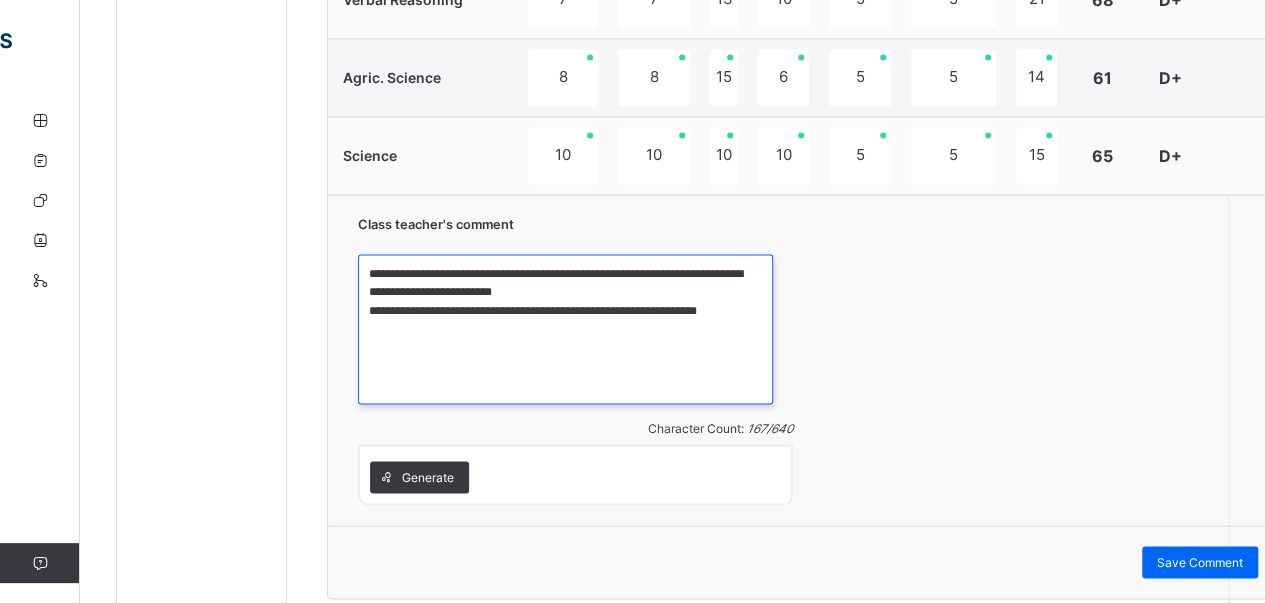 click on "**********" at bounding box center [565, 329] 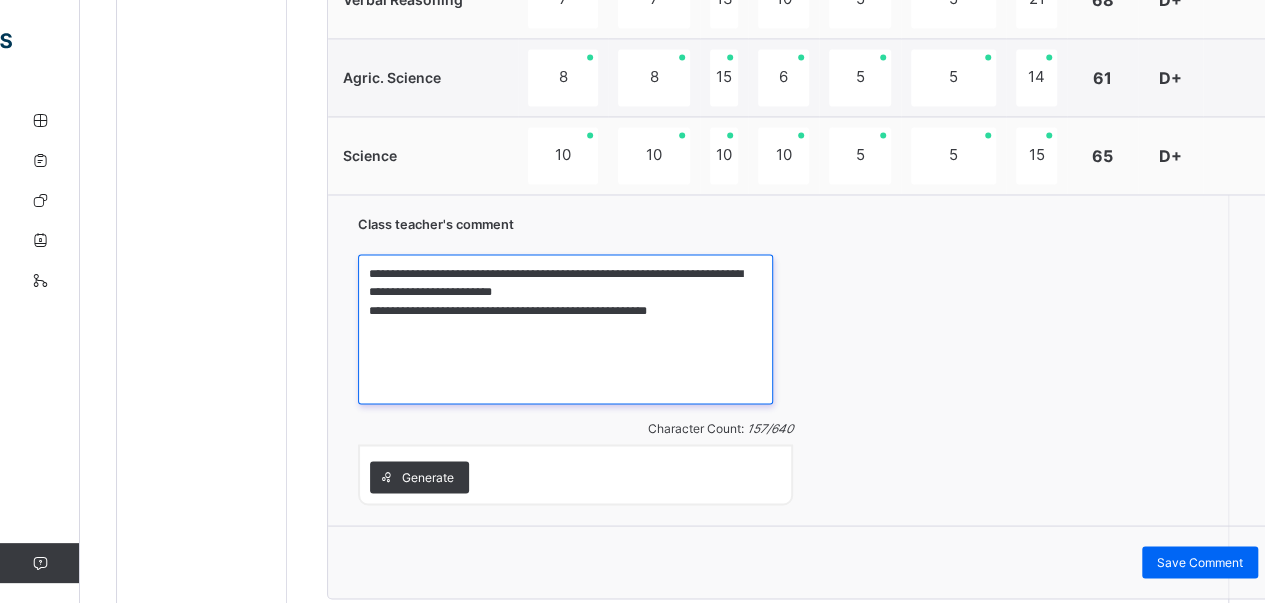 click on "**********" at bounding box center (565, 329) 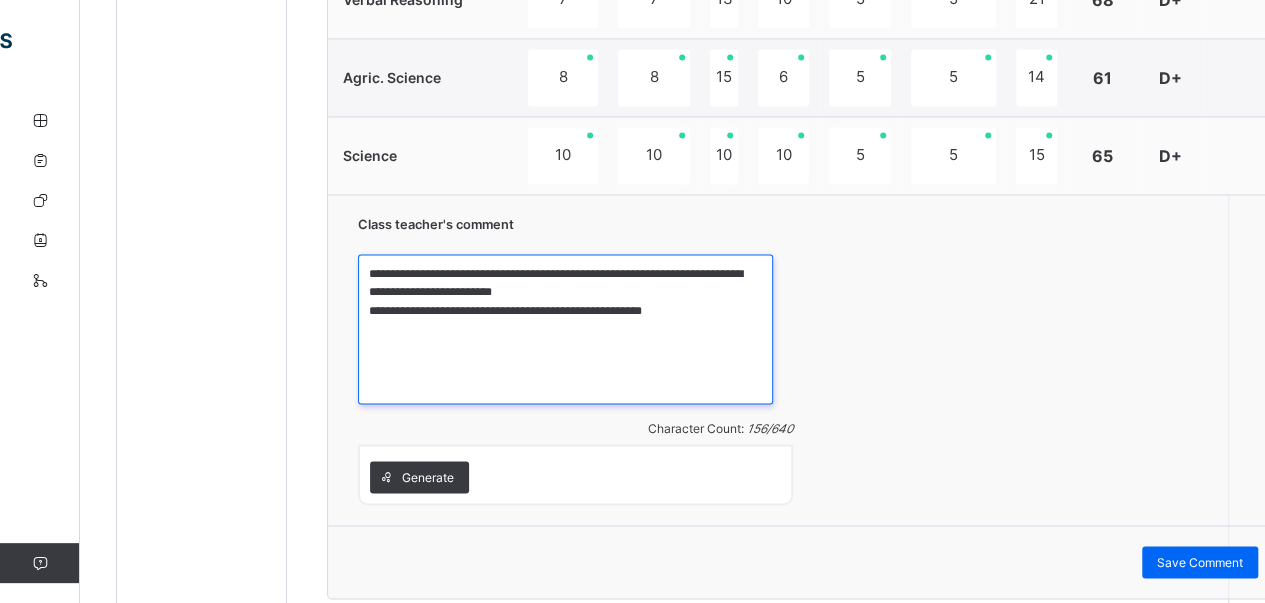 click on "**********" at bounding box center [565, 329] 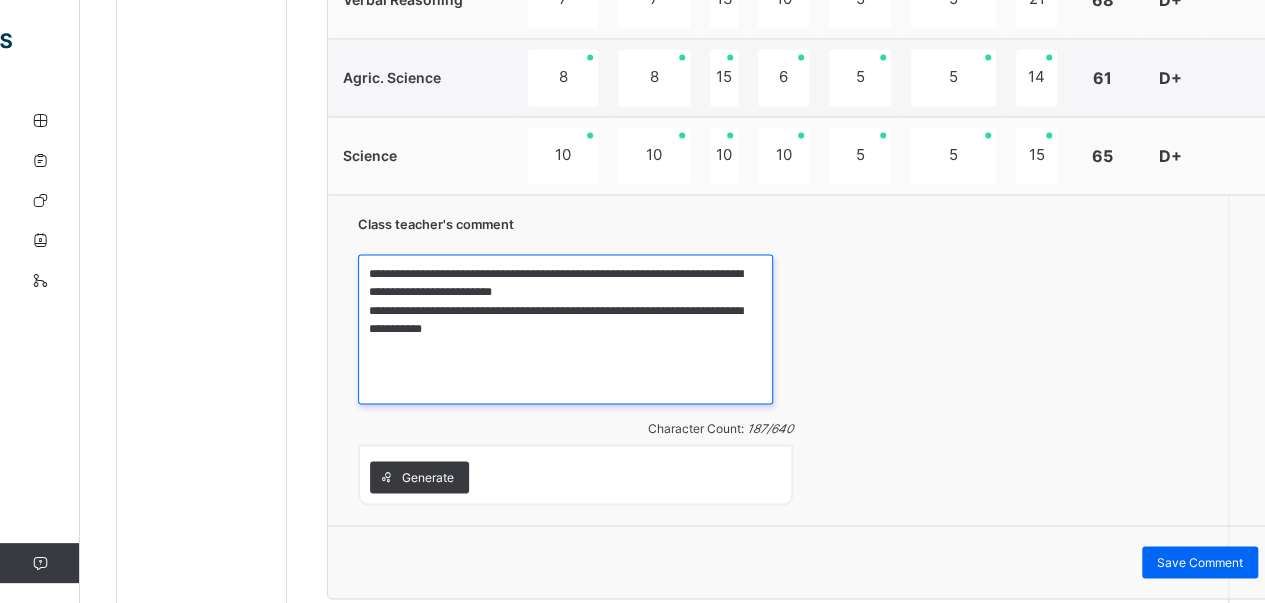 drag, startPoint x: 368, startPoint y: 264, endPoint x: 538, endPoint y: 287, distance: 171.54883 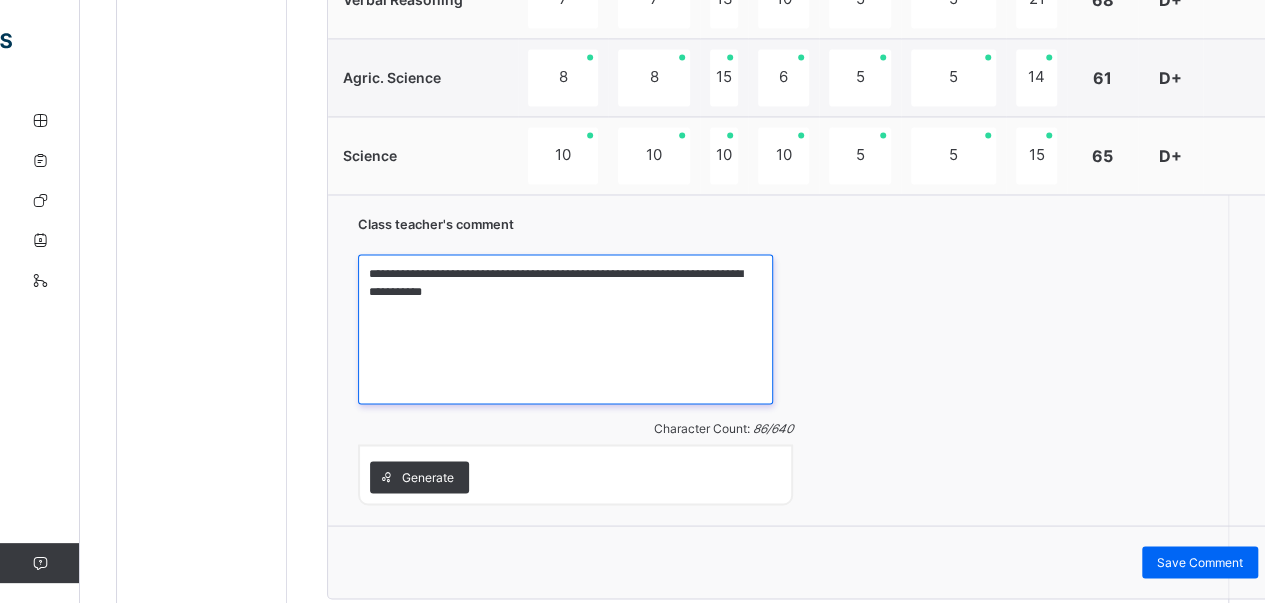 click on "**********" at bounding box center [565, 329] 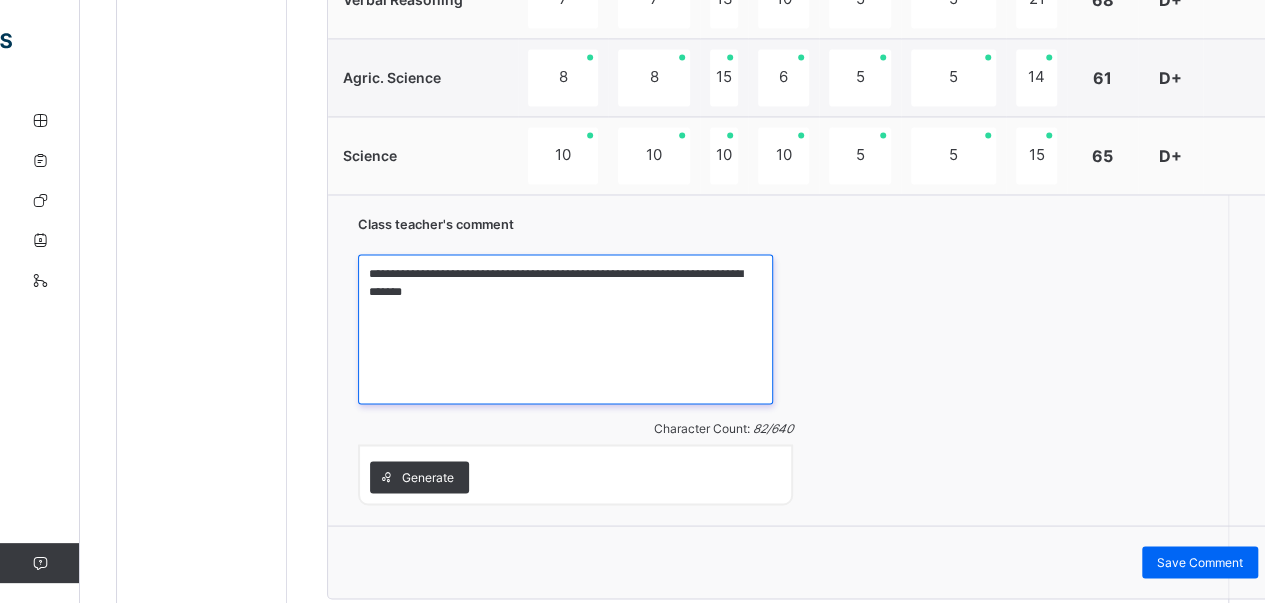 click on "**********" at bounding box center [565, 329] 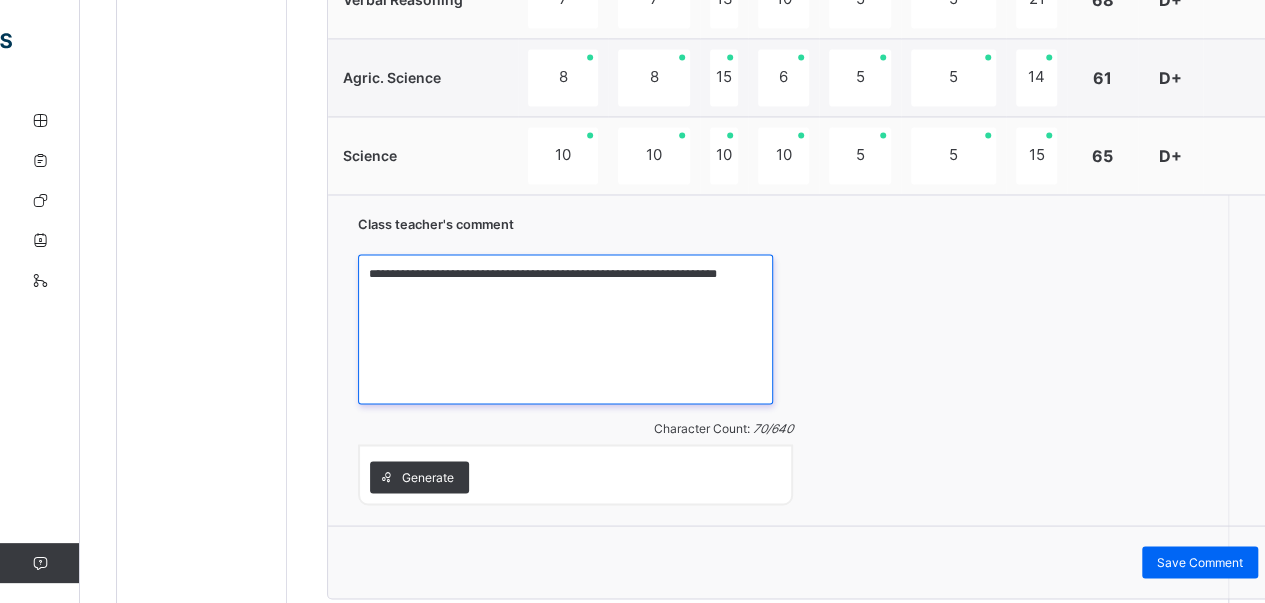click on "**********" at bounding box center [565, 329] 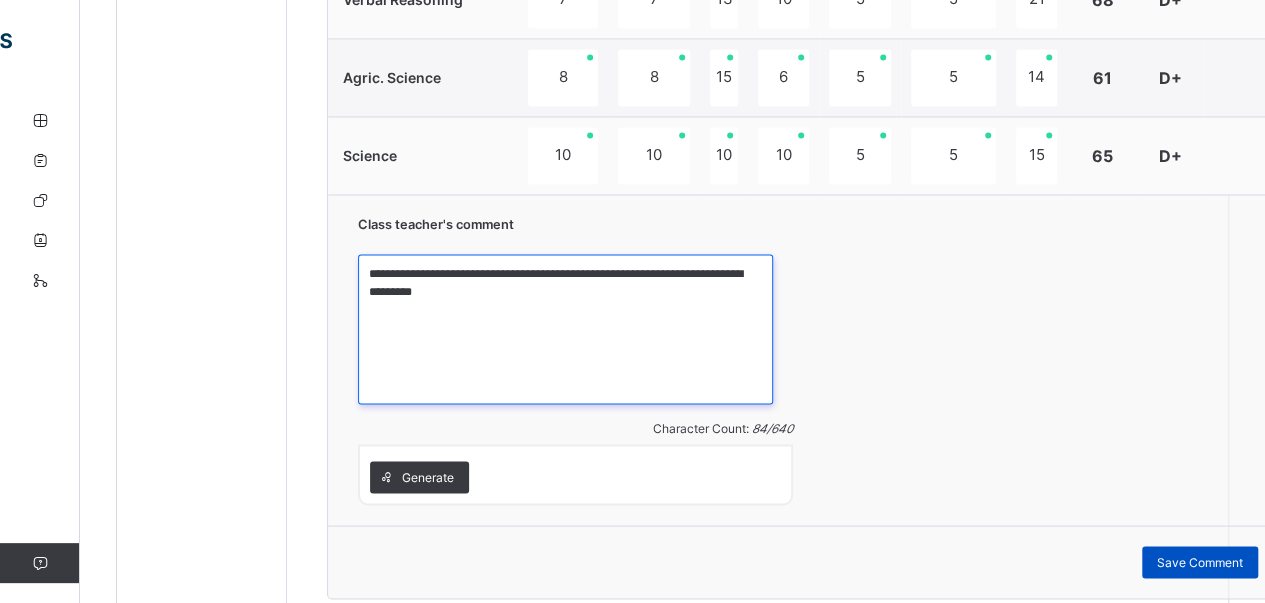 type on "**********" 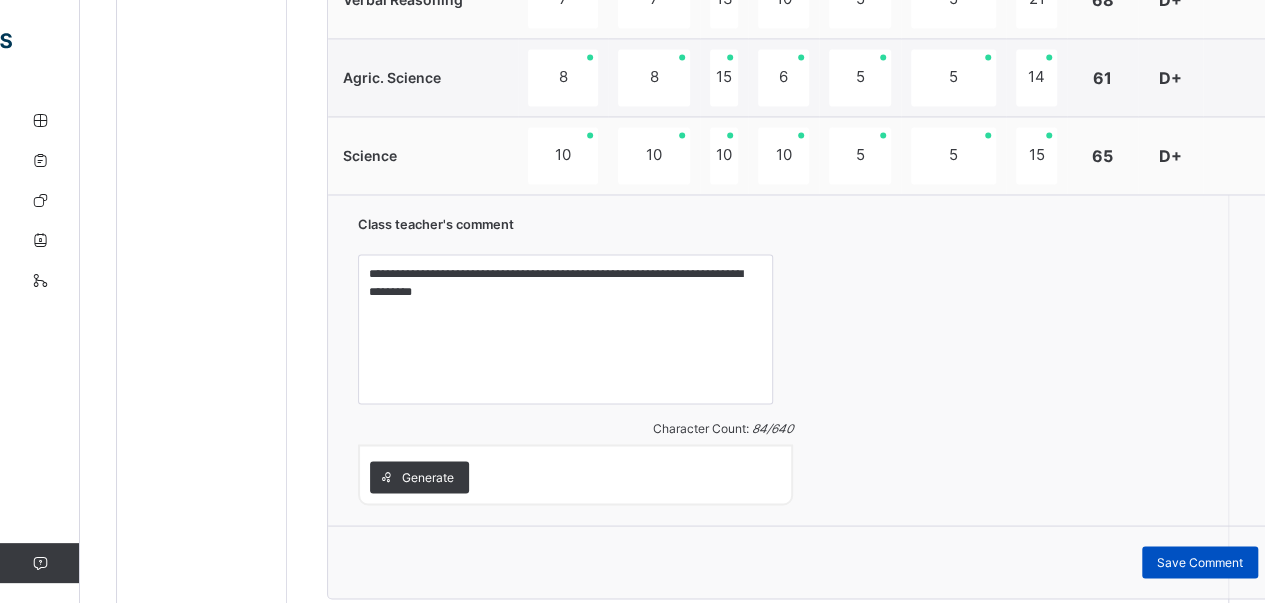 click on "Save Comment" at bounding box center (1200, 562) 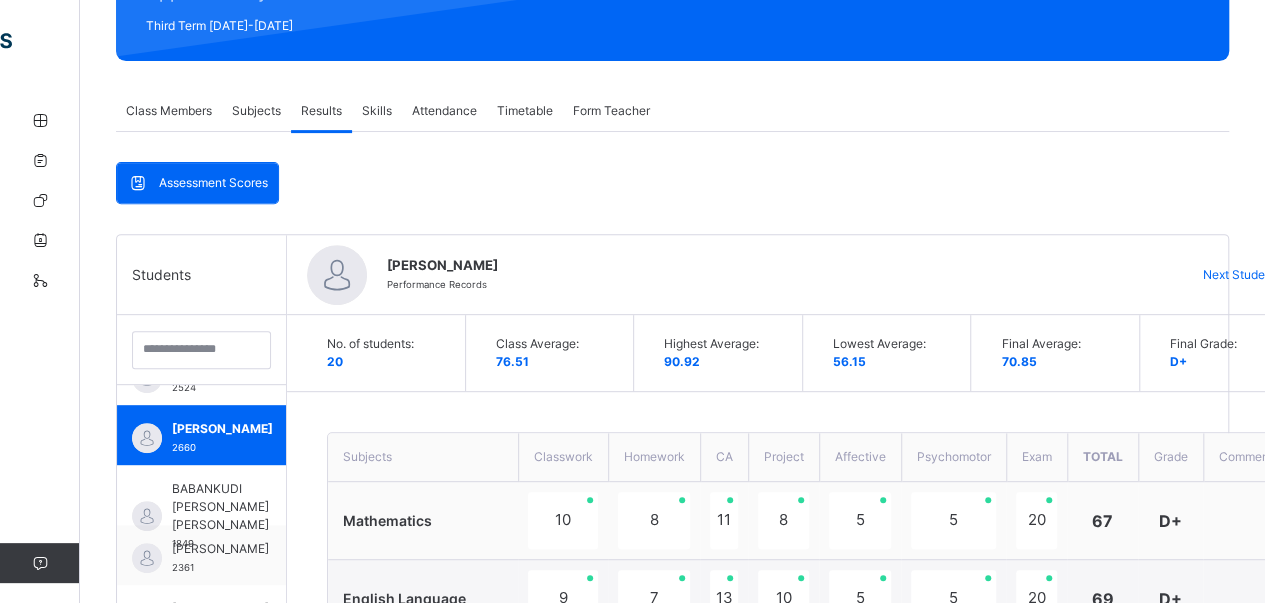 scroll, scrollTop: 402, scrollLeft: 0, axis: vertical 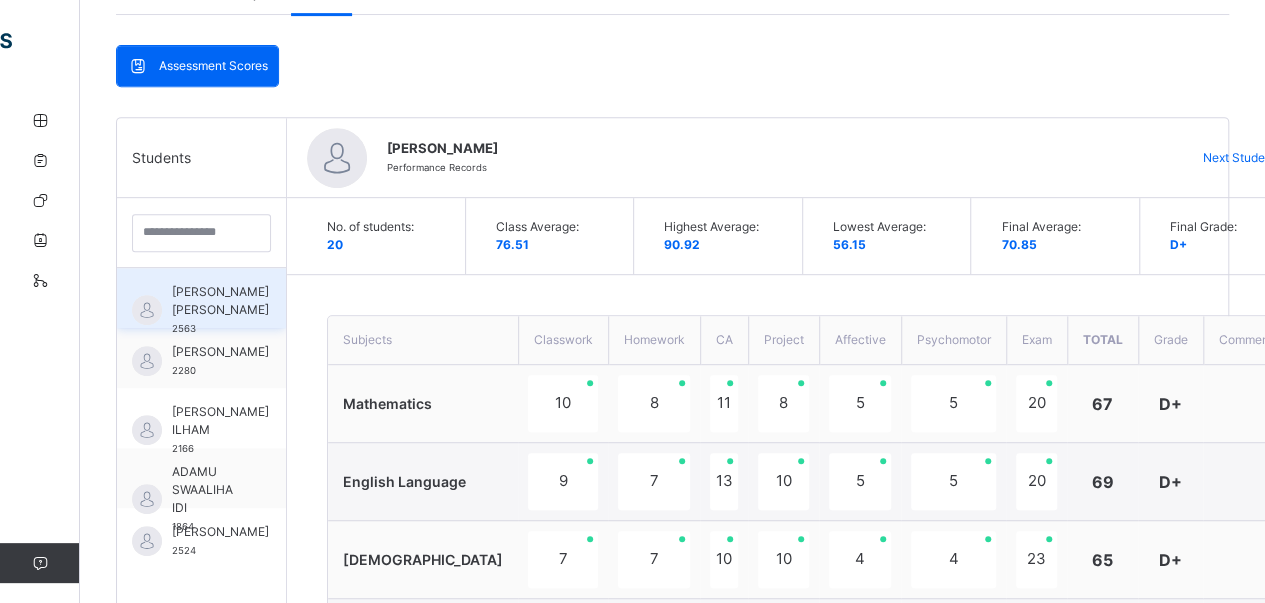 click on "[PERSON_NAME] [PERSON_NAME]" at bounding box center [220, 301] 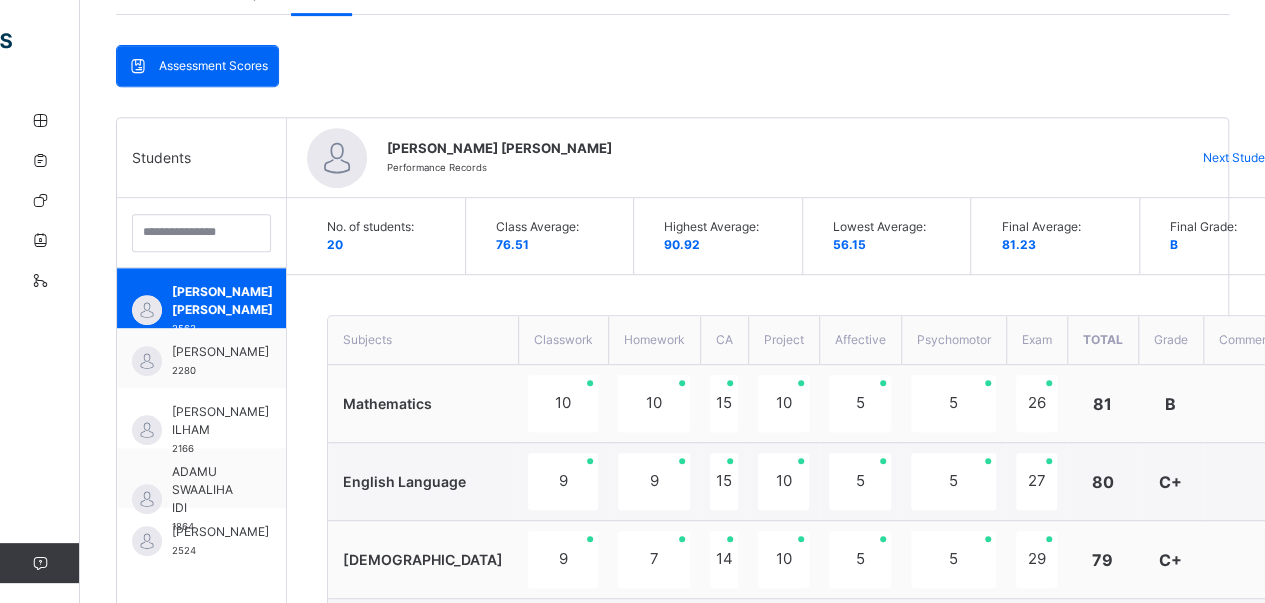click at bounding box center (1245, 560) 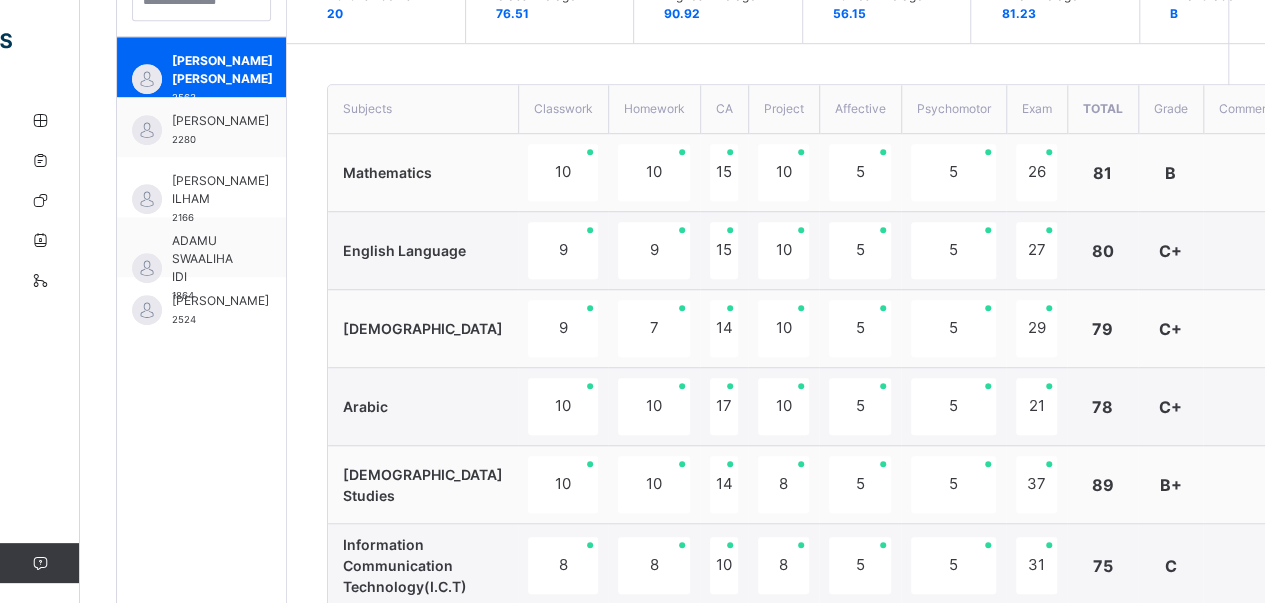 scroll, scrollTop: 634, scrollLeft: 0, axis: vertical 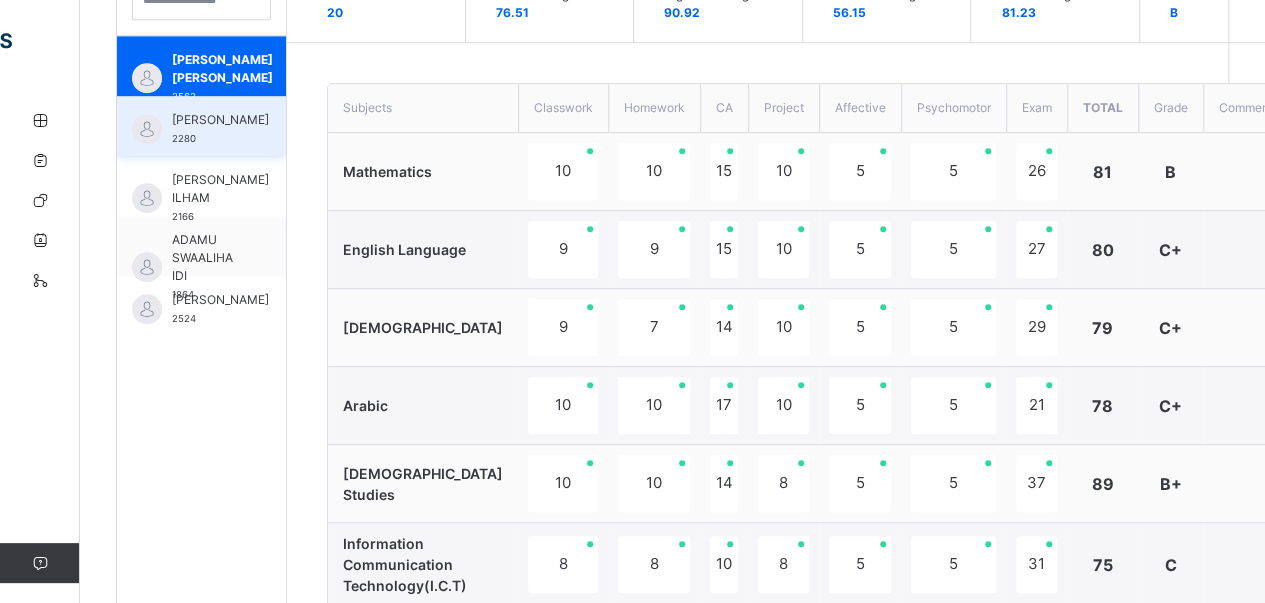 click on "[PERSON_NAME]" at bounding box center [220, 120] 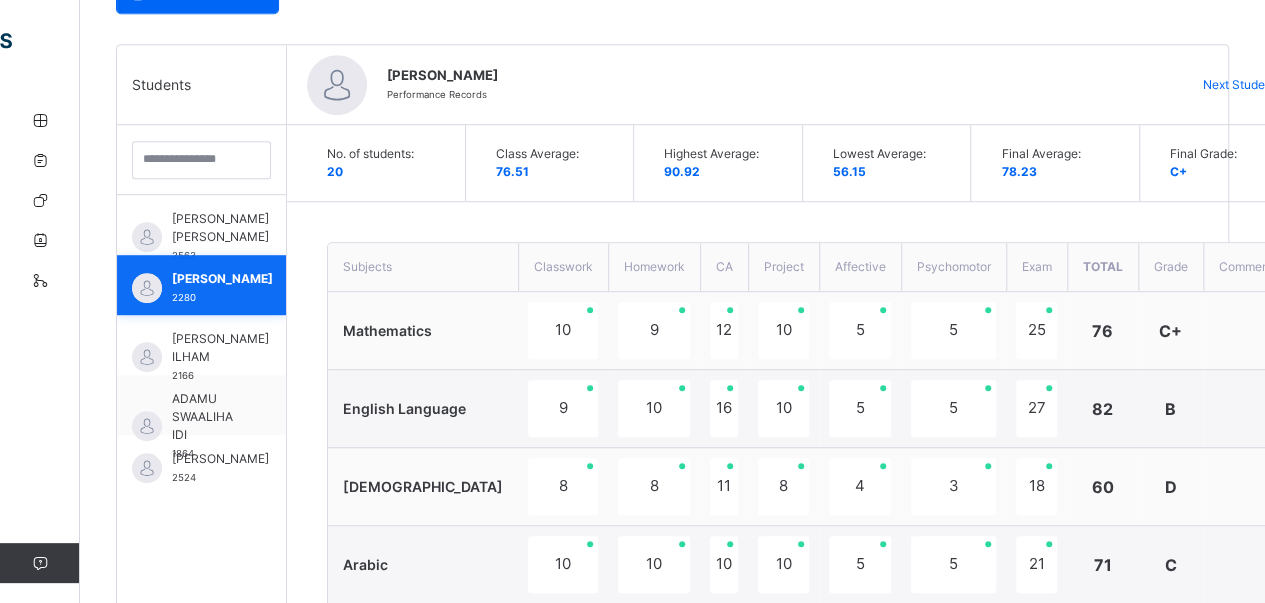 scroll, scrollTop: 510, scrollLeft: 0, axis: vertical 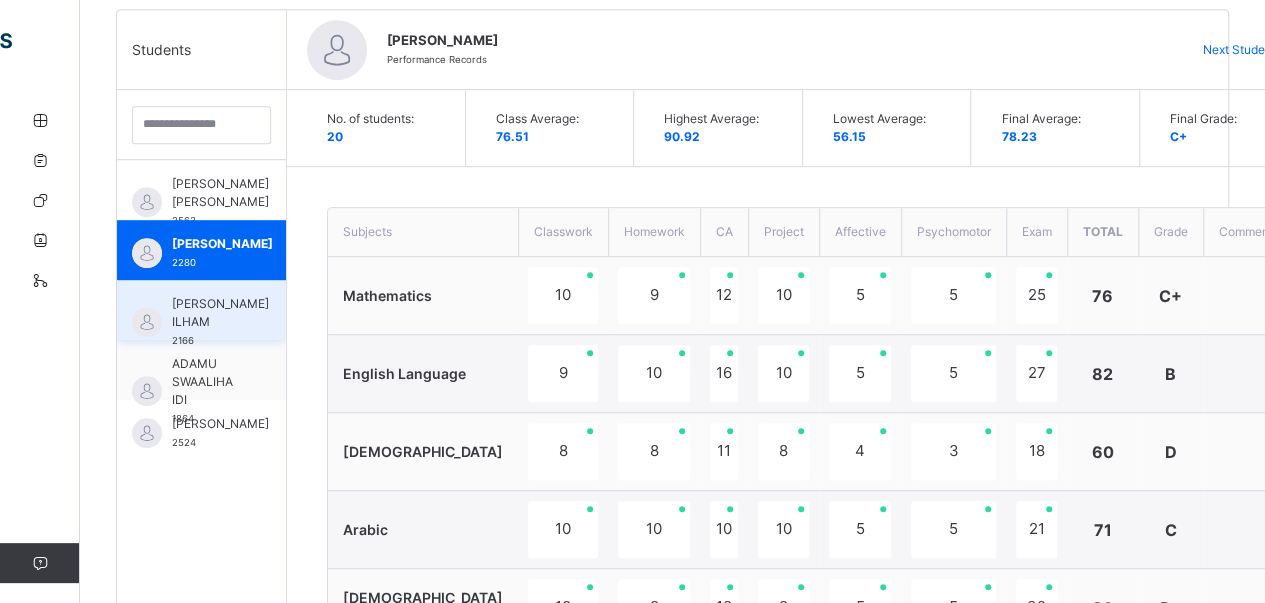 click on "[PERSON_NAME] ILHAM" at bounding box center [220, 313] 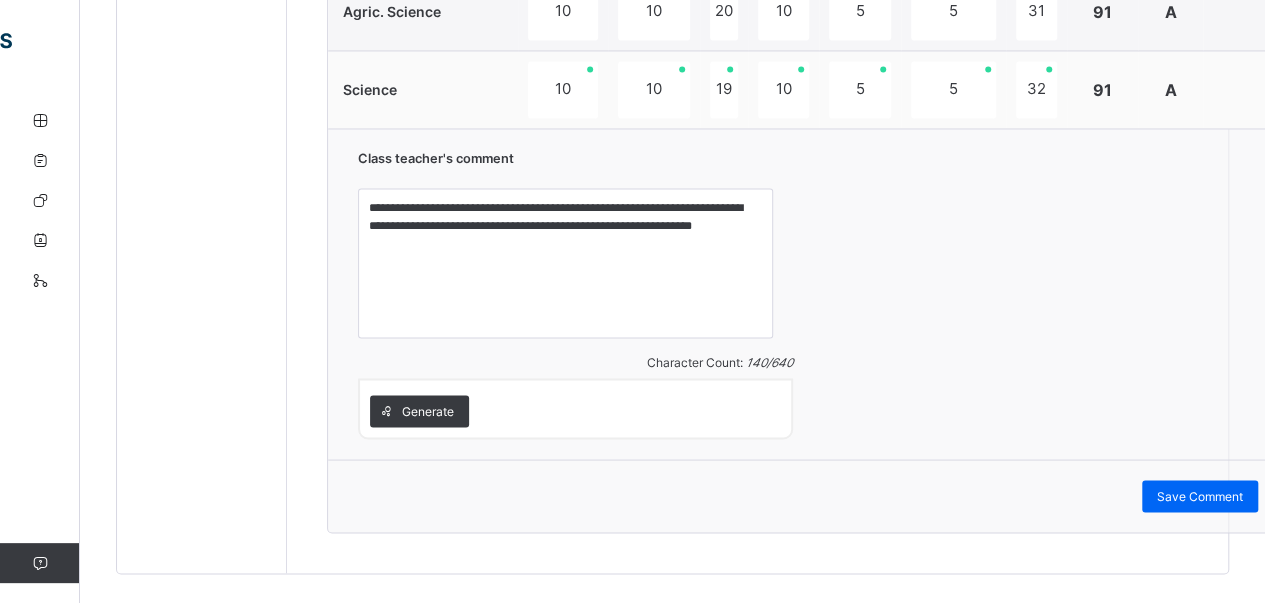 scroll, scrollTop: 1680, scrollLeft: 0, axis: vertical 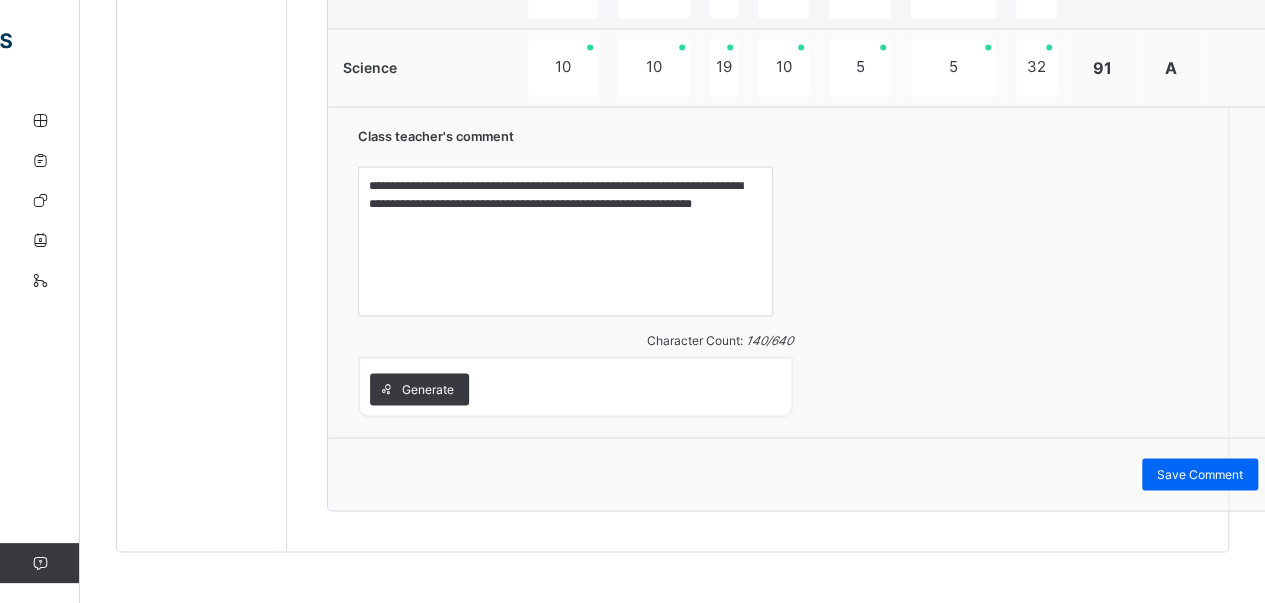 click on "**********" at bounding box center (808, -265) 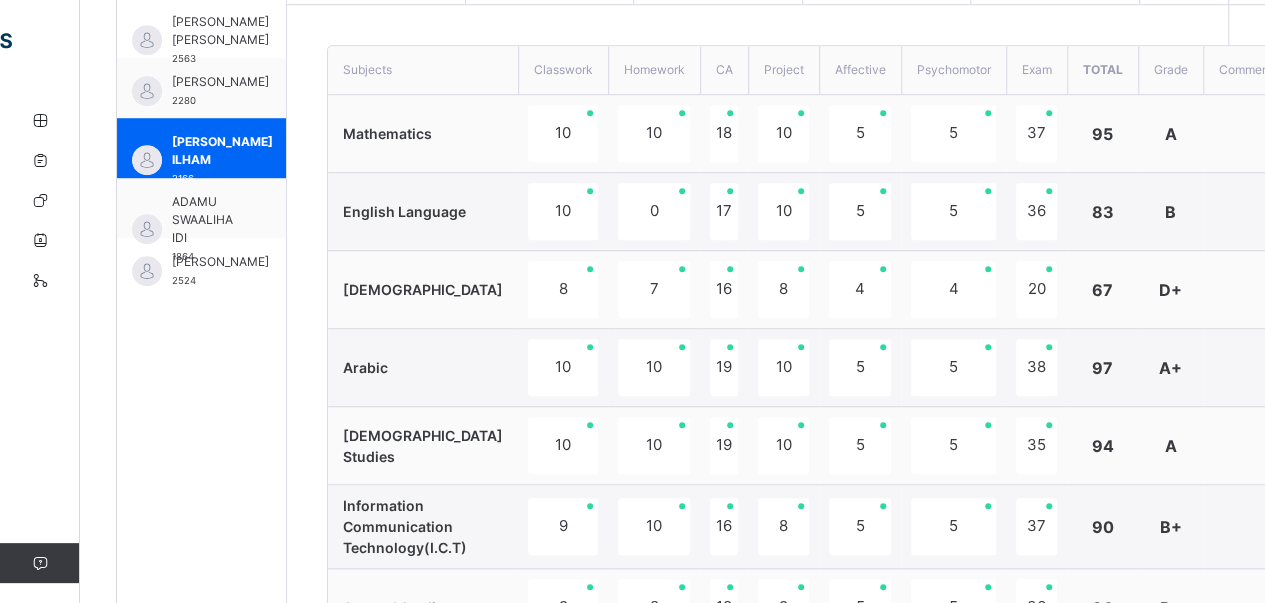 scroll, scrollTop: 670, scrollLeft: 0, axis: vertical 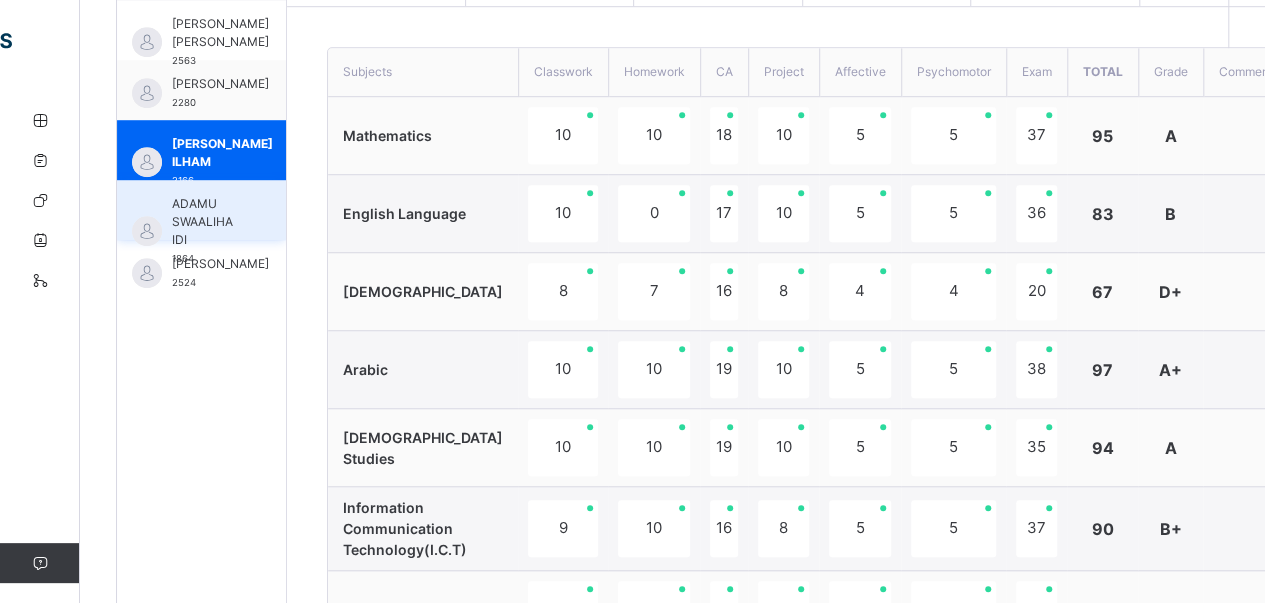 click on "ADAMU SWAALIHA IDI" at bounding box center [206, 222] 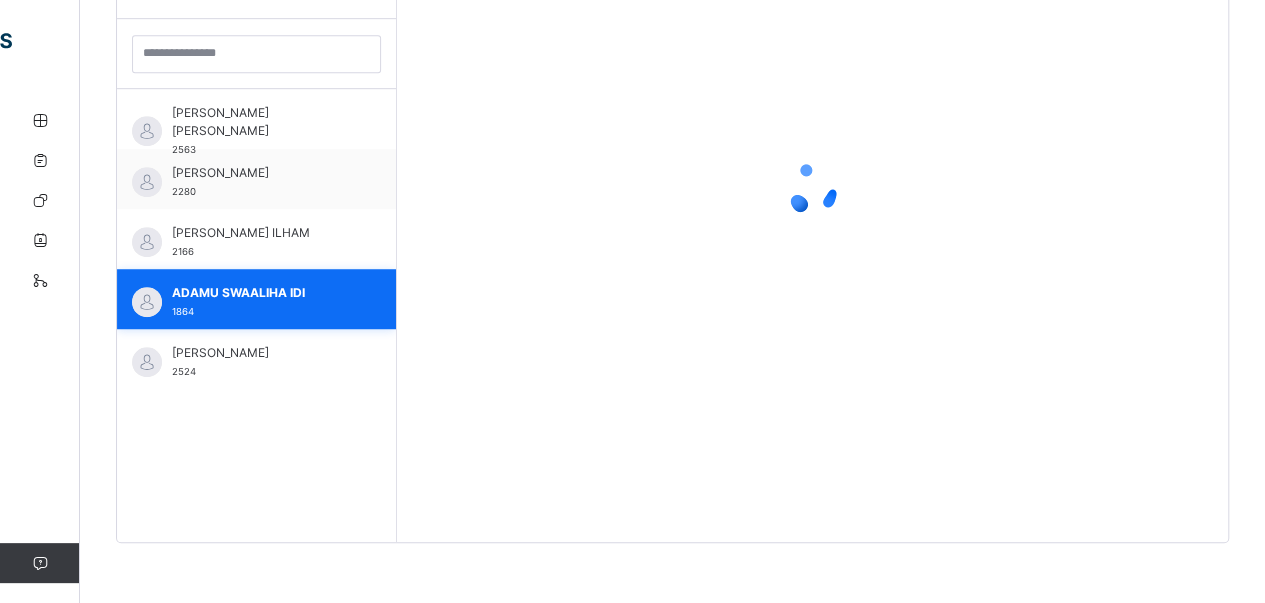 scroll, scrollTop: 579, scrollLeft: 0, axis: vertical 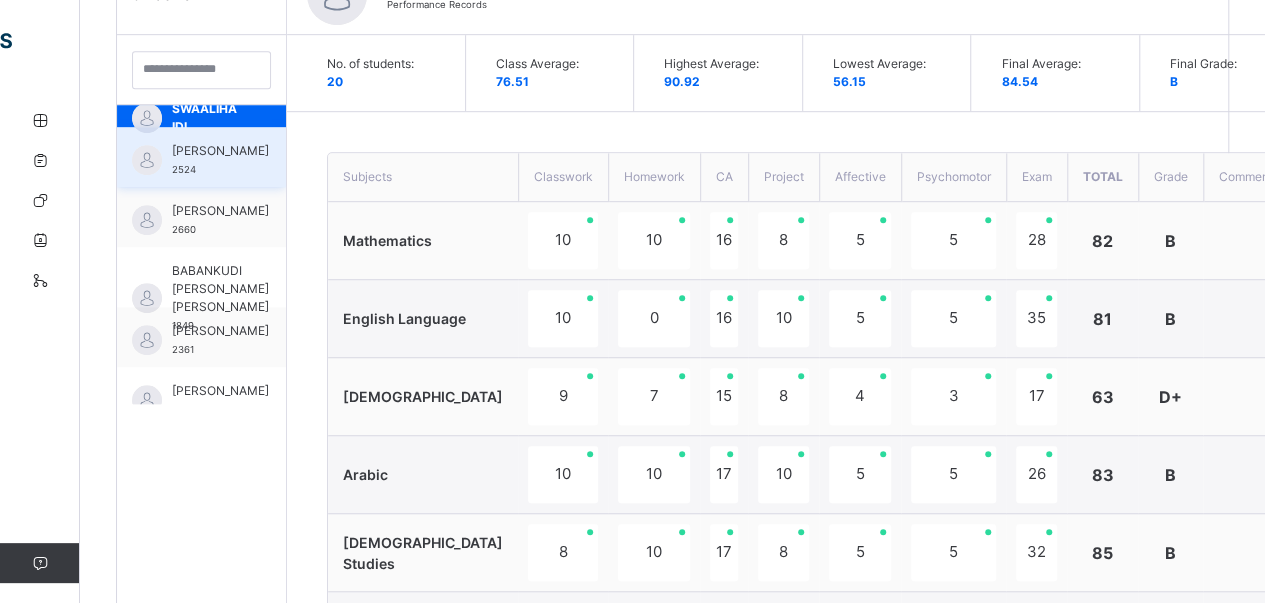 click on "[PERSON_NAME]" at bounding box center (220, 151) 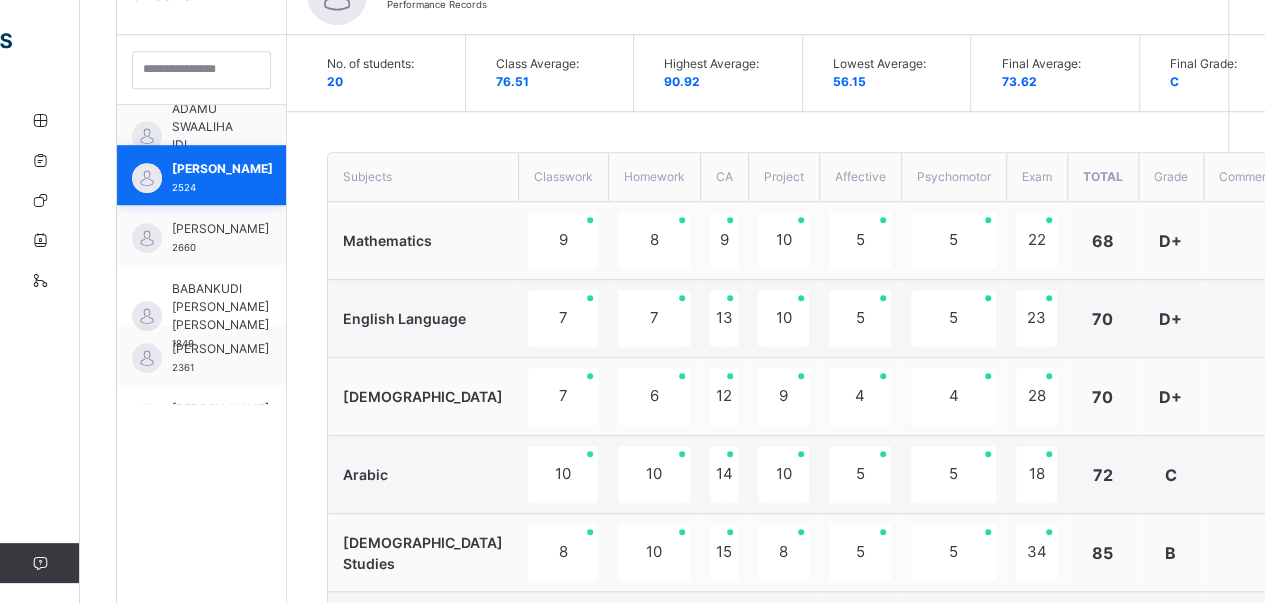 scroll, scrollTop: 218, scrollLeft: 0, axis: vertical 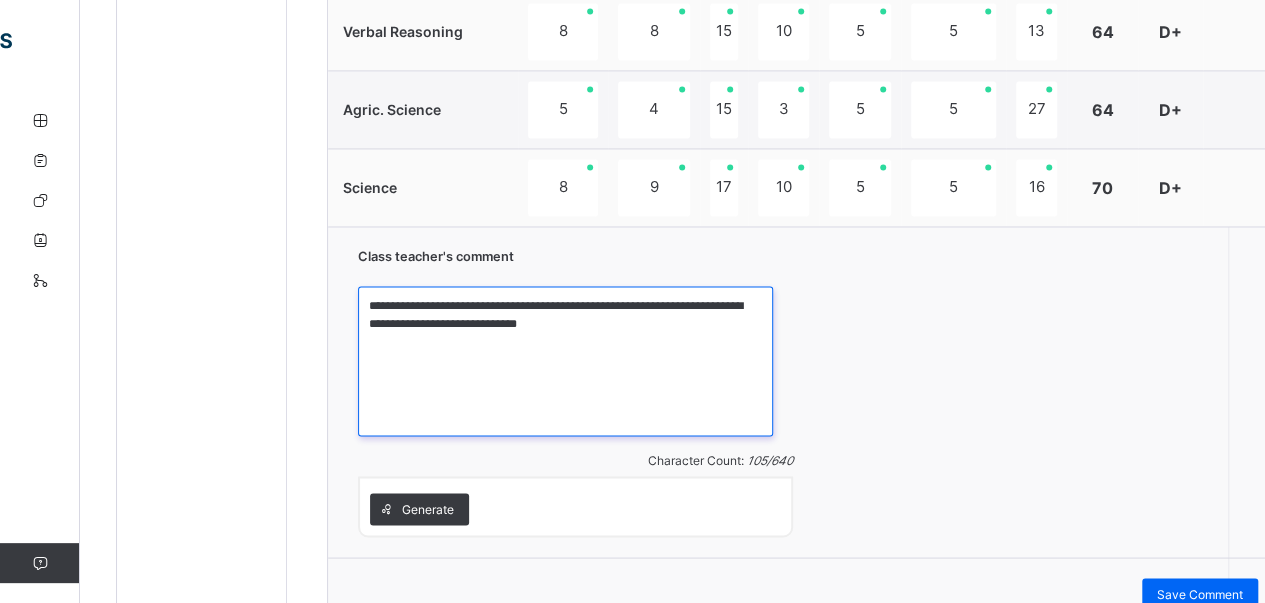 drag, startPoint x: 370, startPoint y: 293, endPoint x: 606, endPoint y: 329, distance: 238.72998 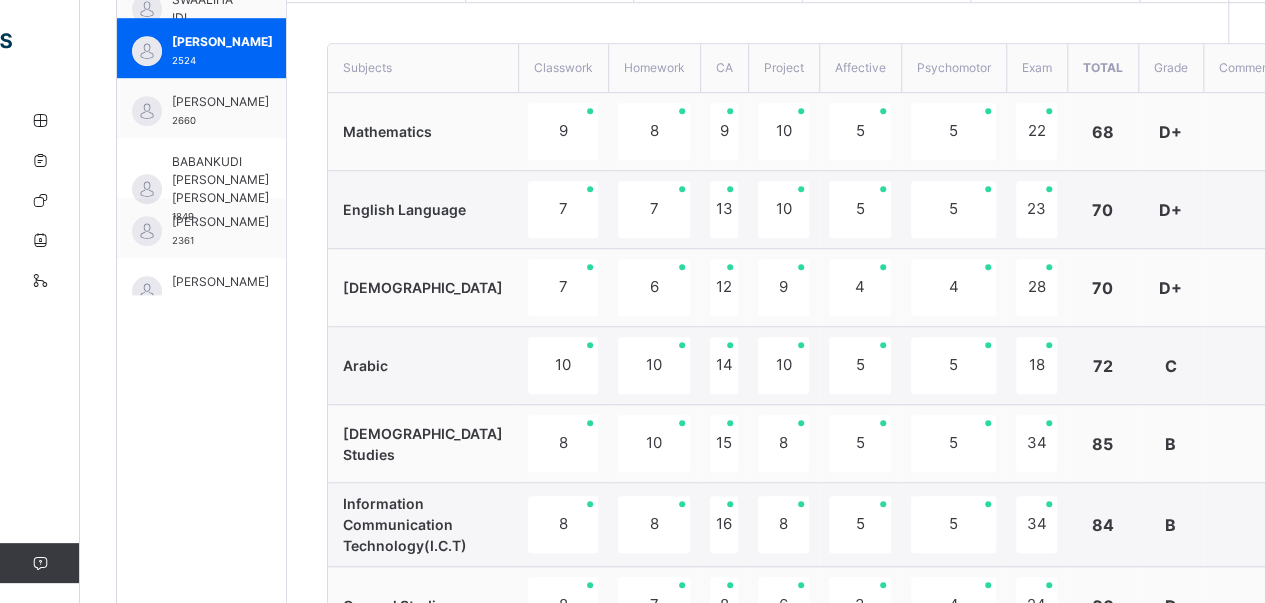 scroll, scrollTop: 676, scrollLeft: 0, axis: vertical 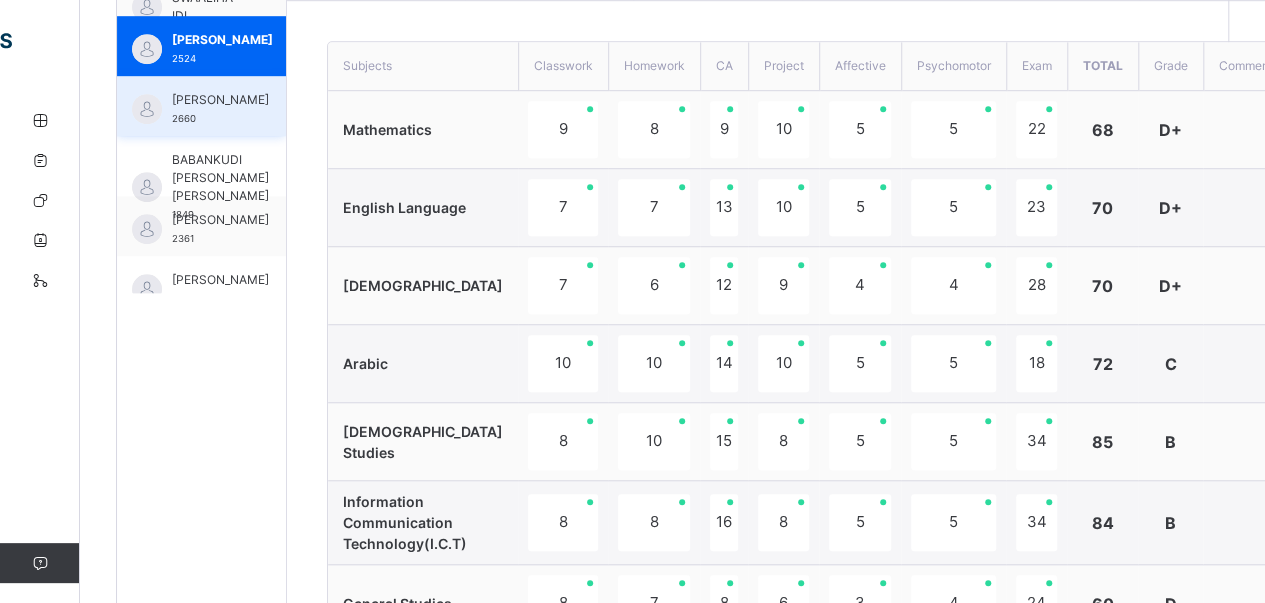 click on "[PERSON_NAME]" at bounding box center [220, 100] 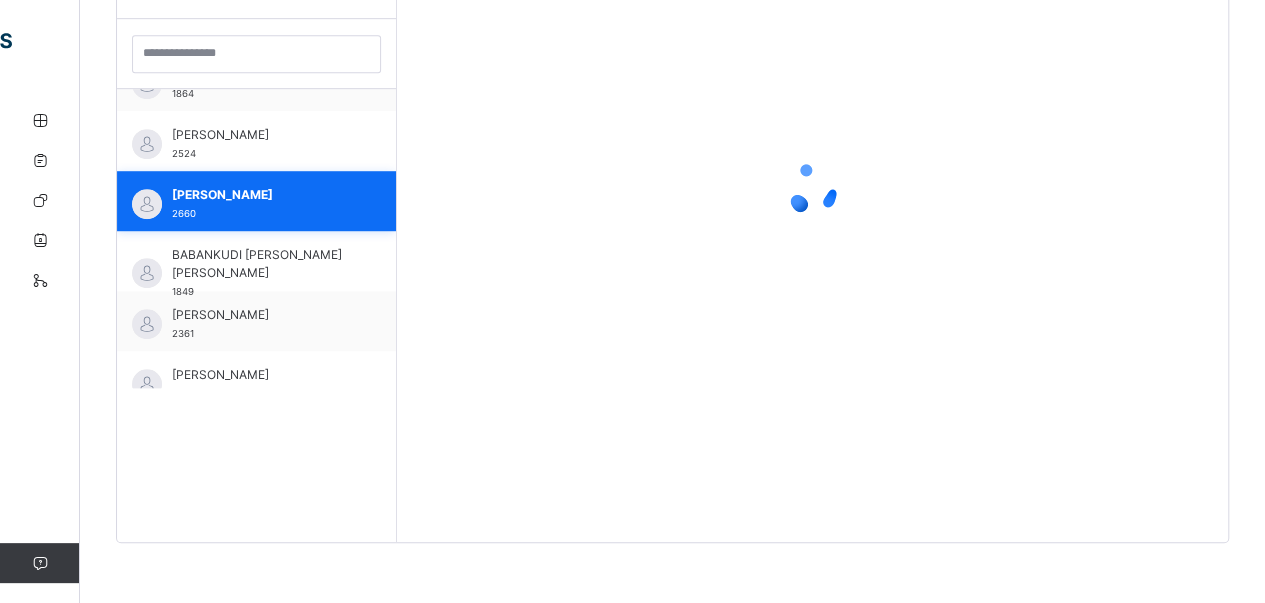scroll, scrollTop: 579, scrollLeft: 0, axis: vertical 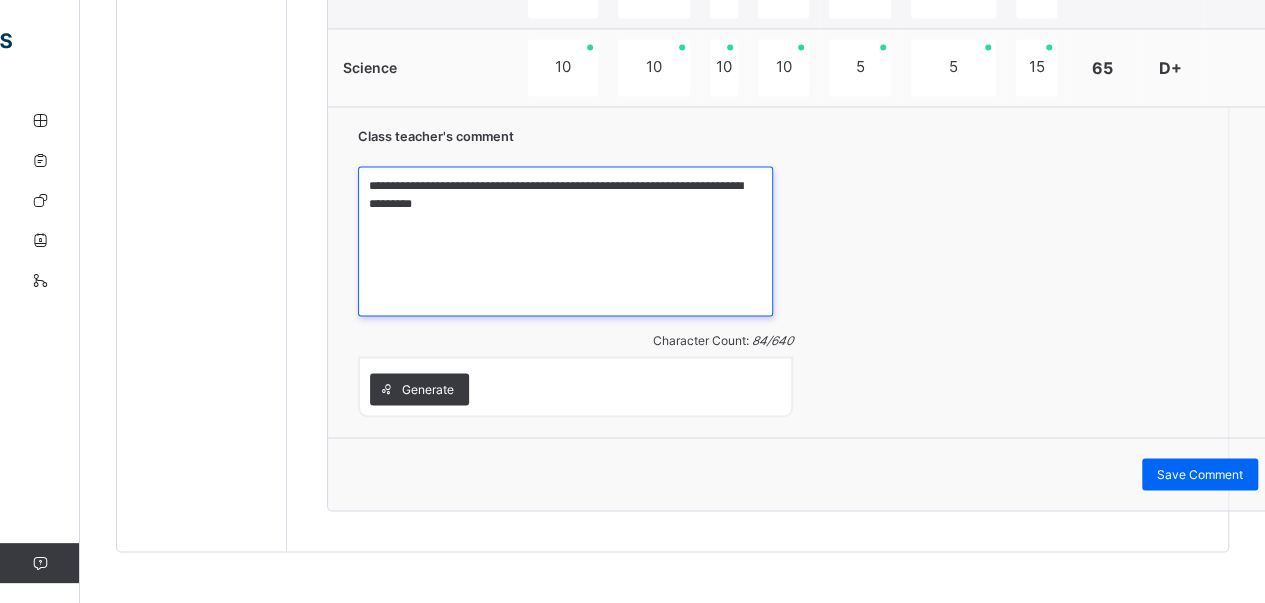 click on "**********" at bounding box center (565, 241) 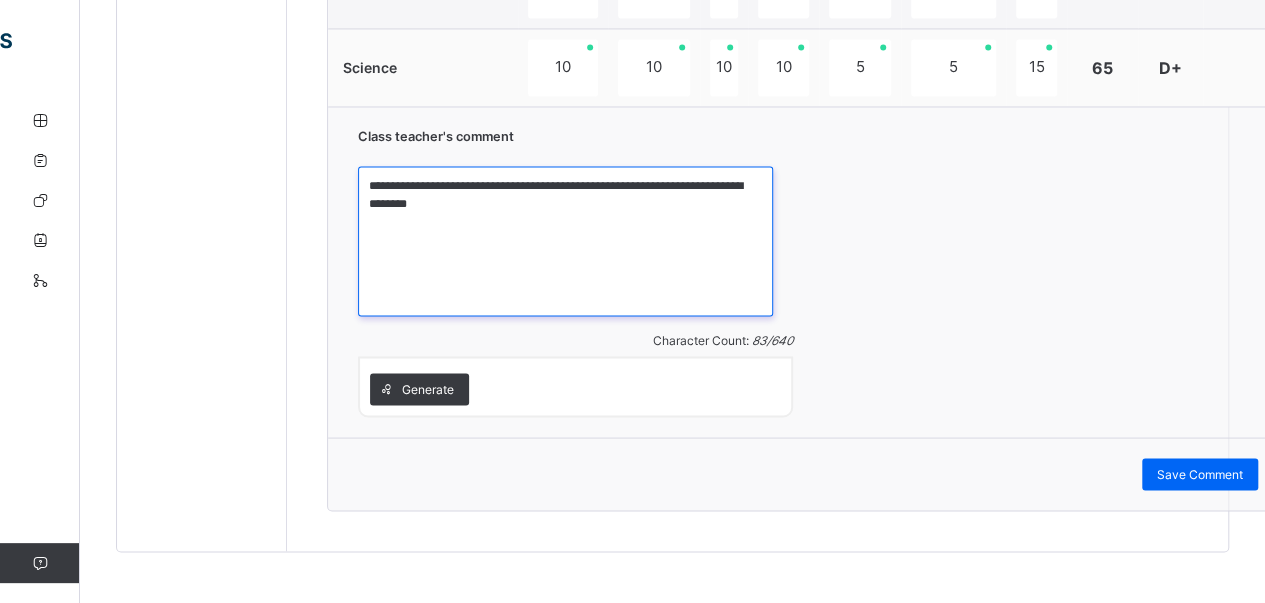 type on "**********" 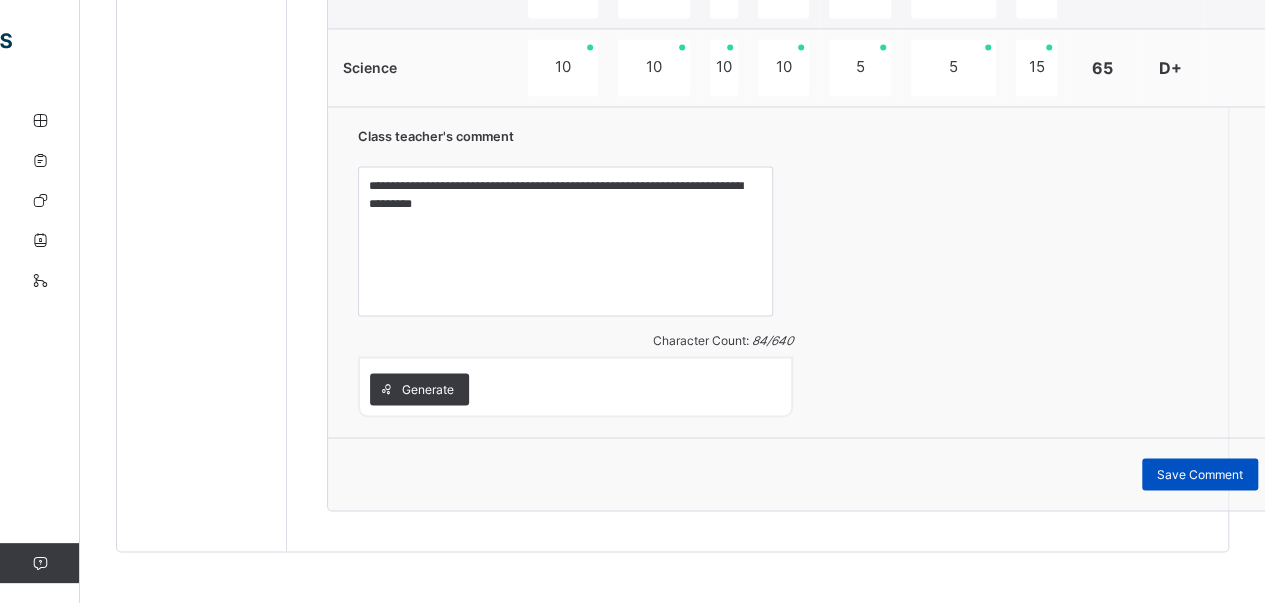 click on "Save Comment" at bounding box center (1200, 474) 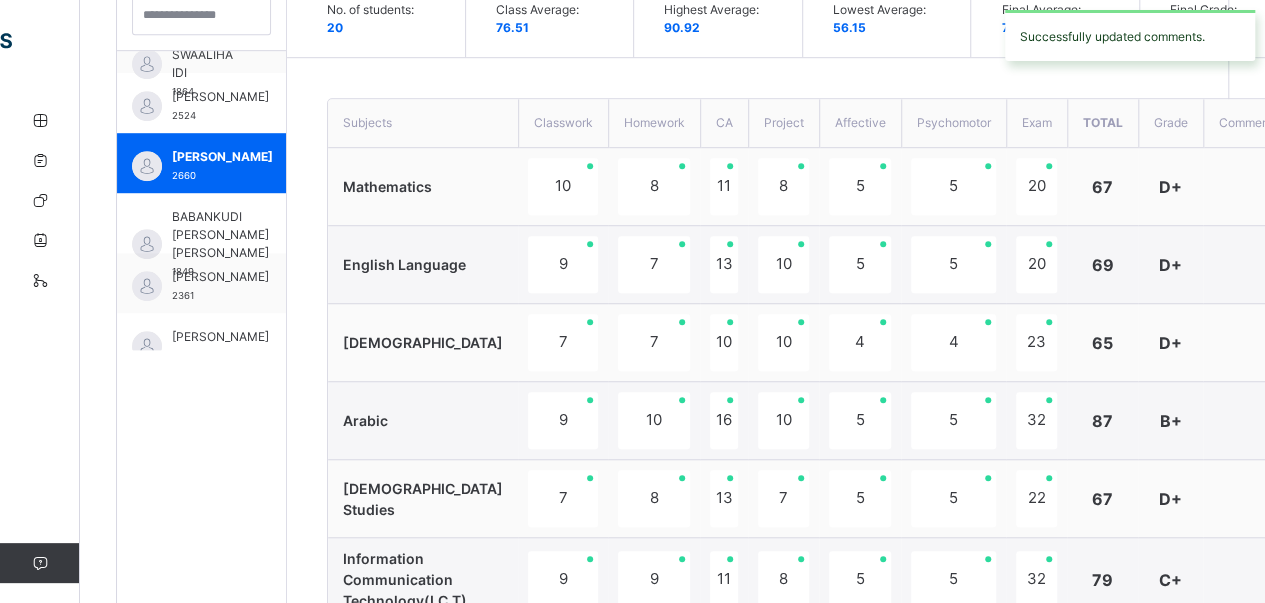 scroll, scrollTop: 592, scrollLeft: 0, axis: vertical 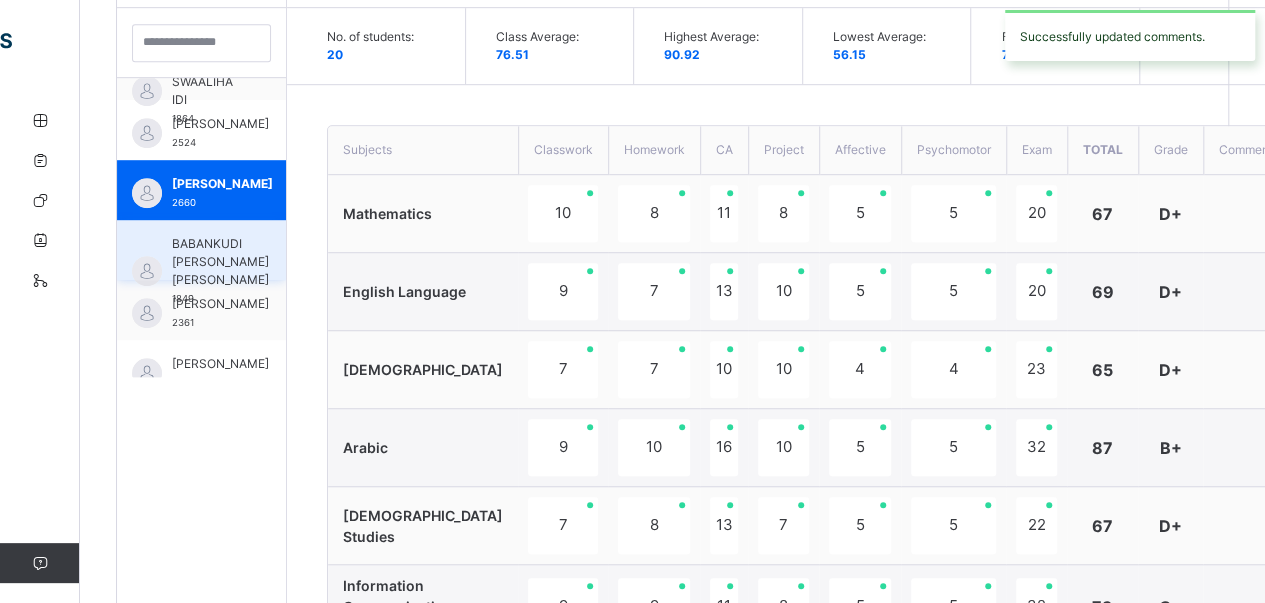 click on "BABANKUDI [PERSON_NAME] [PERSON_NAME]" at bounding box center (220, 262) 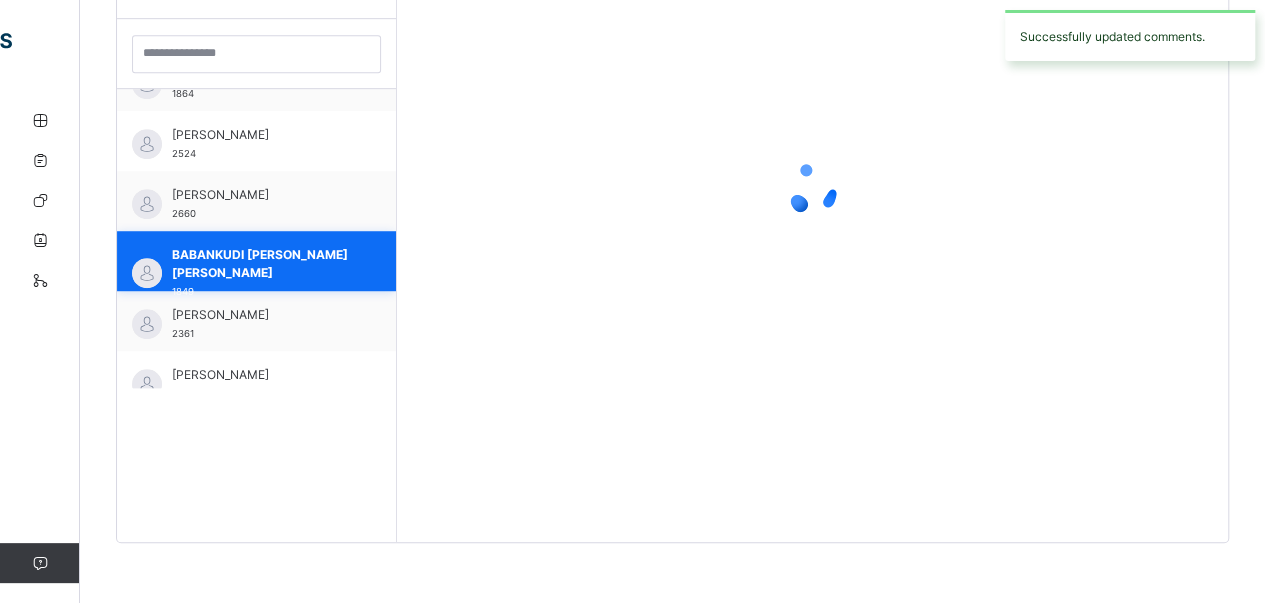scroll, scrollTop: 579, scrollLeft: 0, axis: vertical 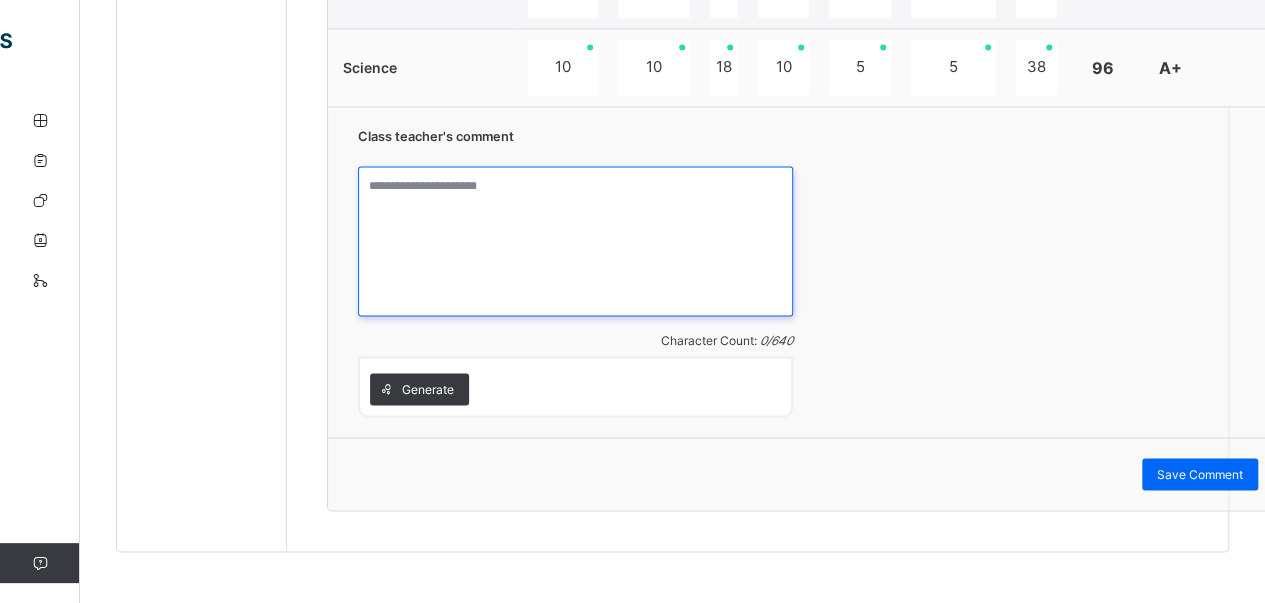 click at bounding box center [575, 241] 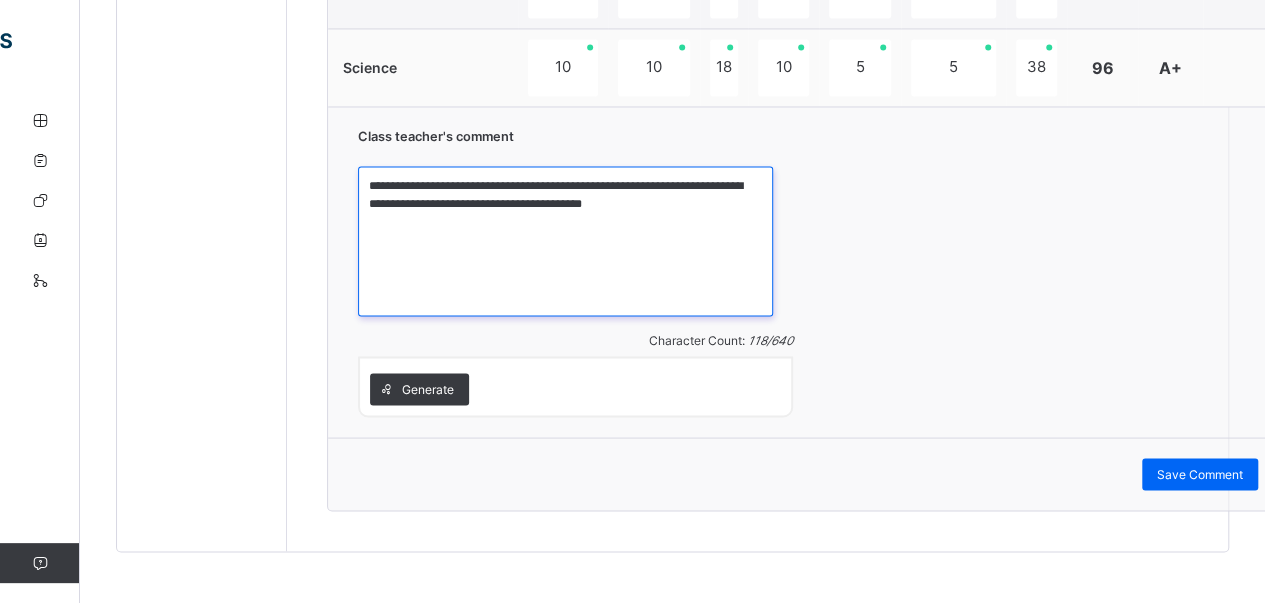paste on "**********" 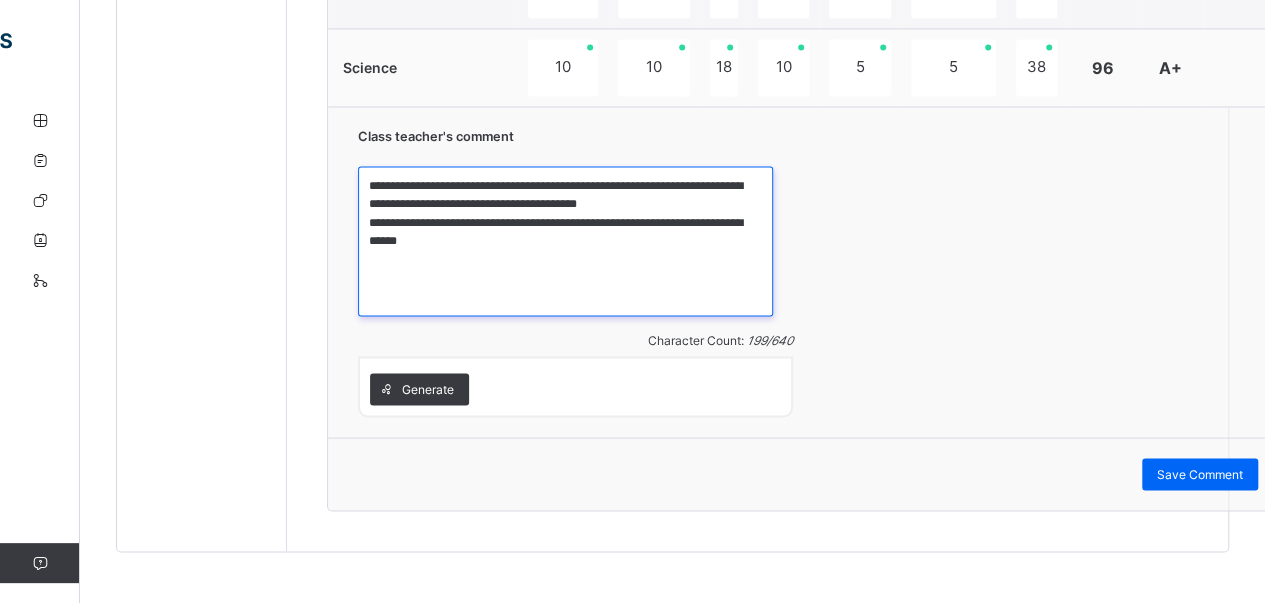click on "**********" at bounding box center (565, 241) 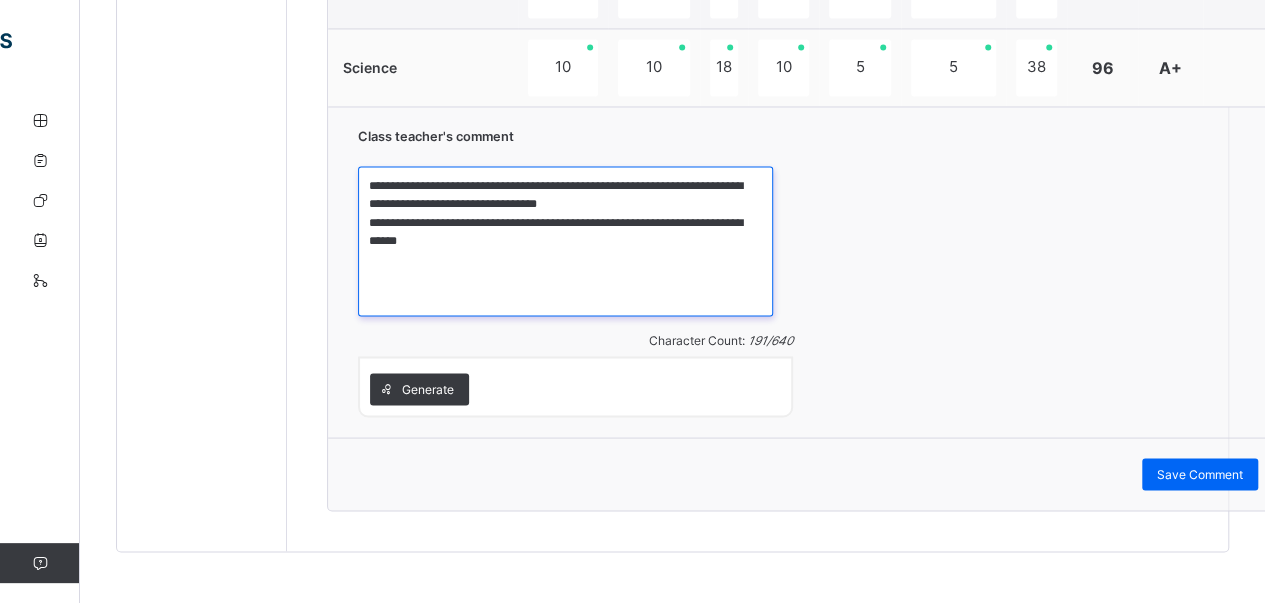 drag, startPoint x: 703, startPoint y: 179, endPoint x: 719, endPoint y: 196, distance: 23.345236 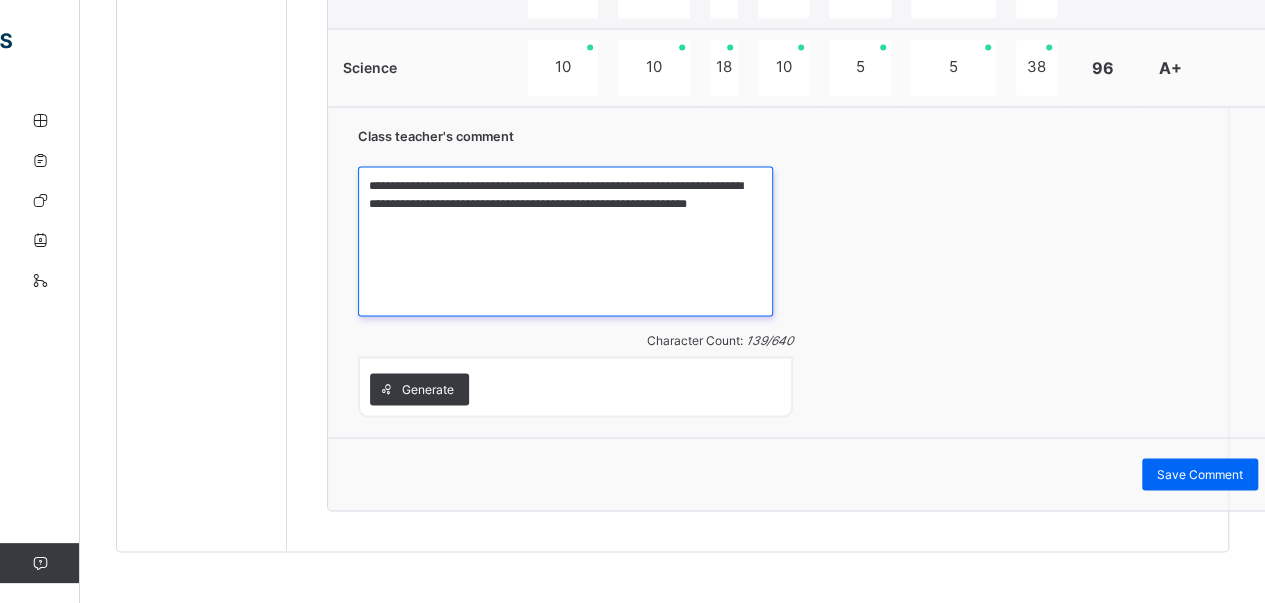 click on "**********" at bounding box center [565, 241] 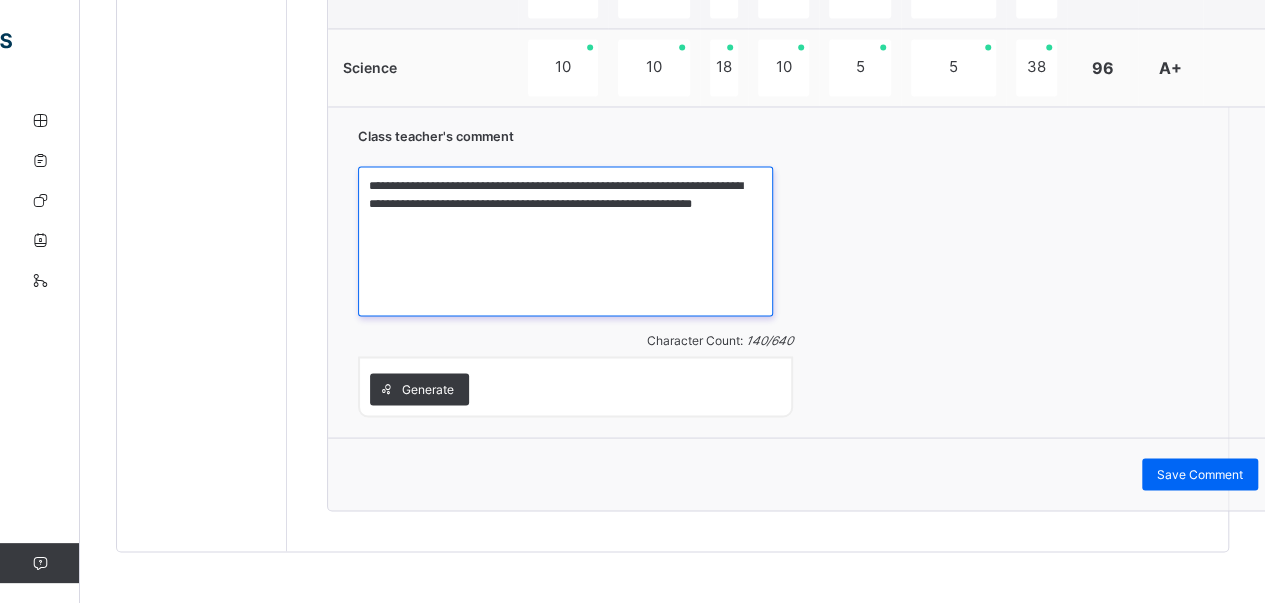 click on "**********" at bounding box center (565, 241) 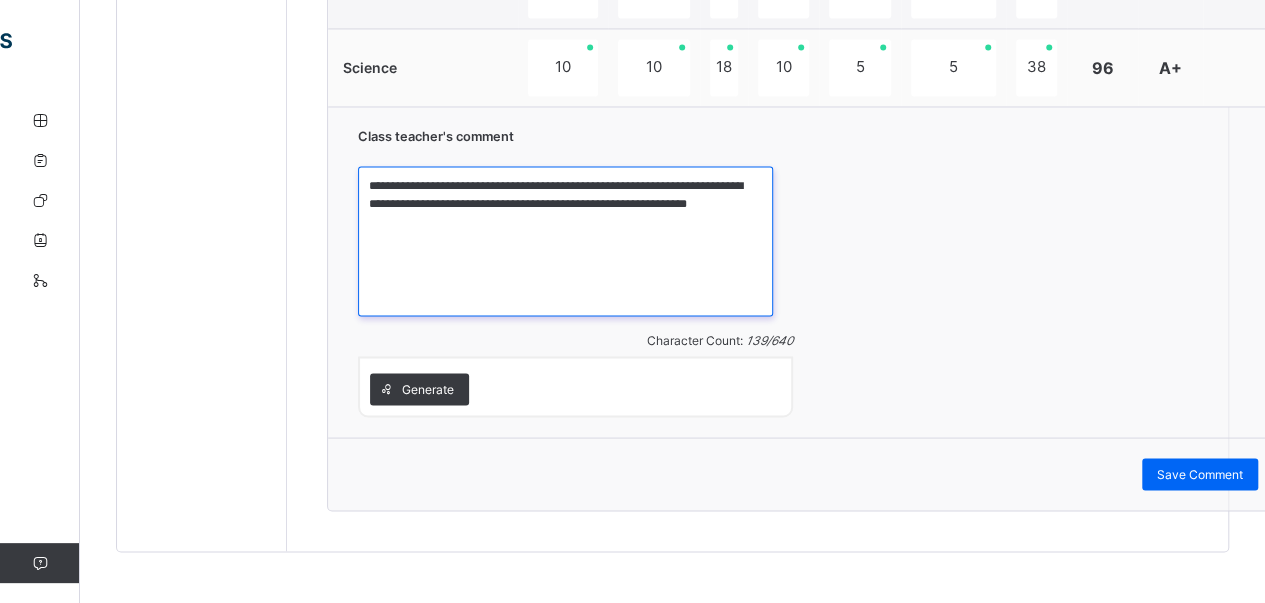 click on "**********" at bounding box center [565, 241] 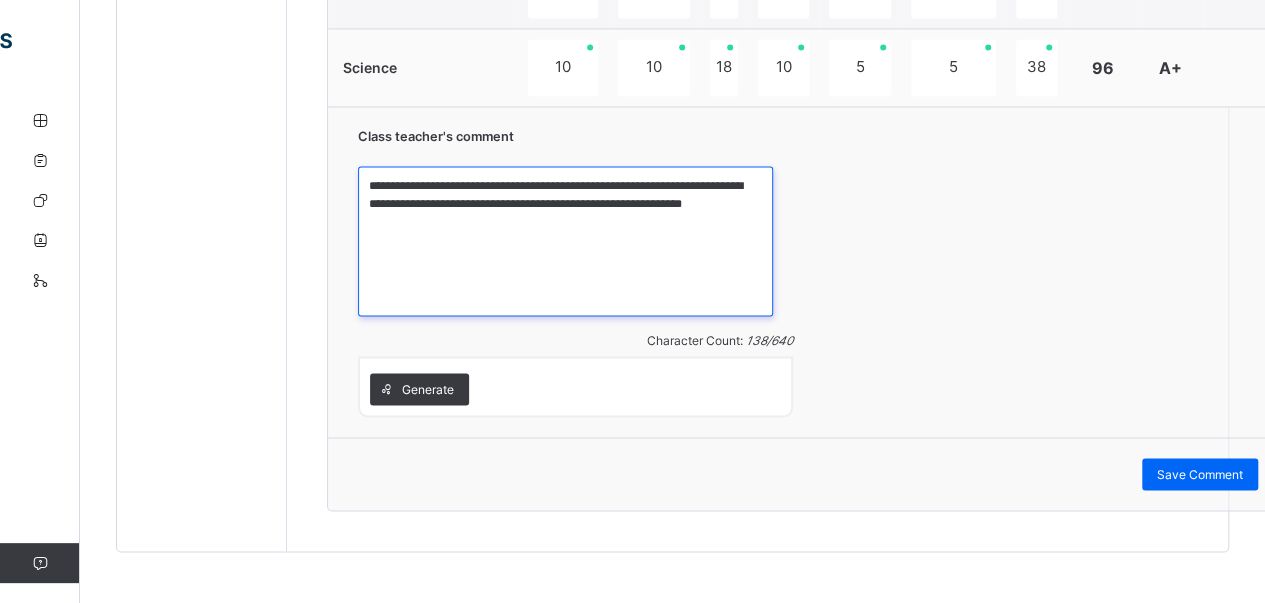 click on "**********" at bounding box center [565, 241] 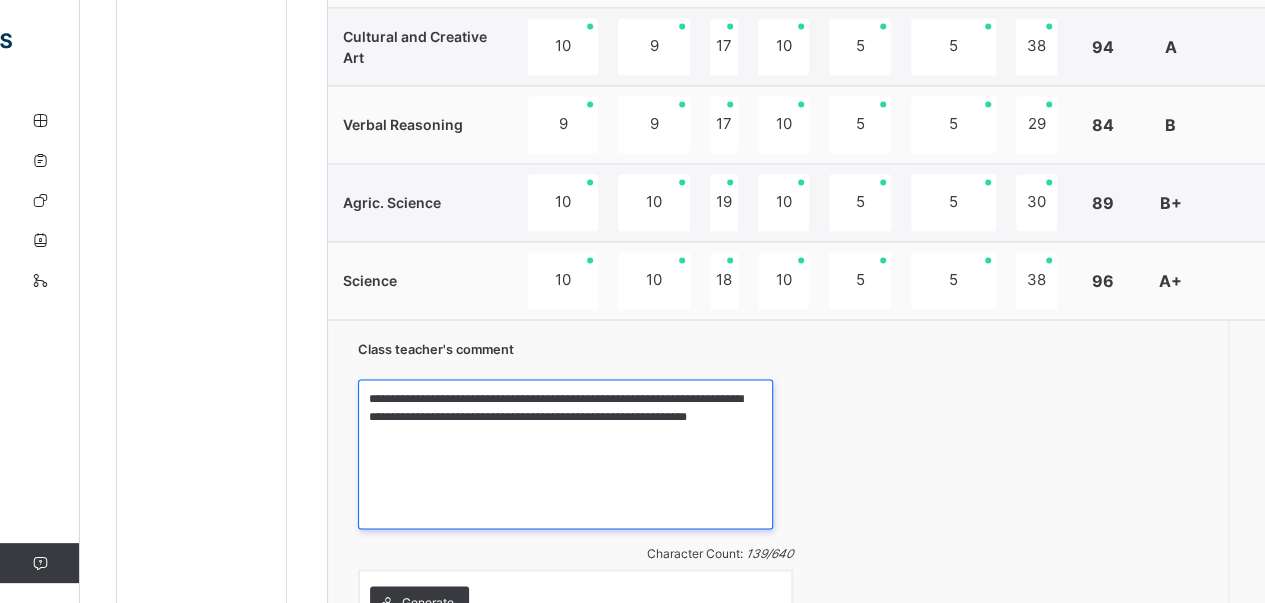 scroll, scrollTop: 1680, scrollLeft: 0, axis: vertical 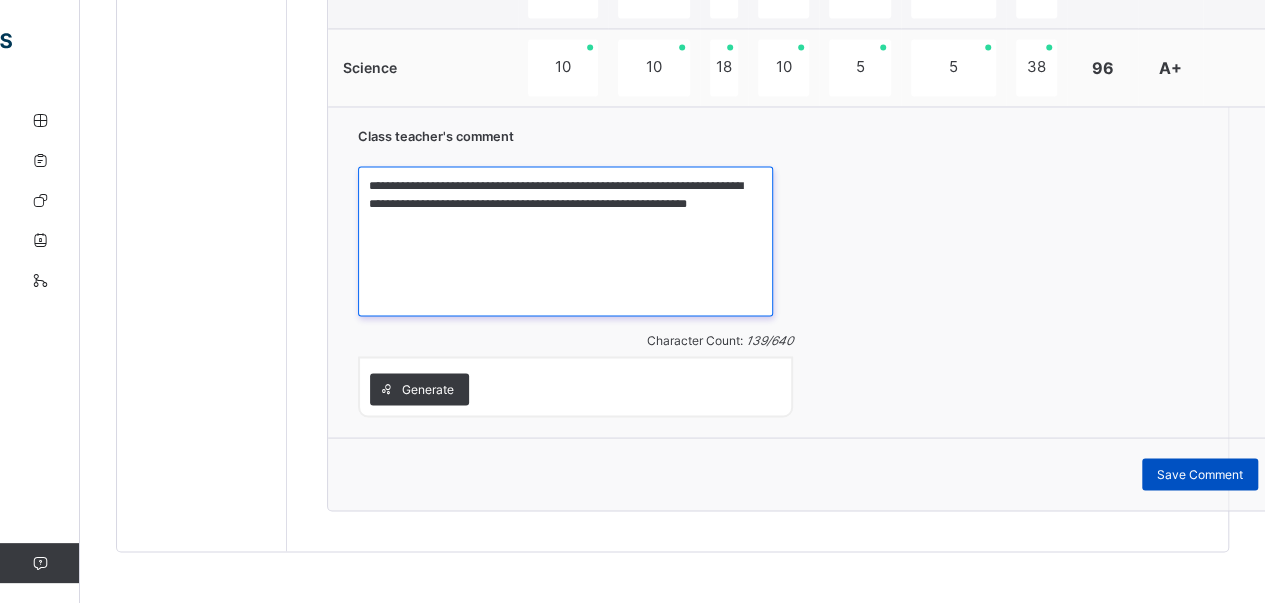 type on "**********" 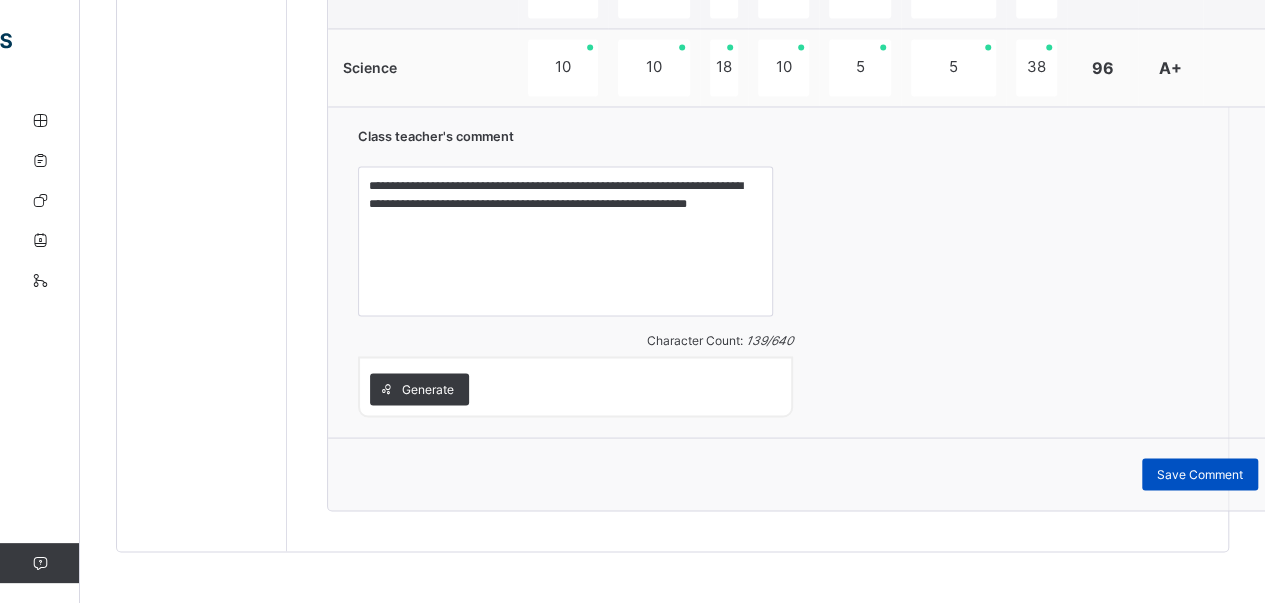 click on "Save Comment" at bounding box center [1200, 474] 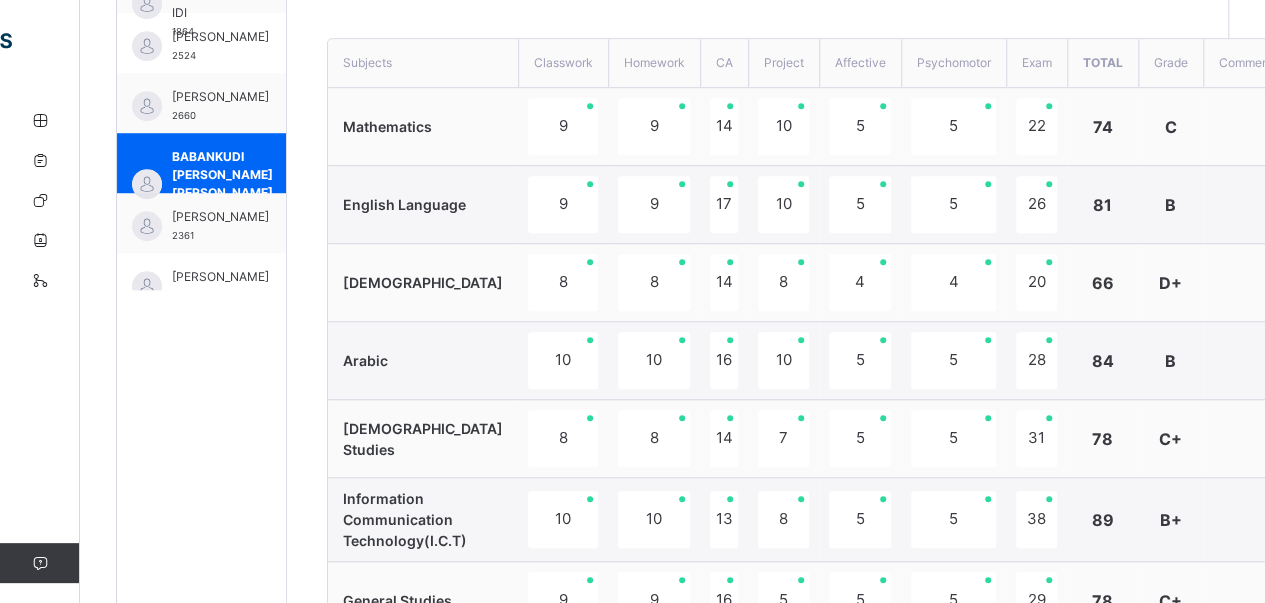 scroll, scrollTop: 672, scrollLeft: 0, axis: vertical 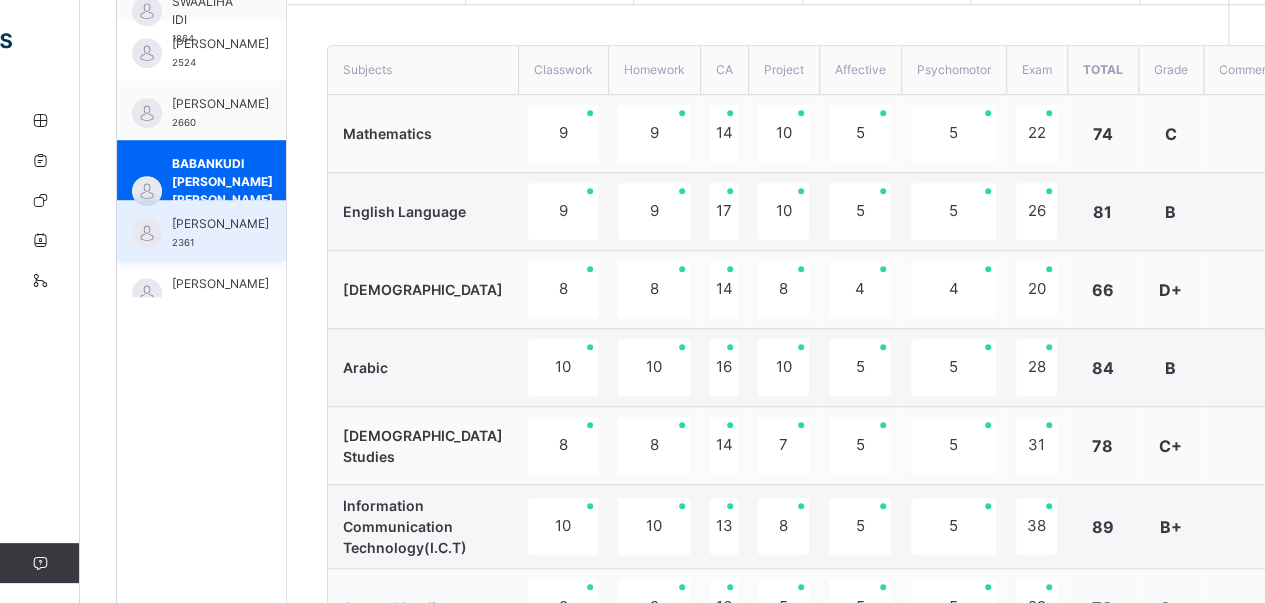click on "[PERSON_NAME]" at bounding box center (220, 224) 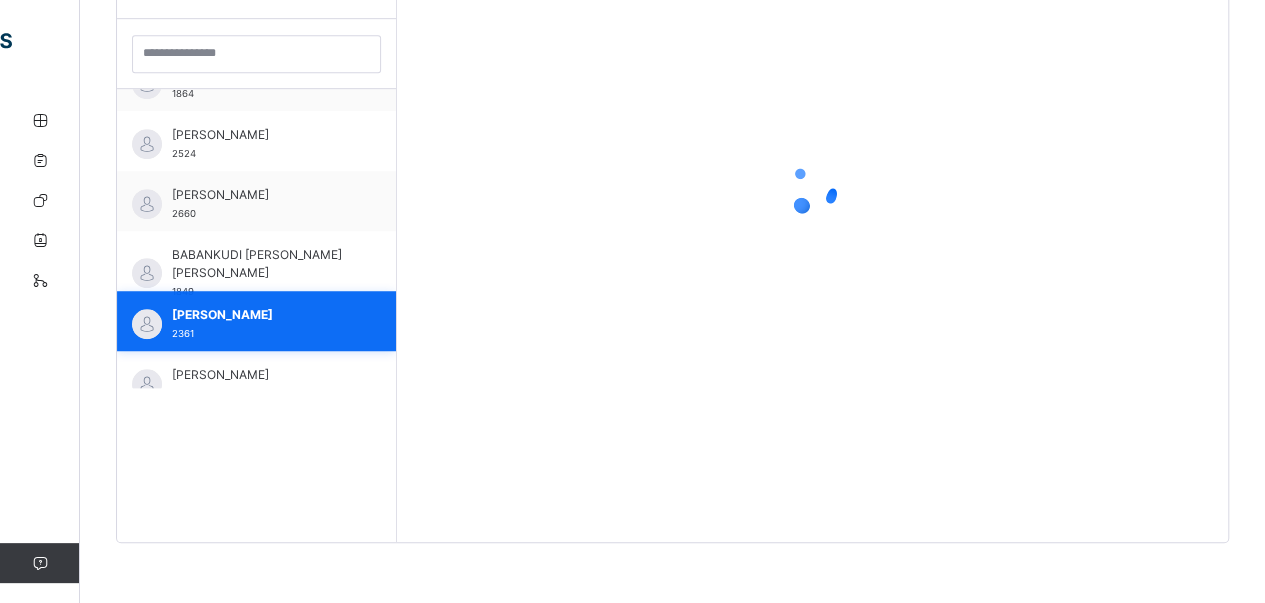 scroll, scrollTop: 579, scrollLeft: 0, axis: vertical 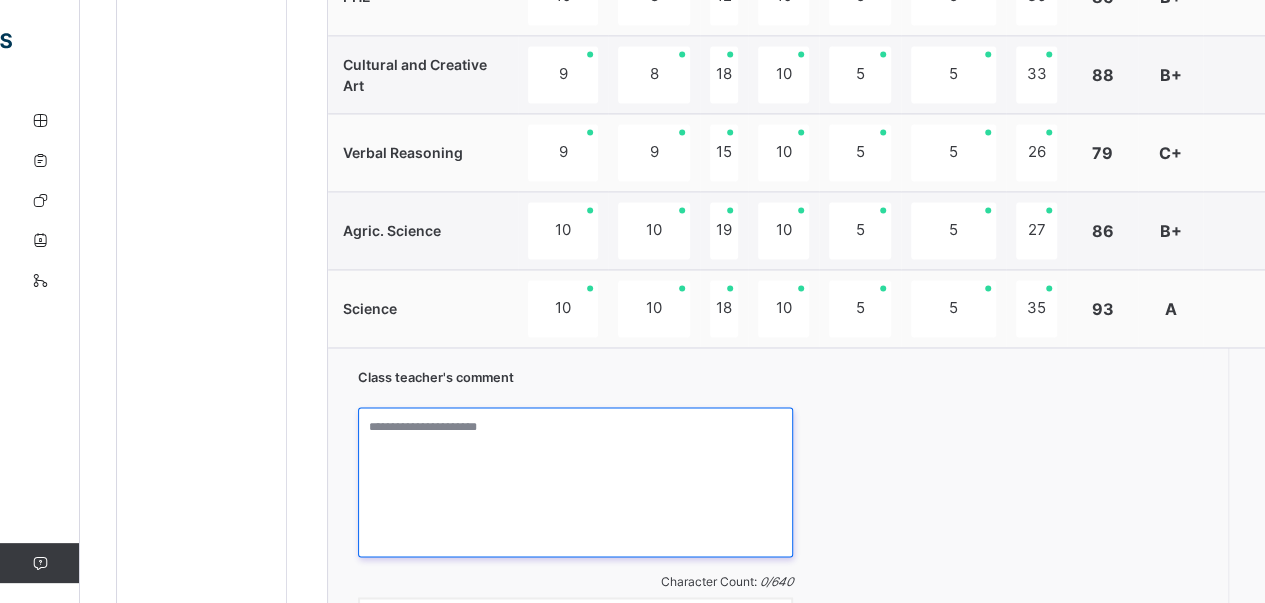 click at bounding box center [575, 482] 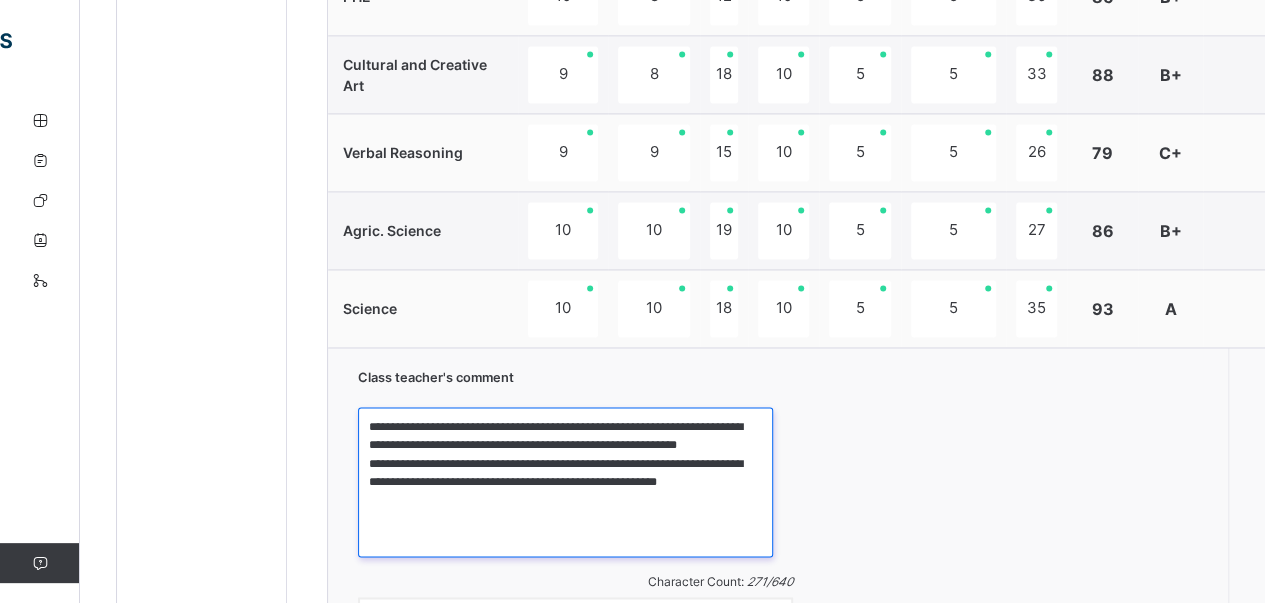drag, startPoint x: 384, startPoint y: 455, endPoint x: 774, endPoint y: 477, distance: 390.62003 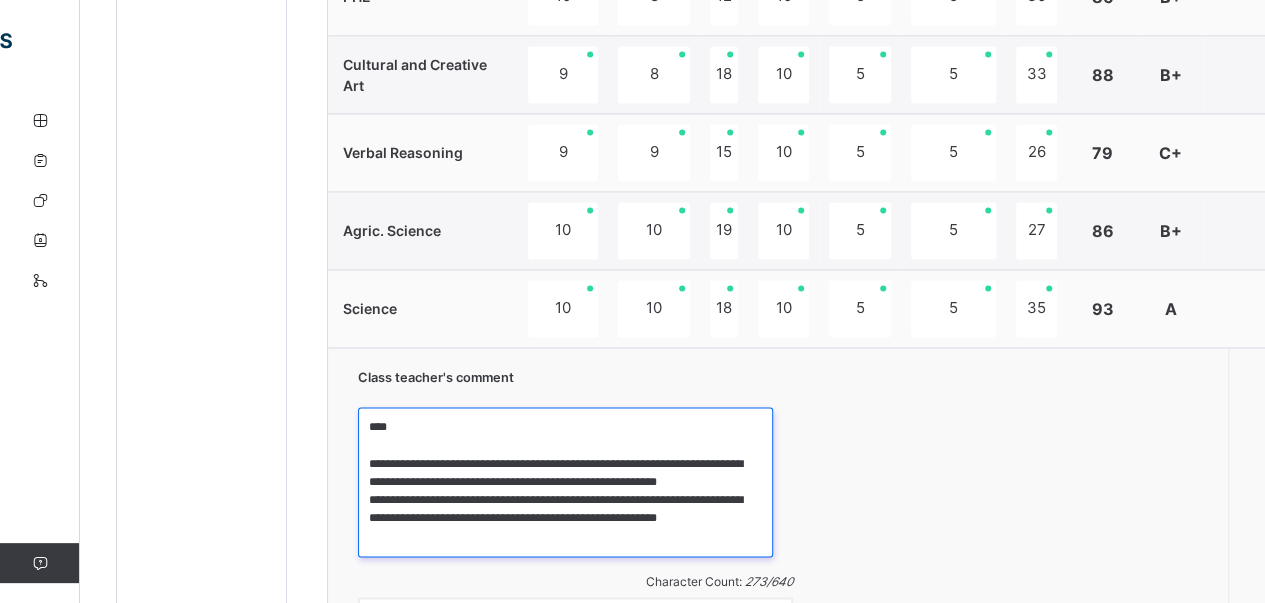 click on "**********" at bounding box center (565, 482) 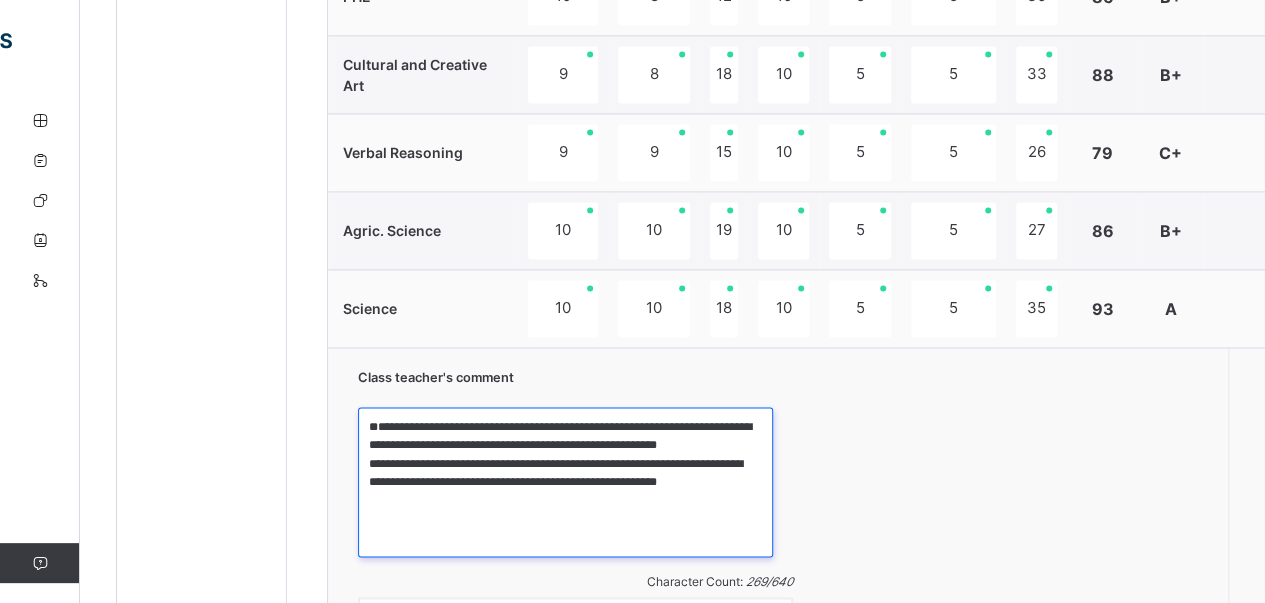 paste on "**********" 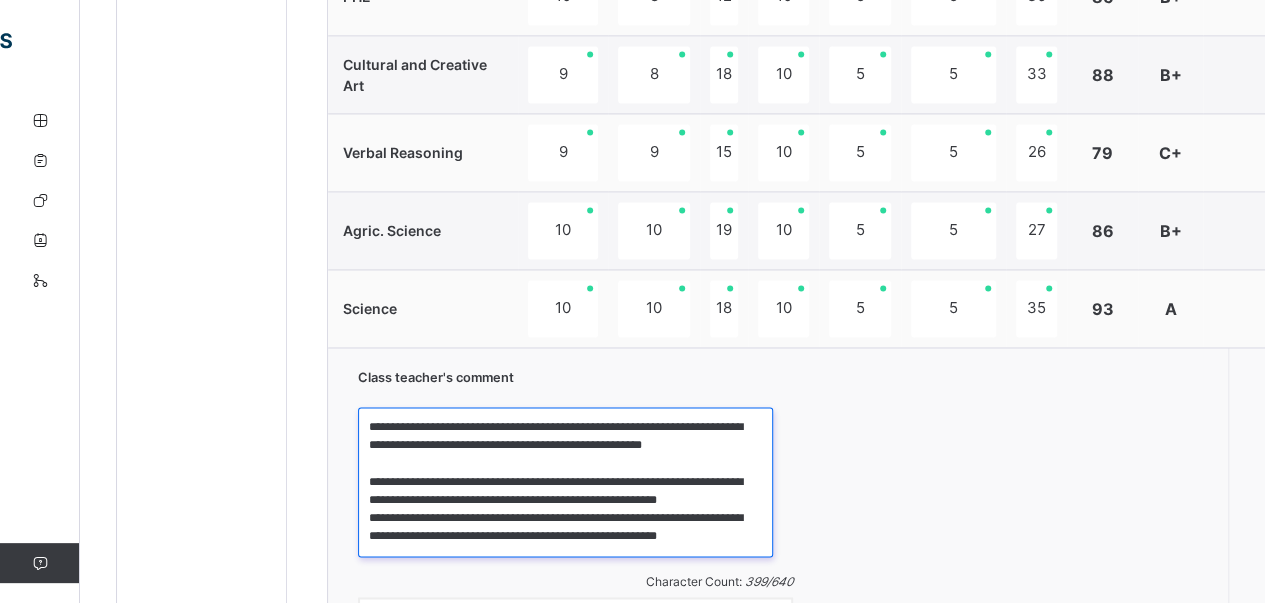 click on "**********" at bounding box center (565, 482) 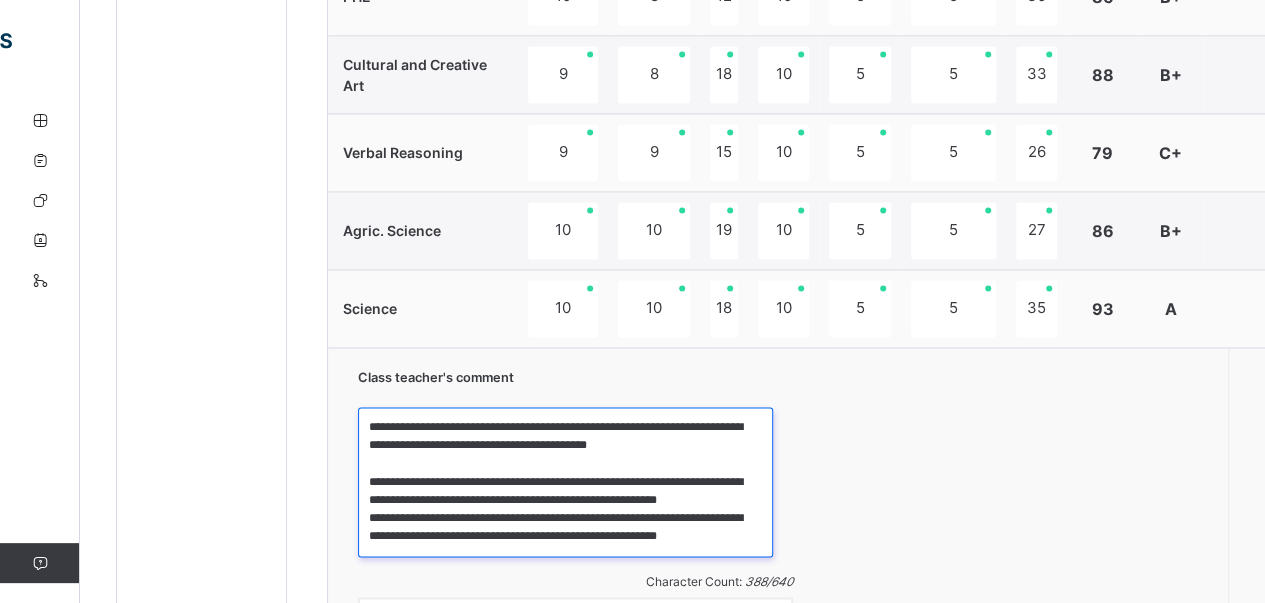 click on "**********" at bounding box center [565, 482] 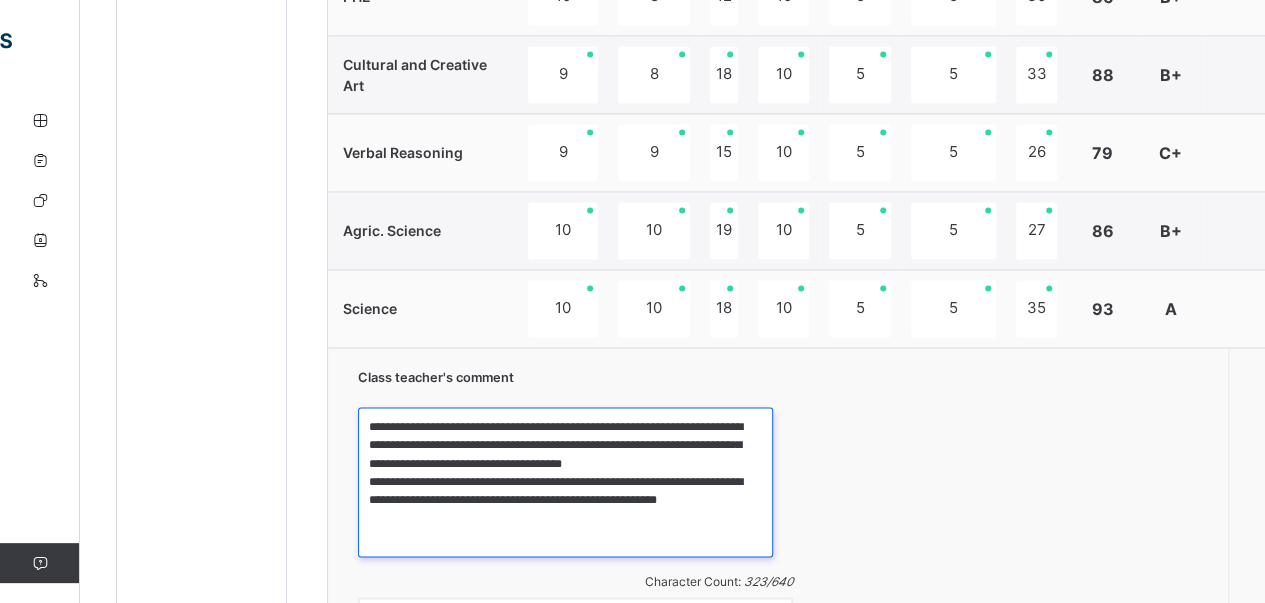 click on "**********" at bounding box center (565, 482) 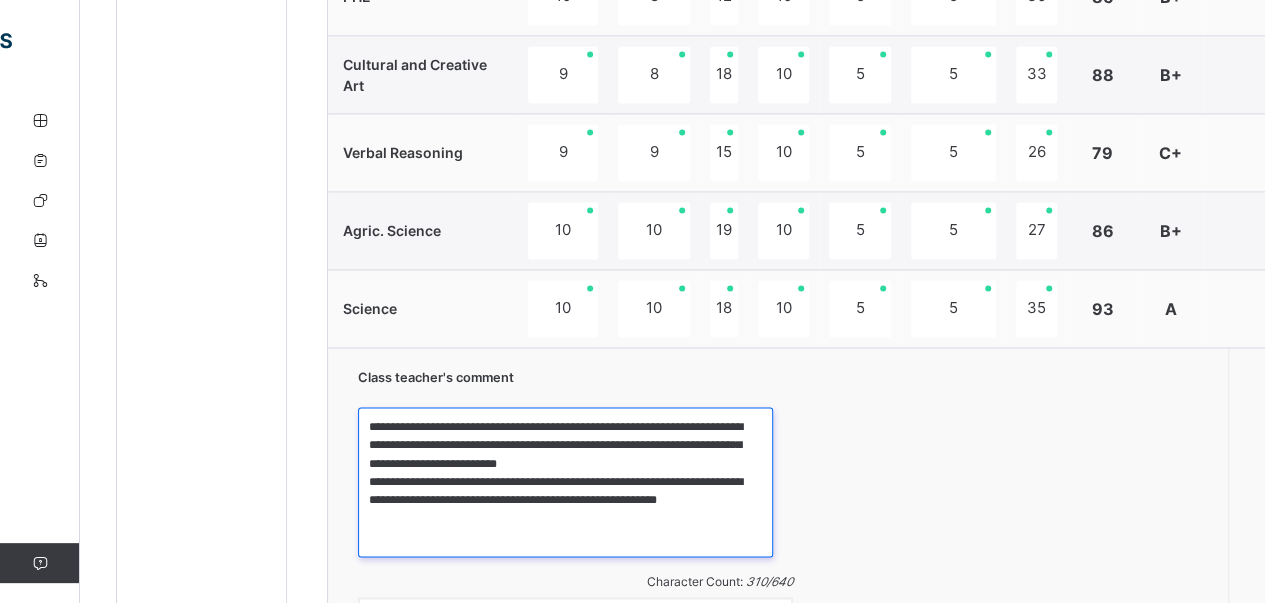 drag, startPoint x: 680, startPoint y: 435, endPoint x: 766, endPoint y: 505, distance: 110.88733 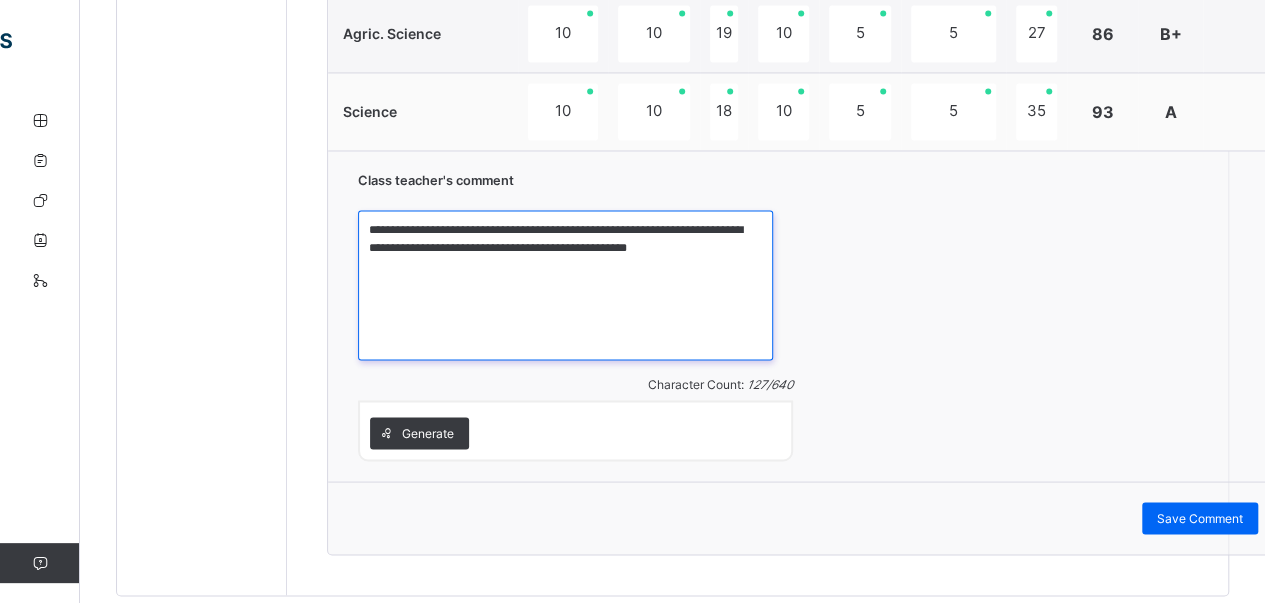 scroll, scrollTop: 1680, scrollLeft: 0, axis: vertical 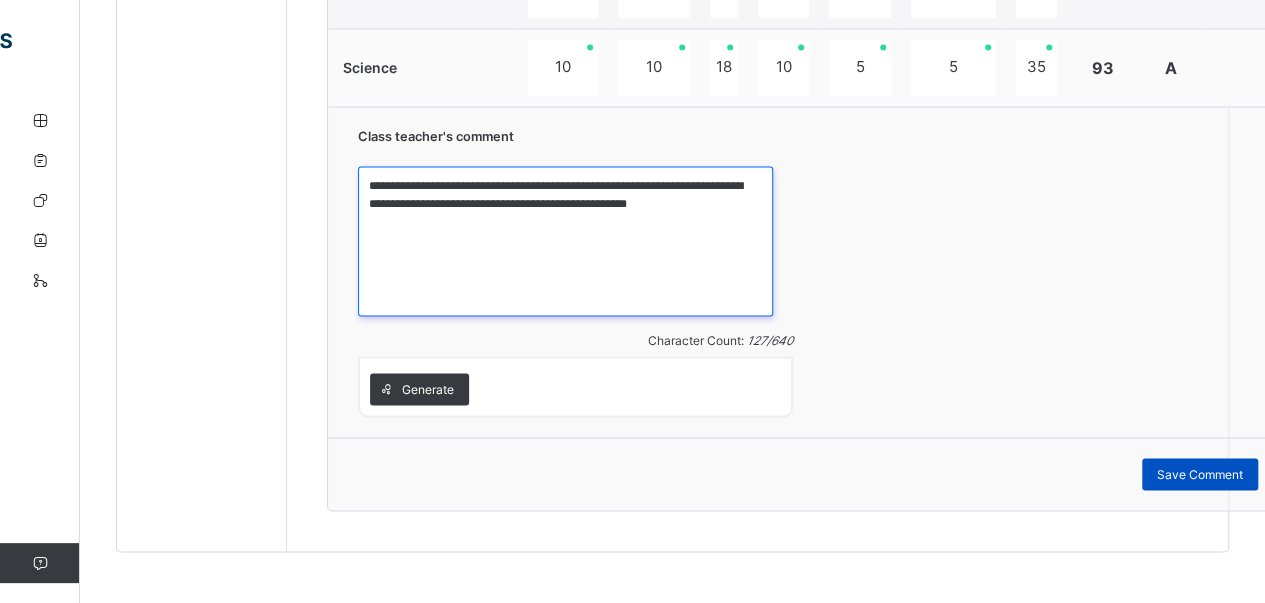 type on "**********" 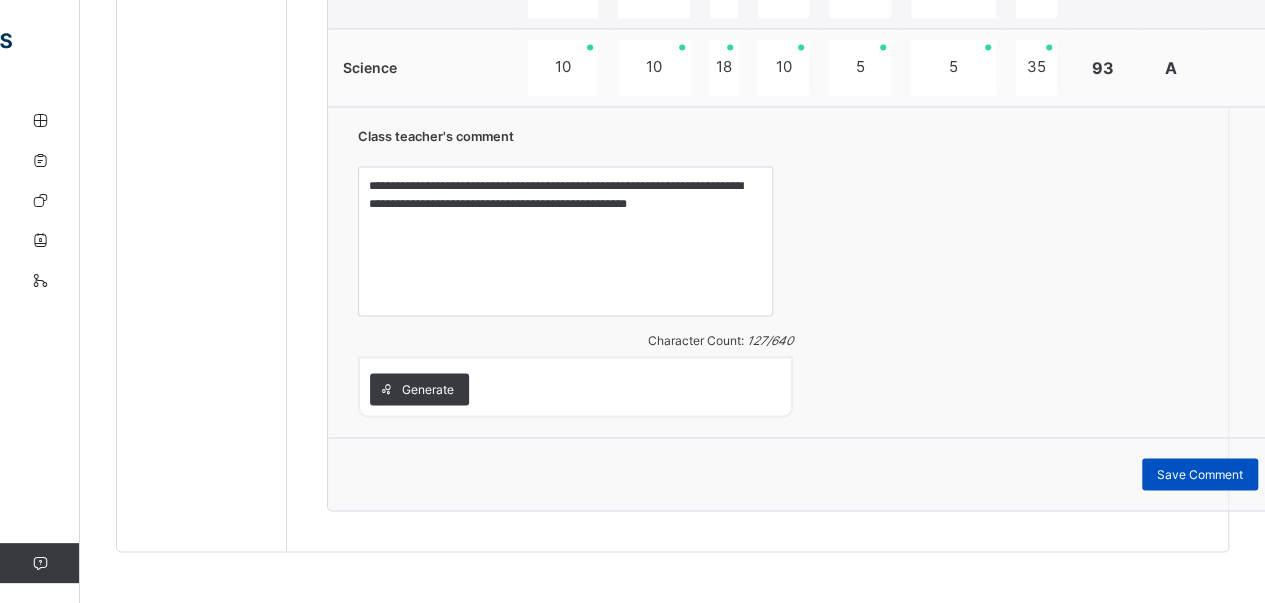 click on "Save Comment" at bounding box center [1200, 474] 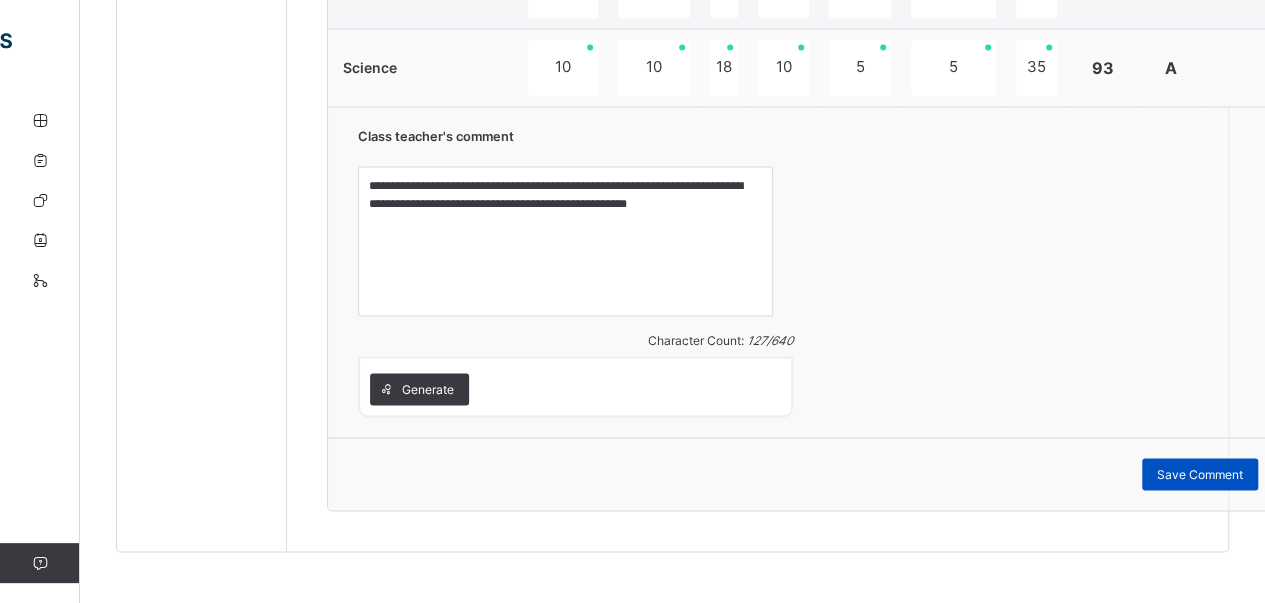 click on "Save Comment" at bounding box center (1200, 474) 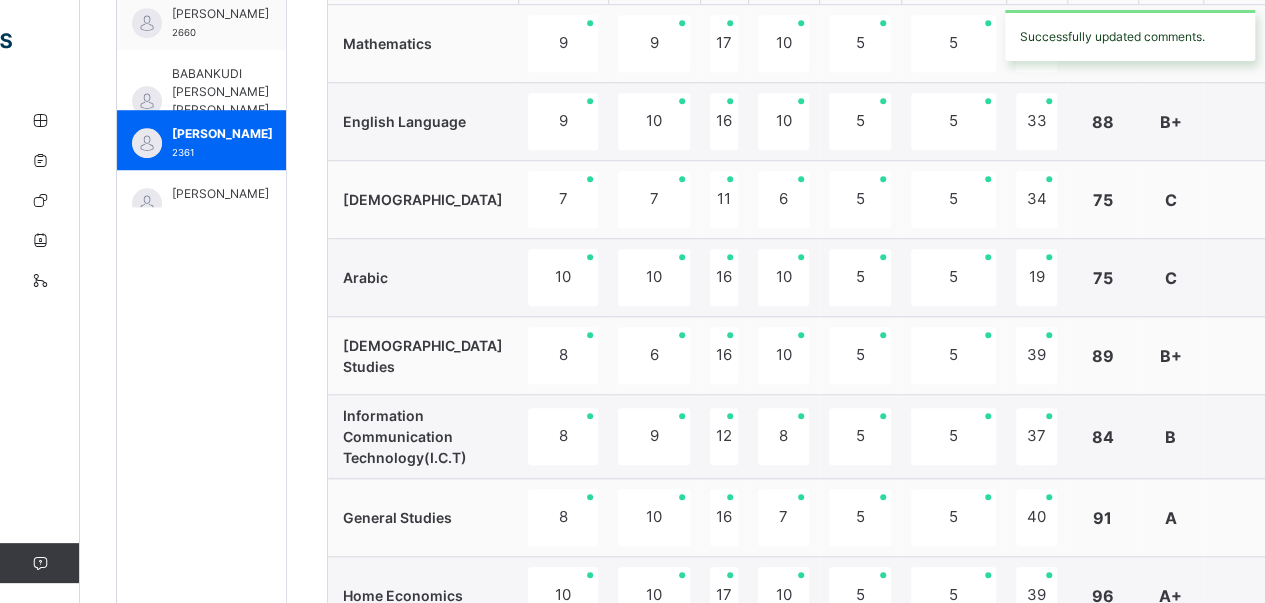 scroll, scrollTop: 752, scrollLeft: 0, axis: vertical 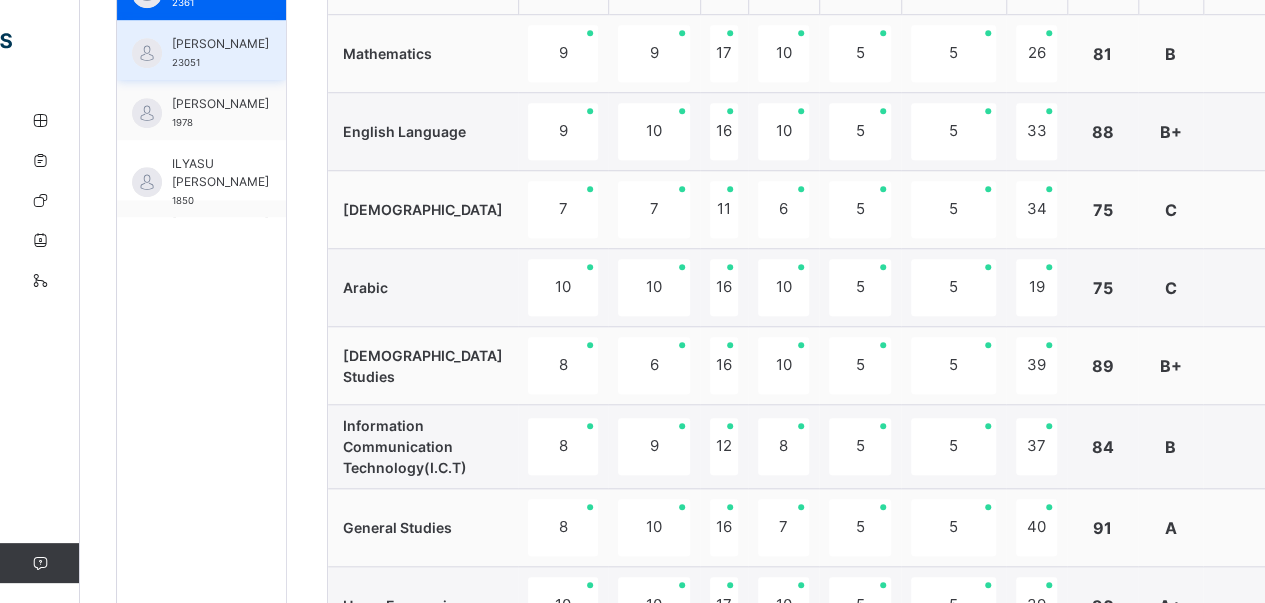 click on "[PERSON_NAME]" at bounding box center (220, 44) 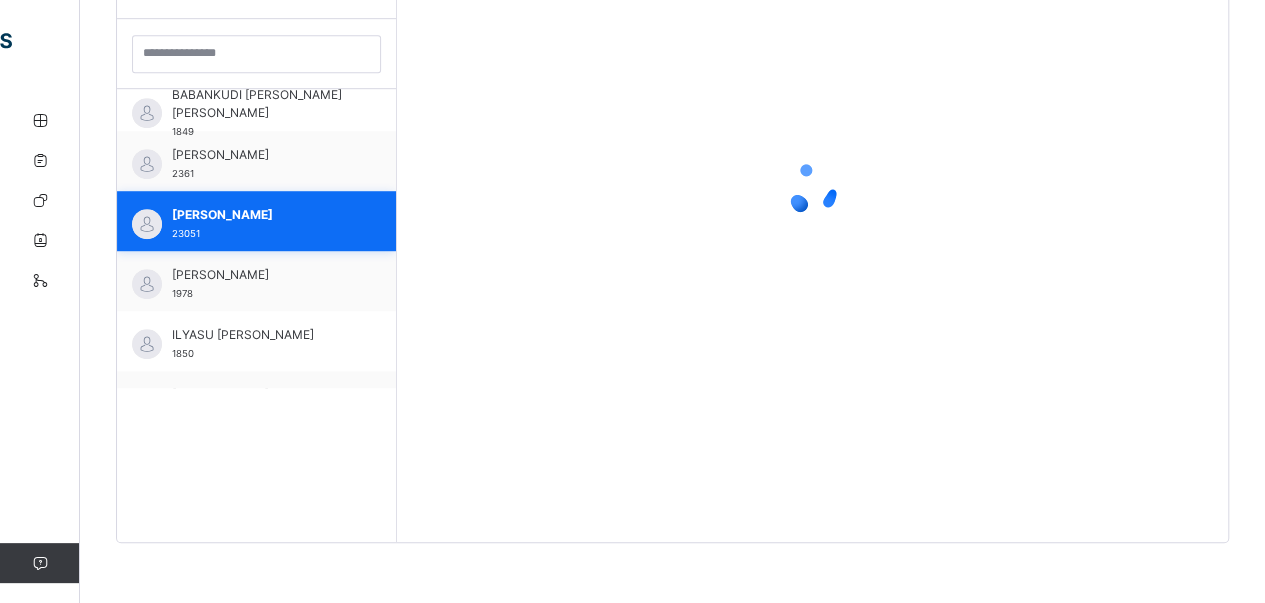 scroll, scrollTop: 579, scrollLeft: 0, axis: vertical 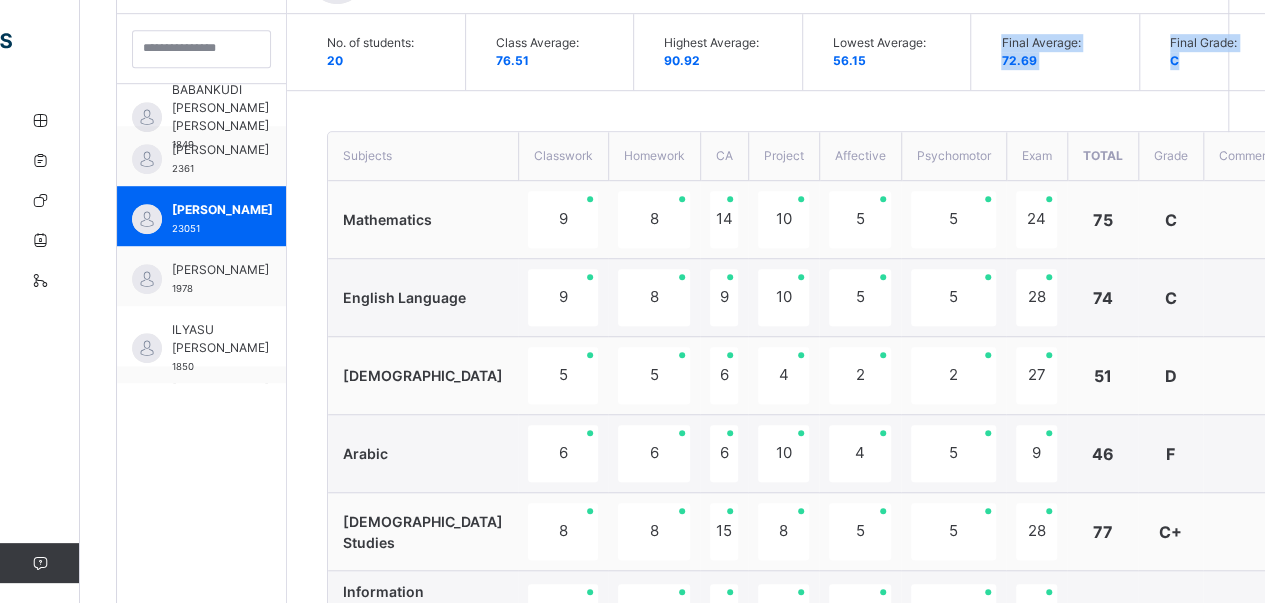 drag, startPoint x: 974, startPoint y: 38, endPoint x: 1217, endPoint y: 54, distance: 243.52618 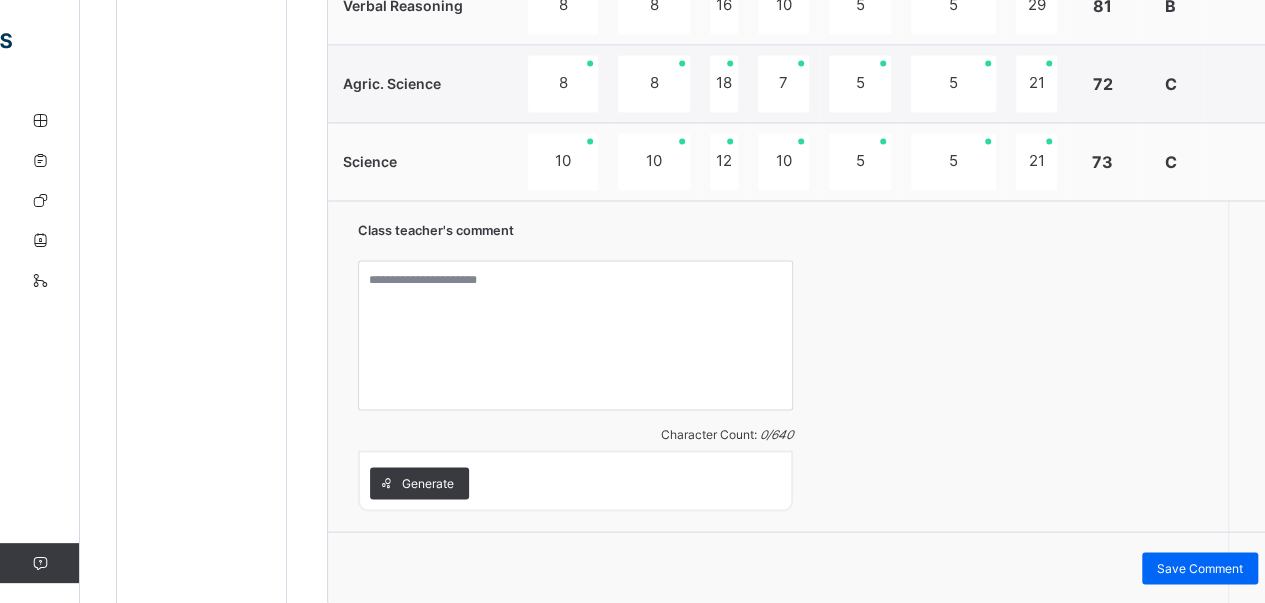 scroll, scrollTop: 1680, scrollLeft: 0, axis: vertical 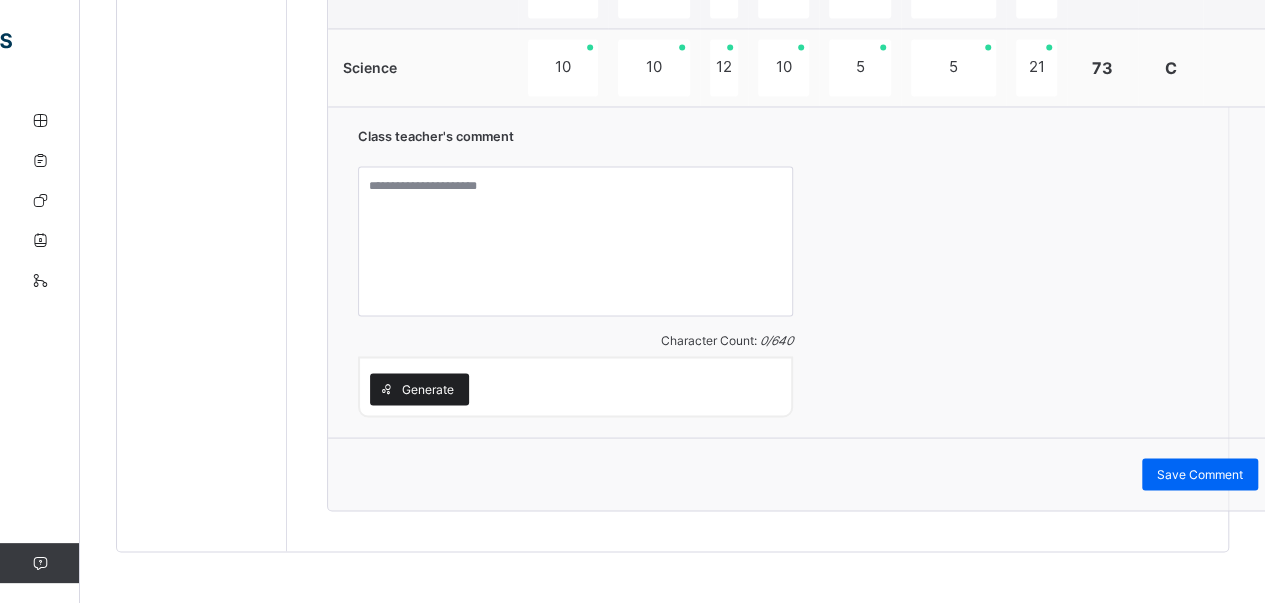 click on "Generate" at bounding box center [428, 389] 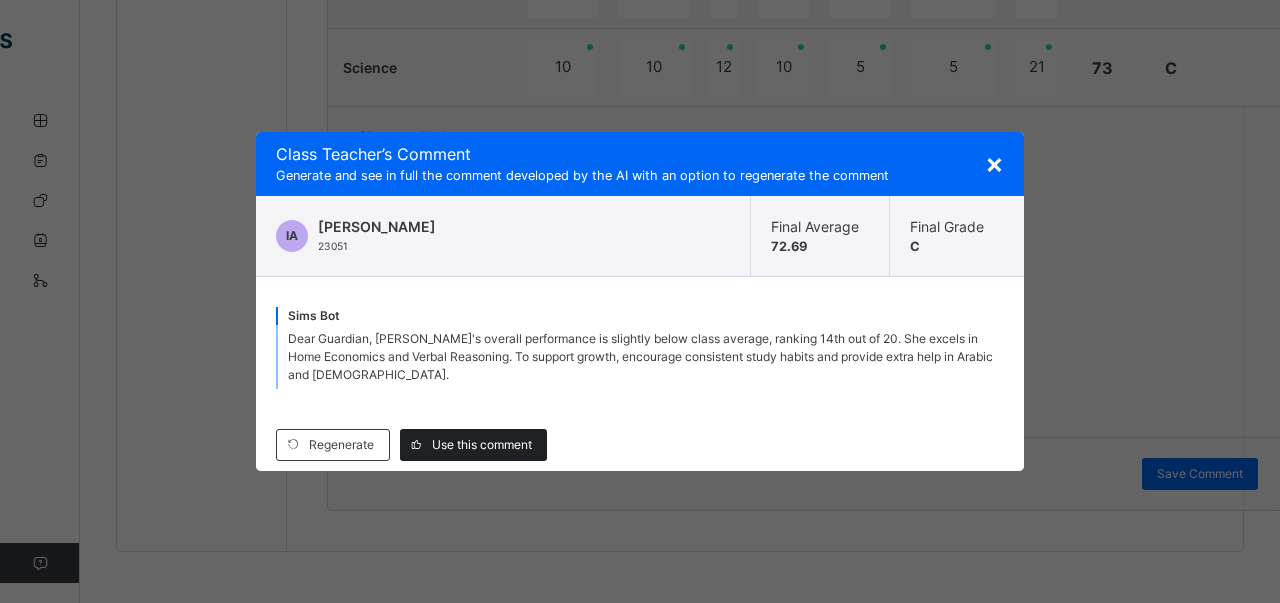 click on "Use this comment" at bounding box center [482, 445] 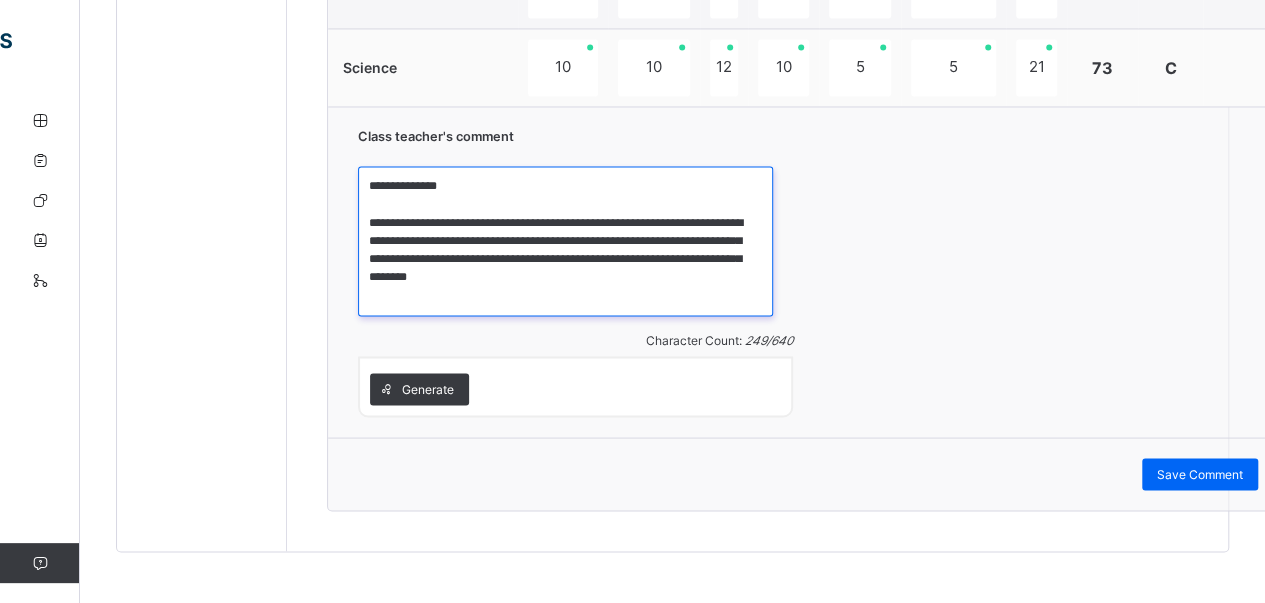 click on "**********" at bounding box center (565, 241) 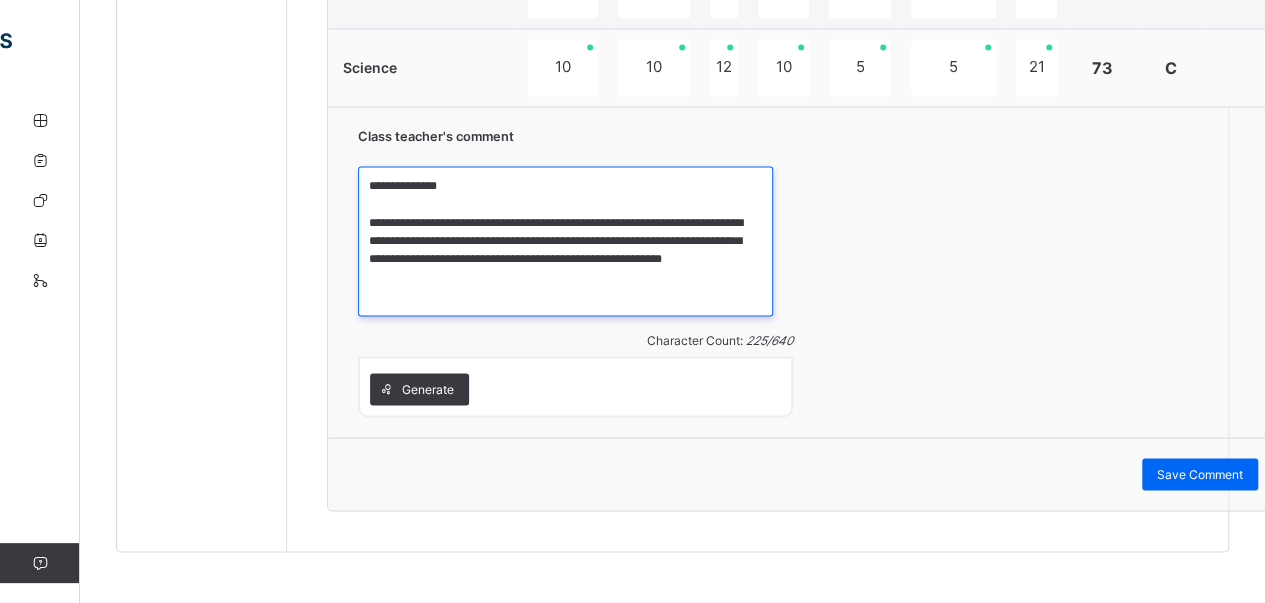 click on "**********" at bounding box center (565, 241) 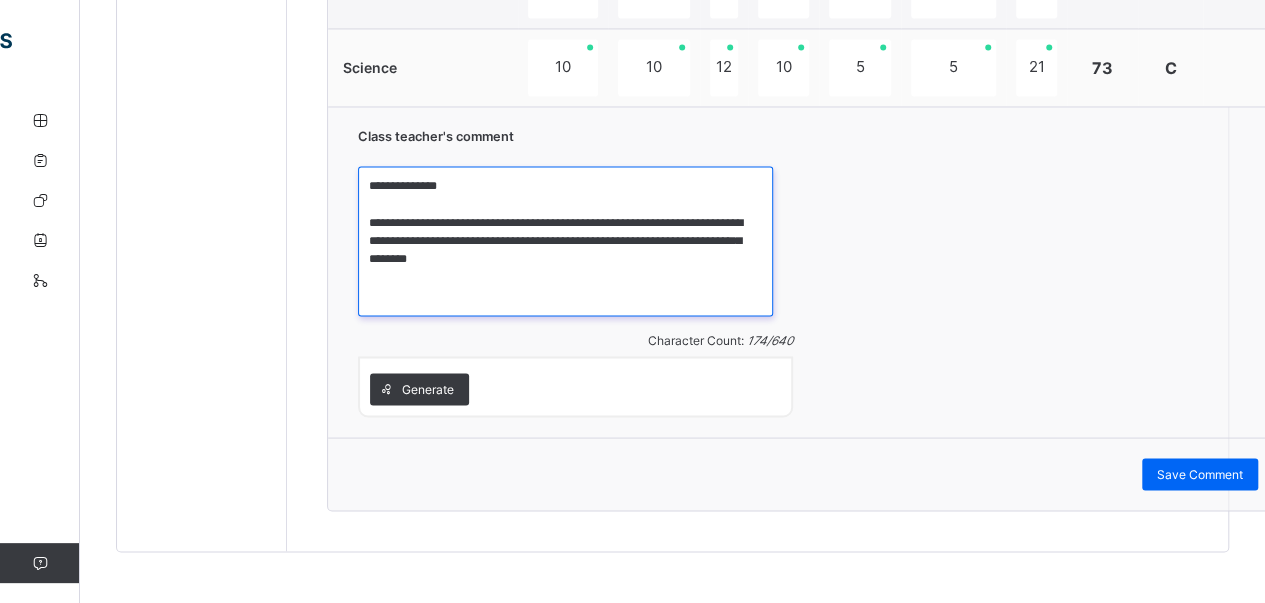 click on "**********" at bounding box center (565, 241) 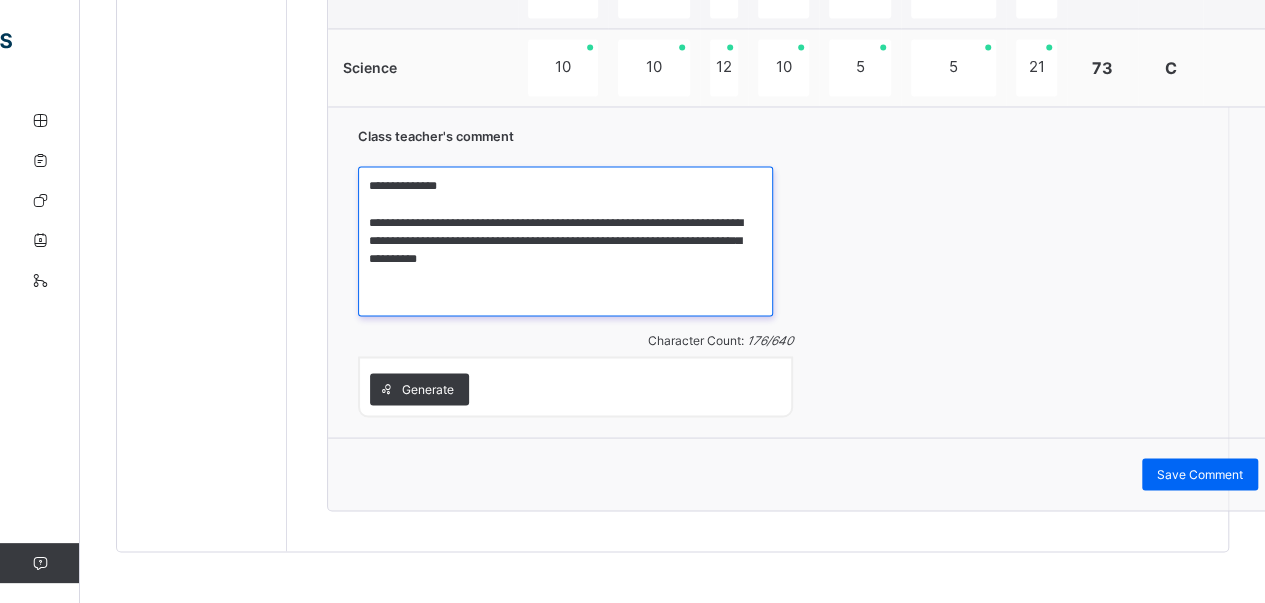 click on "**********" at bounding box center [565, 241] 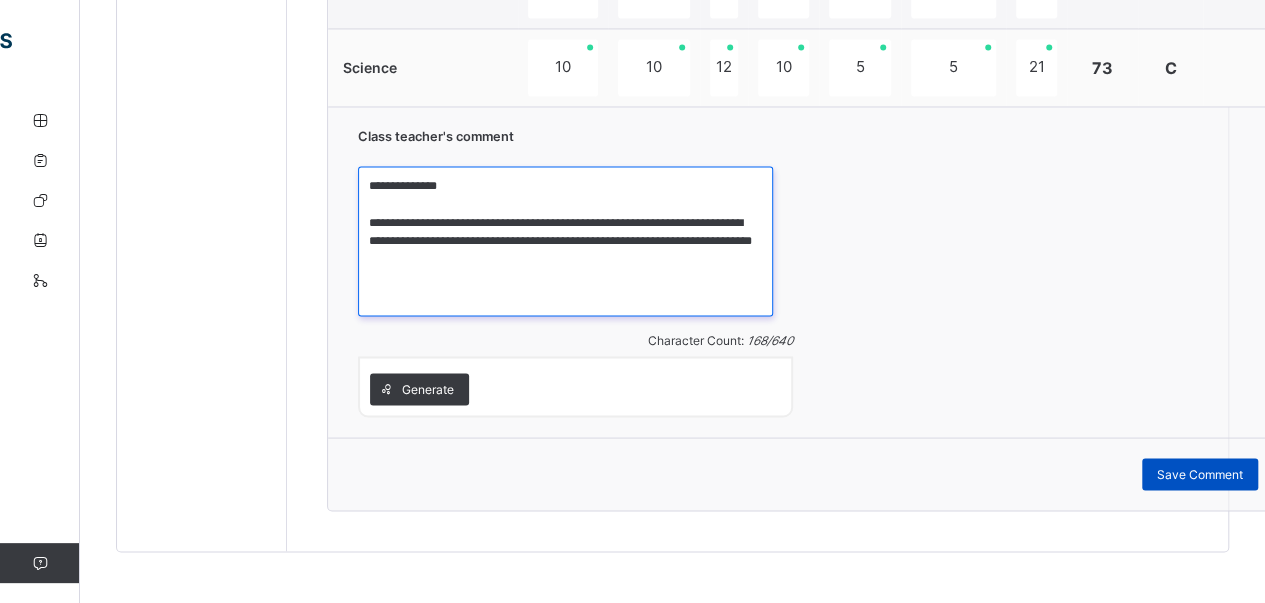 type on "**********" 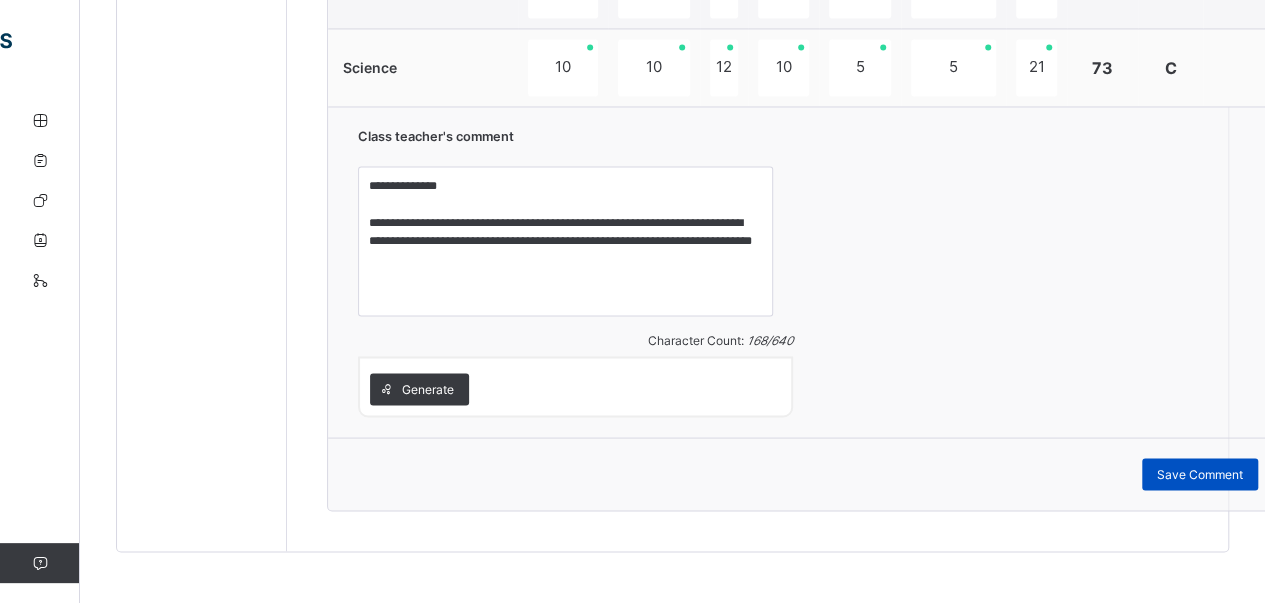 click on "Save Comment" at bounding box center (1200, 474) 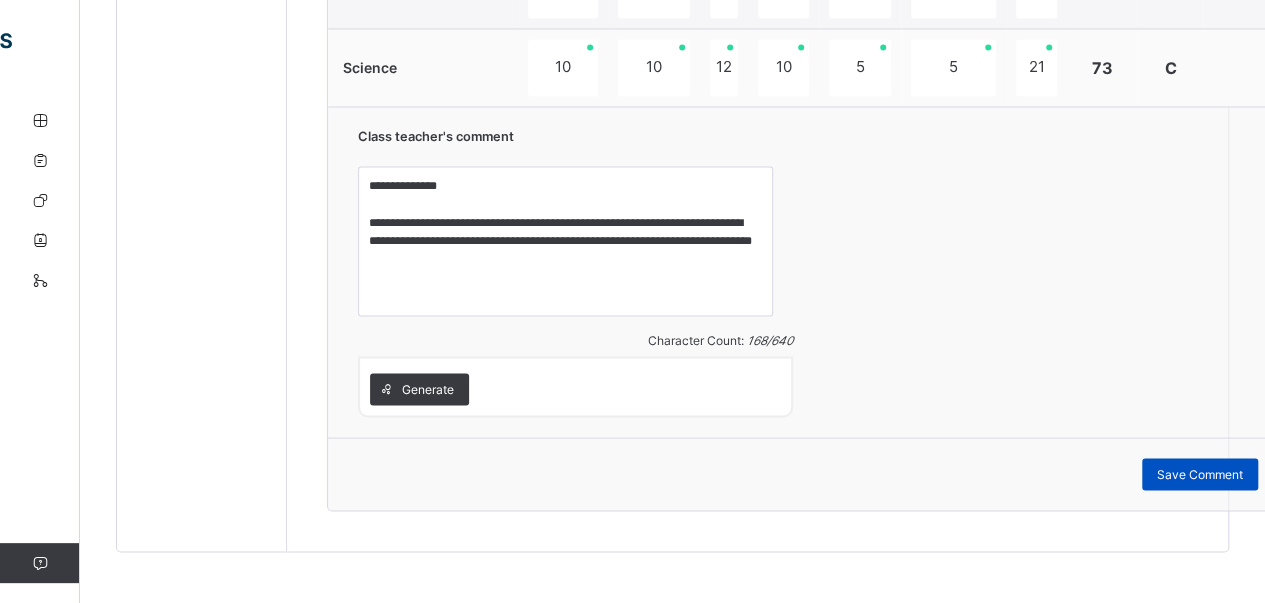 click on "Save Comment" at bounding box center (1200, 474) 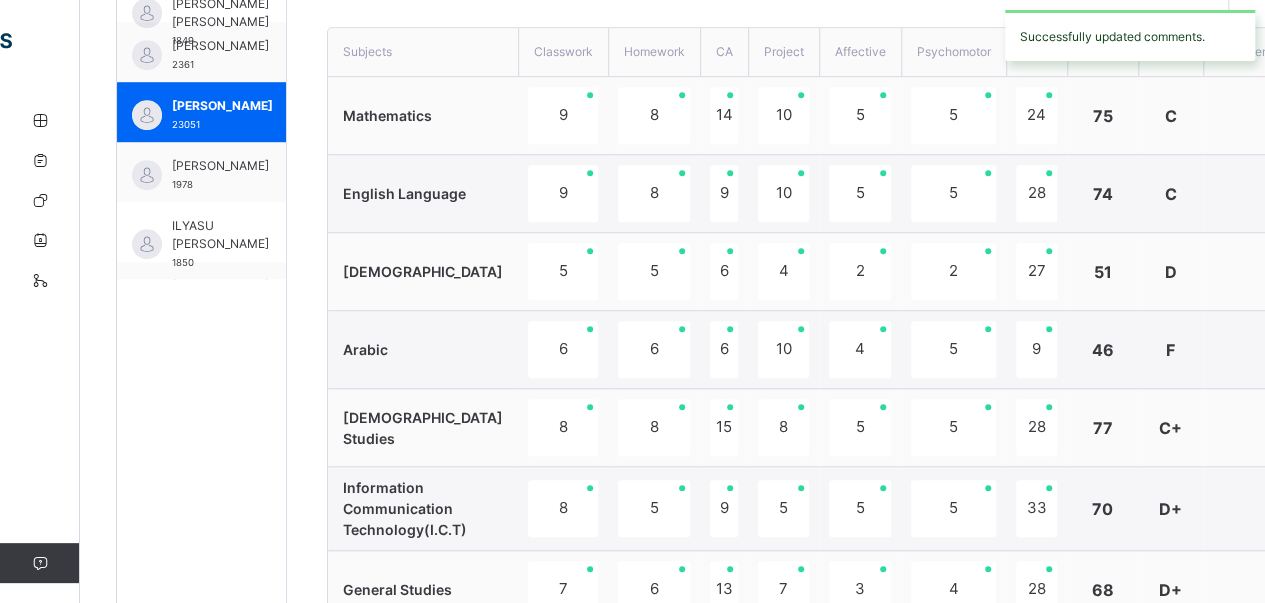 scroll, scrollTop: 688, scrollLeft: 0, axis: vertical 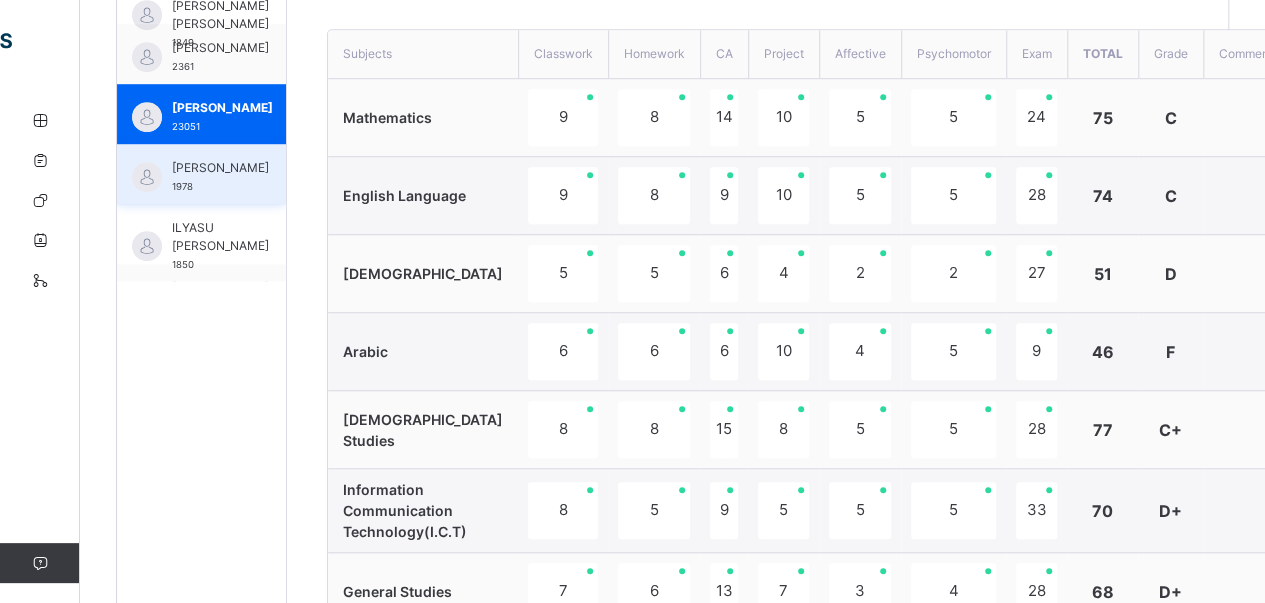 click on "[PERSON_NAME]" at bounding box center [220, 168] 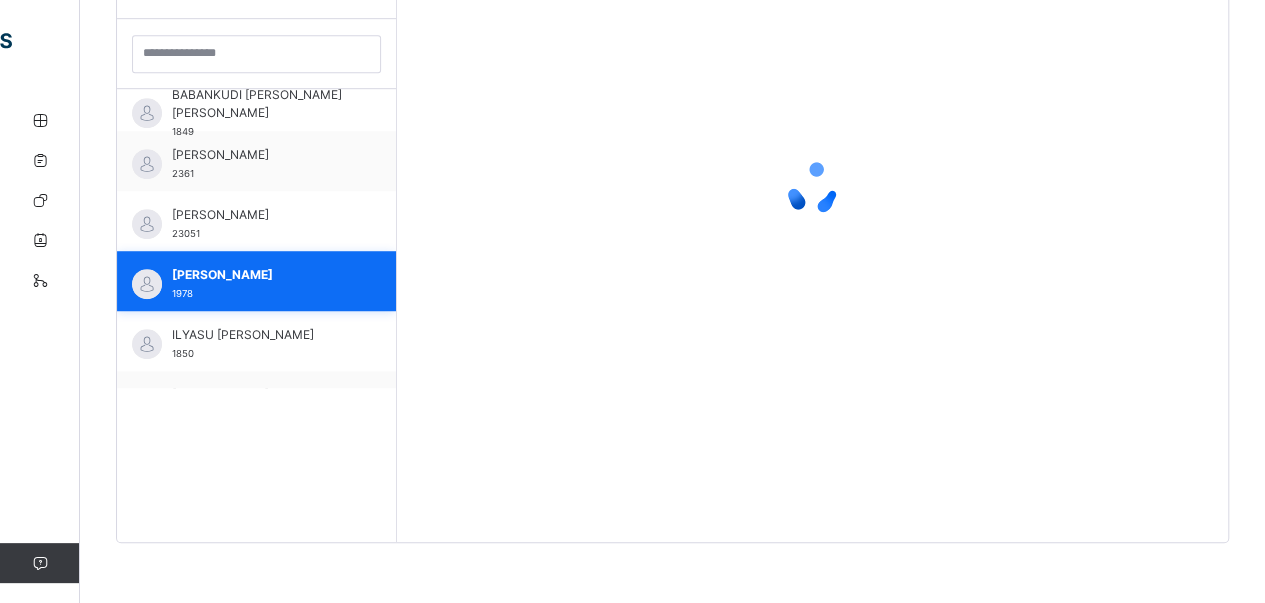 scroll, scrollTop: 579, scrollLeft: 0, axis: vertical 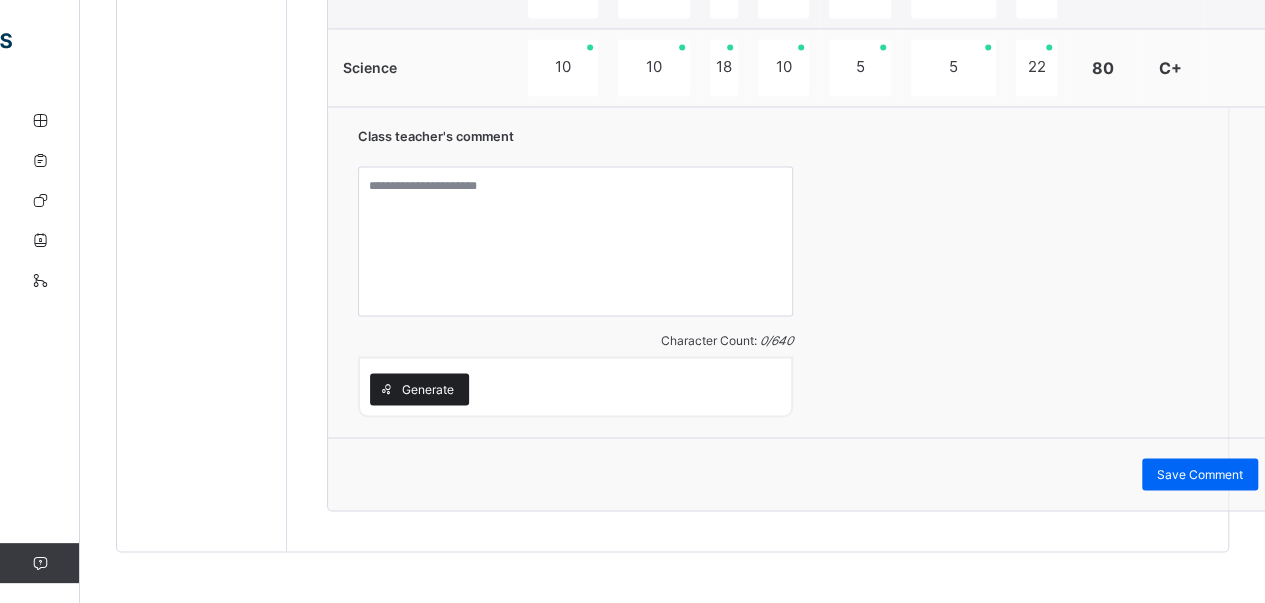click on "Generate" at bounding box center (428, 389) 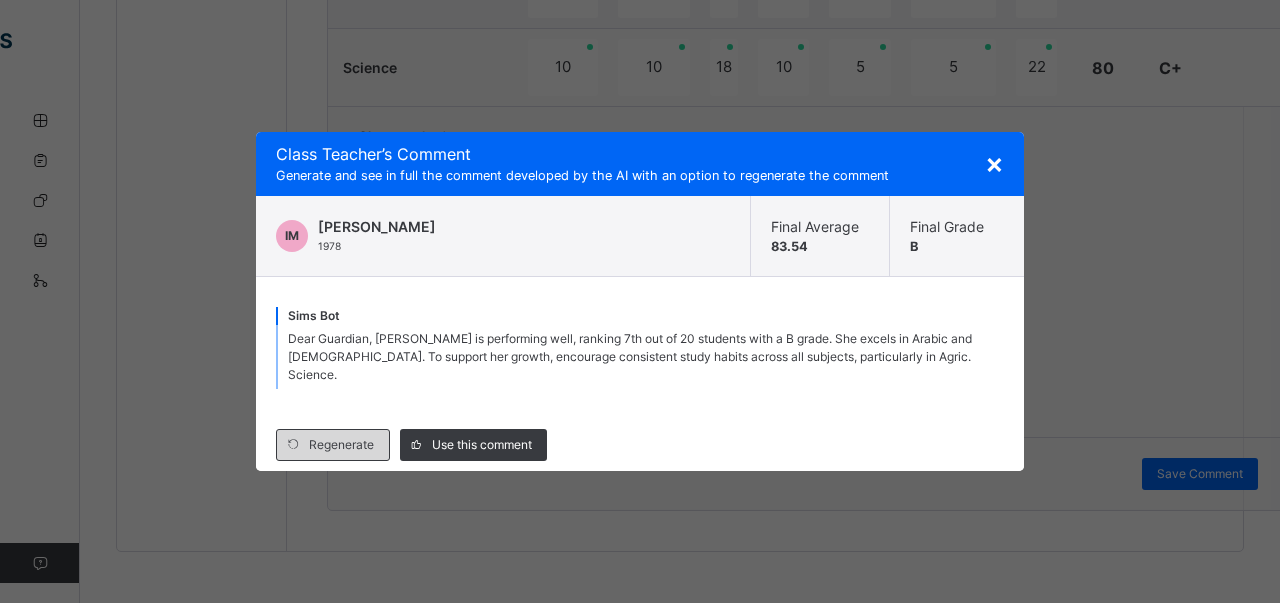 click on "Regenerate" at bounding box center [333, 445] 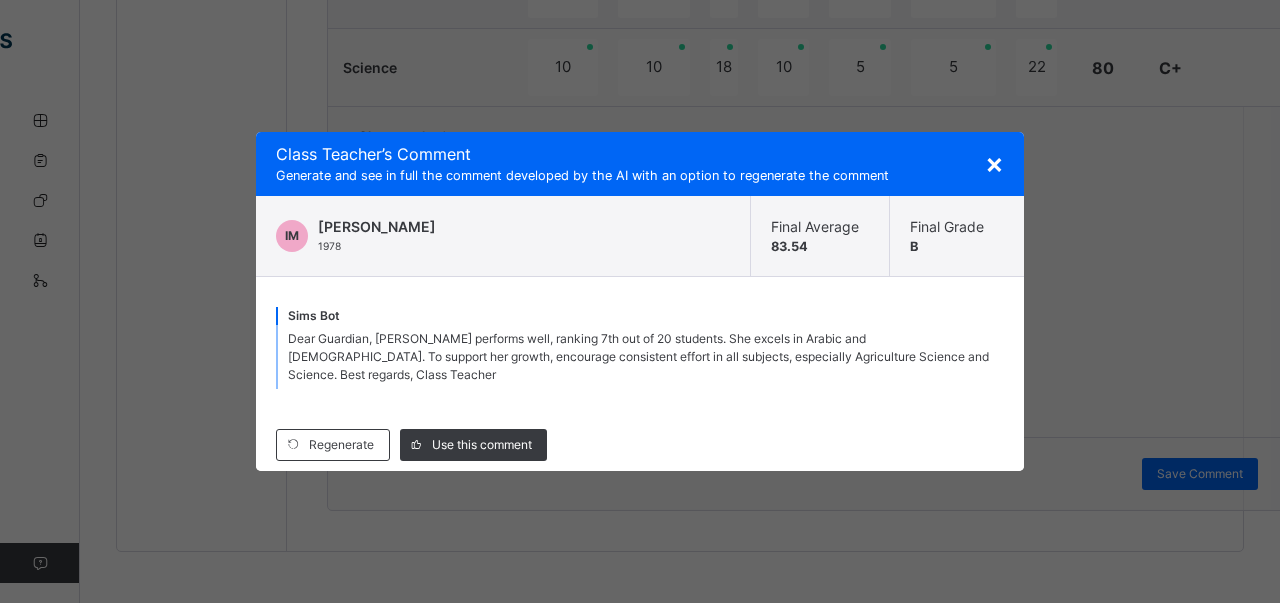click on "×" at bounding box center [994, 163] 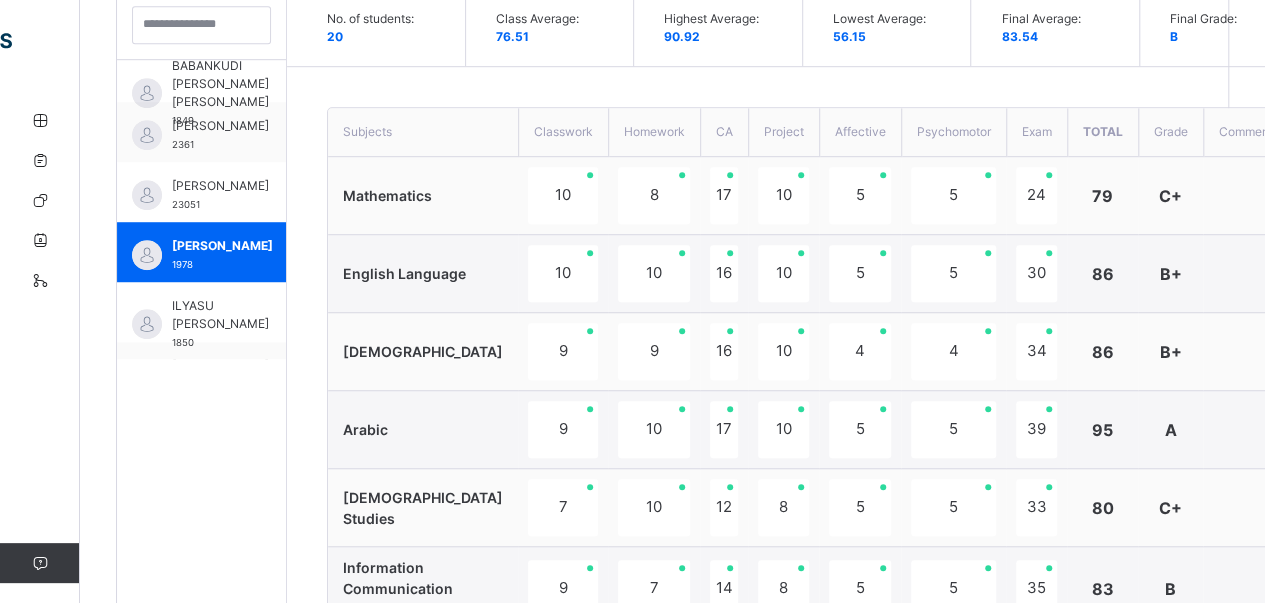 scroll, scrollTop: 532, scrollLeft: 0, axis: vertical 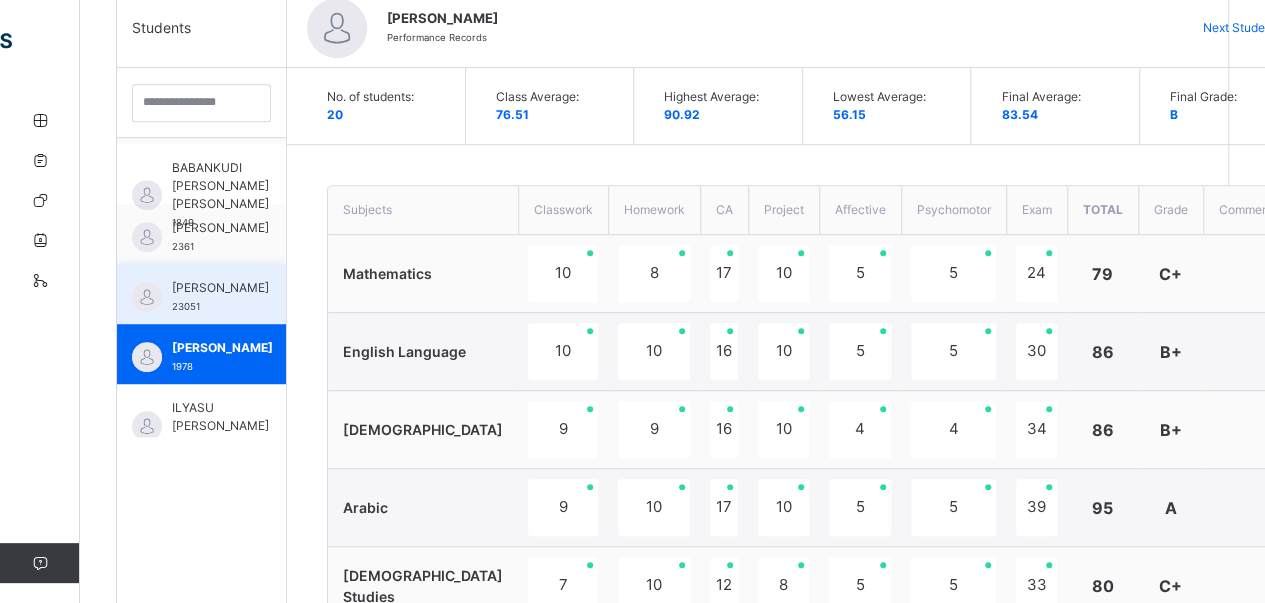 click on "[PERSON_NAME]" at bounding box center (220, 288) 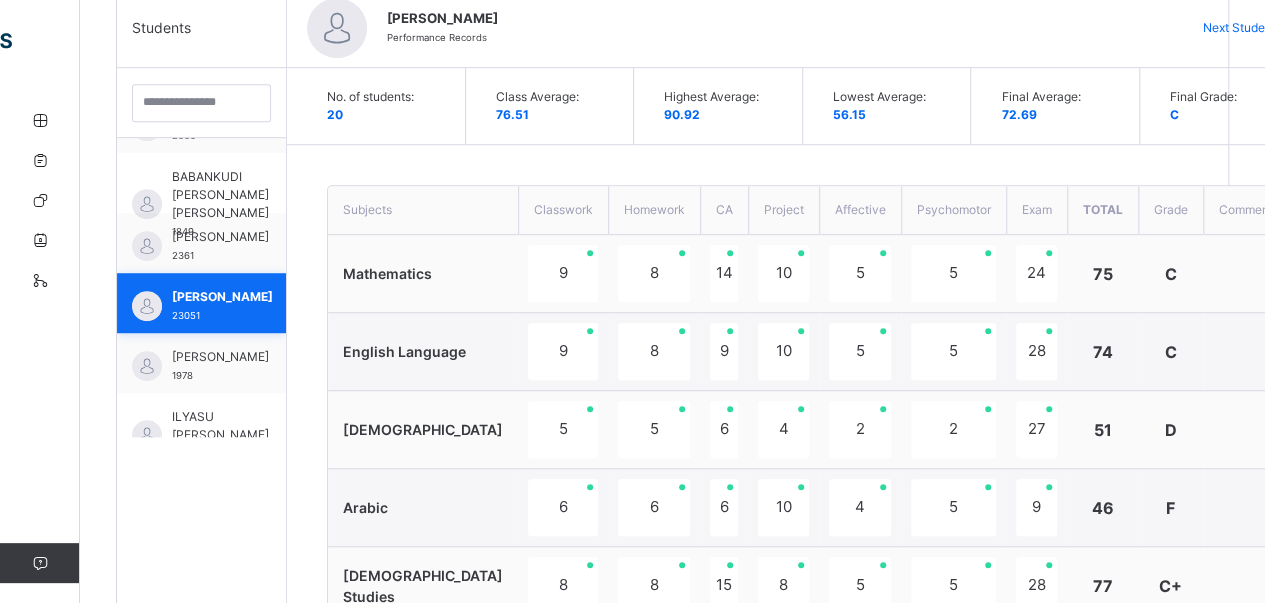 scroll, scrollTop: 354, scrollLeft: 0, axis: vertical 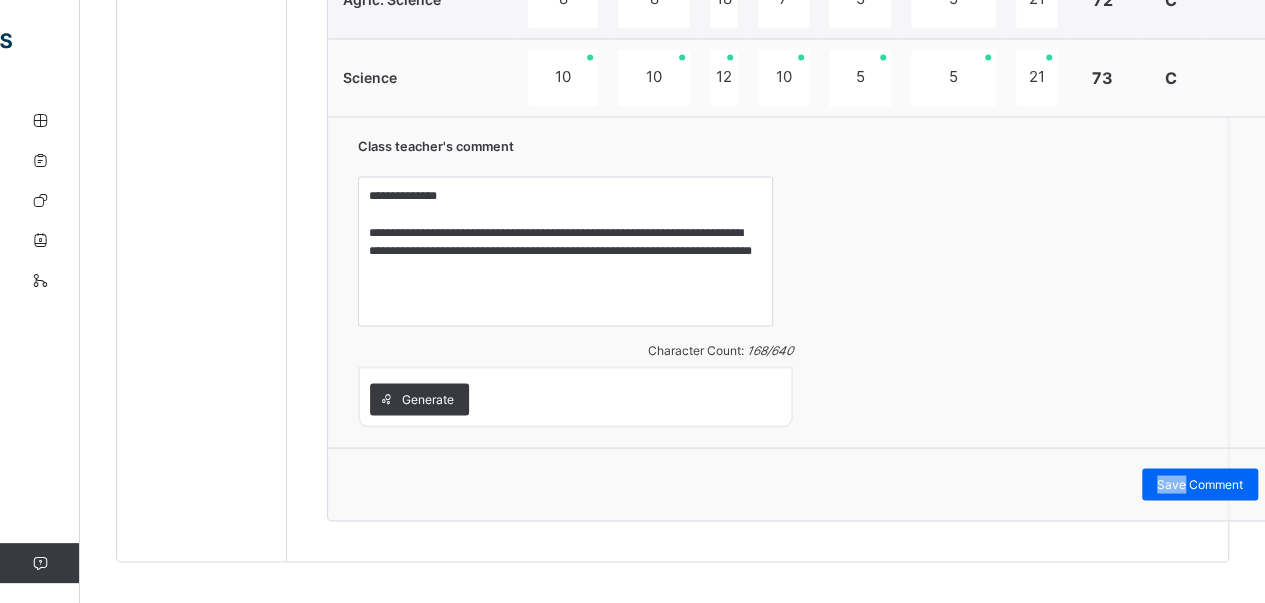 click on "**********" at bounding box center (808, 281) 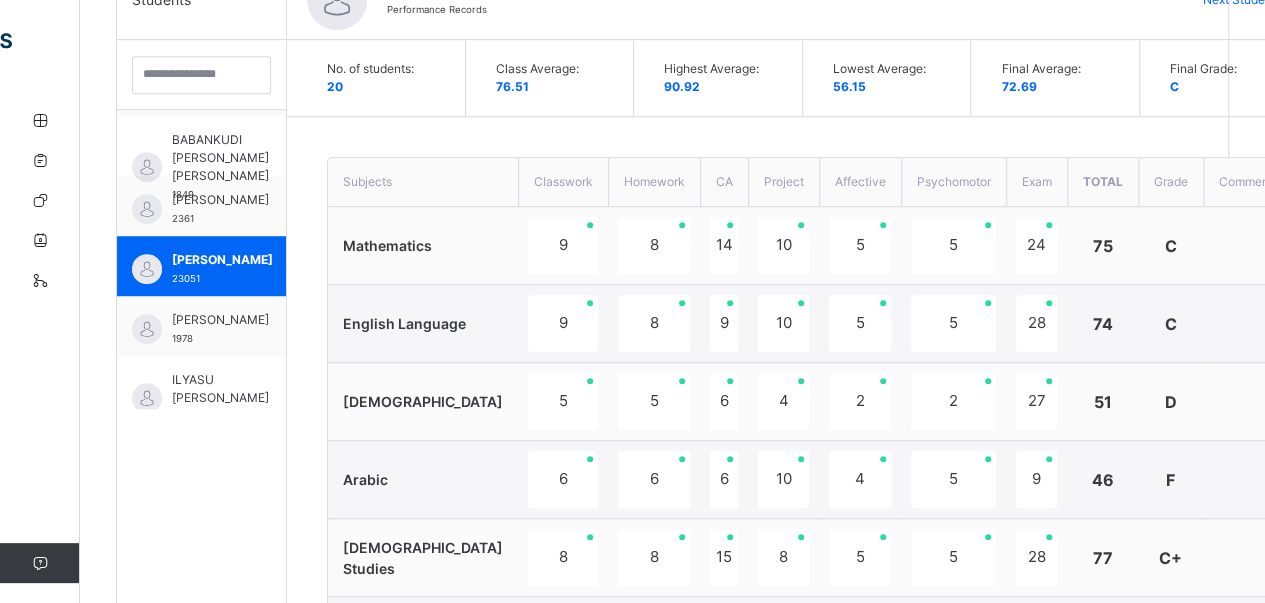 scroll, scrollTop: 558, scrollLeft: 0, axis: vertical 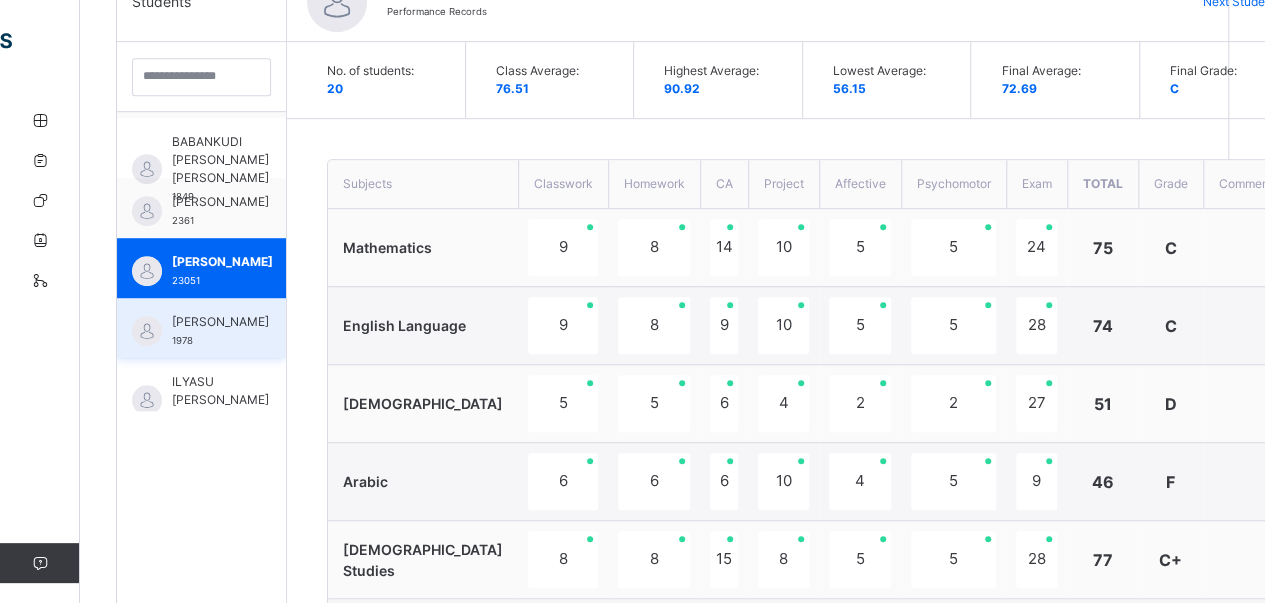click on "[PERSON_NAME]" at bounding box center [220, 322] 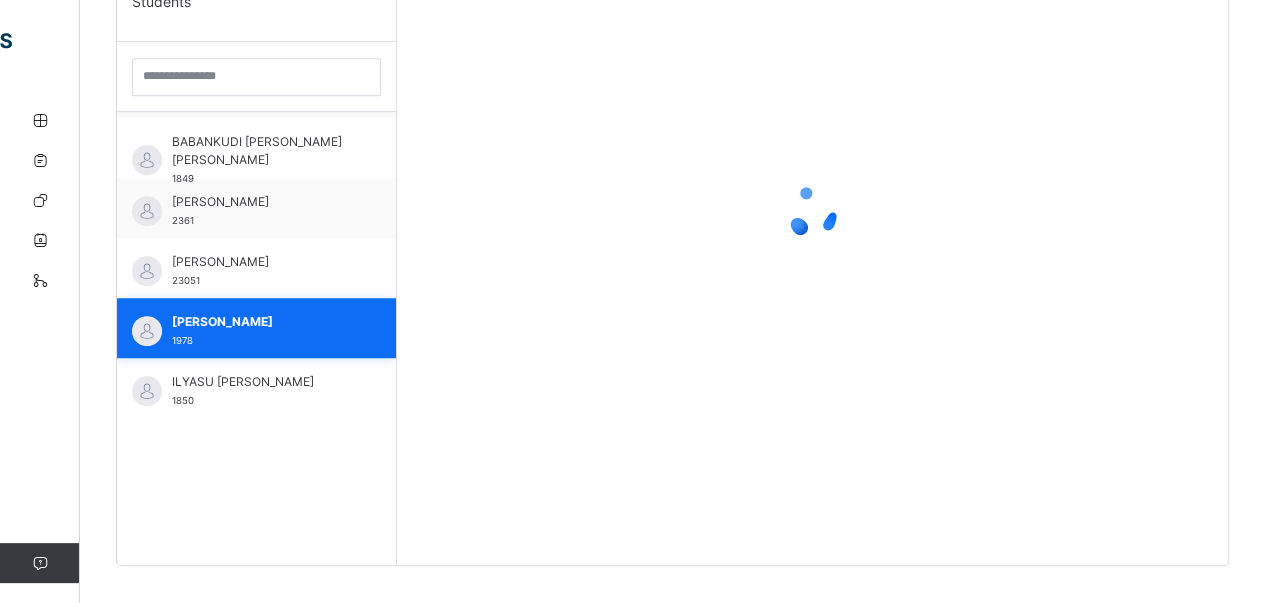 scroll, scrollTop: 345, scrollLeft: 0, axis: vertical 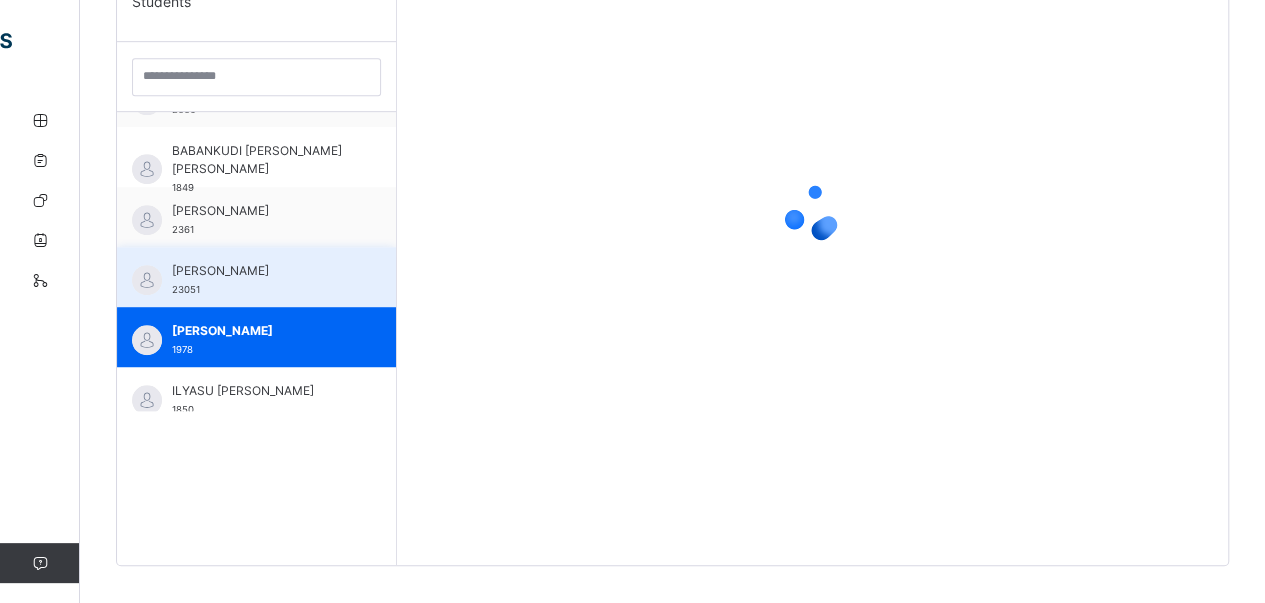 click on "[PERSON_NAME]" at bounding box center (261, 271) 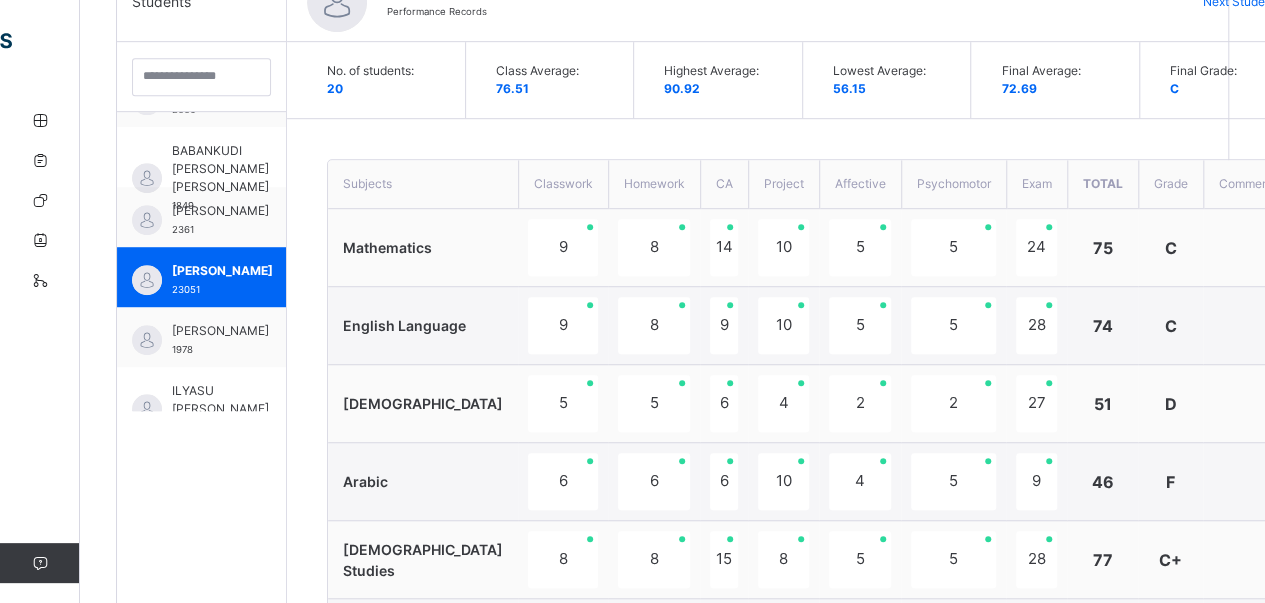 scroll, scrollTop: 354, scrollLeft: 0, axis: vertical 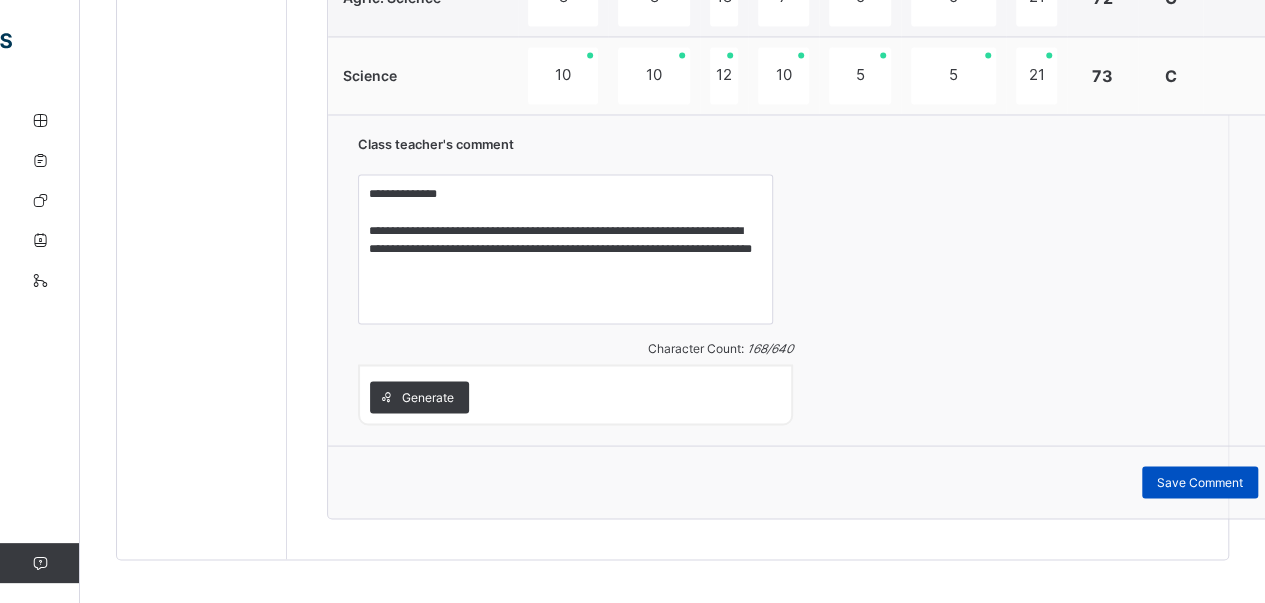 click on "Save Comment" at bounding box center [1200, 482] 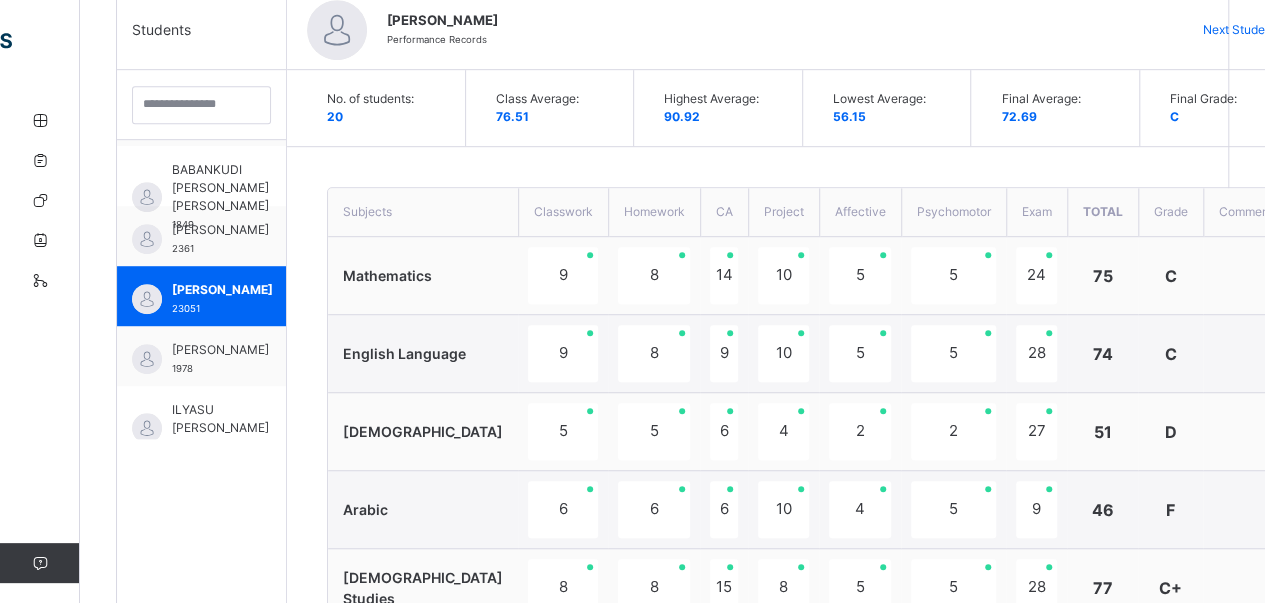scroll, scrollTop: 494, scrollLeft: 0, axis: vertical 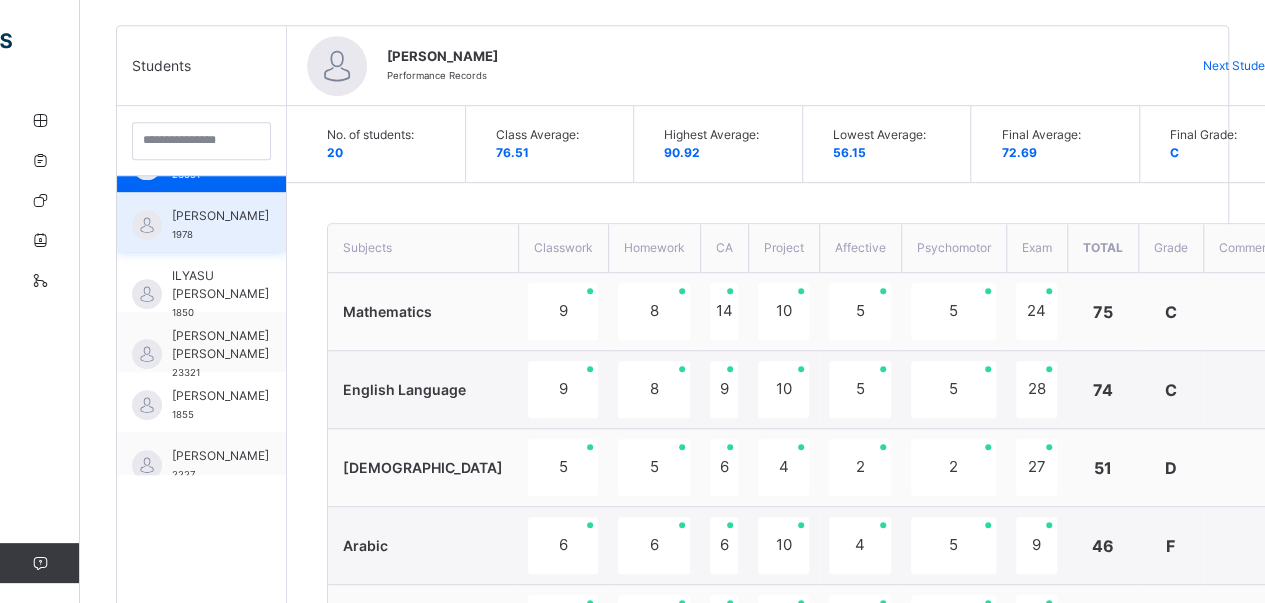 click on "[PERSON_NAME]" at bounding box center [220, 216] 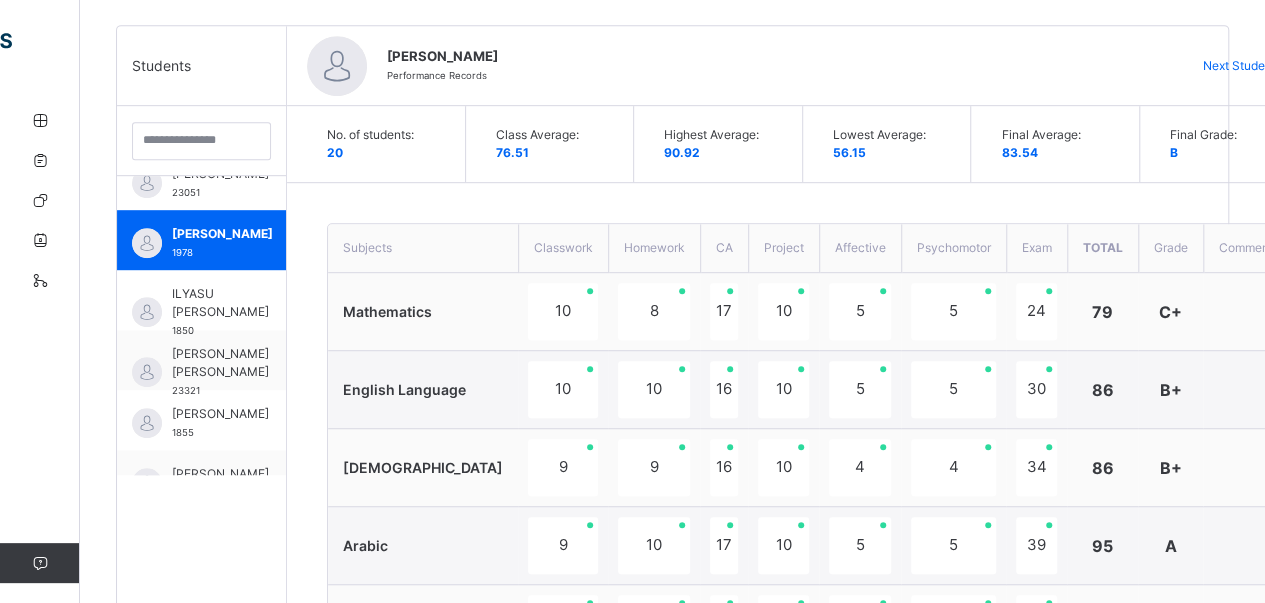 scroll, scrollTop: 524, scrollLeft: 0, axis: vertical 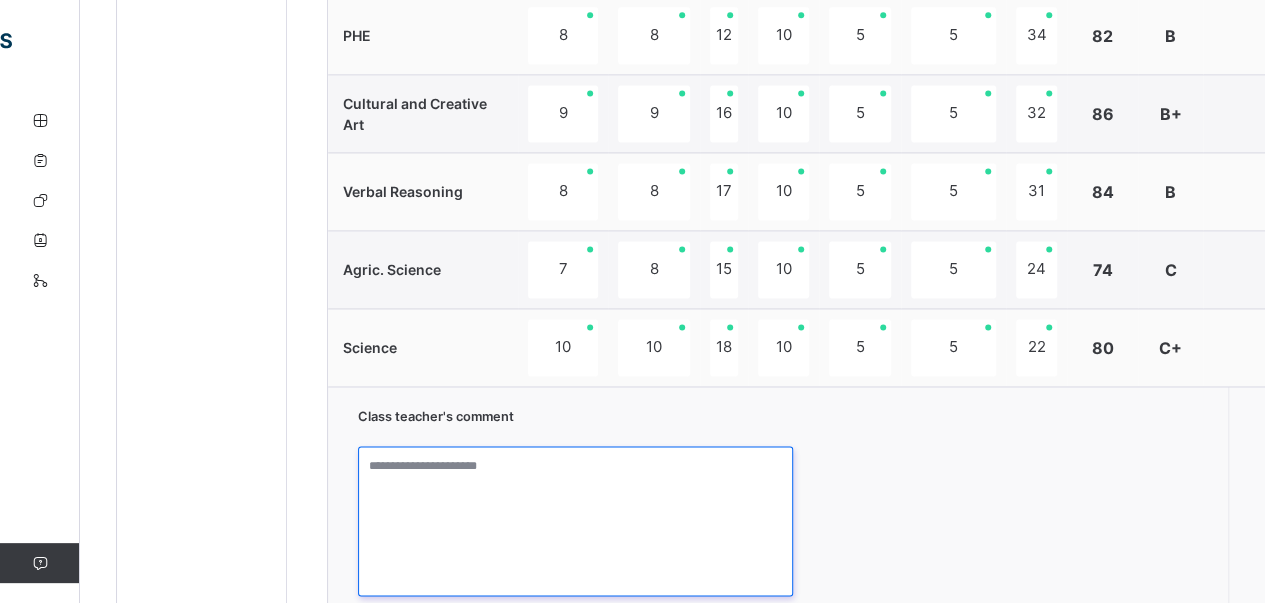 click at bounding box center [575, 521] 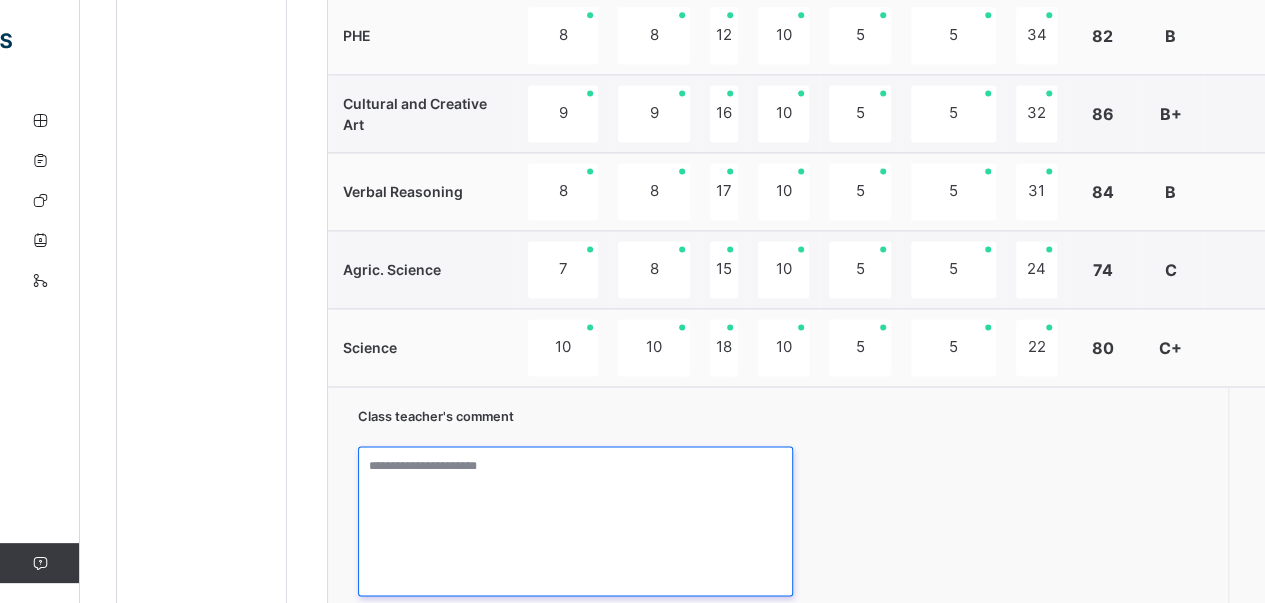 paste on "**********" 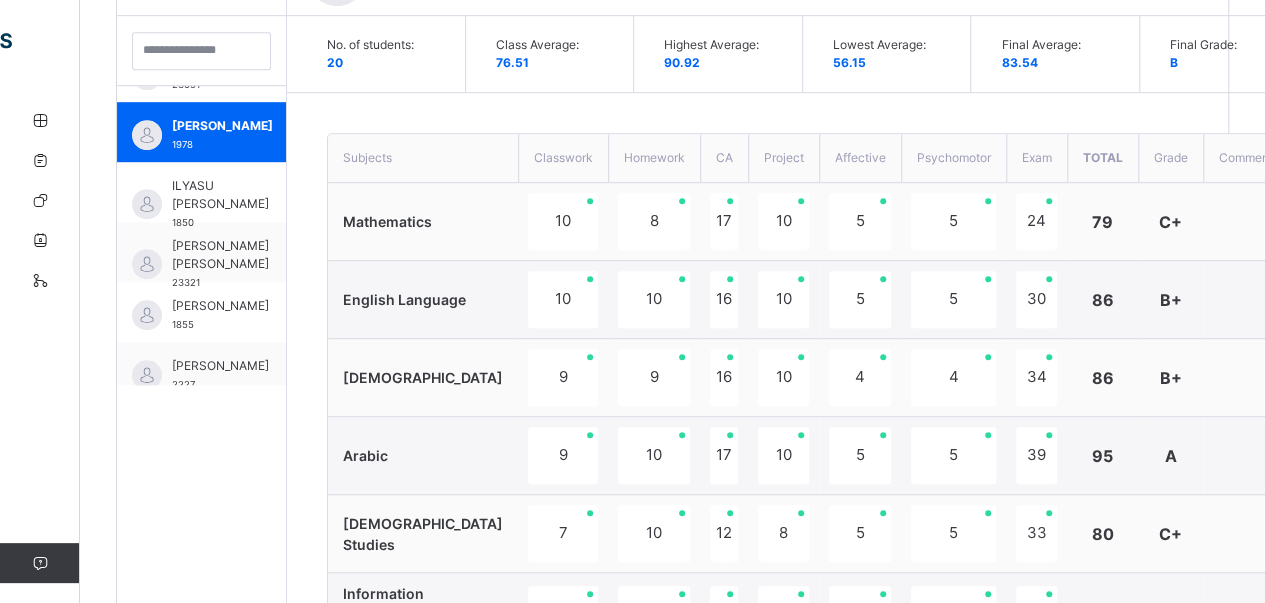 scroll, scrollTop: 584, scrollLeft: 0, axis: vertical 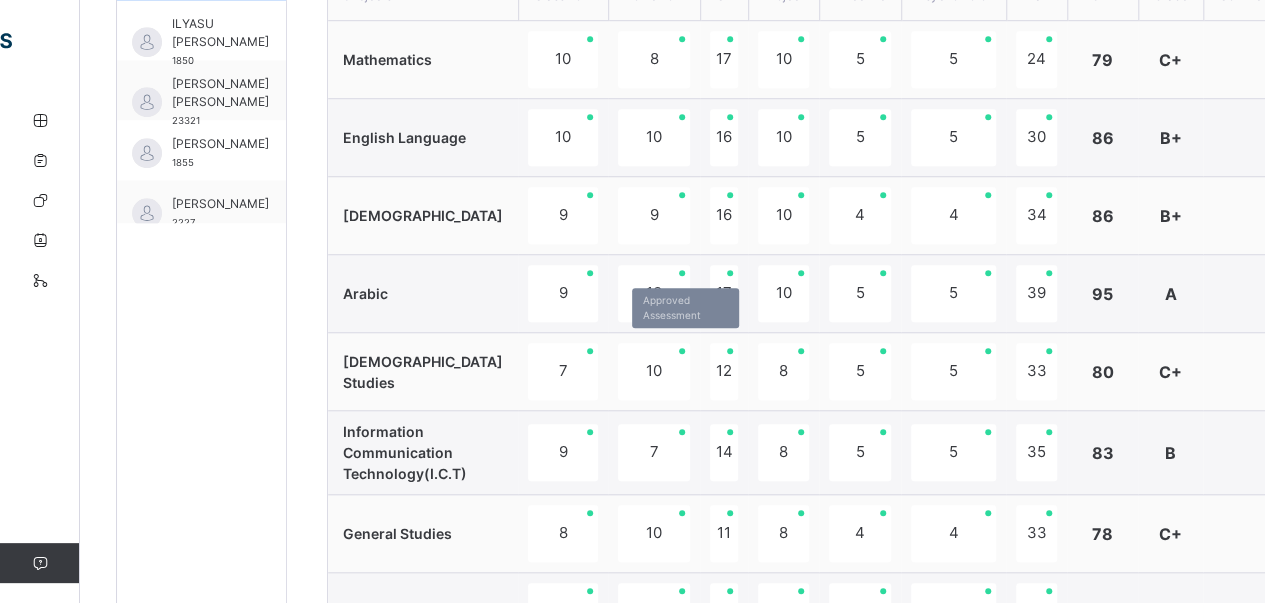 click on "10" at bounding box center [654, 371] 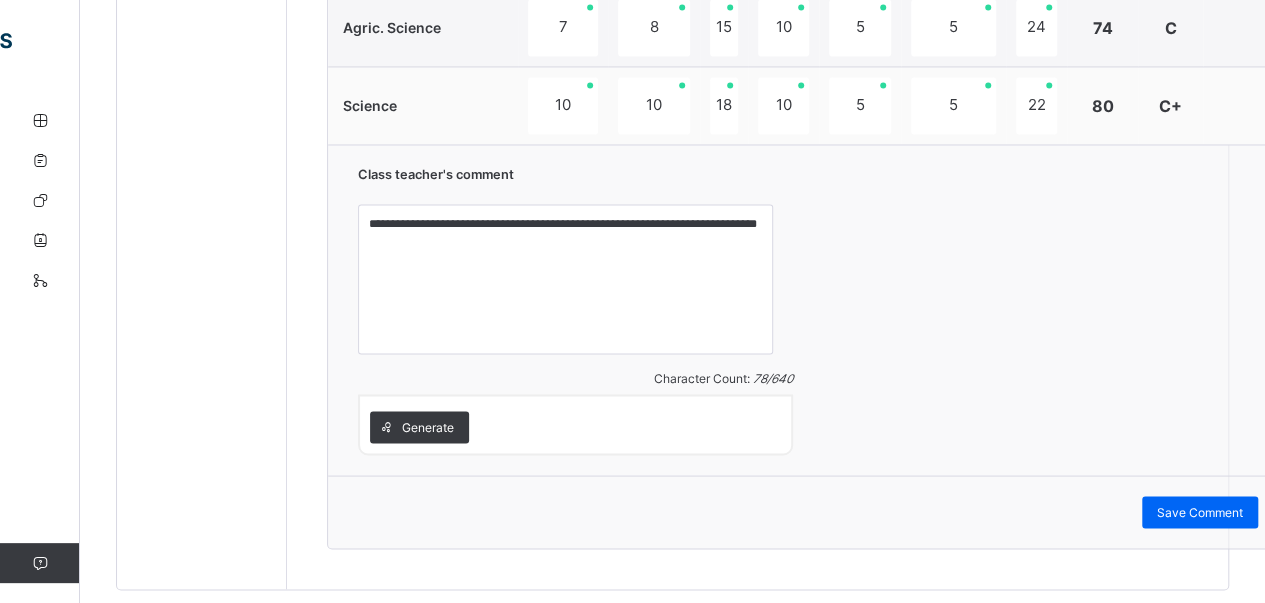 scroll, scrollTop: 1680, scrollLeft: 0, axis: vertical 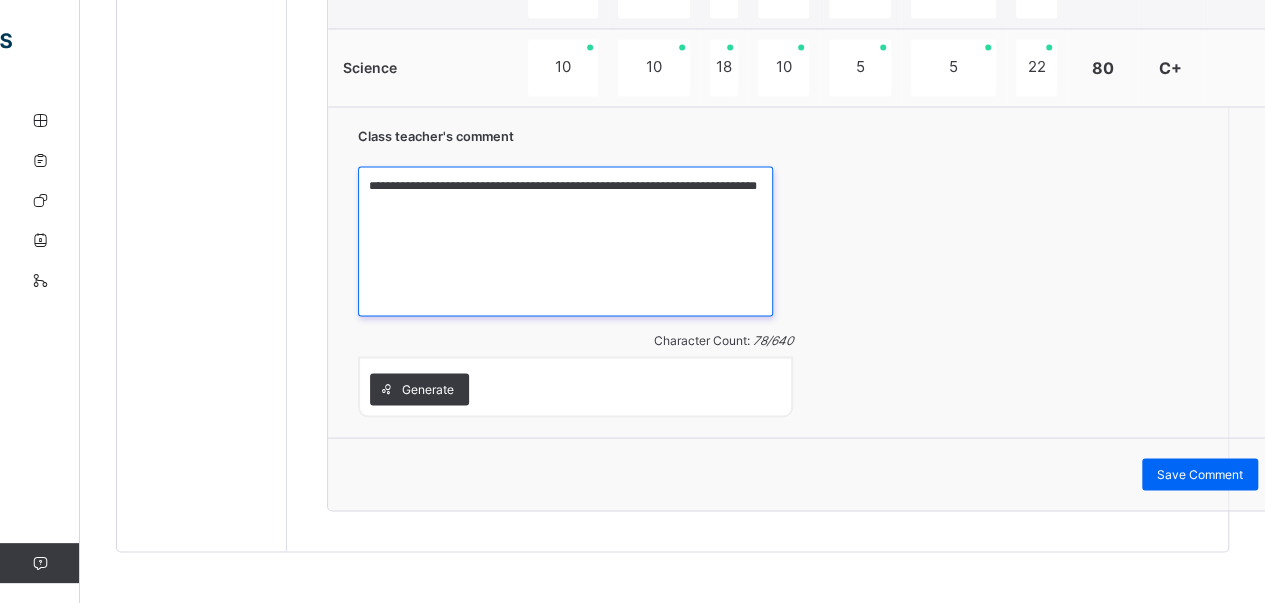 click on "**********" at bounding box center [565, 241] 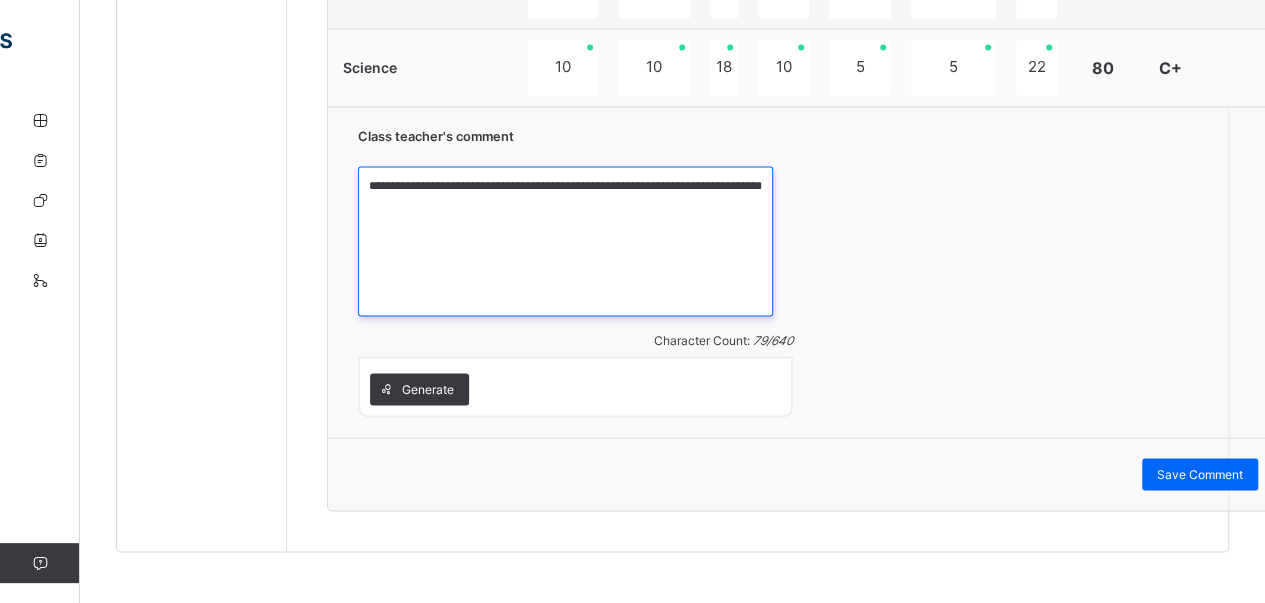 paste on "**********" 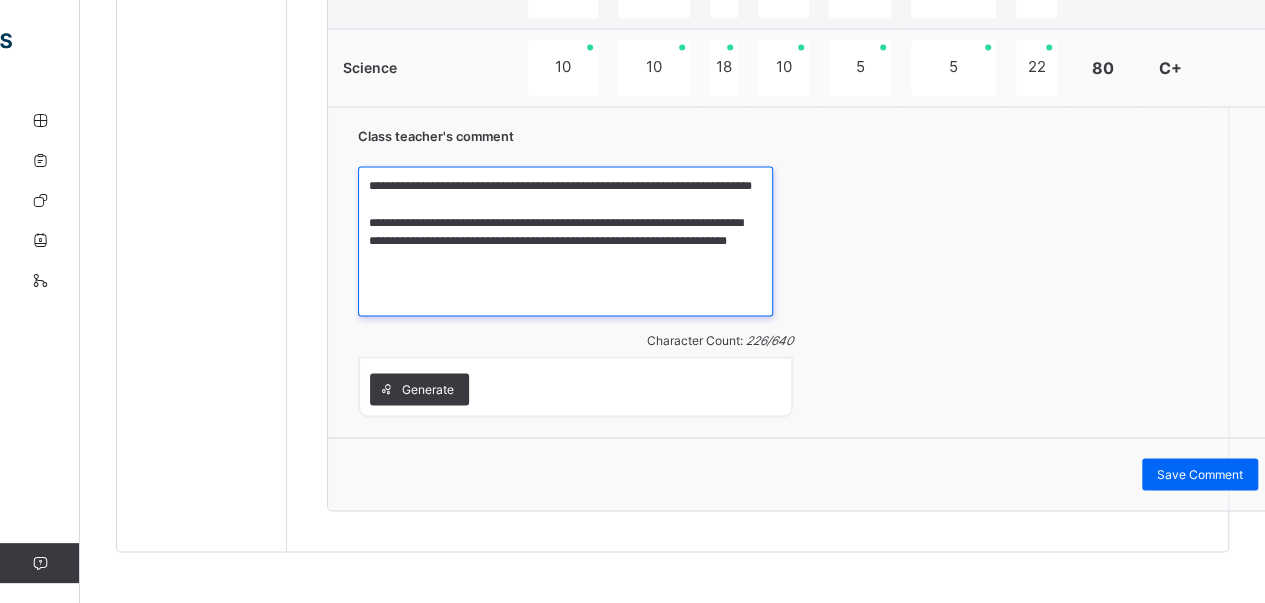 click on "**********" at bounding box center [565, 241] 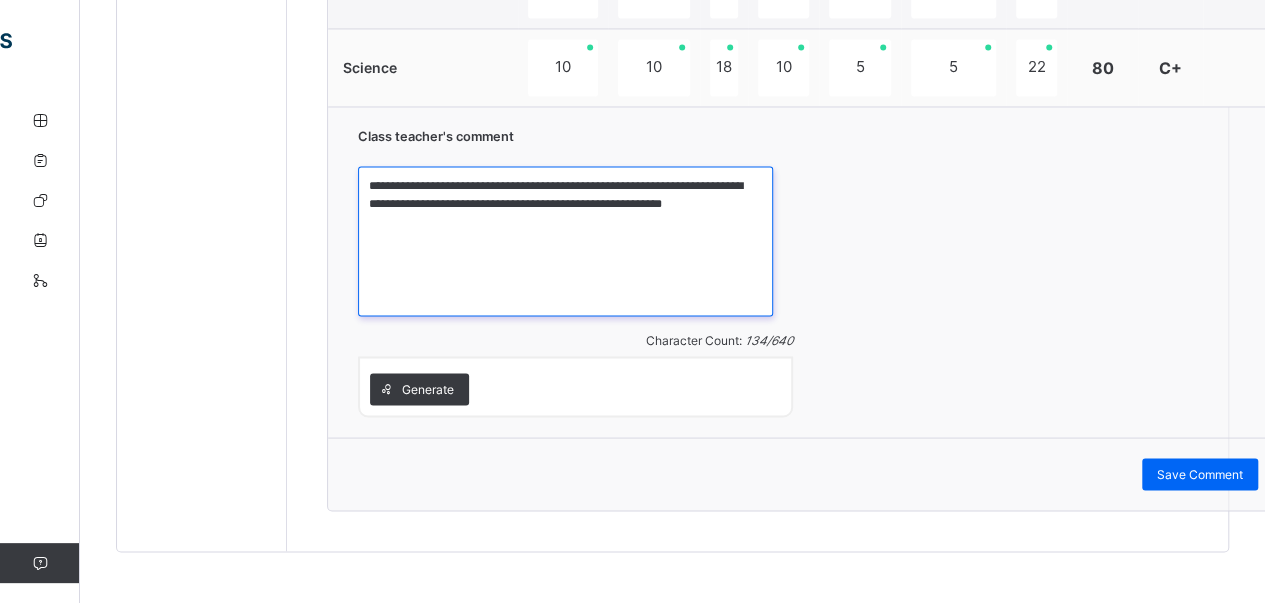 click on "**********" at bounding box center [565, 241] 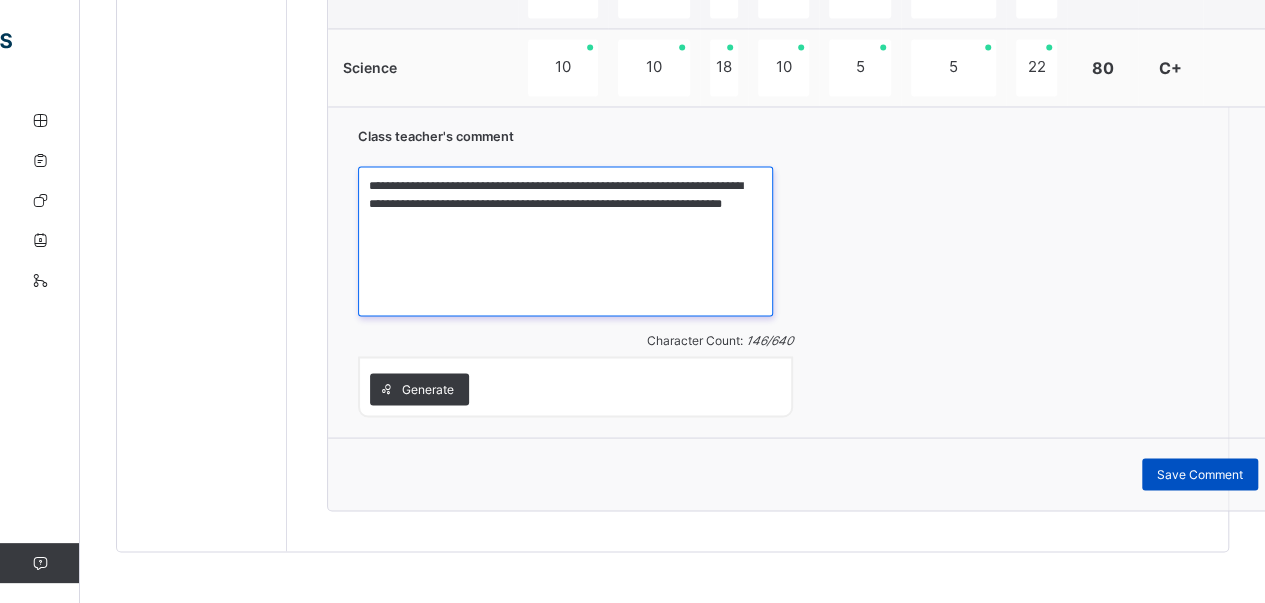 type on "**********" 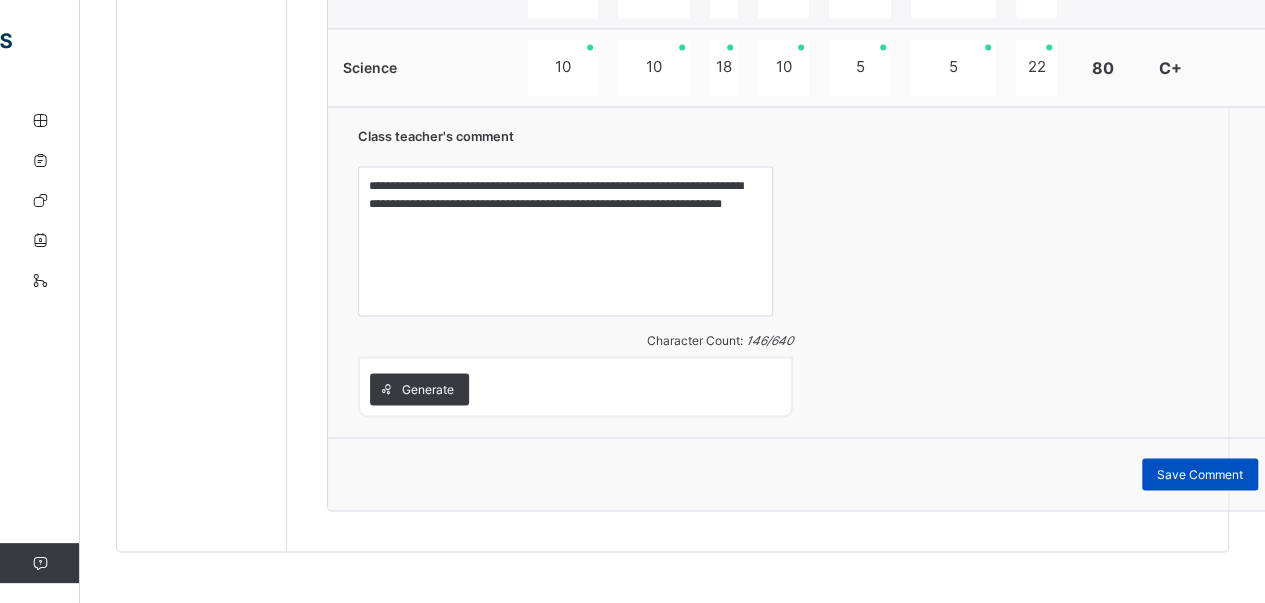 click on "Save Comment" at bounding box center [1200, 474] 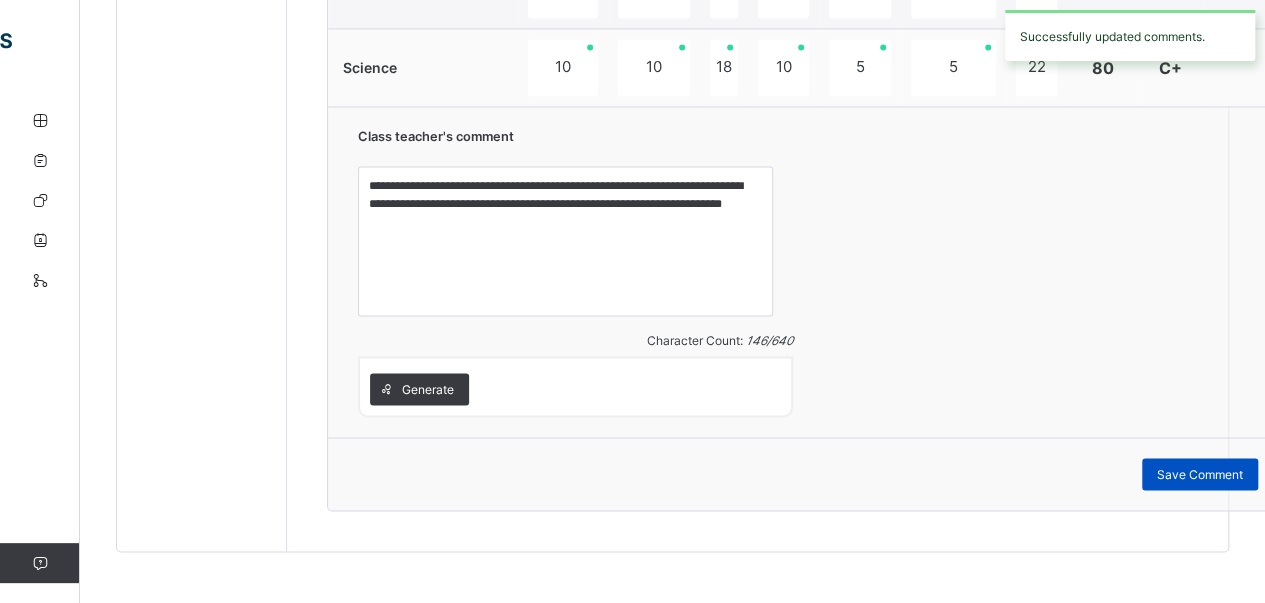 click on "Save Comment" at bounding box center (1200, 474) 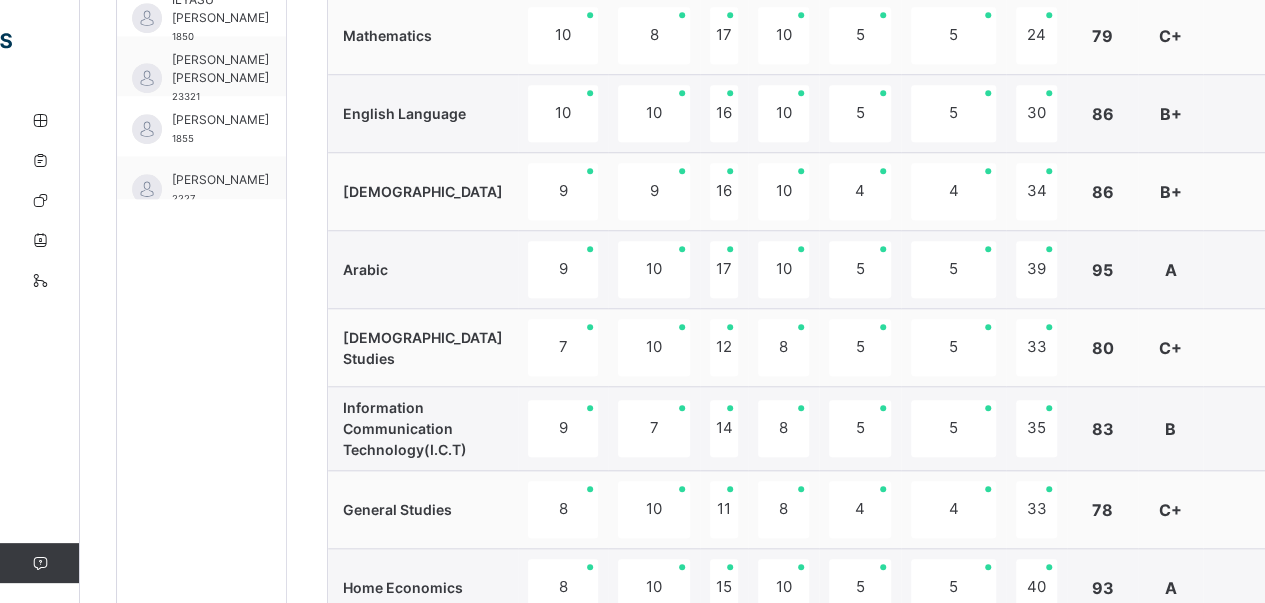 scroll, scrollTop: 750, scrollLeft: 0, axis: vertical 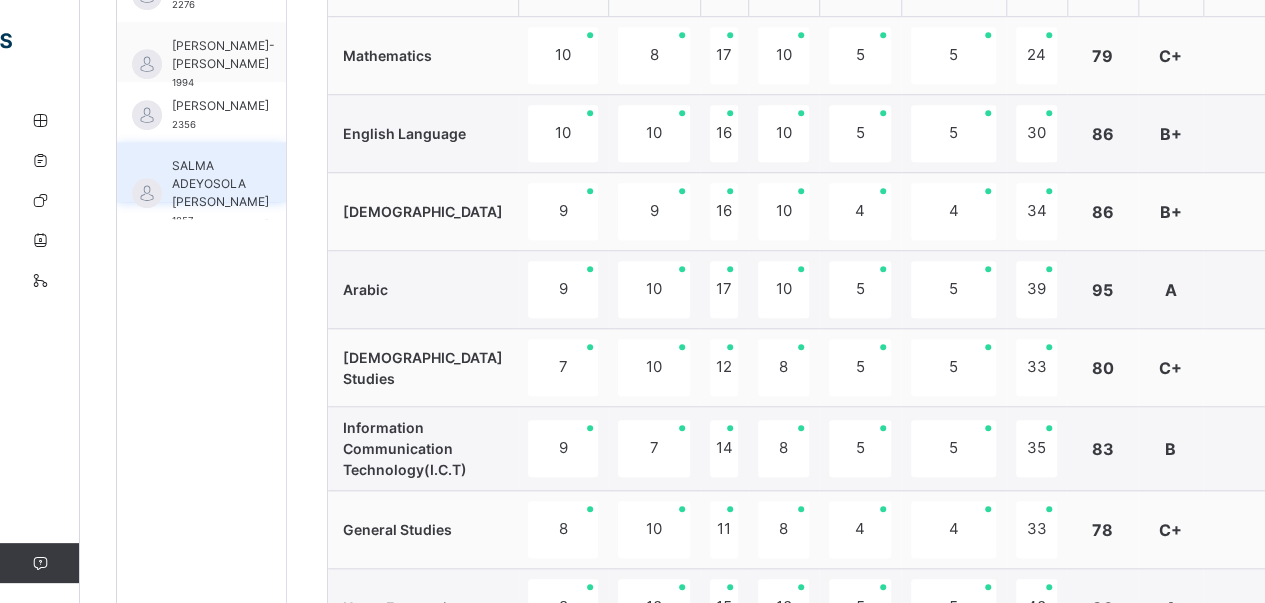 click on "SALMA ADEYOSOLA [PERSON_NAME]" at bounding box center (220, 184) 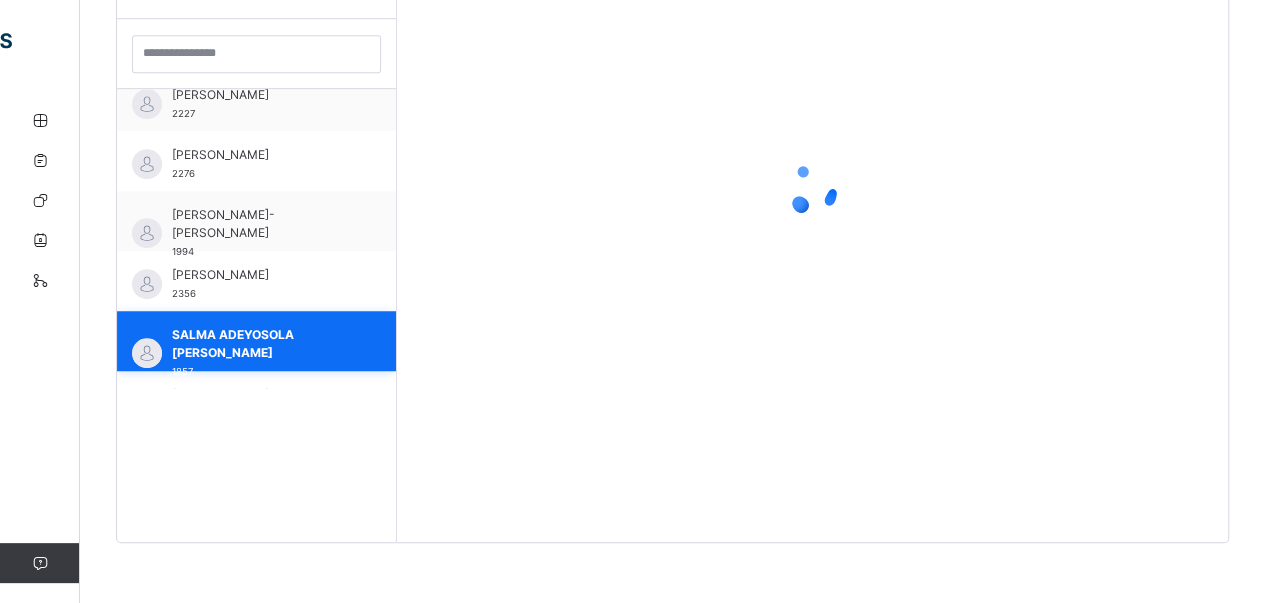 scroll, scrollTop: 579, scrollLeft: 0, axis: vertical 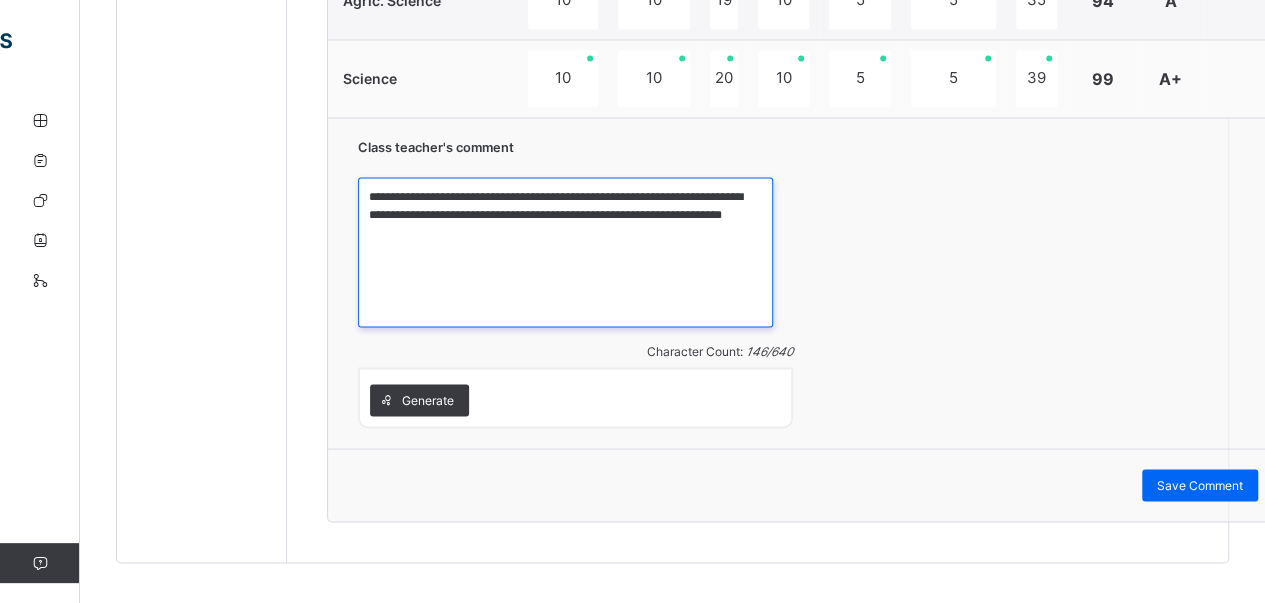 click on "**********" at bounding box center (565, 252) 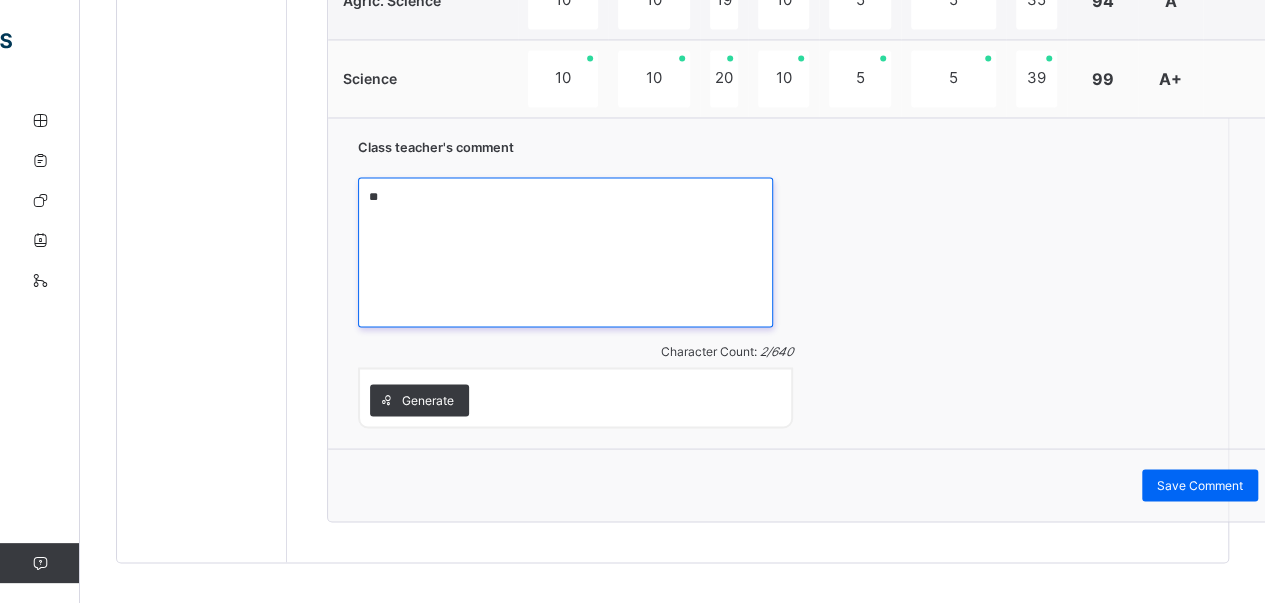 paste on "**********" 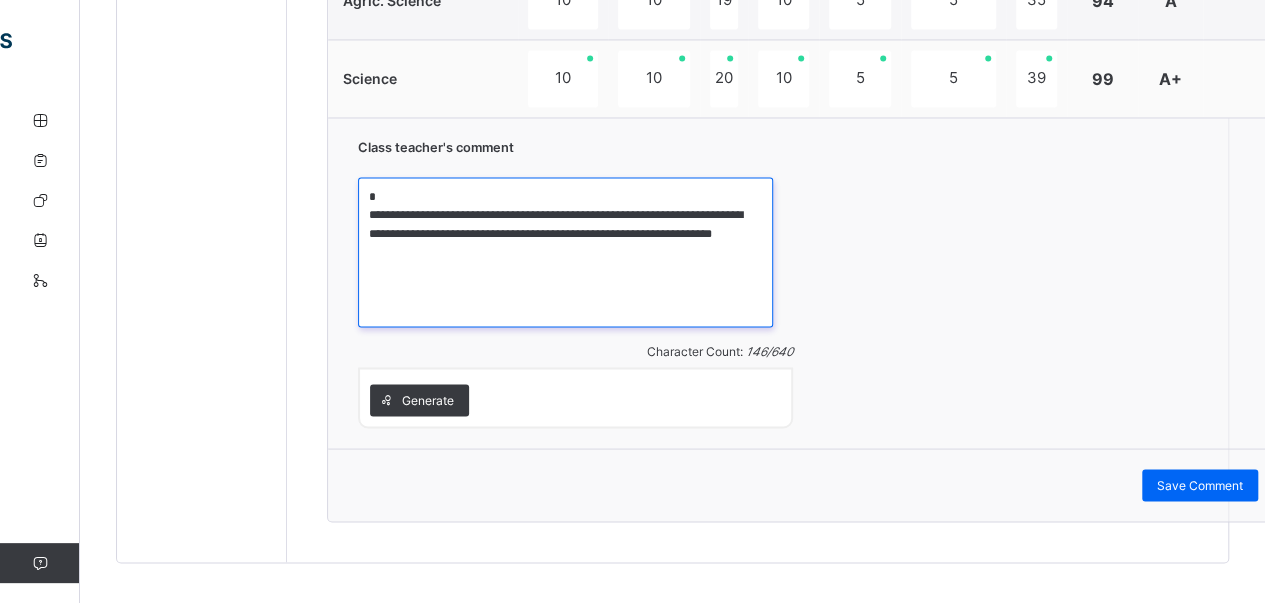click on "**********" at bounding box center [565, 252] 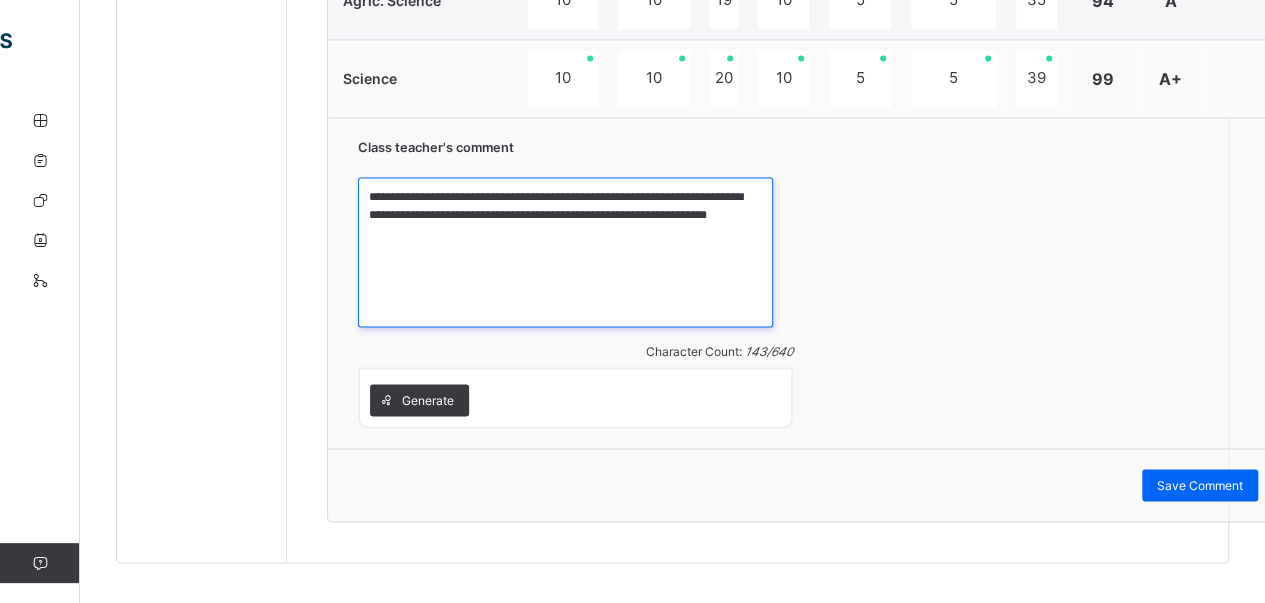 click on "**********" at bounding box center [565, 252] 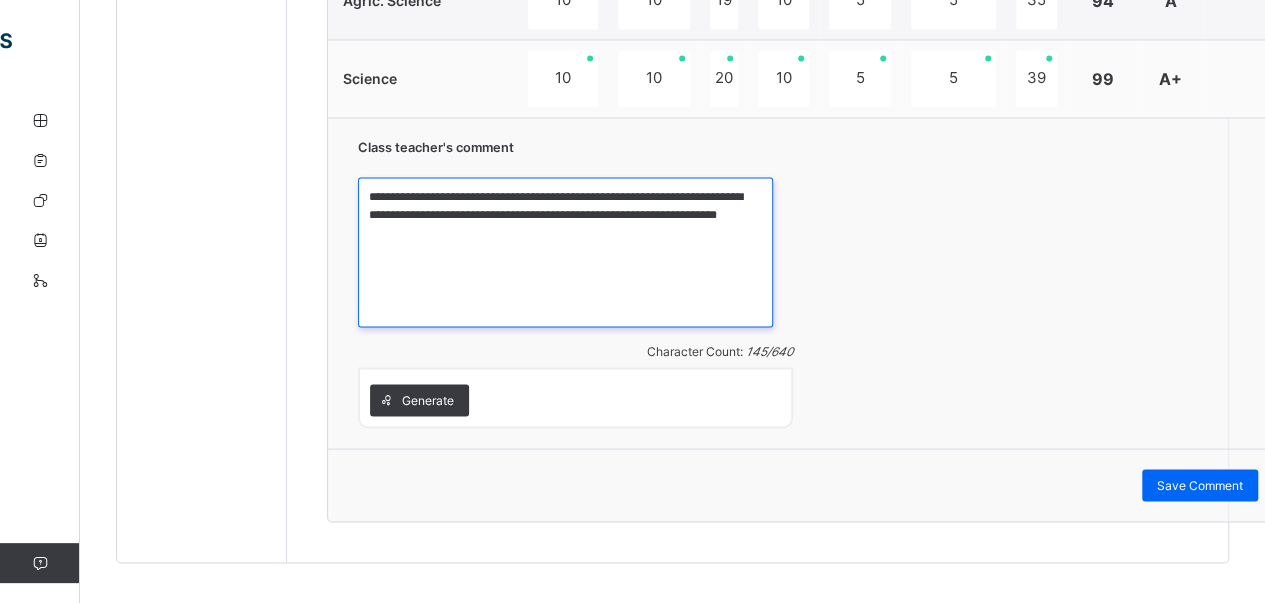 click on "**********" at bounding box center [565, 252] 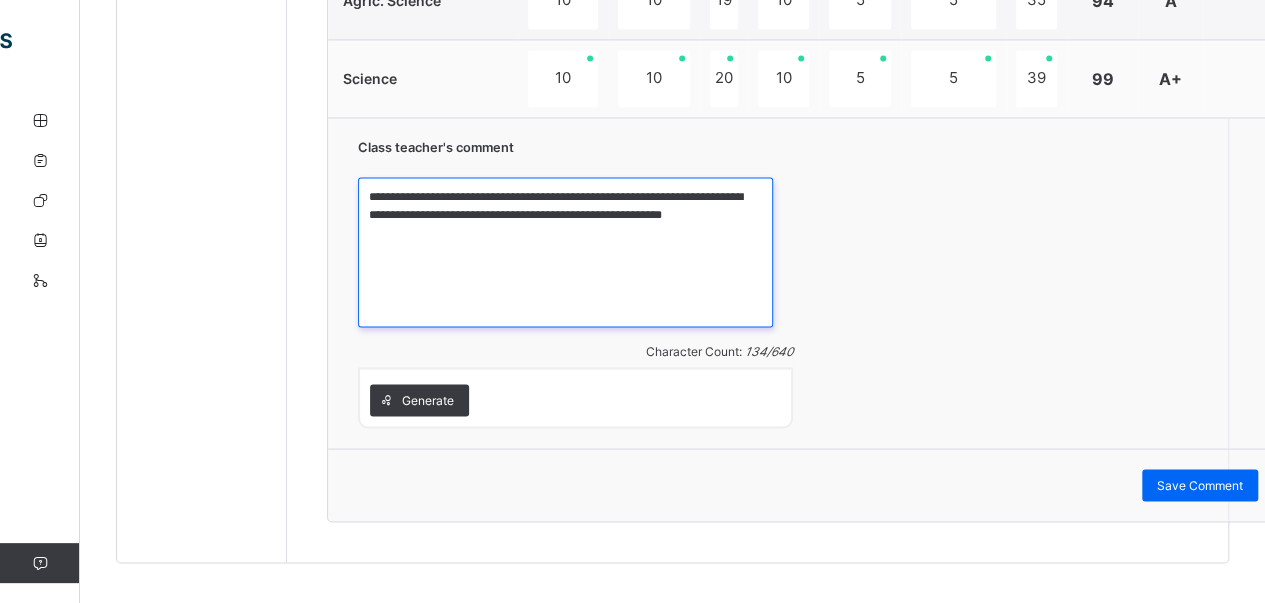 click on "**********" at bounding box center (565, 252) 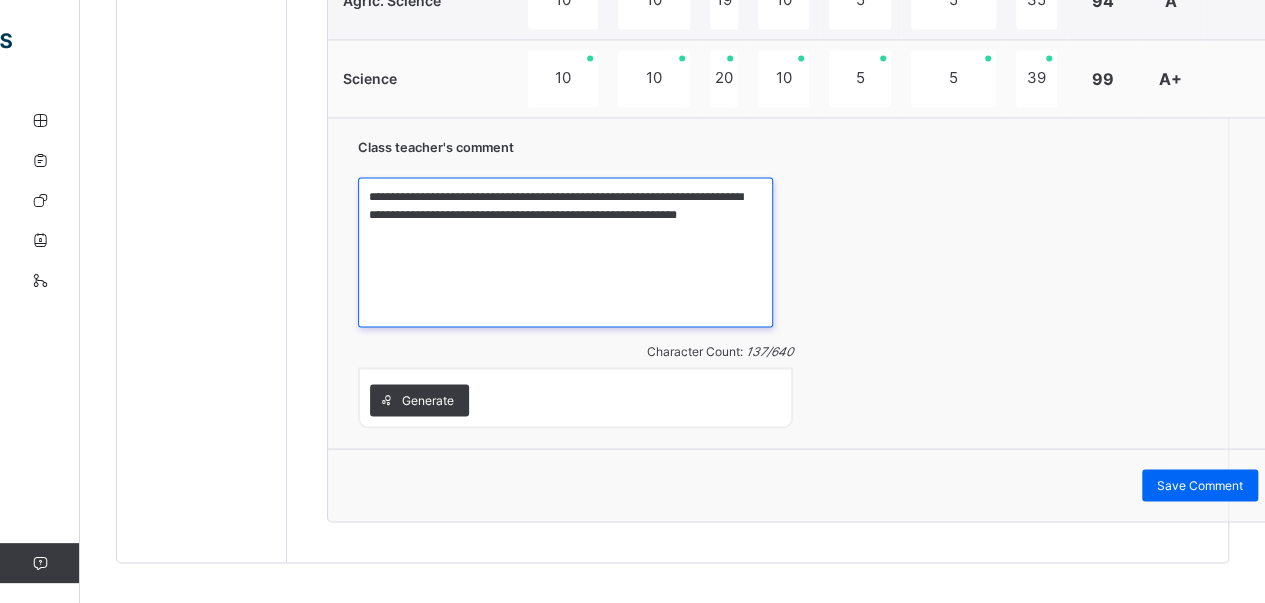 click on "**********" at bounding box center (565, 252) 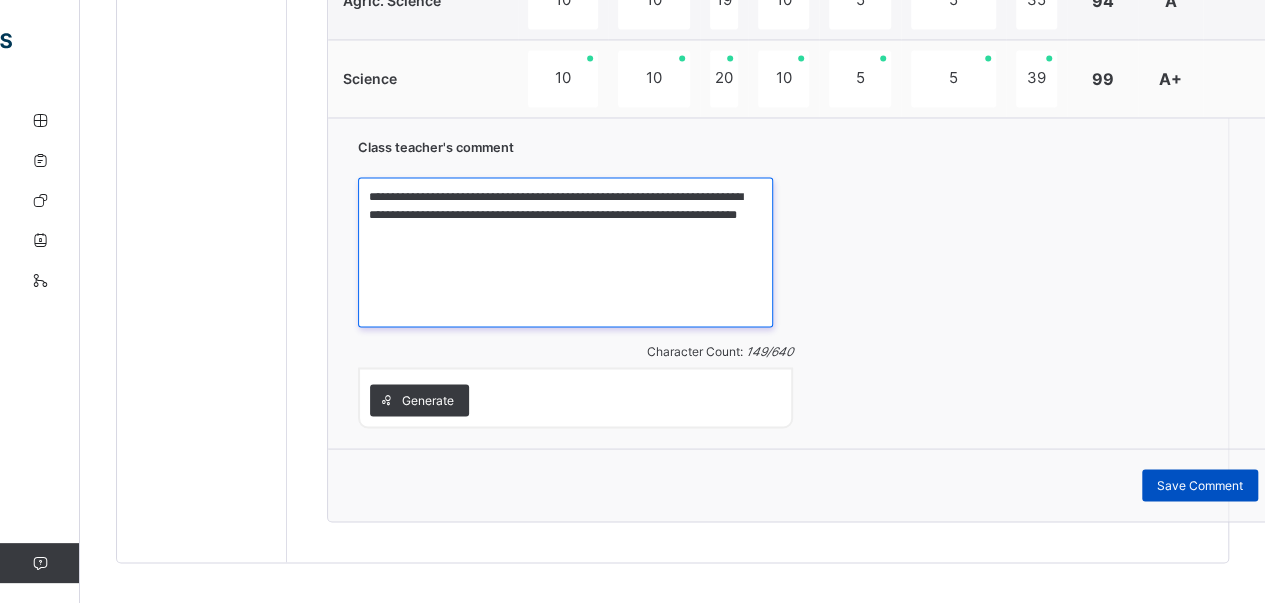 type on "**********" 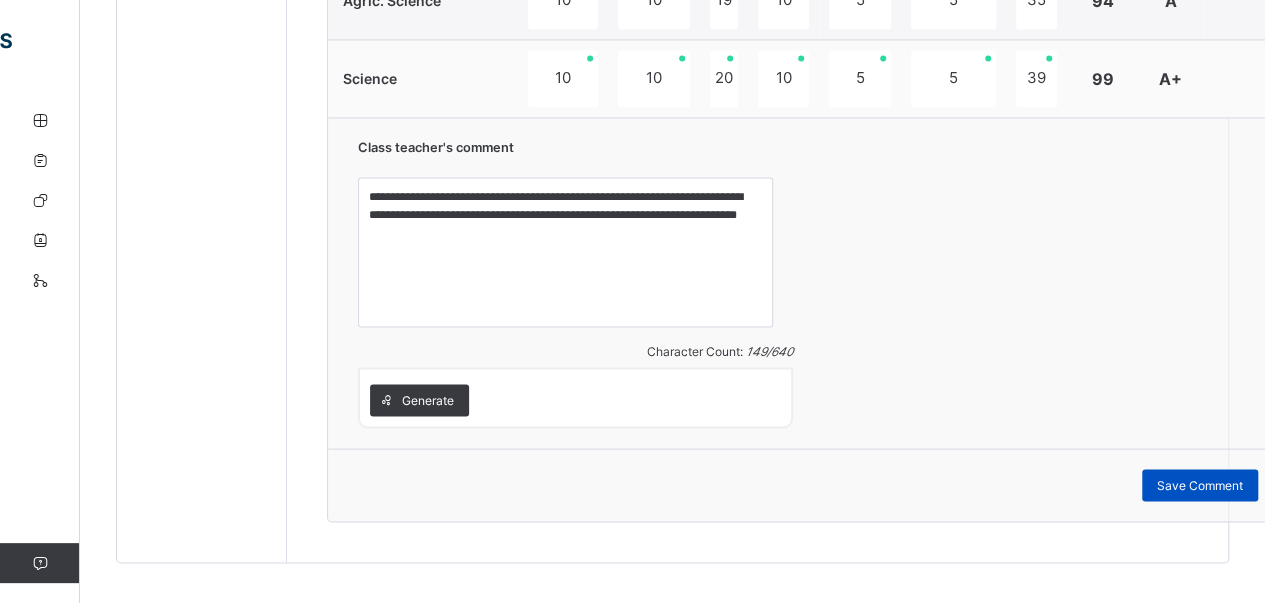 click on "Save Comment" at bounding box center (1200, 485) 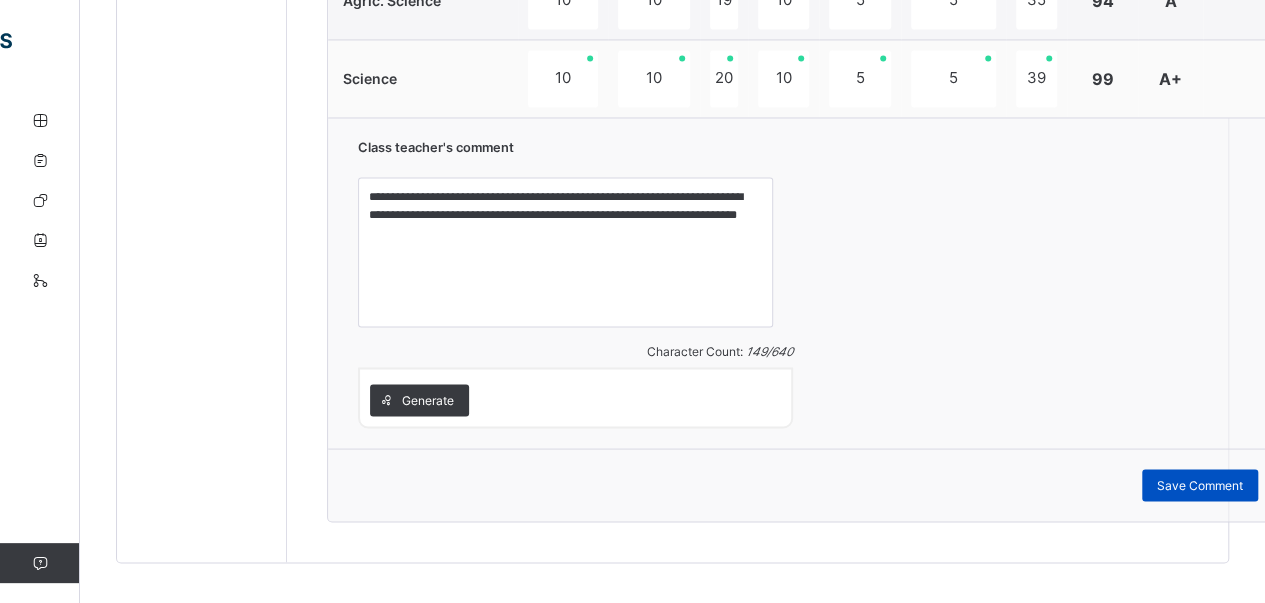 click on "Save Comment" at bounding box center (1200, 485) 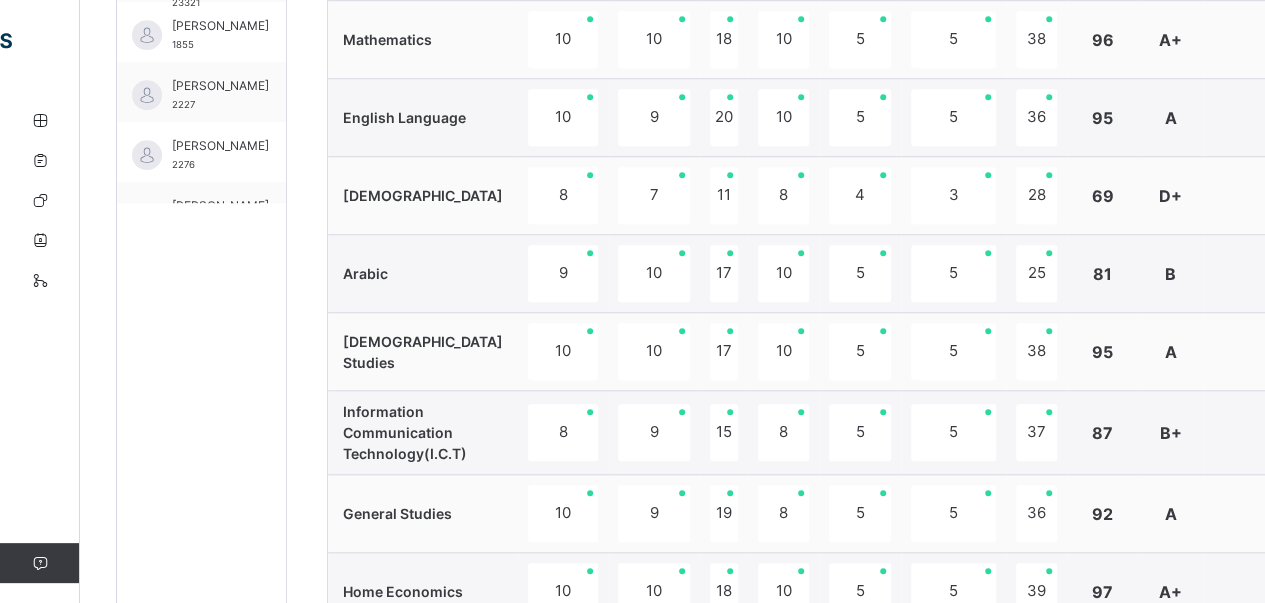 scroll, scrollTop: 765, scrollLeft: 0, axis: vertical 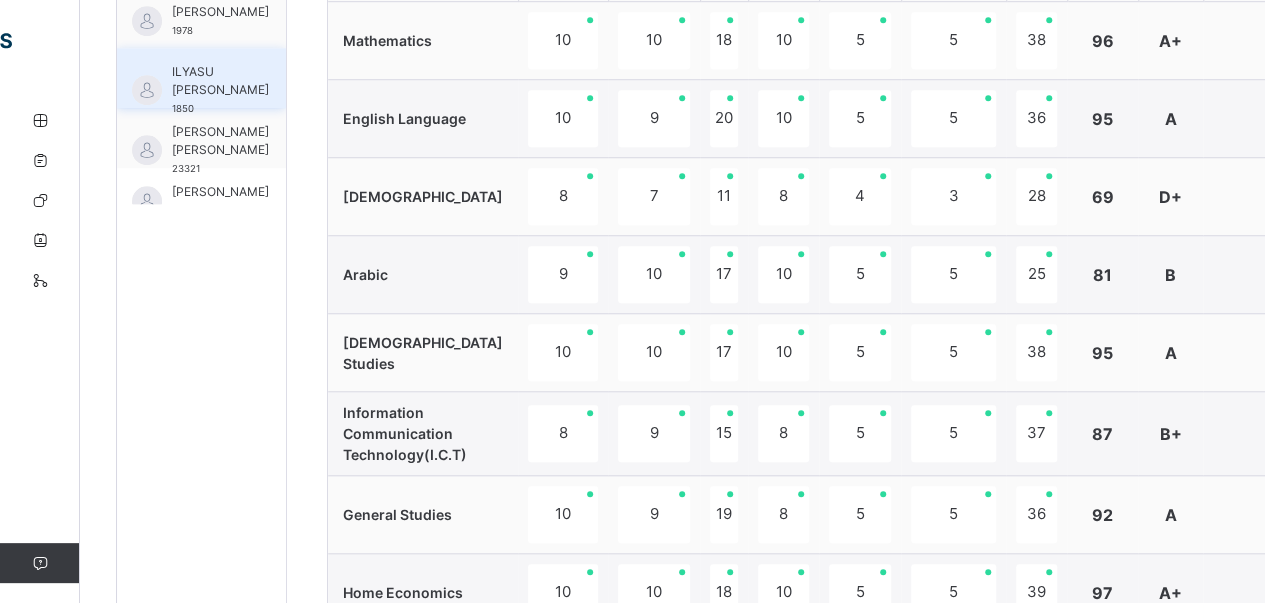 click on "ILYASU [PERSON_NAME]" at bounding box center [220, 81] 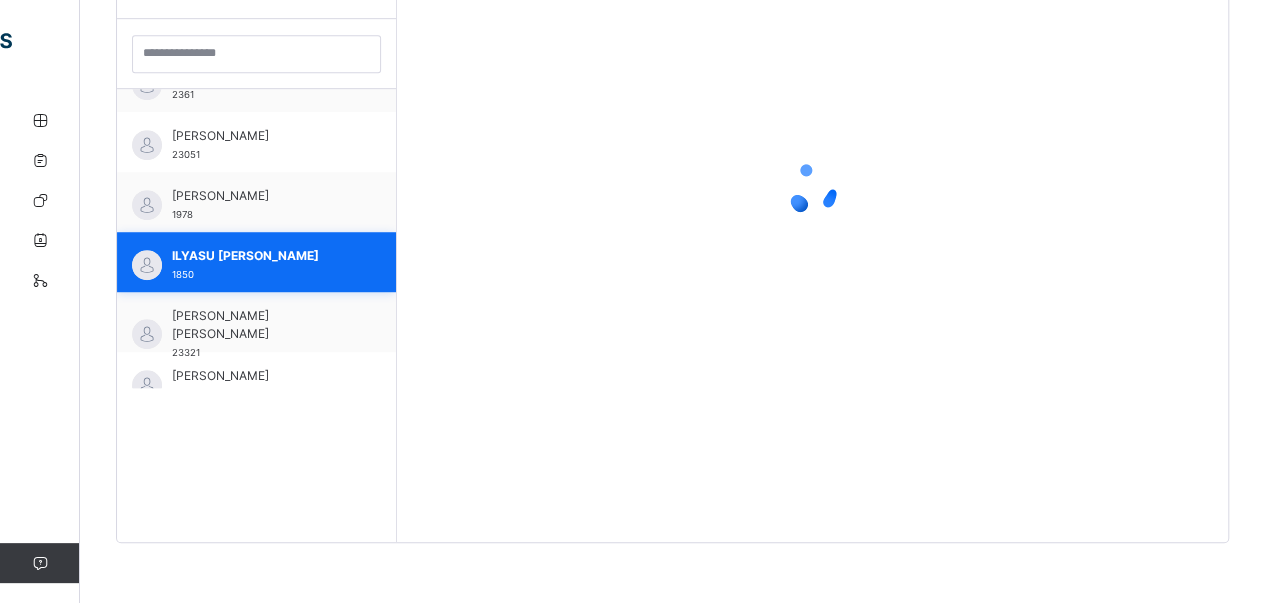scroll, scrollTop: 579, scrollLeft: 0, axis: vertical 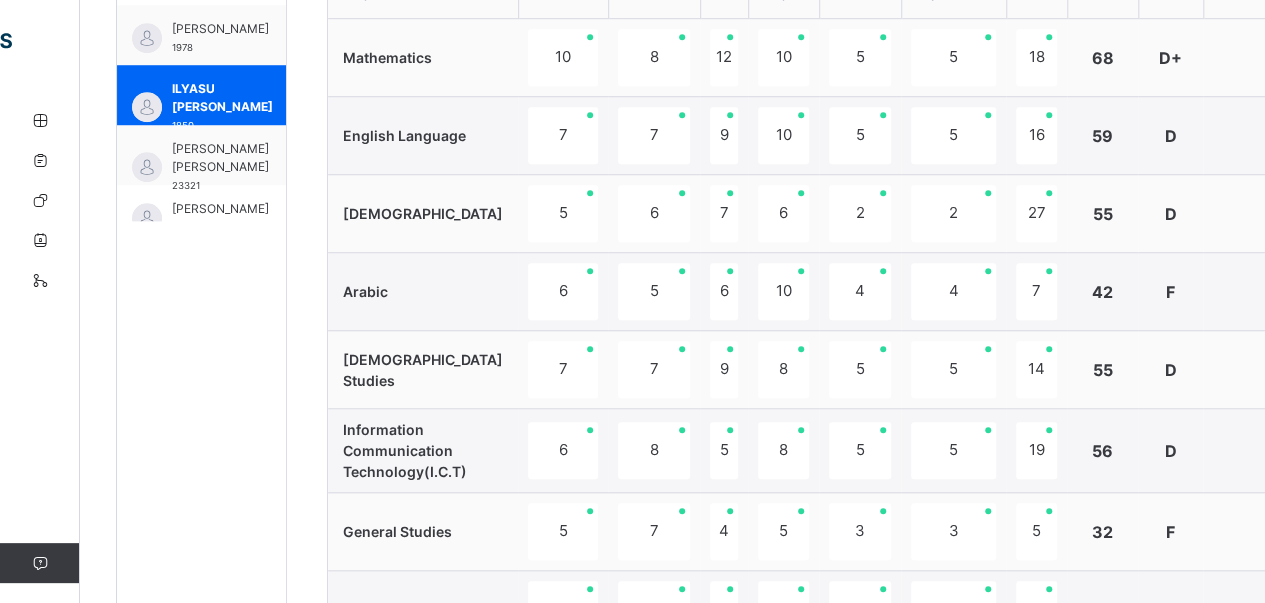 click at bounding box center (1245, 451) 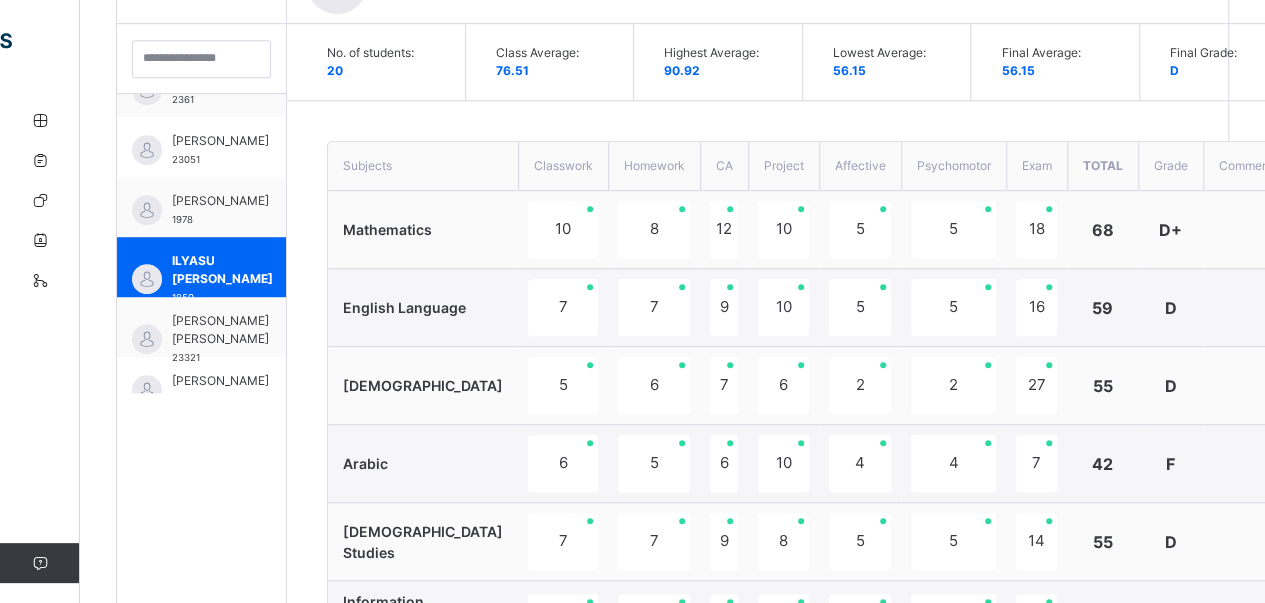 scroll, scrollTop: 555, scrollLeft: 0, axis: vertical 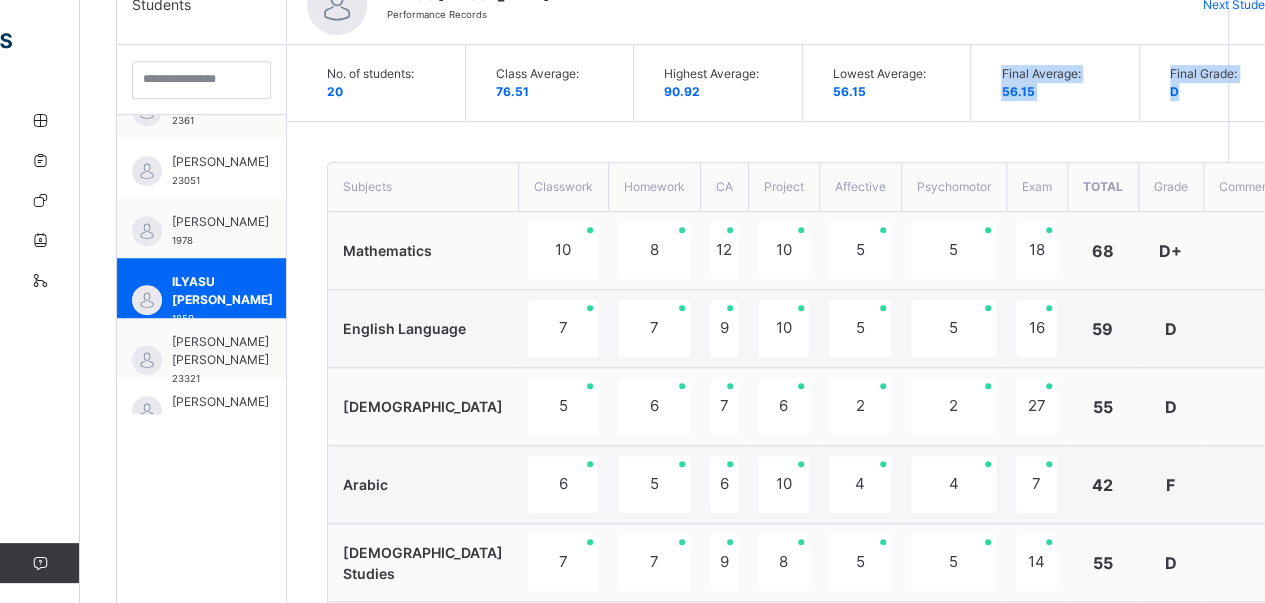 drag, startPoint x: 976, startPoint y: 69, endPoint x: 1206, endPoint y: 115, distance: 234.5549 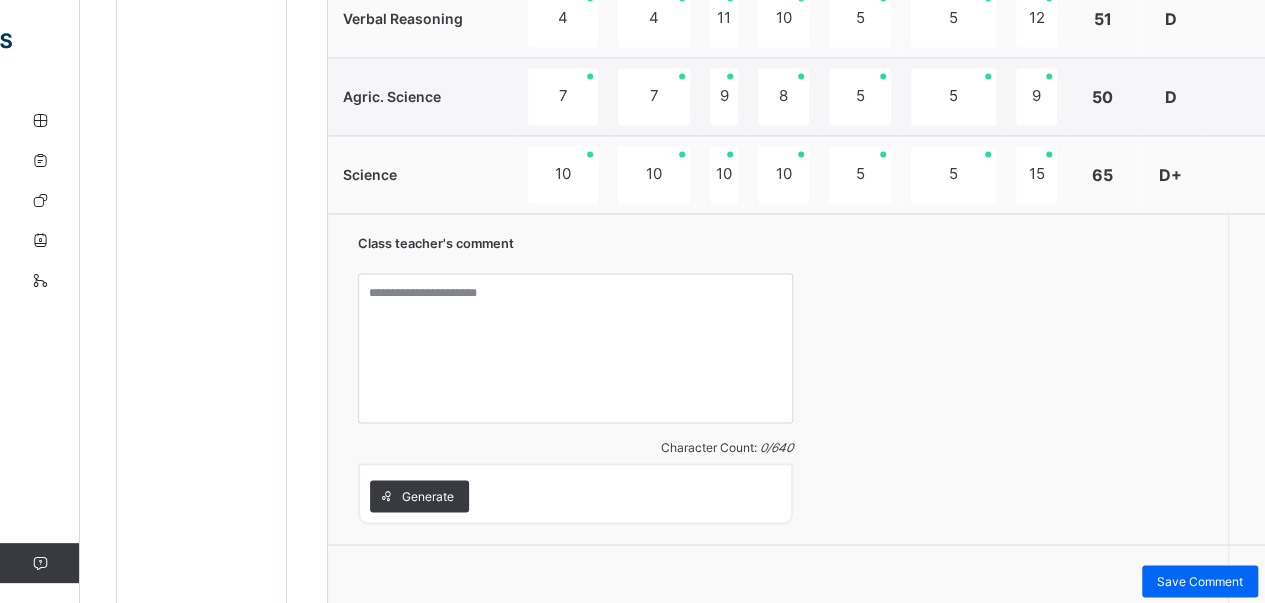 scroll, scrollTop: 1574, scrollLeft: 0, axis: vertical 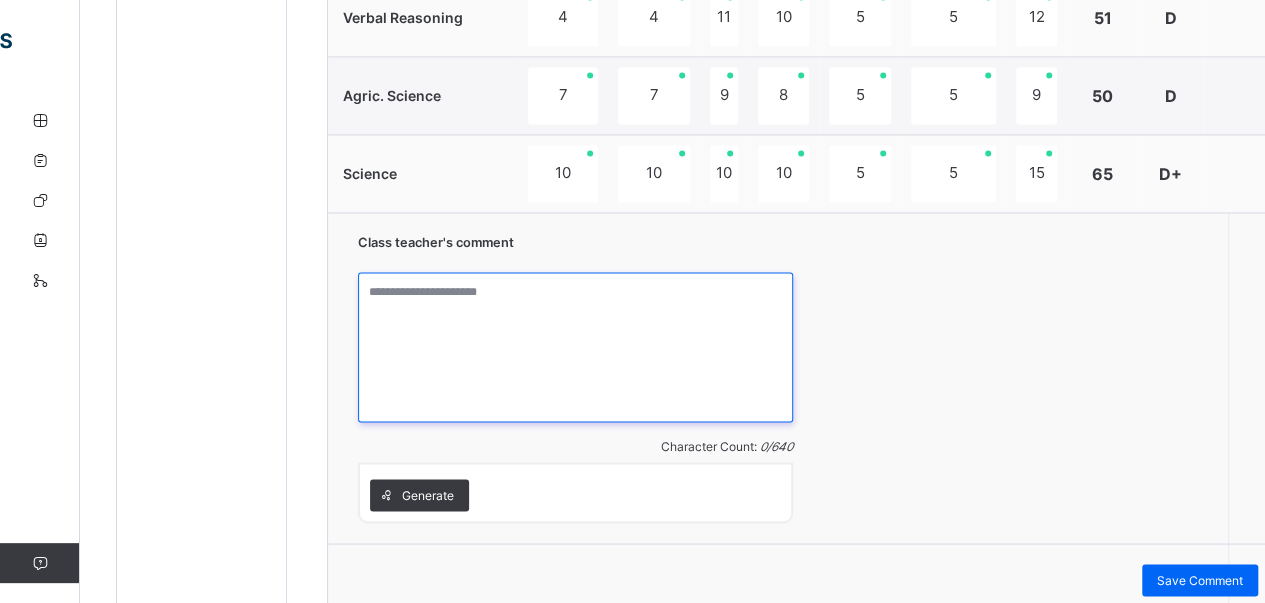 click at bounding box center (575, 347) 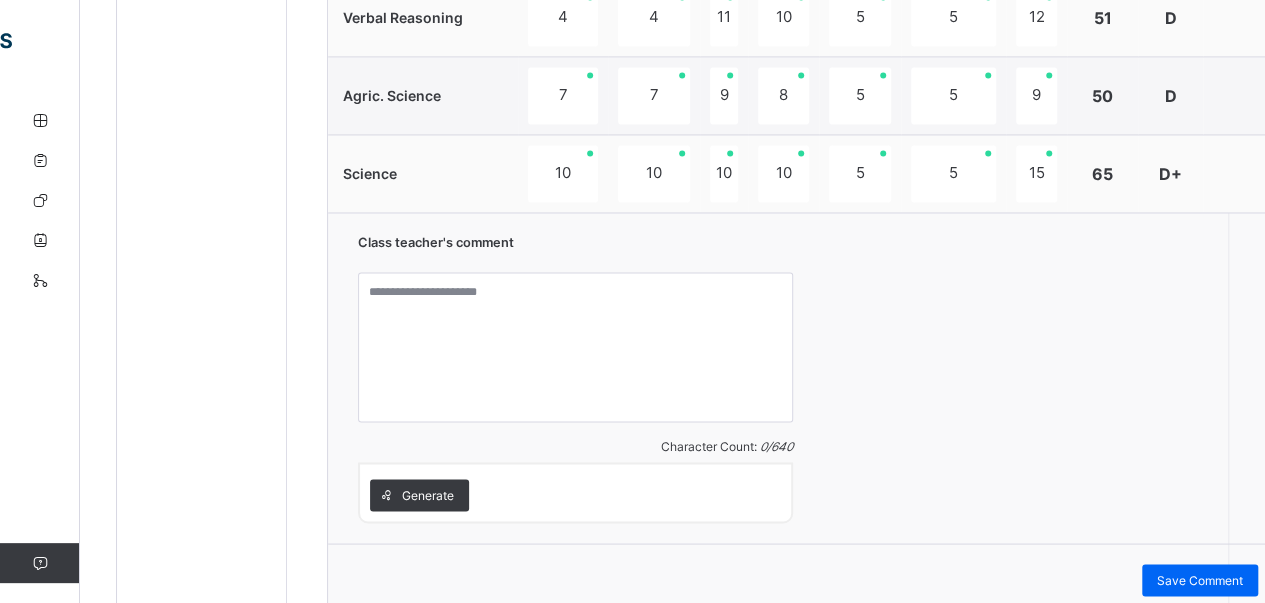 click on "Class teacher's comment Character Count:   0 / 640   Generate" at bounding box center (808, 377) 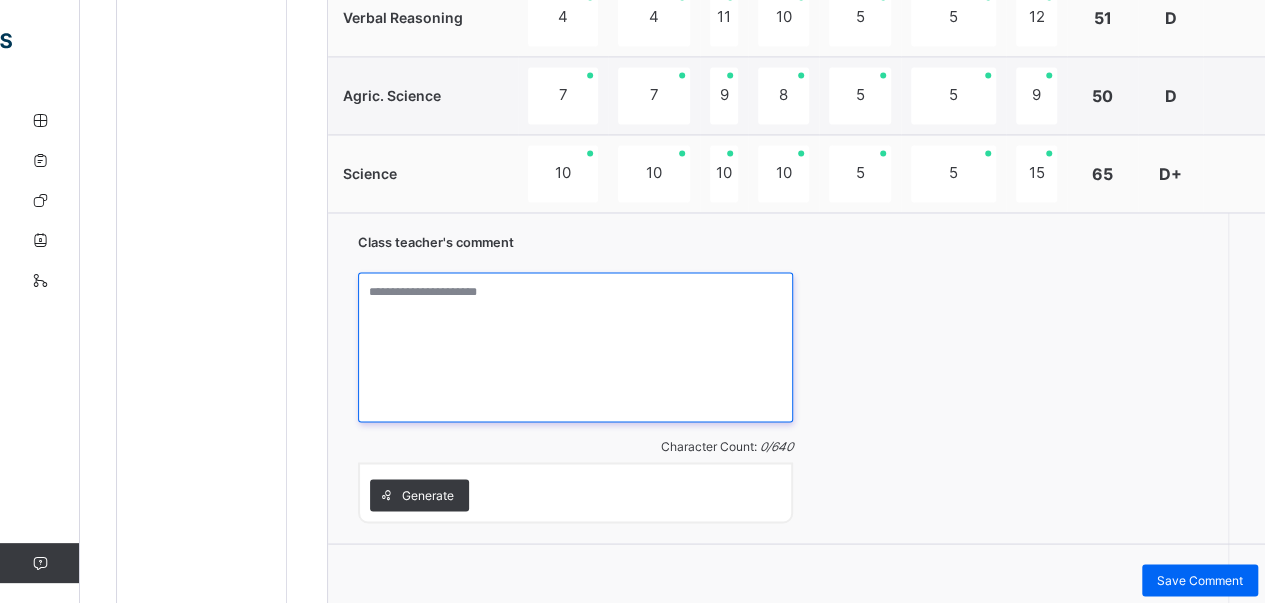 click at bounding box center [575, 347] 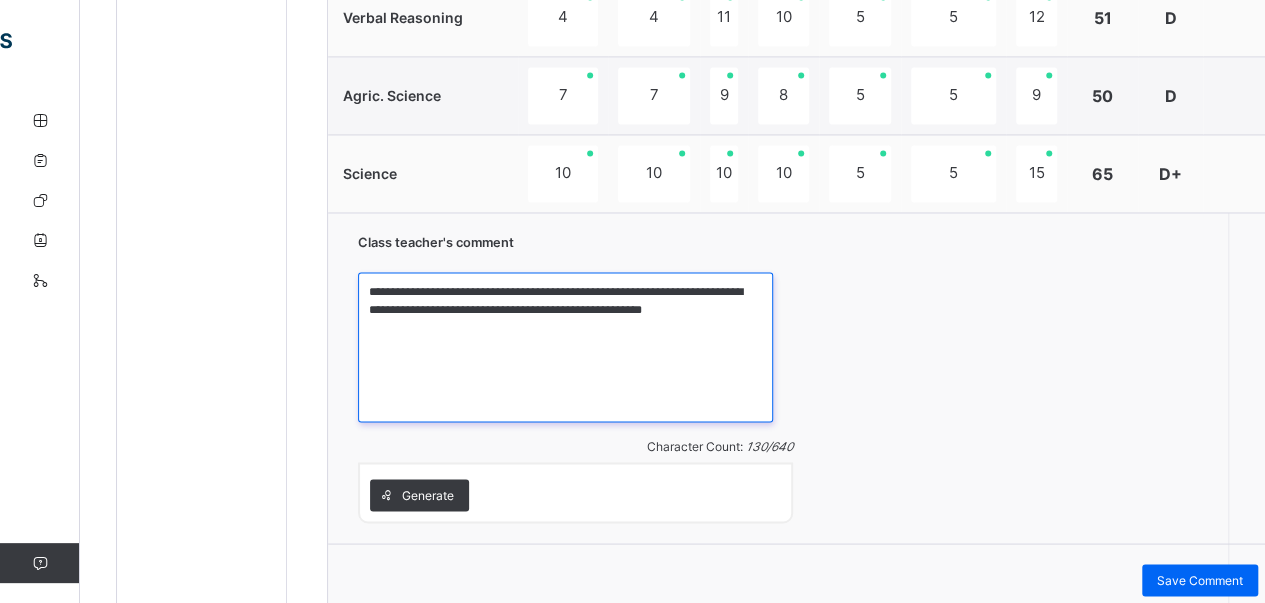 click on "**********" at bounding box center (565, 347) 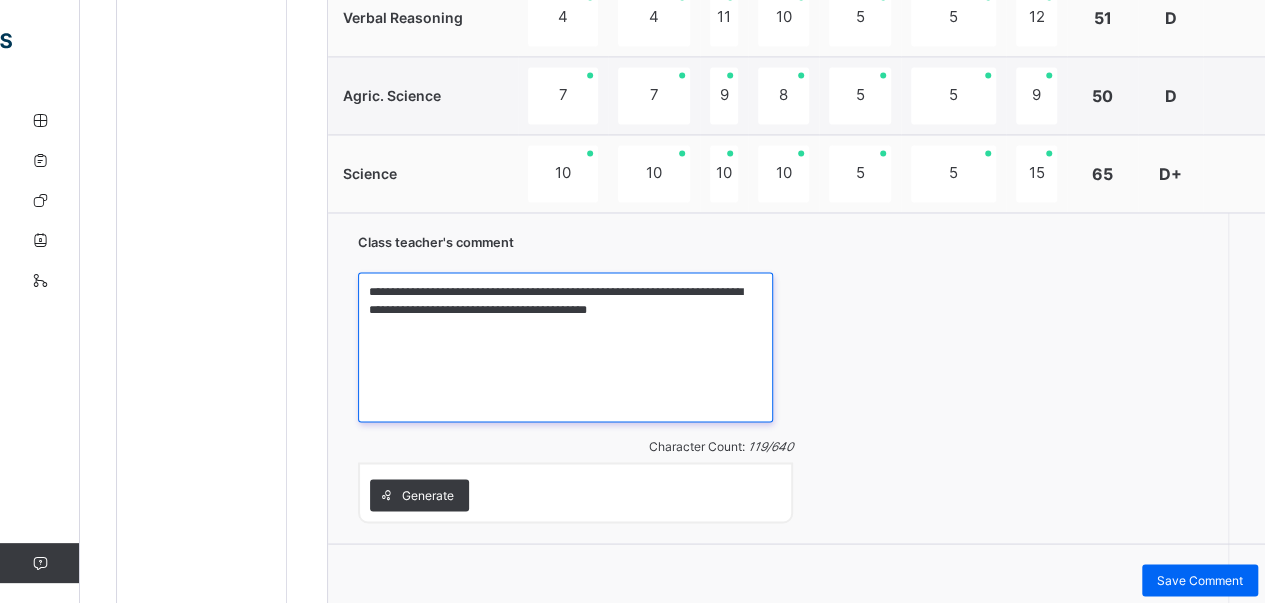 click on "**********" at bounding box center (565, 347) 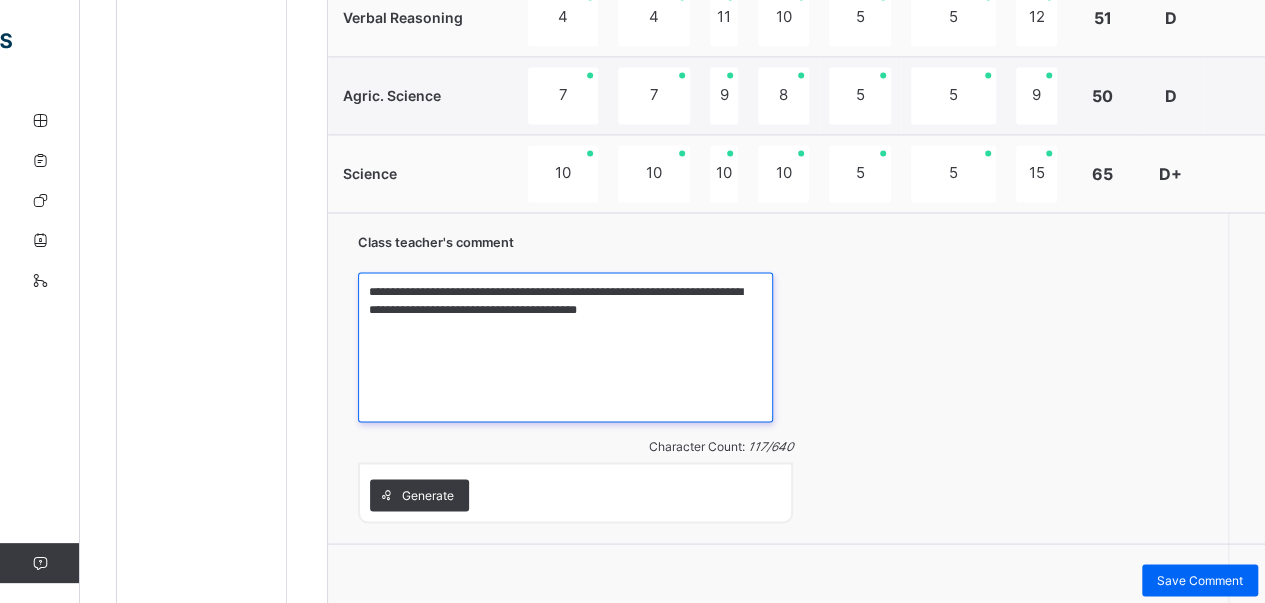 click on "**********" at bounding box center [565, 347] 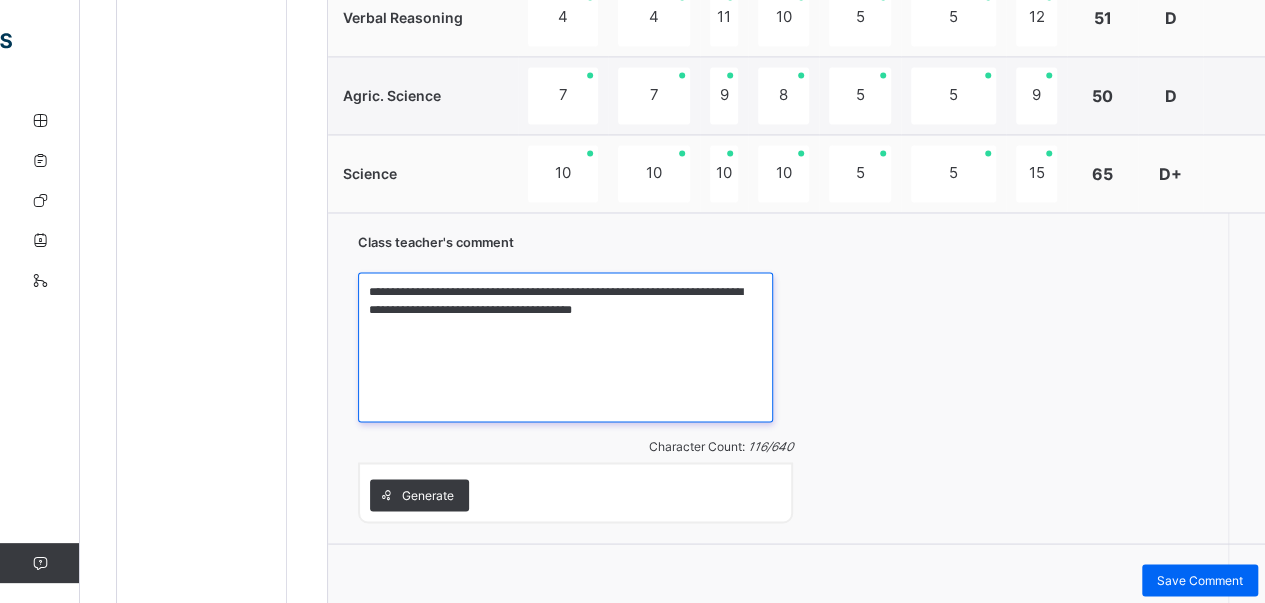 click on "**********" at bounding box center [565, 347] 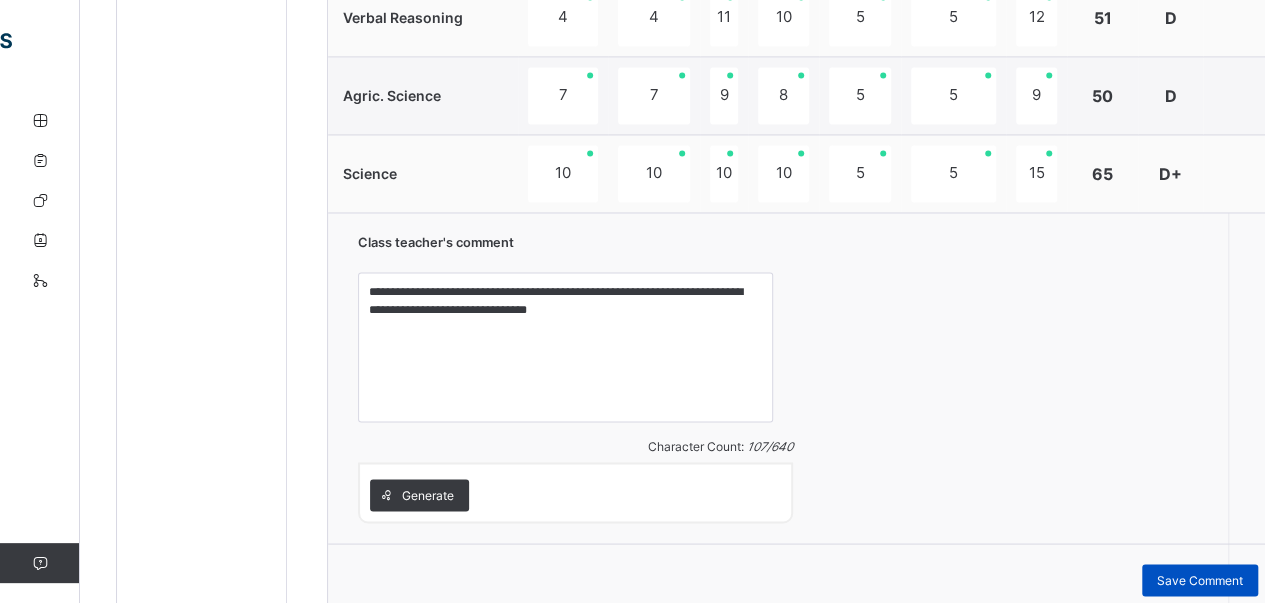 click on "Save Comment" at bounding box center [1200, 580] 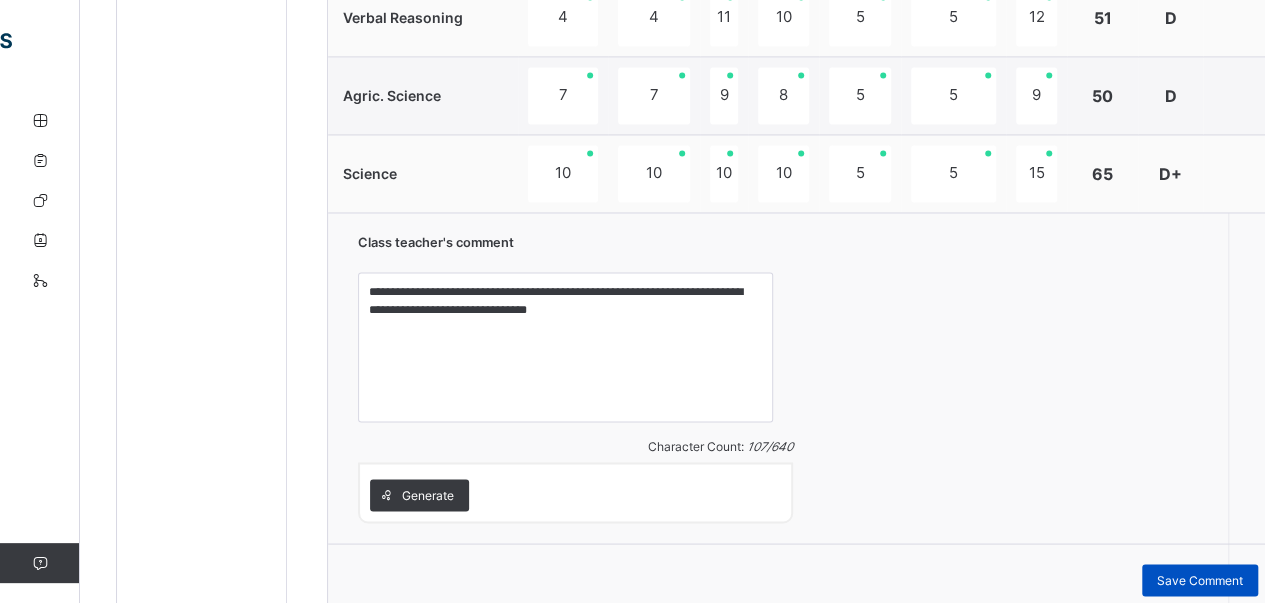 click on "Save Comment" at bounding box center (1200, 580) 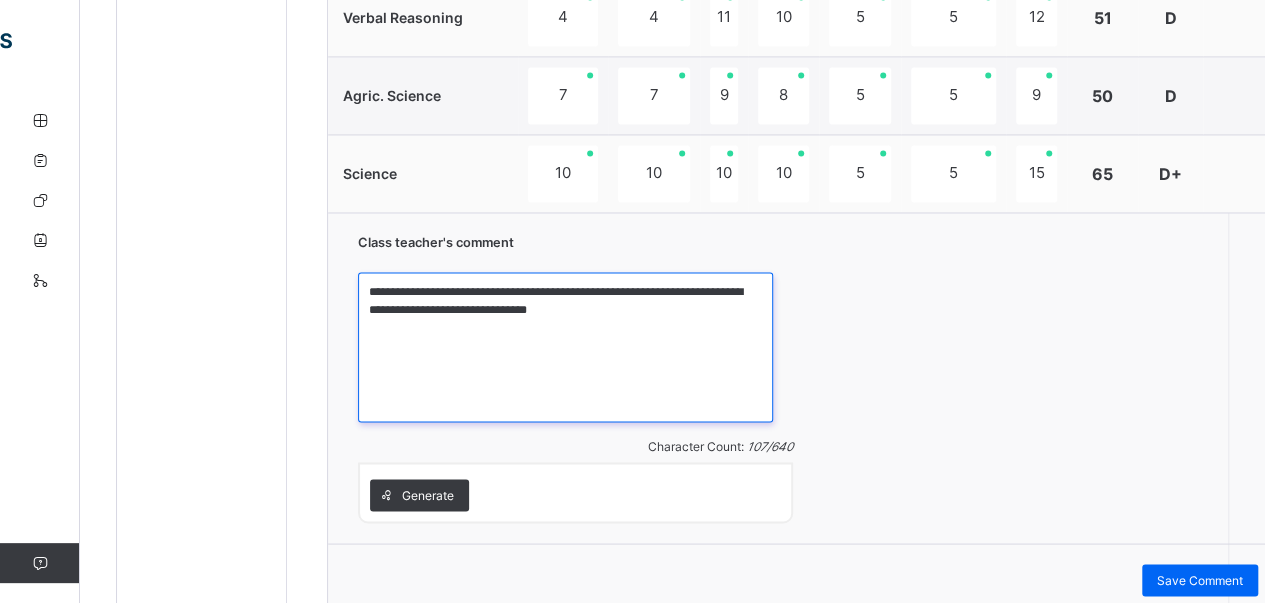 click on "**********" at bounding box center (565, 347) 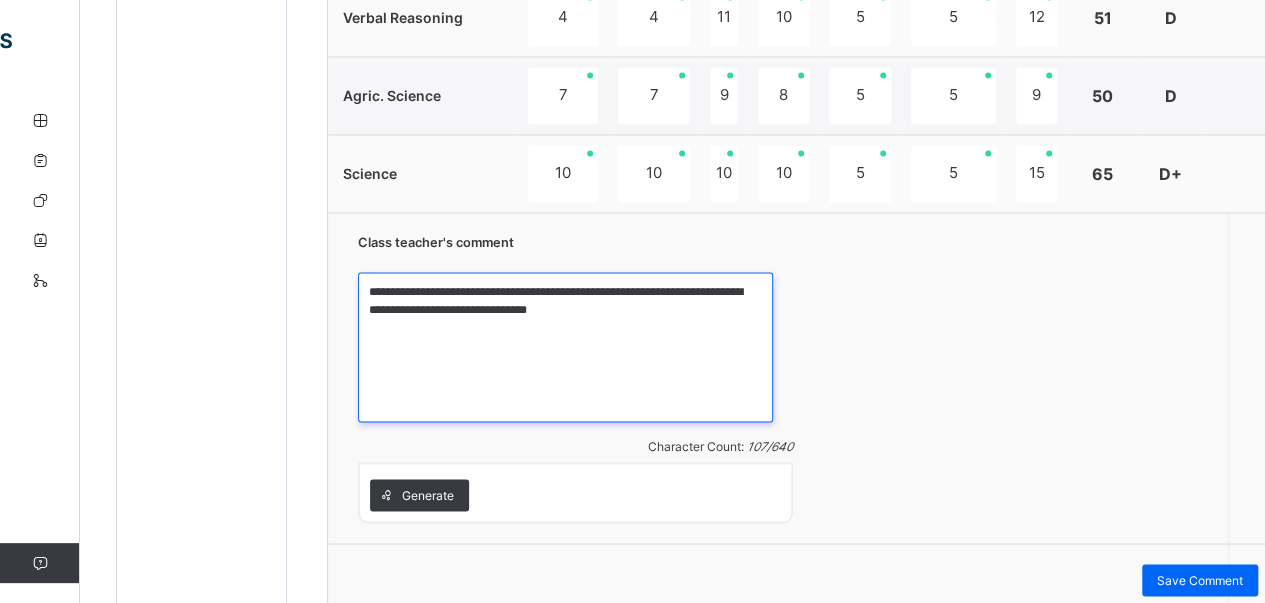 click on "**********" at bounding box center [565, 347] 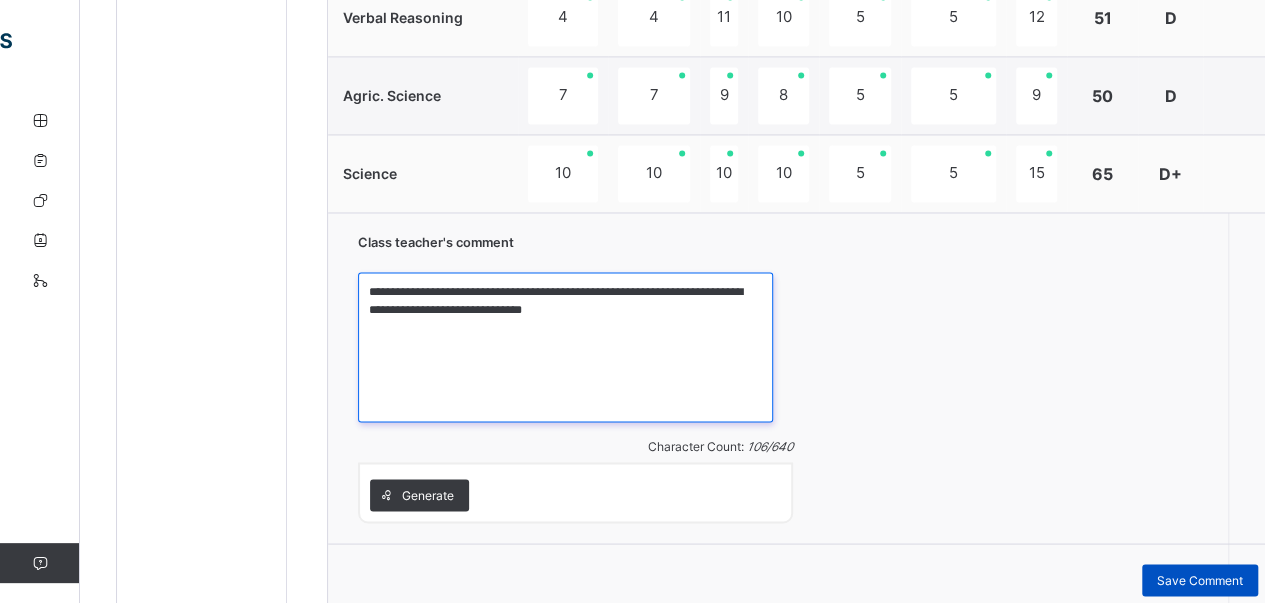 type on "**********" 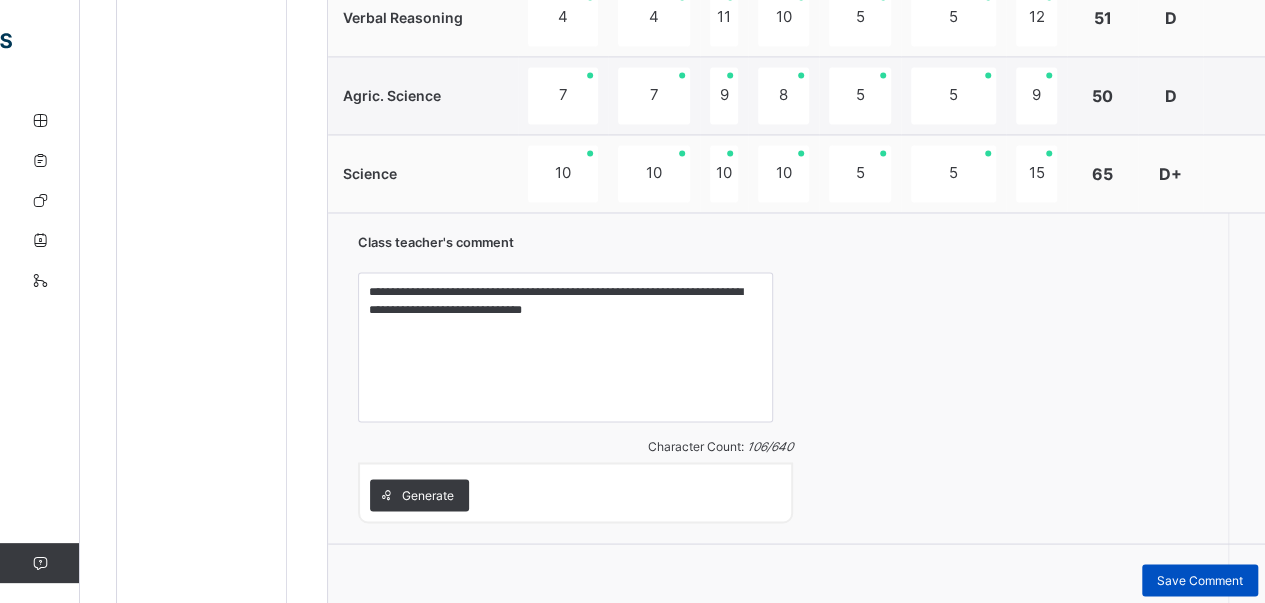 click on "Save Comment" at bounding box center (1200, 580) 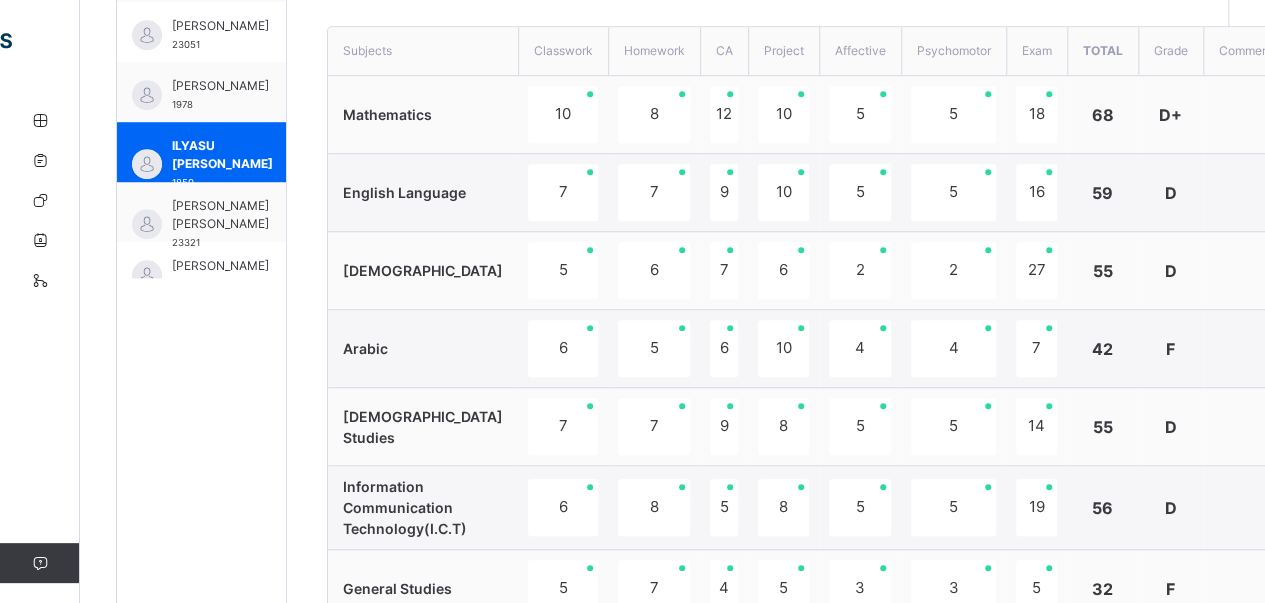 scroll, scrollTop: 668, scrollLeft: 0, axis: vertical 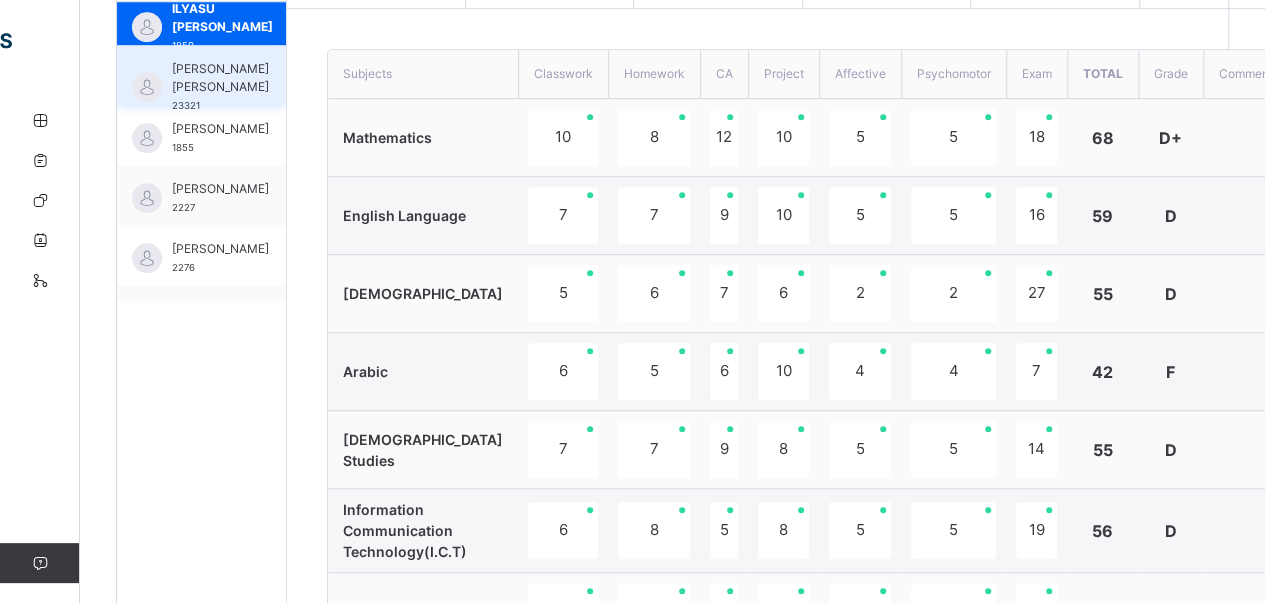 click on "[PERSON_NAME] [PERSON_NAME]" at bounding box center [220, 78] 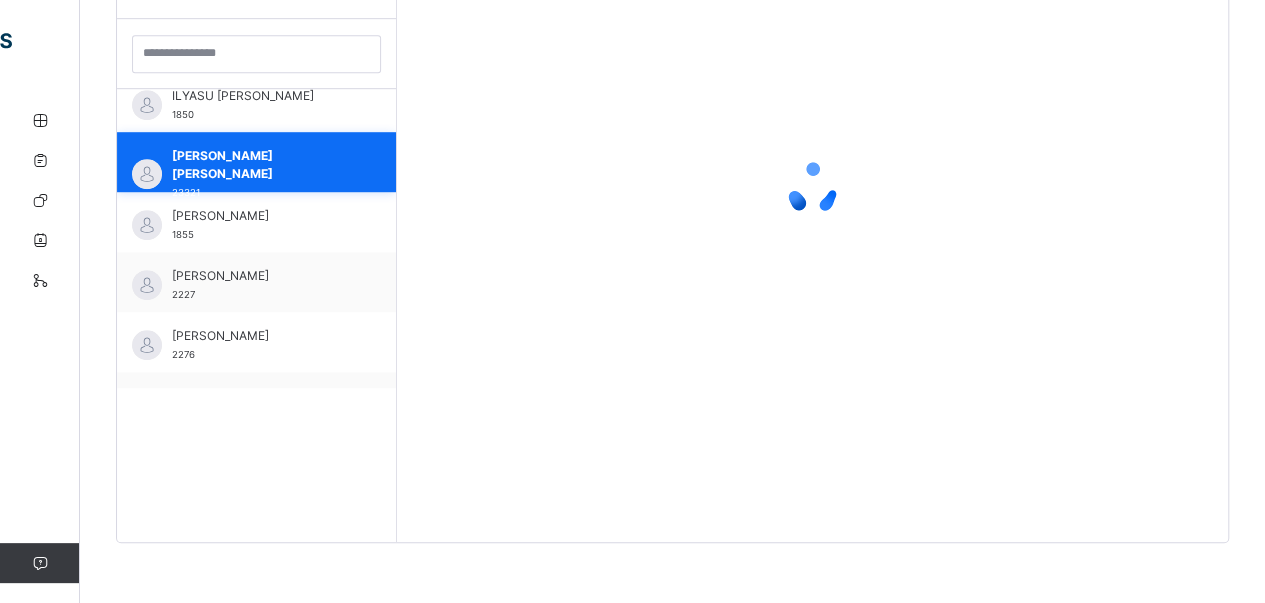 scroll, scrollTop: 579, scrollLeft: 0, axis: vertical 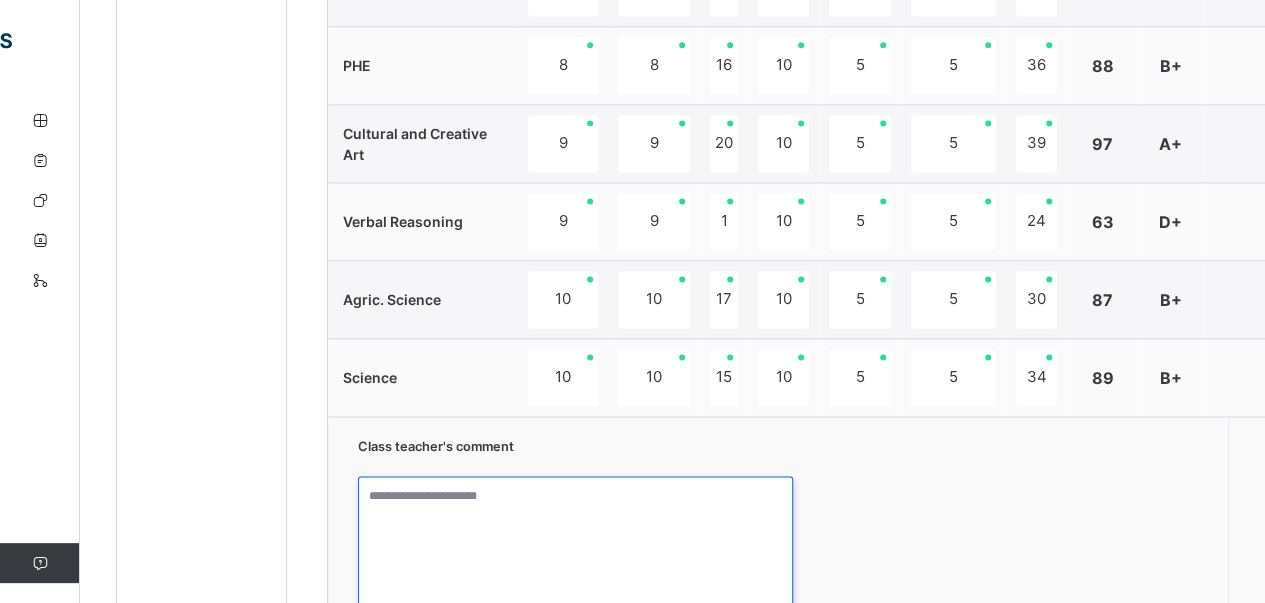 click at bounding box center [575, 551] 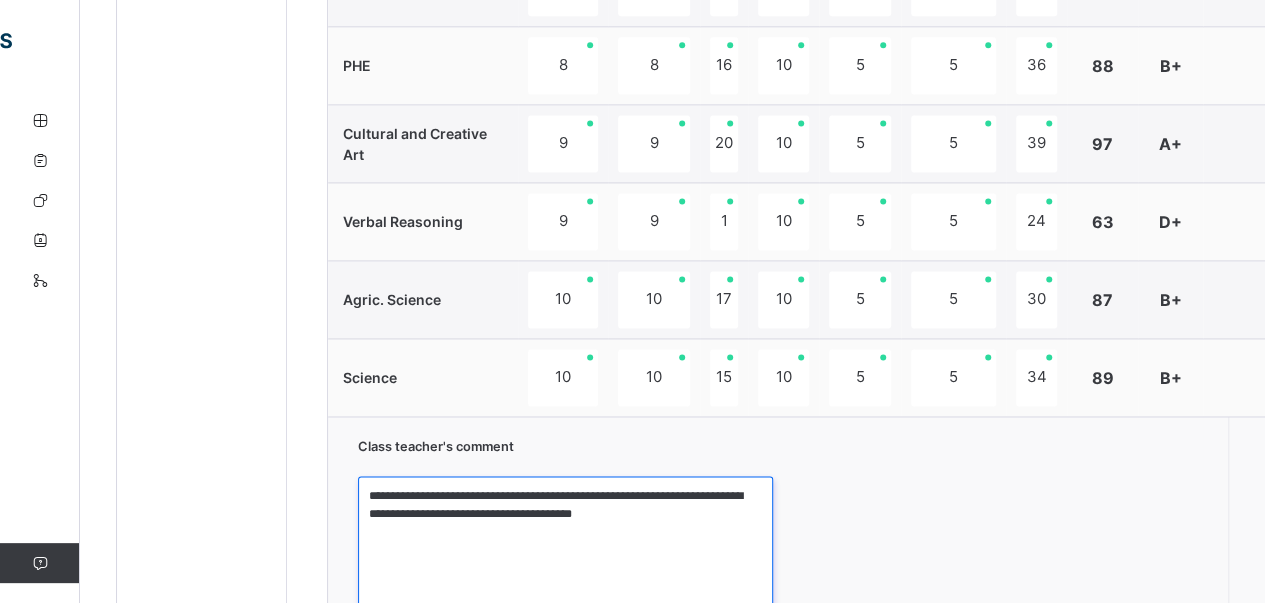 click on "**********" at bounding box center [565, 551] 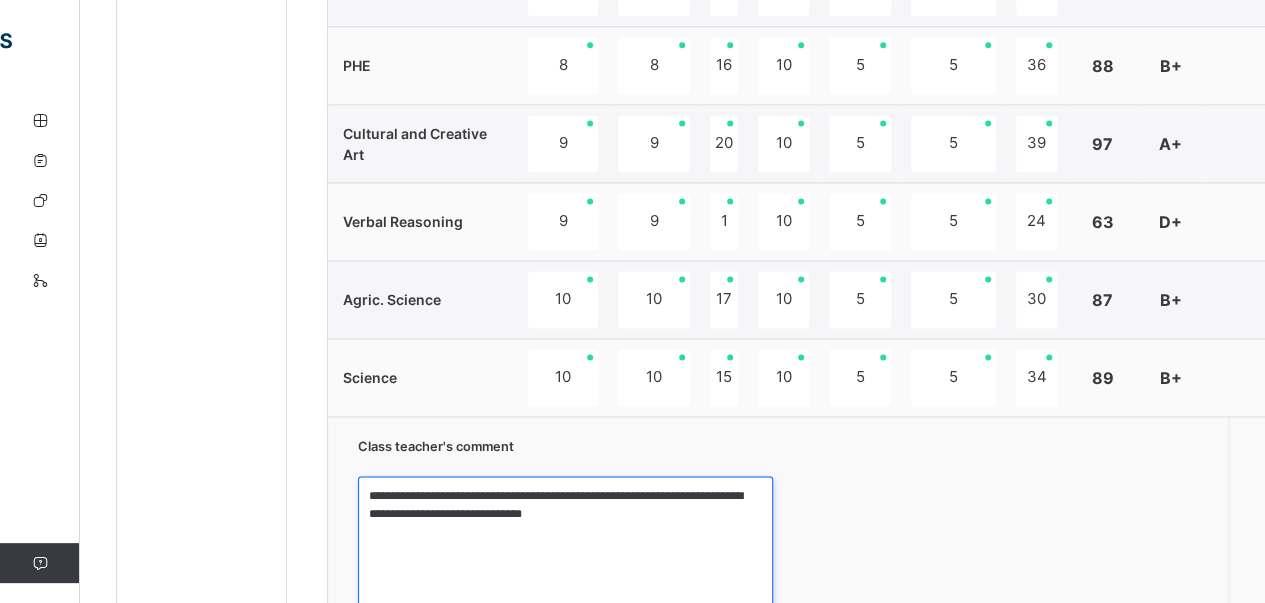 click on "**********" at bounding box center (565, 551) 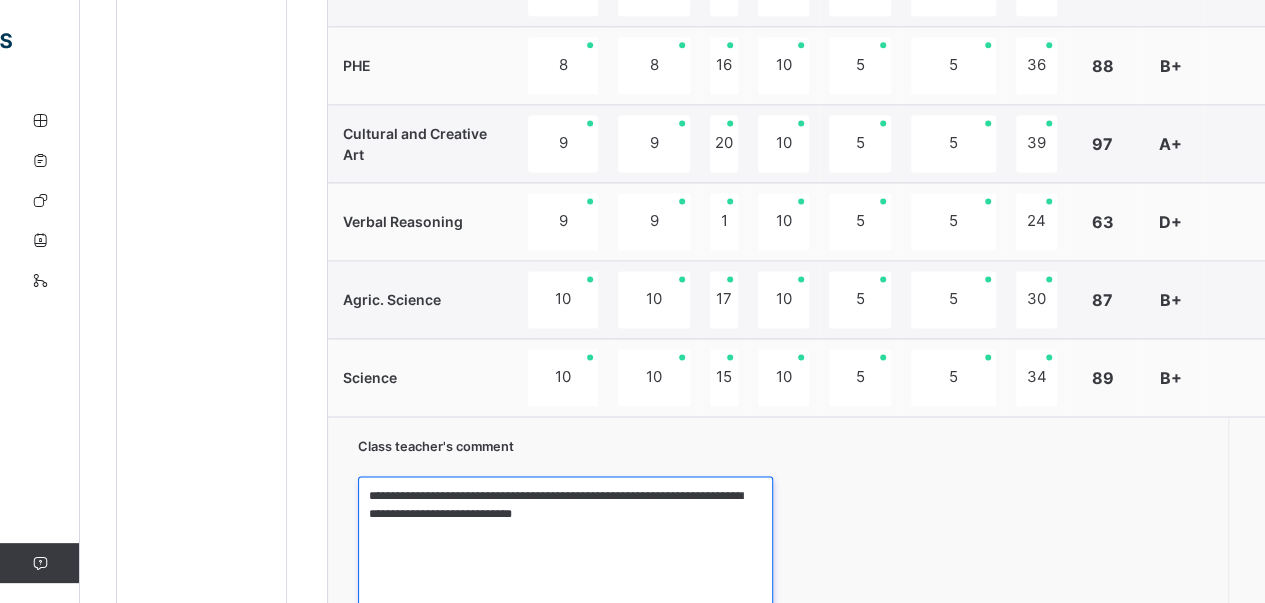 click on "**********" at bounding box center [565, 551] 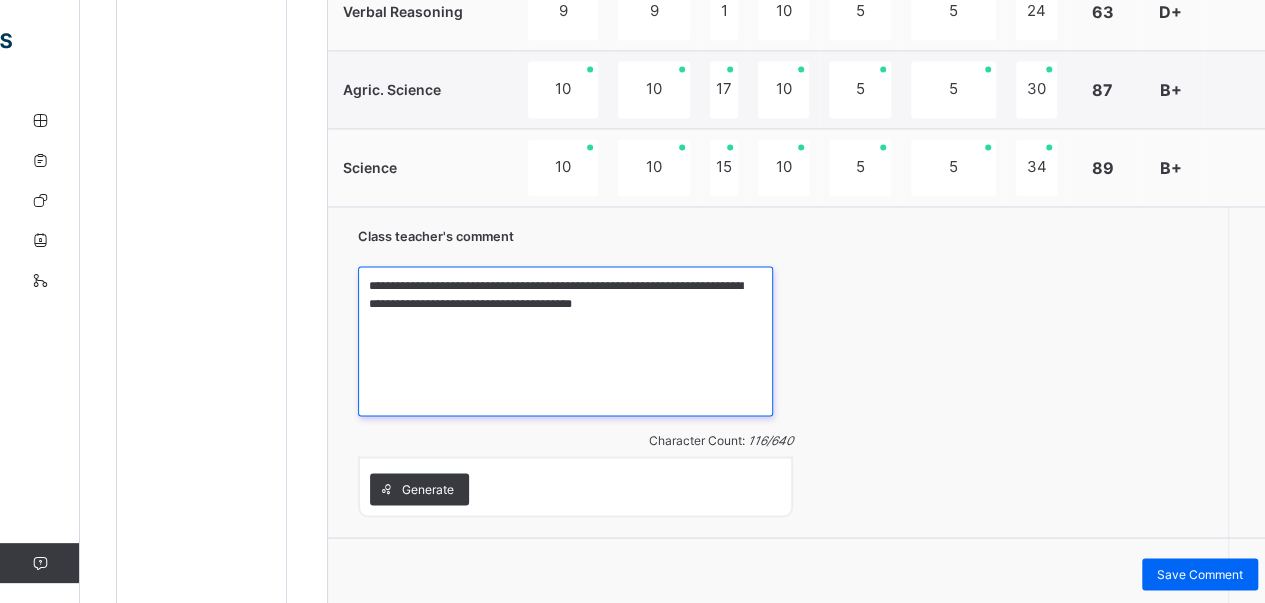 scroll, scrollTop: 1680, scrollLeft: 0, axis: vertical 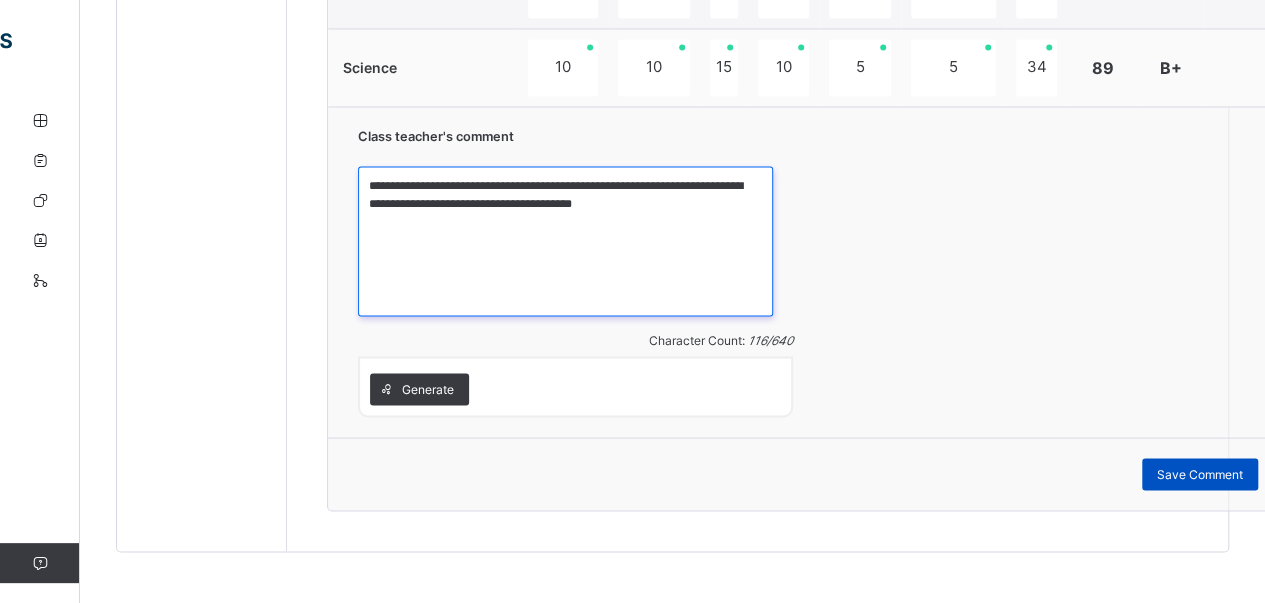 type on "**********" 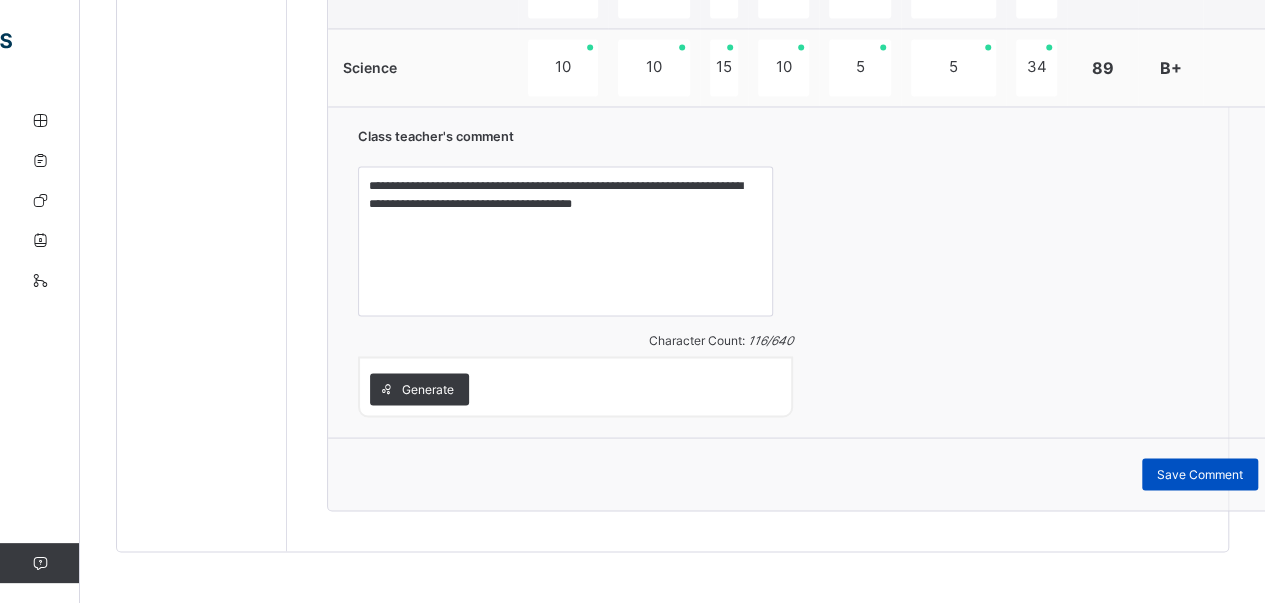 click on "Save Comment" at bounding box center [1200, 474] 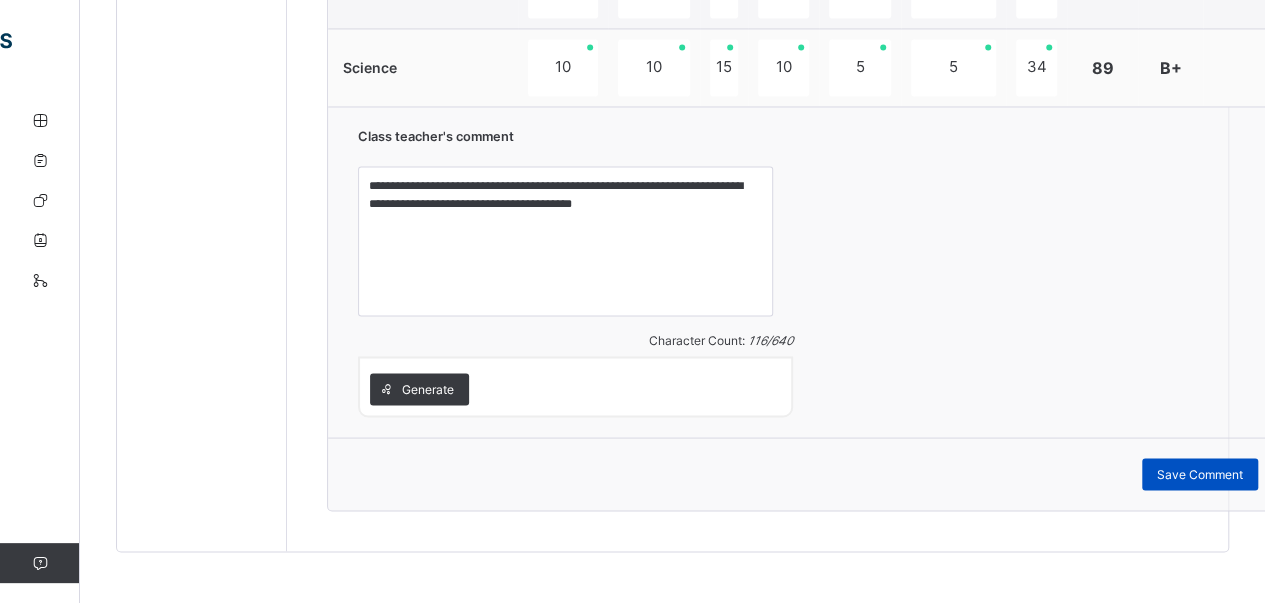 click on "Save Comment" at bounding box center (1200, 474) 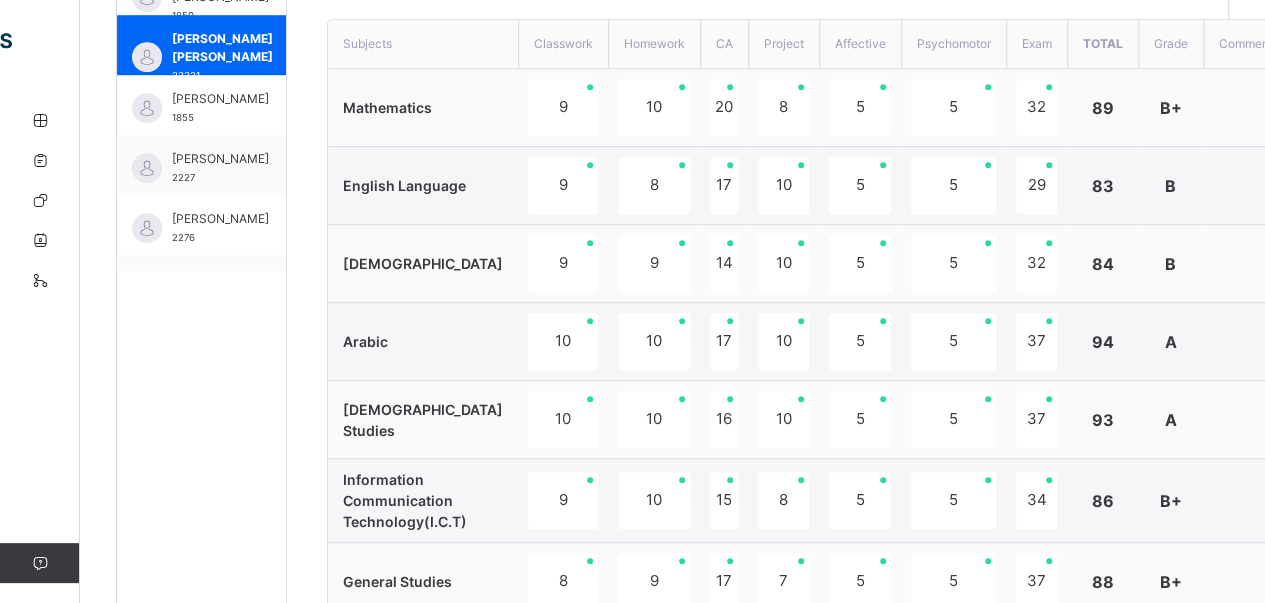 scroll, scrollTop: 700, scrollLeft: 0, axis: vertical 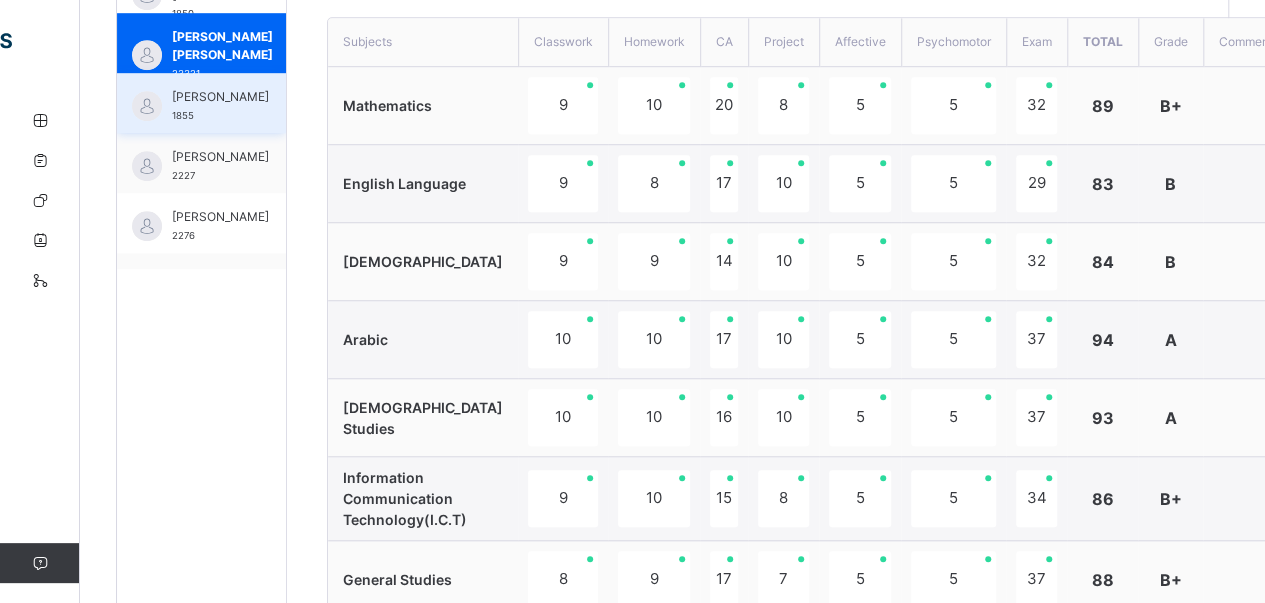 click on "[PERSON_NAME]" at bounding box center (220, 97) 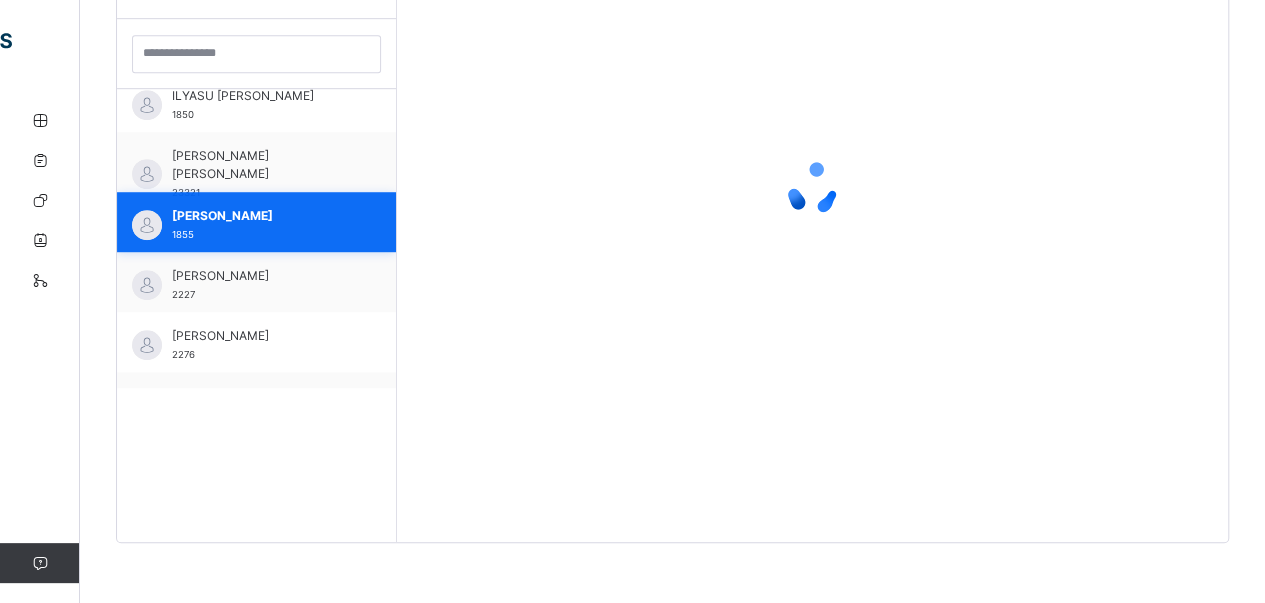 scroll, scrollTop: 579, scrollLeft: 0, axis: vertical 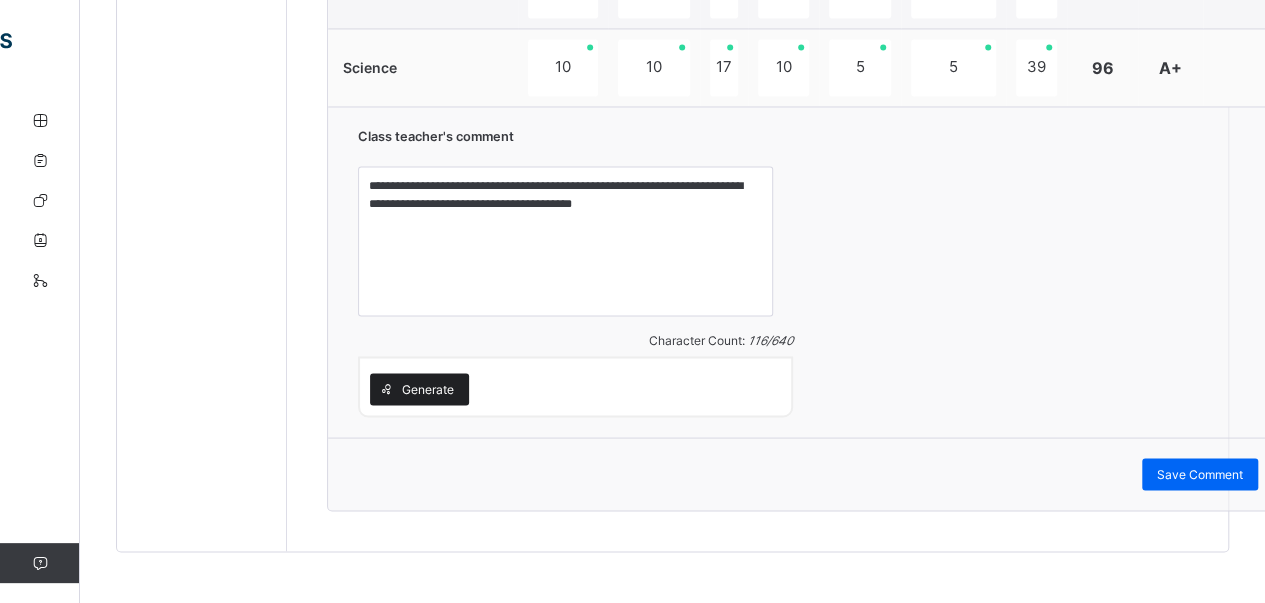 click on "Generate" at bounding box center (428, 389) 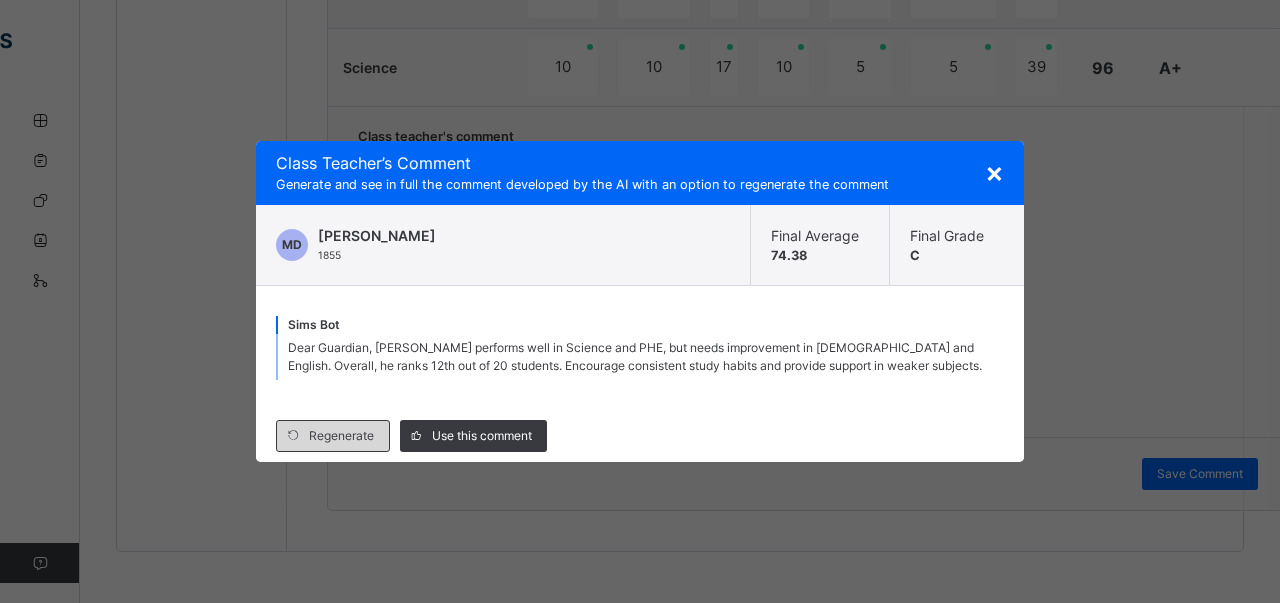click on "Regenerate" at bounding box center [341, 436] 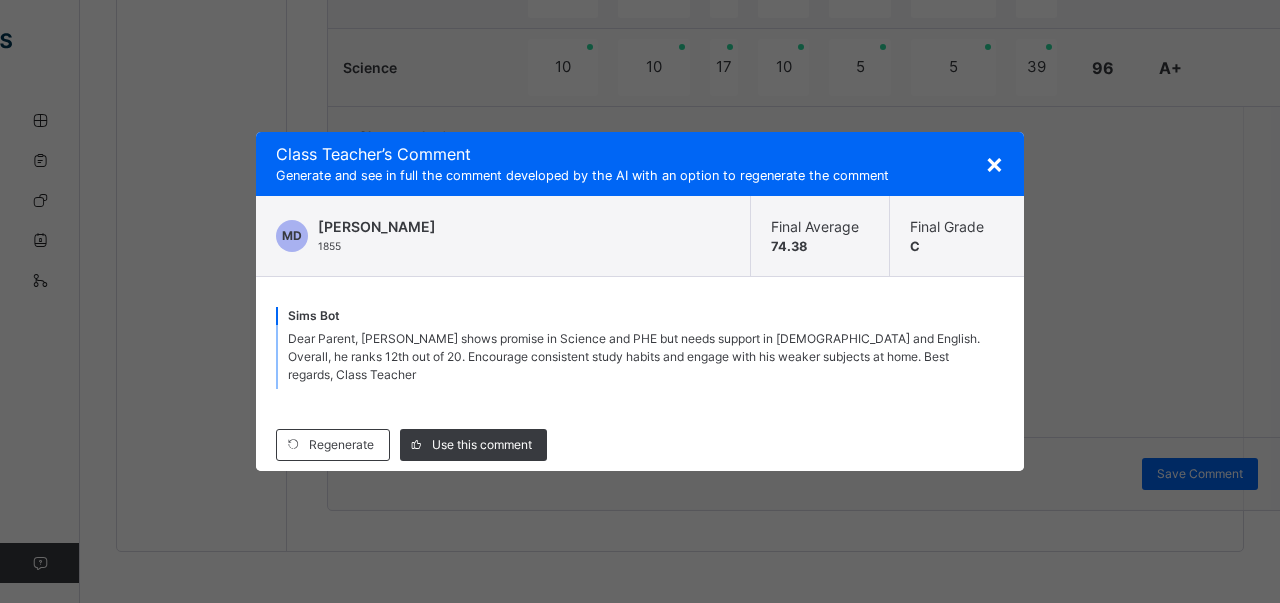 click on "×" at bounding box center (994, 163) 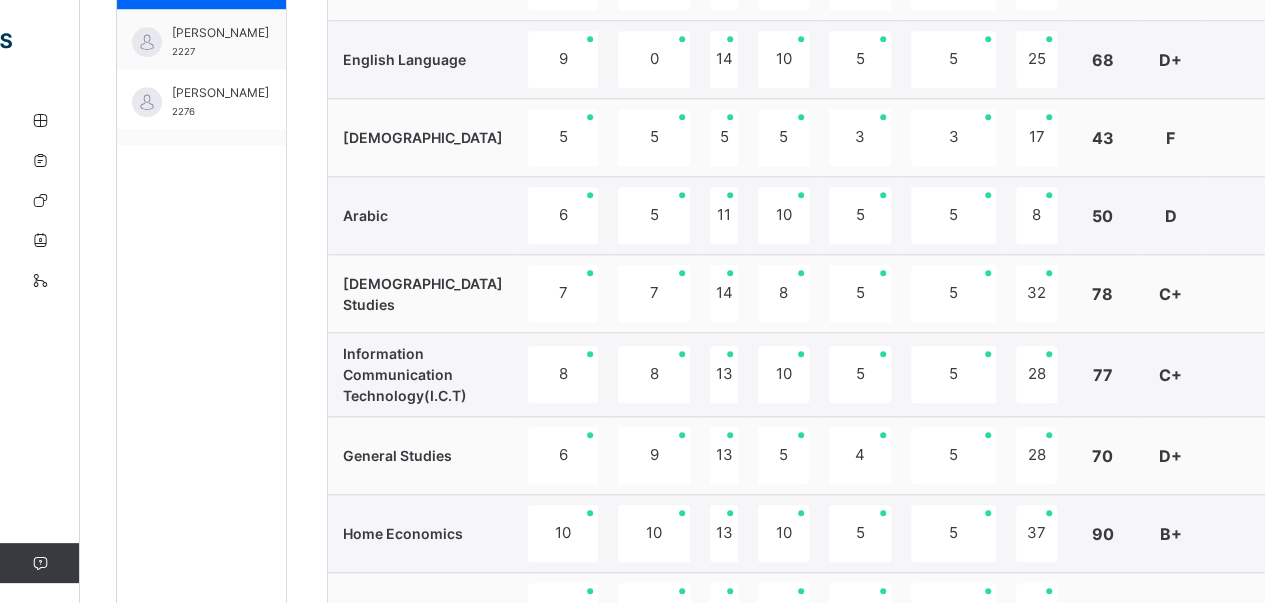 scroll, scrollTop: 696, scrollLeft: 0, axis: vertical 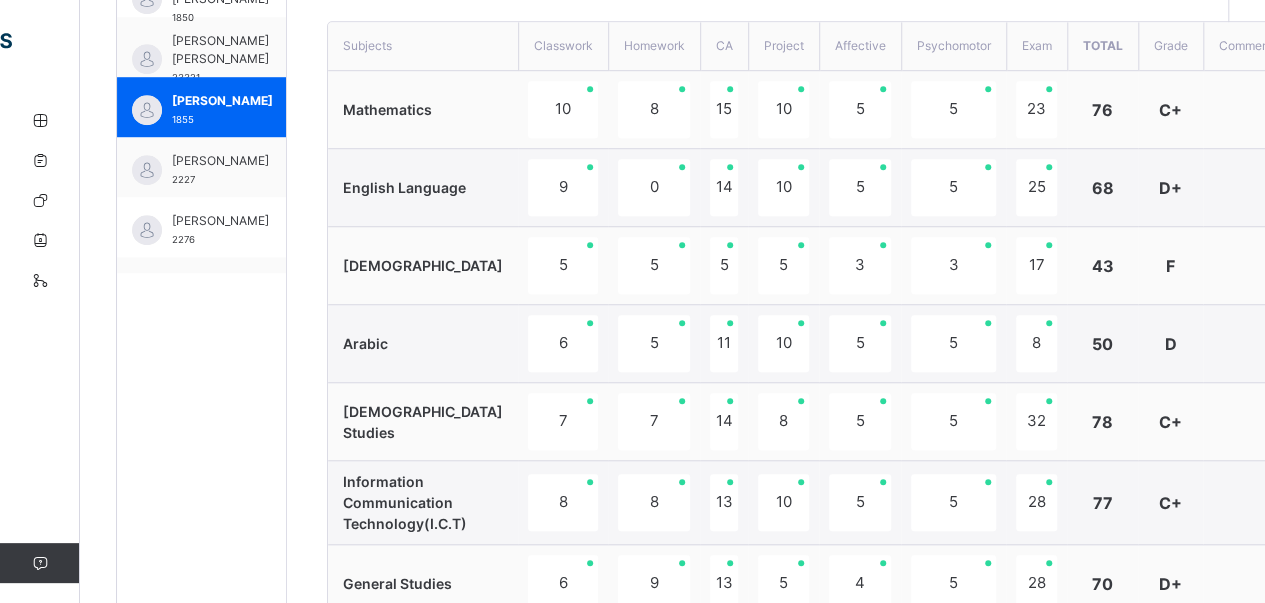 click at bounding box center (1245, 584) 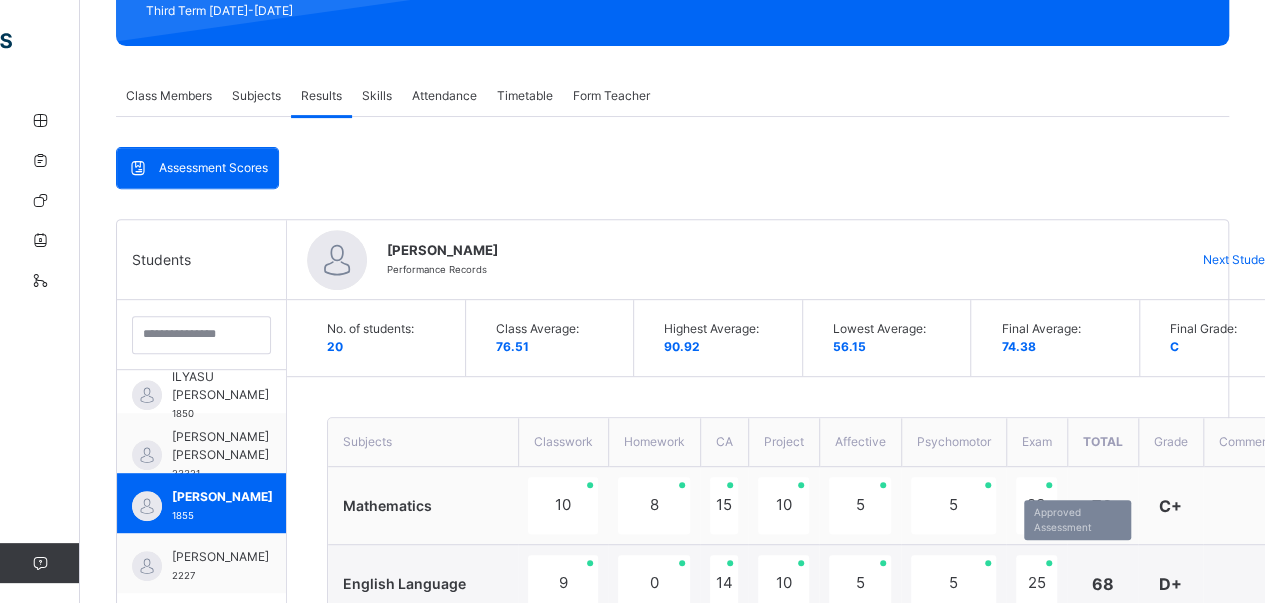 scroll, scrollTop: 0, scrollLeft: 0, axis: both 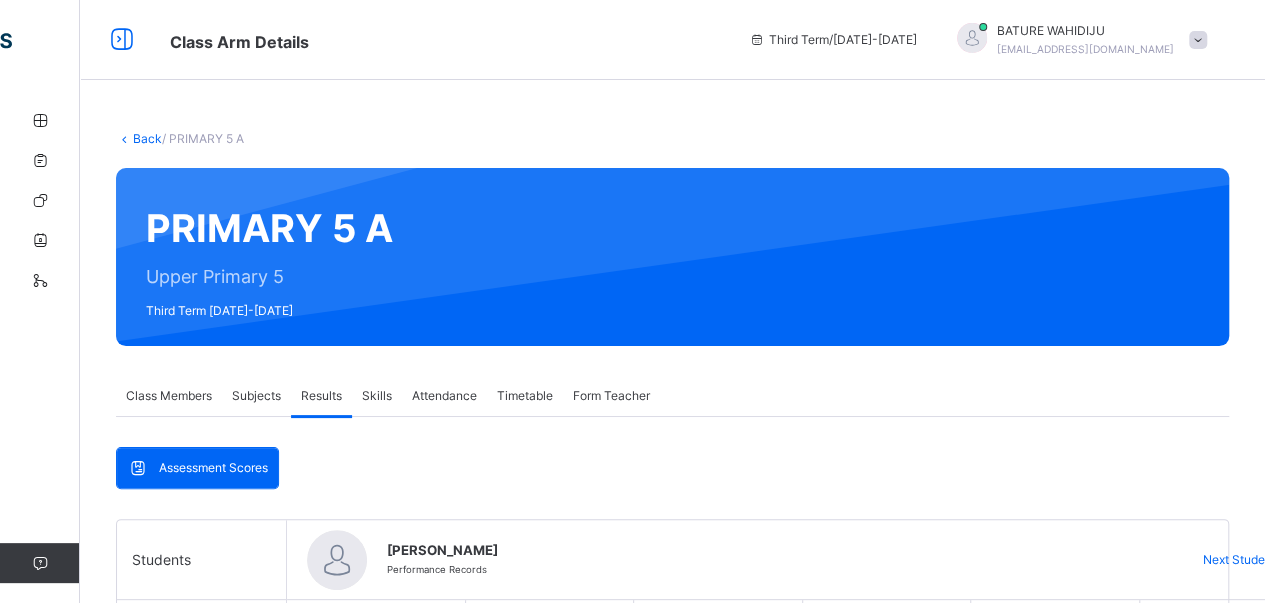 click on "Back" at bounding box center [147, 138] 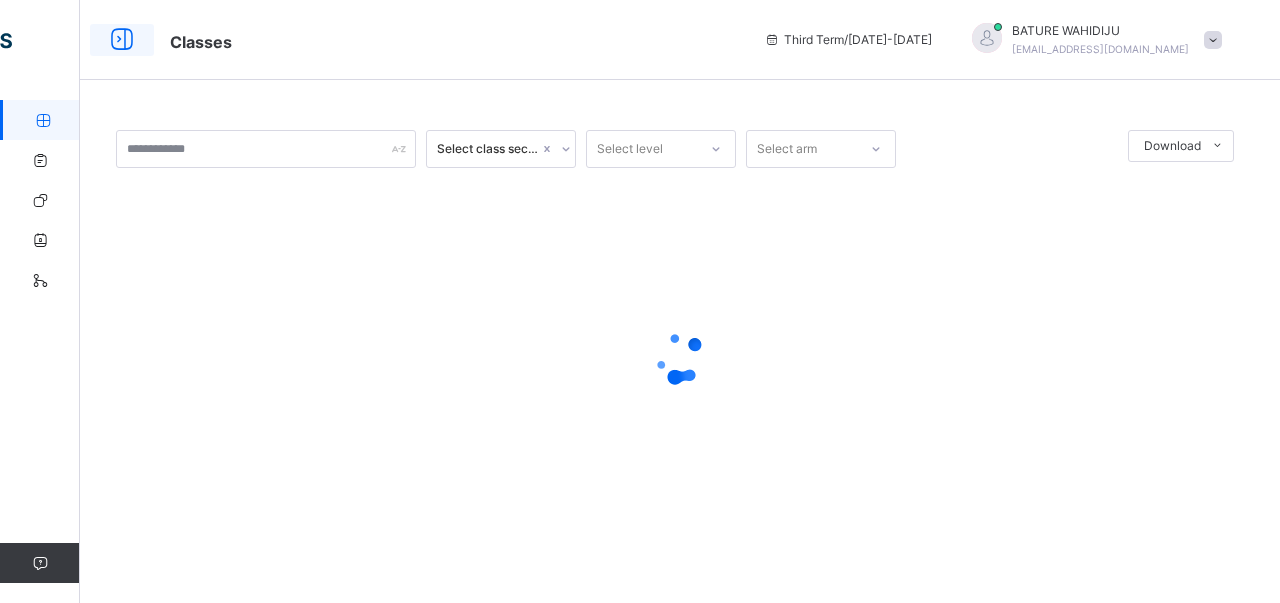 click at bounding box center [122, 40] 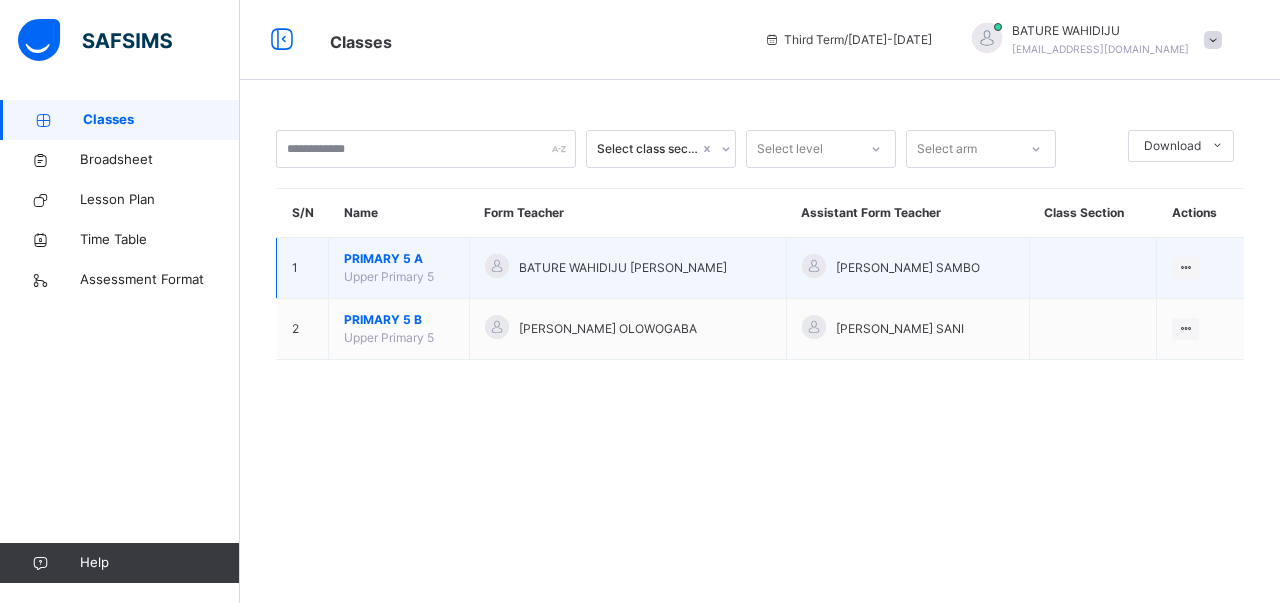 click on "PRIMARY 5   A" at bounding box center [399, 259] 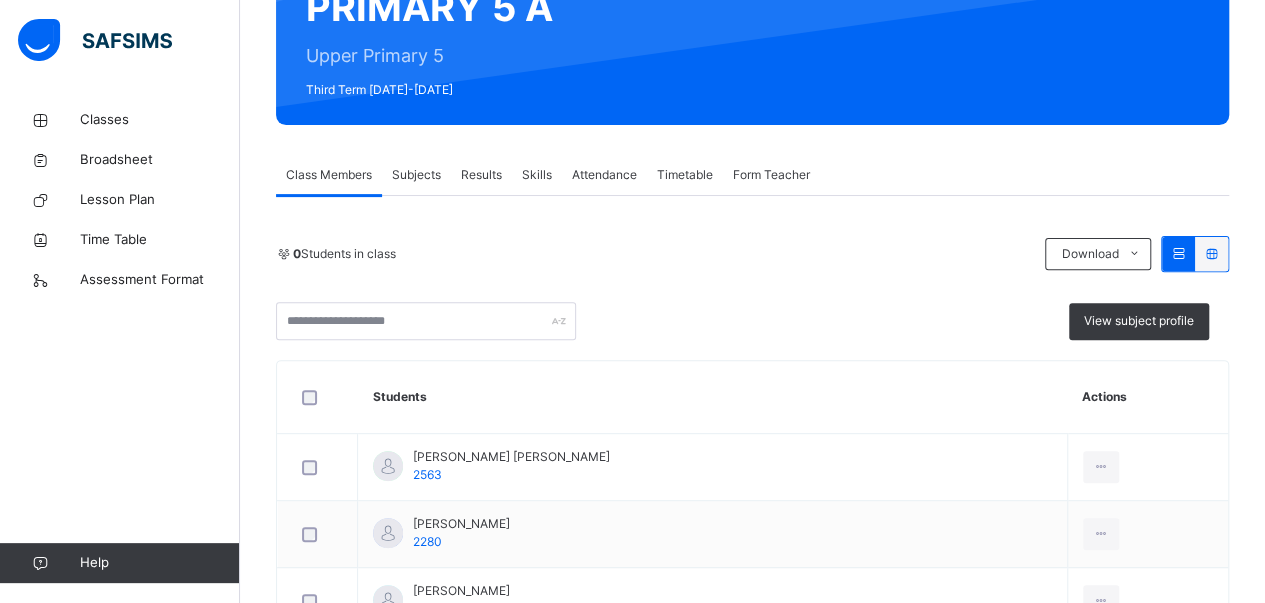 scroll, scrollTop: 205, scrollLeft: 0, axis: vertical 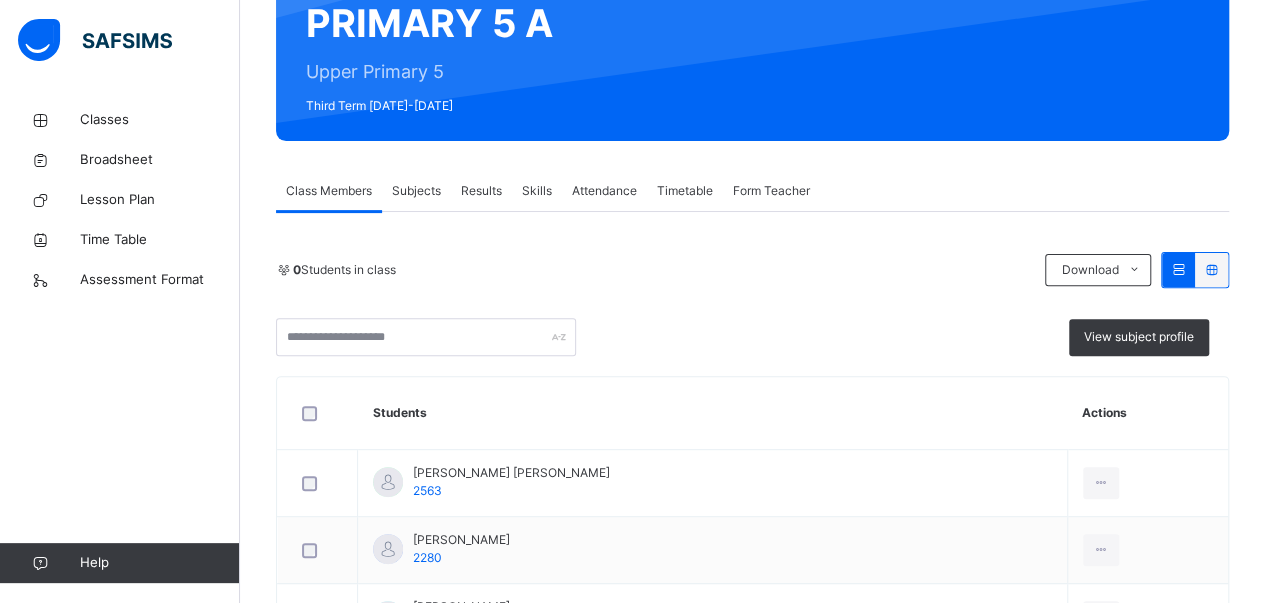 click on "Subjects" at bounding box center [416, 191] 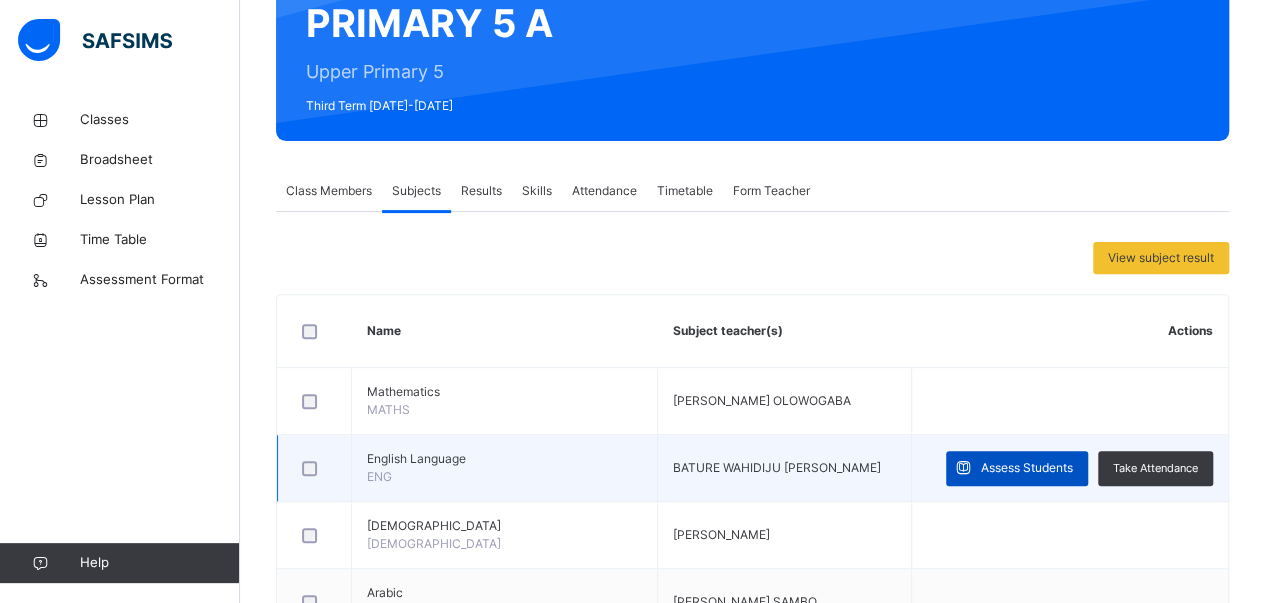 click on "Assess Students" at bounding box center [1027, 468] 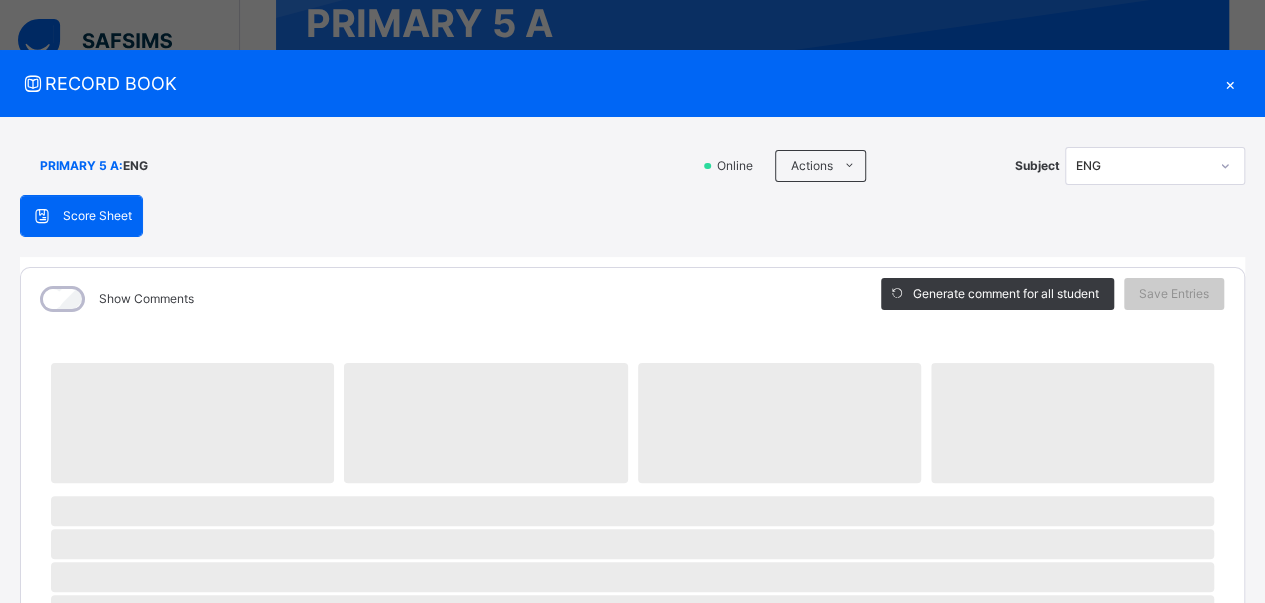 scroll, scrollTop: 833, scrollLeft: 0, axis: vertical 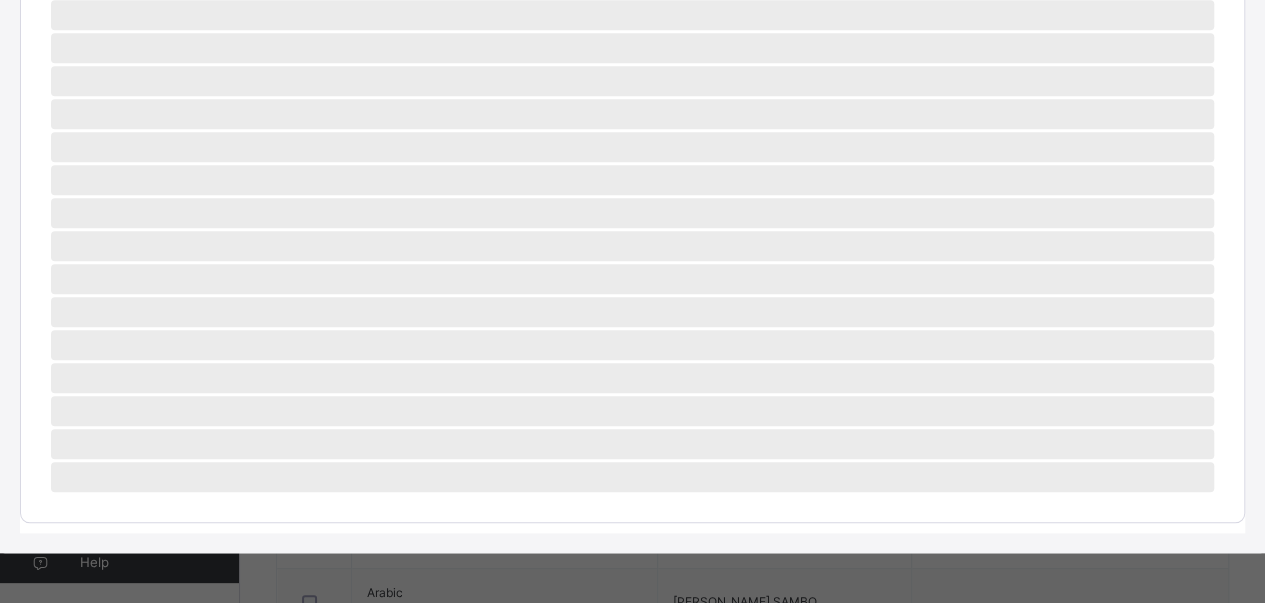 click on "‌" at bounding box center (632, 81) 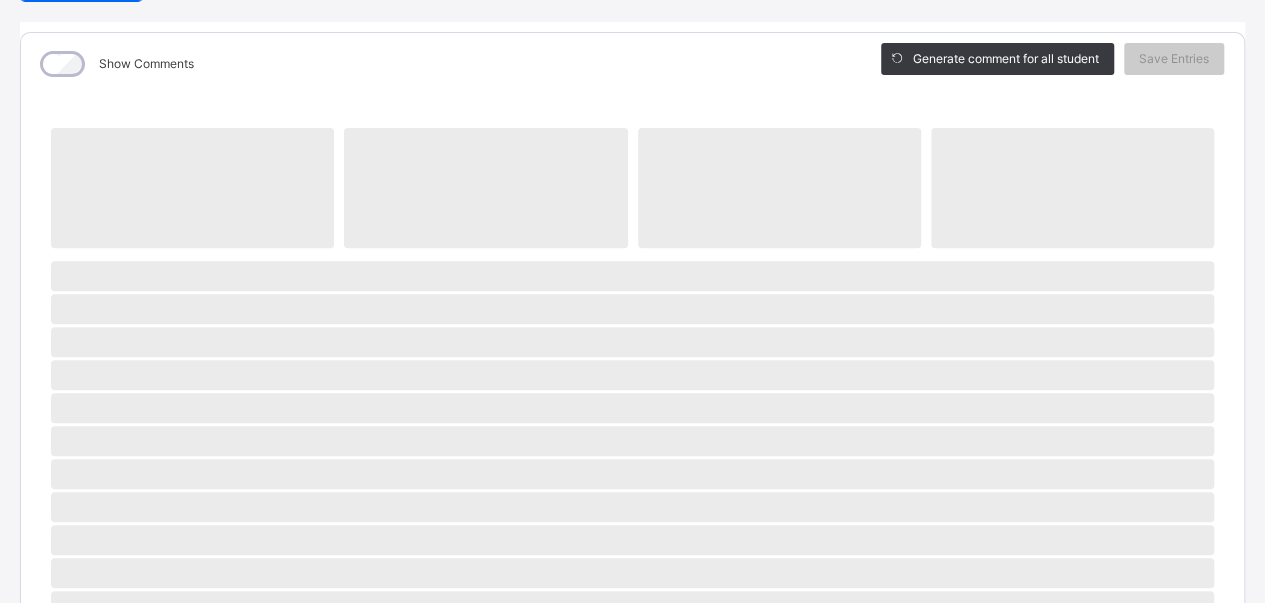 scroll, scrollTop: 0, scrollLeft: 0, axis: both 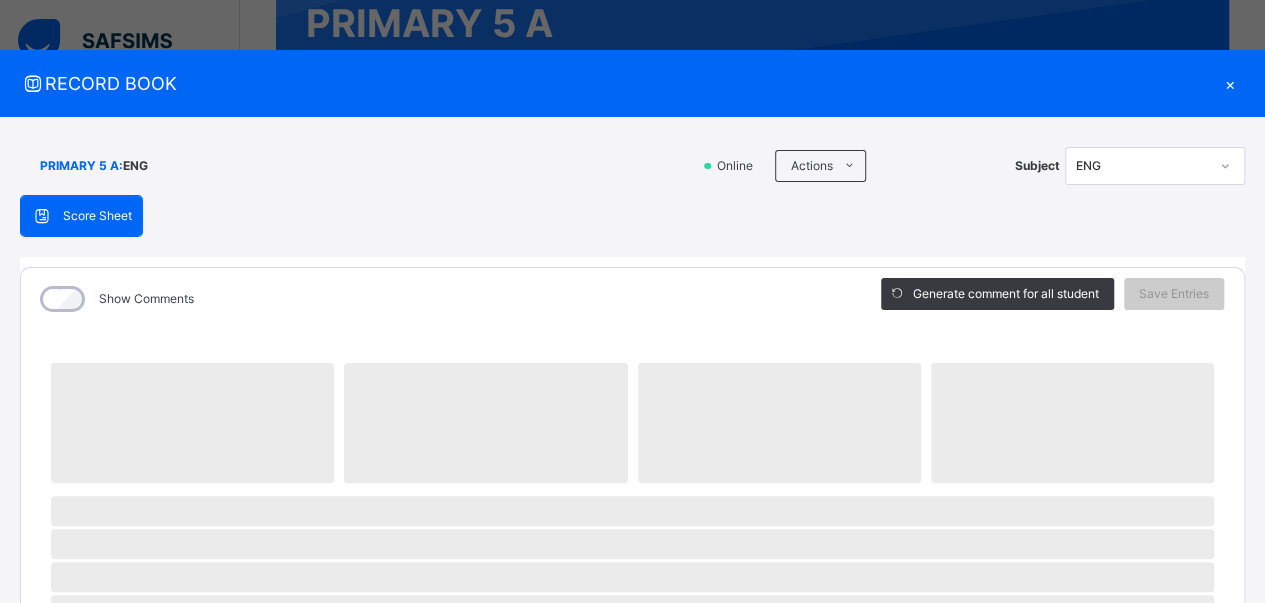 click on "×" at bounding box center (1230, 83) 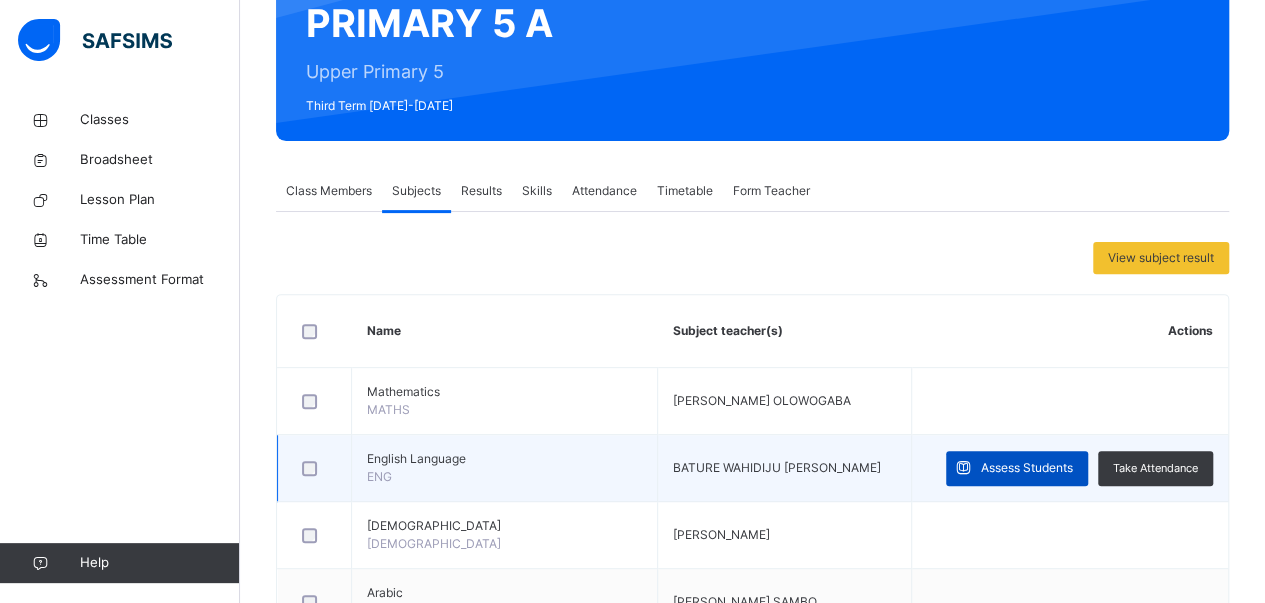 click on "Assess Students" at bounding box center (1027, 468) 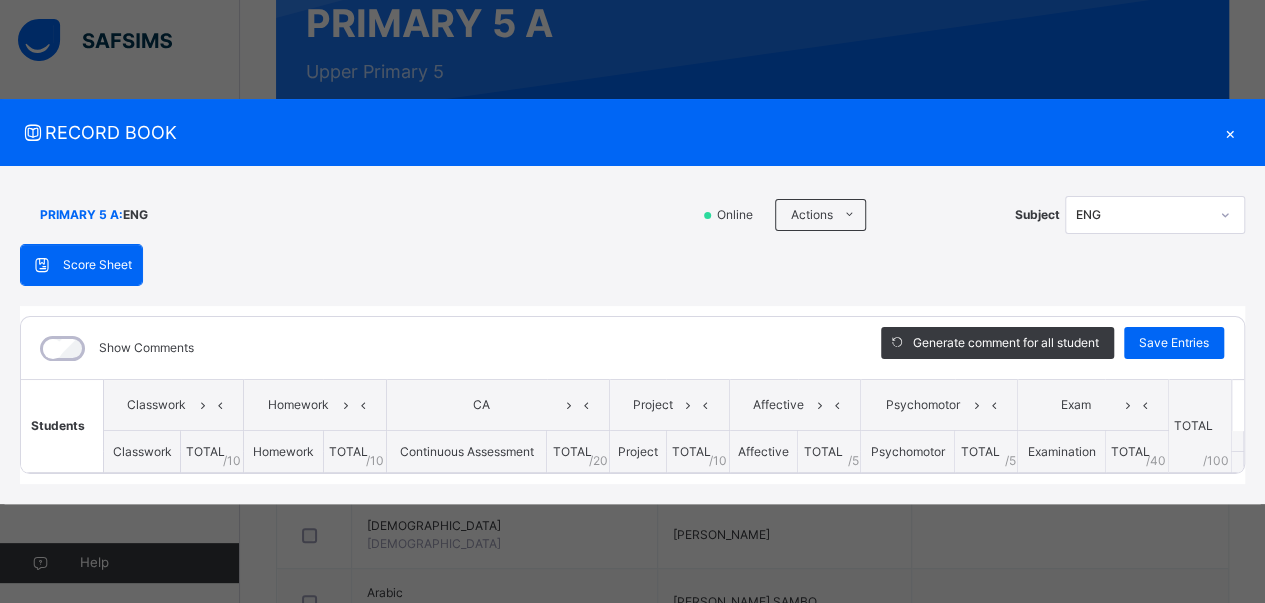 scroll, scrollTop: 0, scrollLeft: 0, axis: both 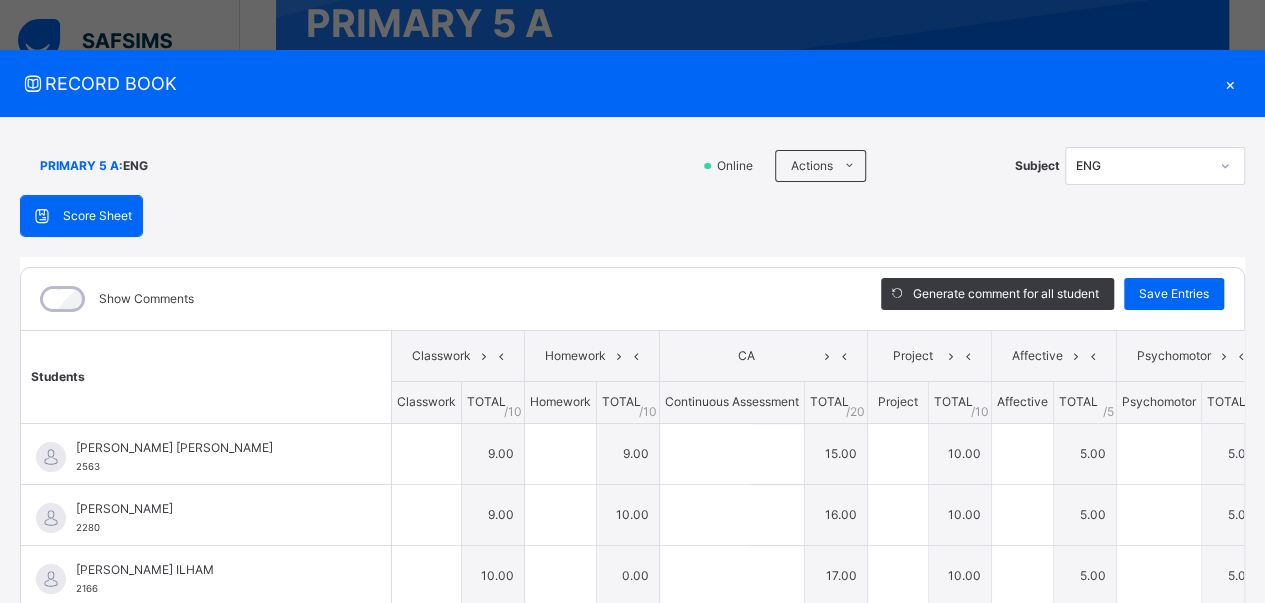 type on "*" 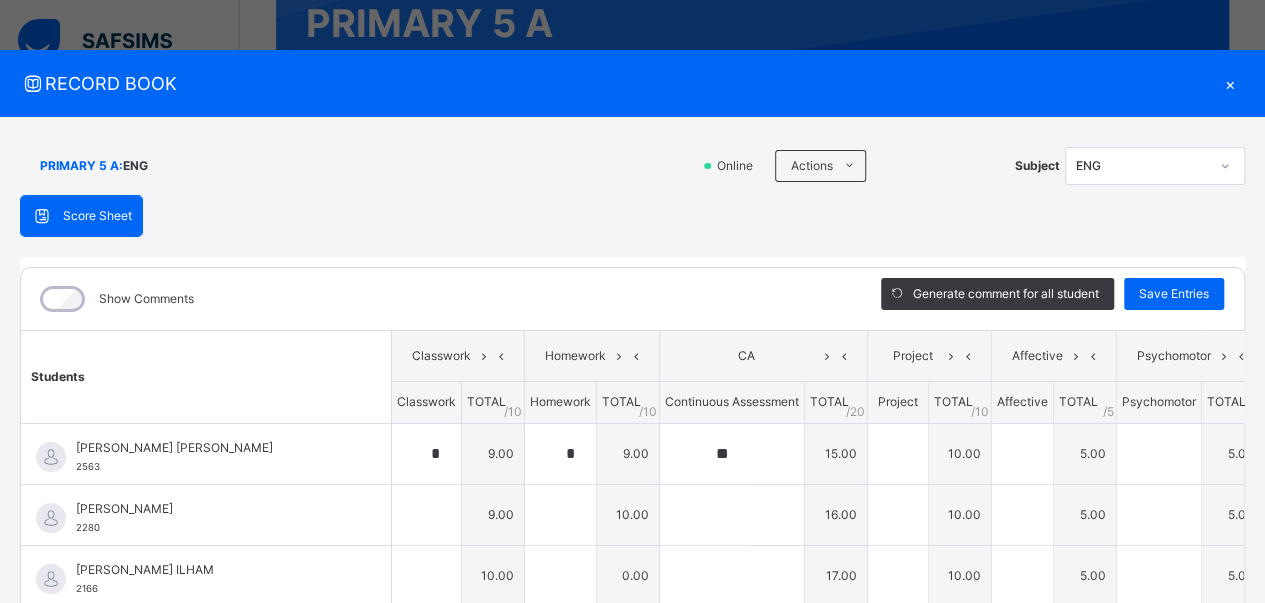 type on "**" 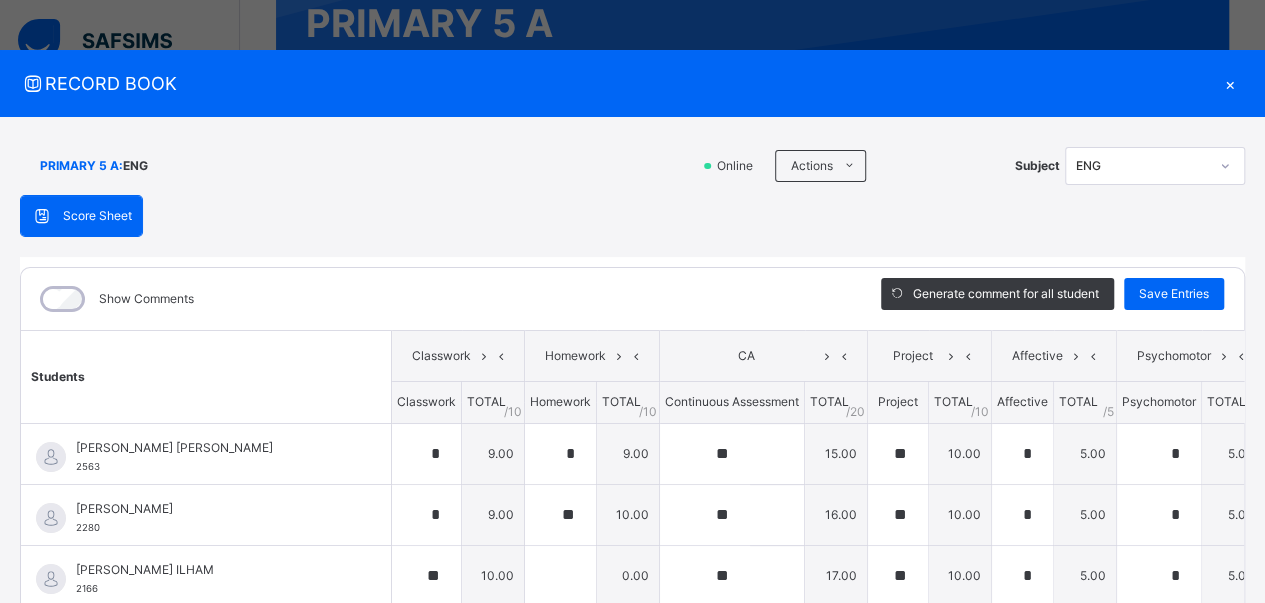 type on "**" 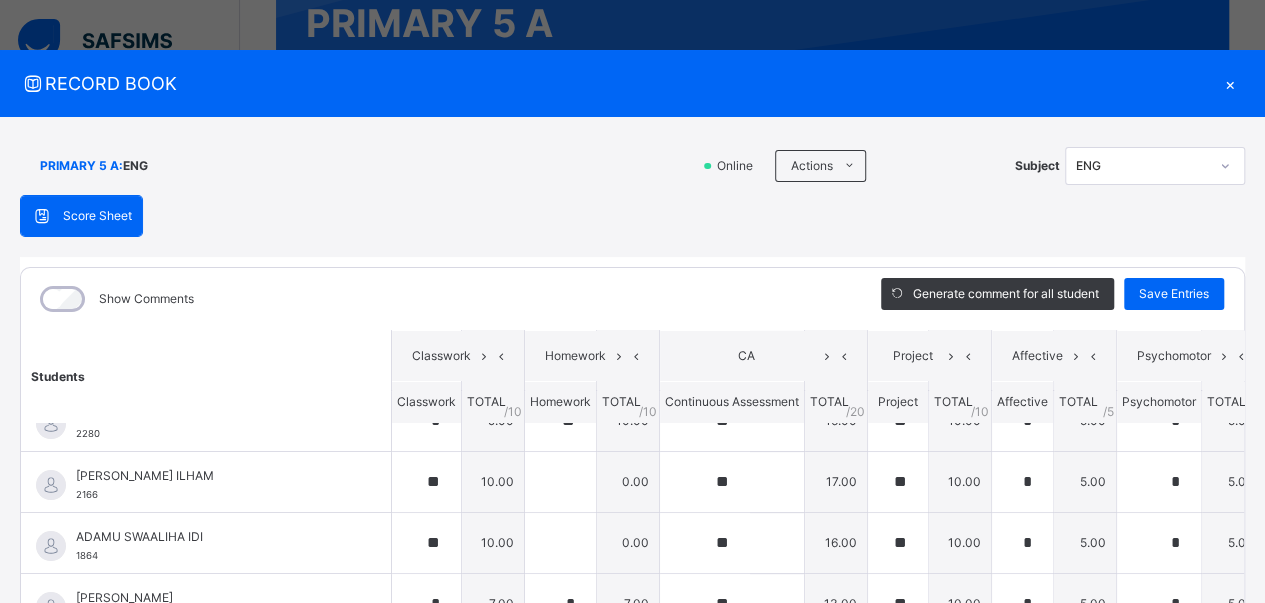 scroll, scrollTop: 83, scrollLeft: 0, axis: vertical 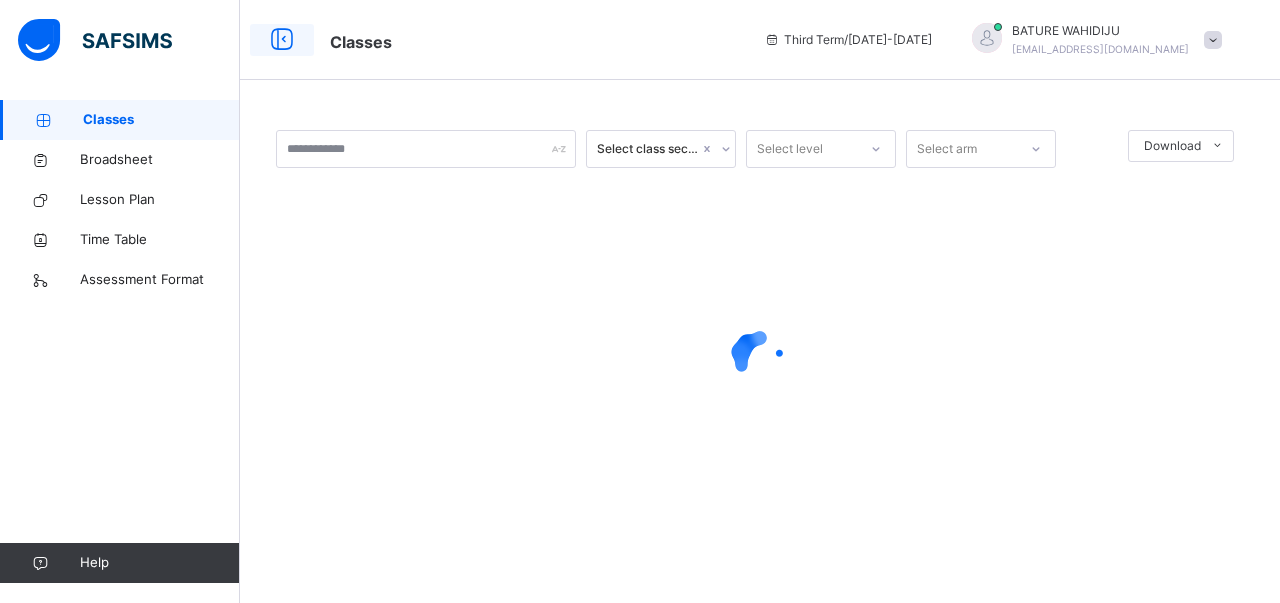 click at bounding box center (282, 40) 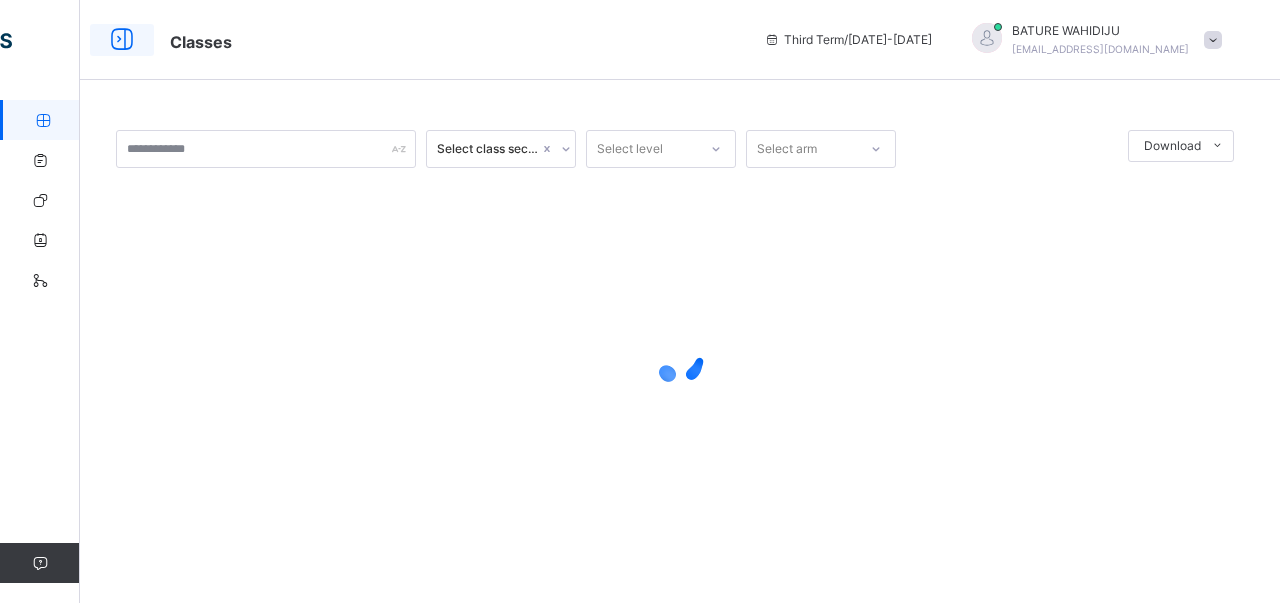 click at bounding box center (122, 40) 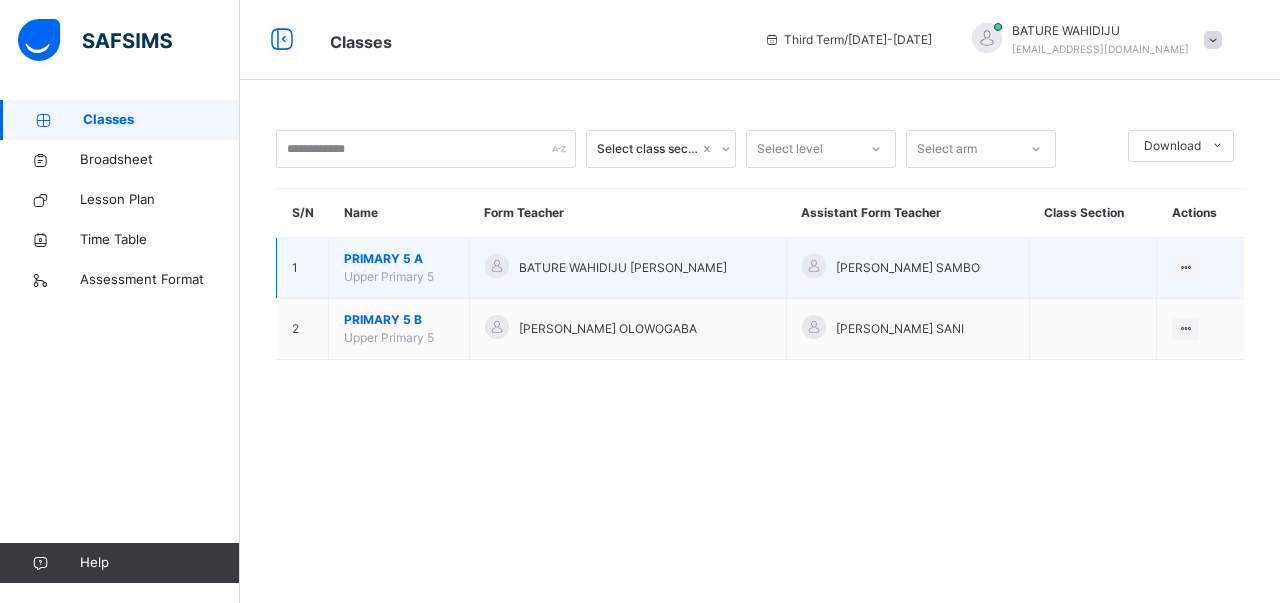 click on "PRIMARY 5   A" at bounding box center (399, 259) 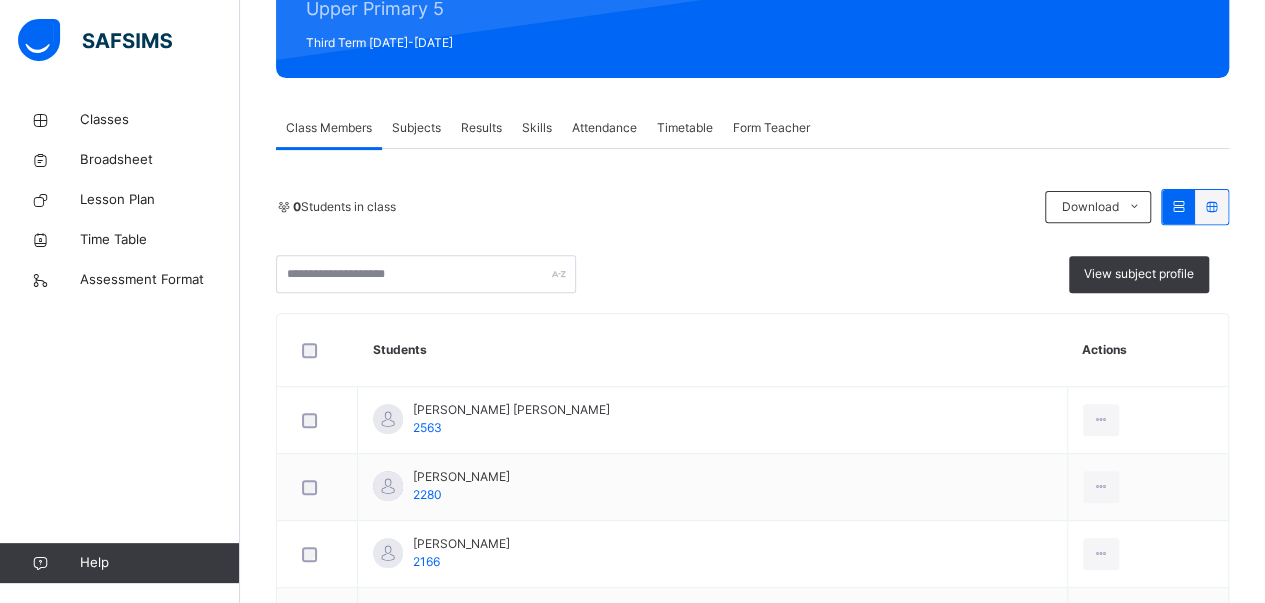 scroll, scrollTop: 277, scrollLeft: 0, axis: vertical 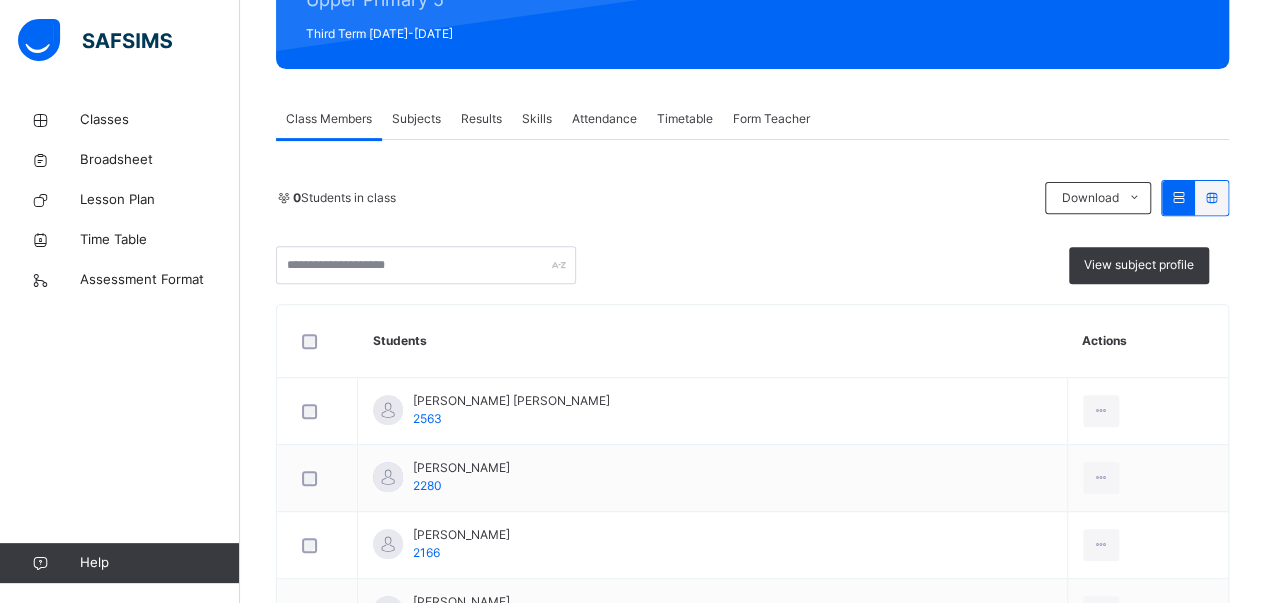 click on "Subjects" at bounding box center (416, 119) 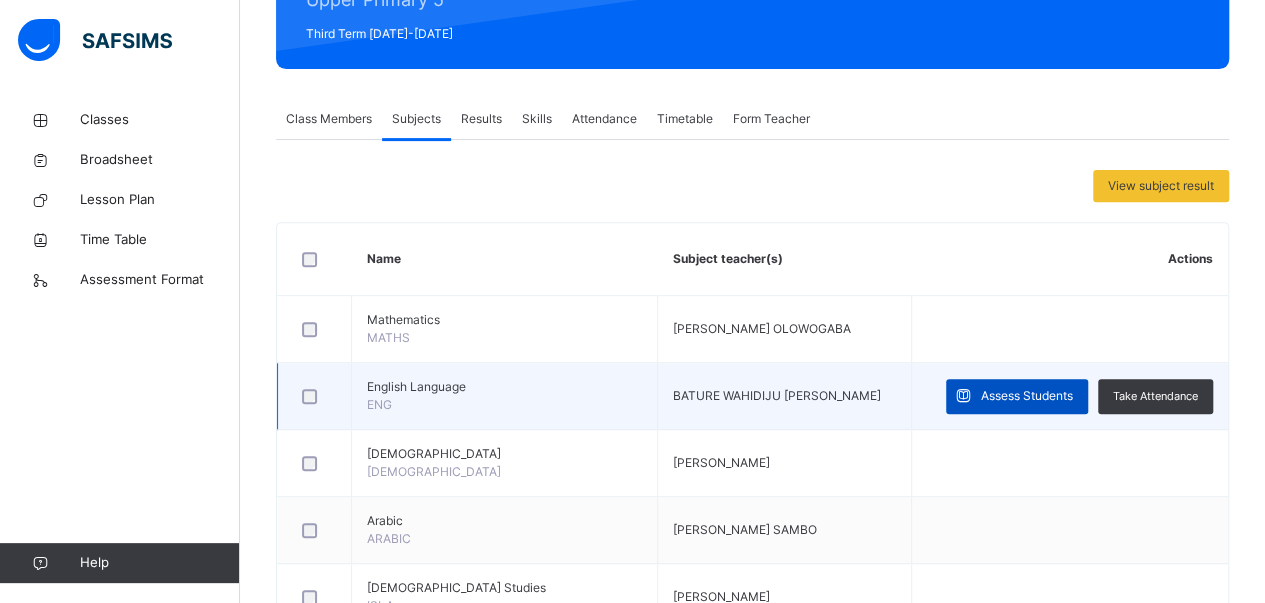 click on "Assess Students" at bounding box center (1027, 396) 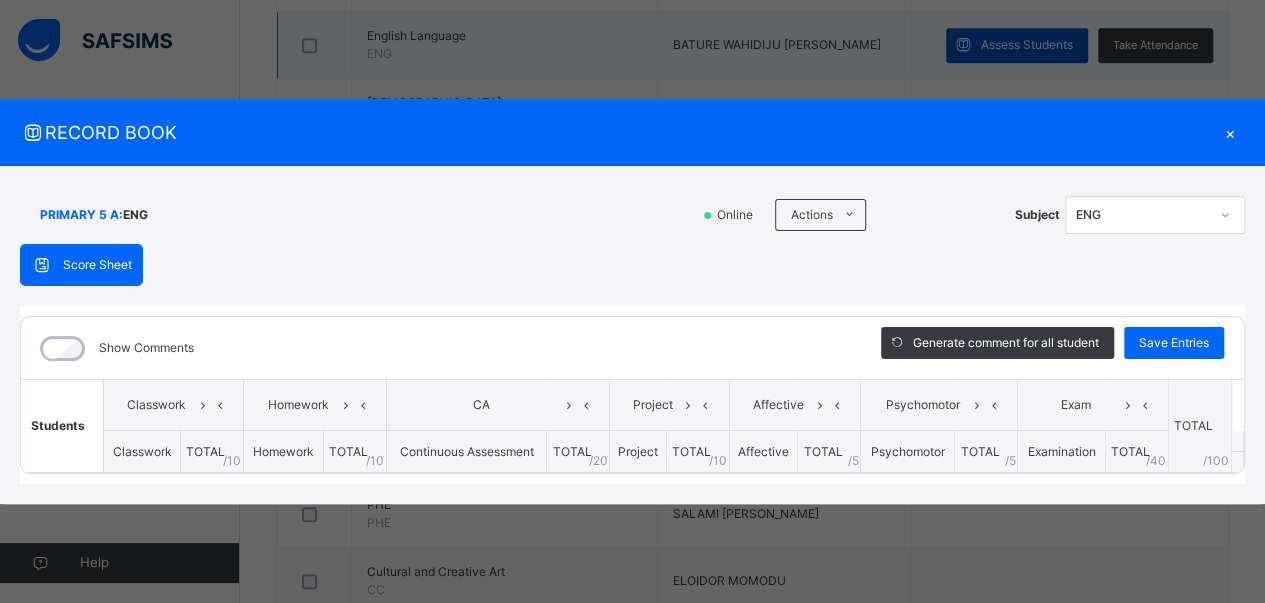 scroll, scrollTop: 628, scrollLeft: 0, axis: vertical 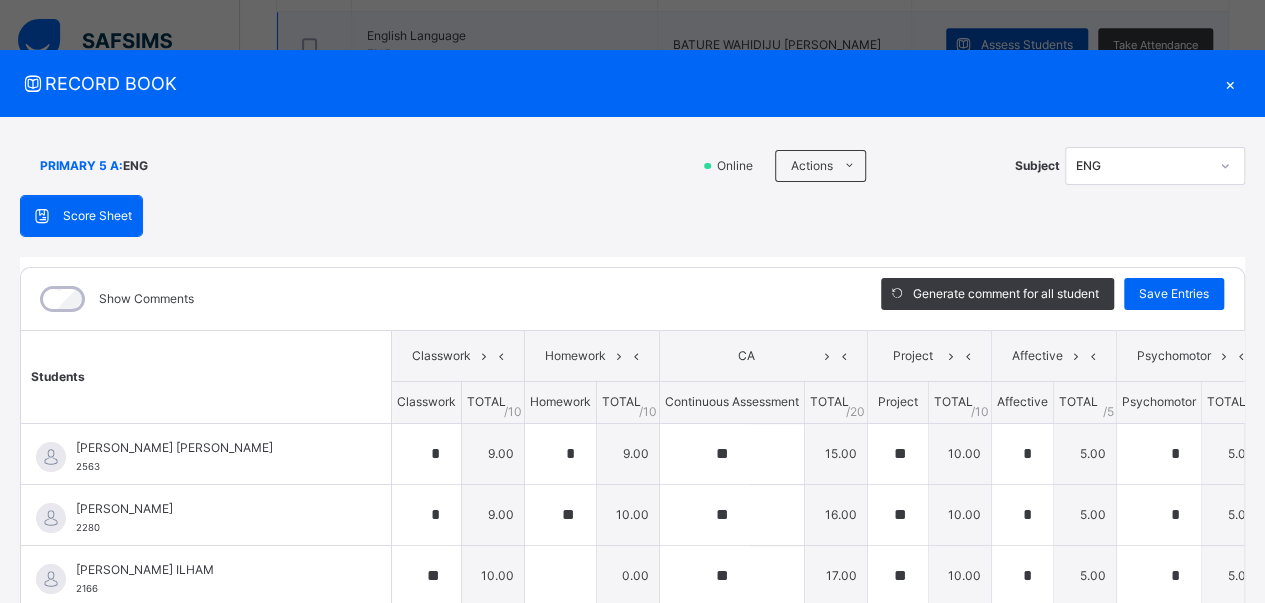 type on "*" 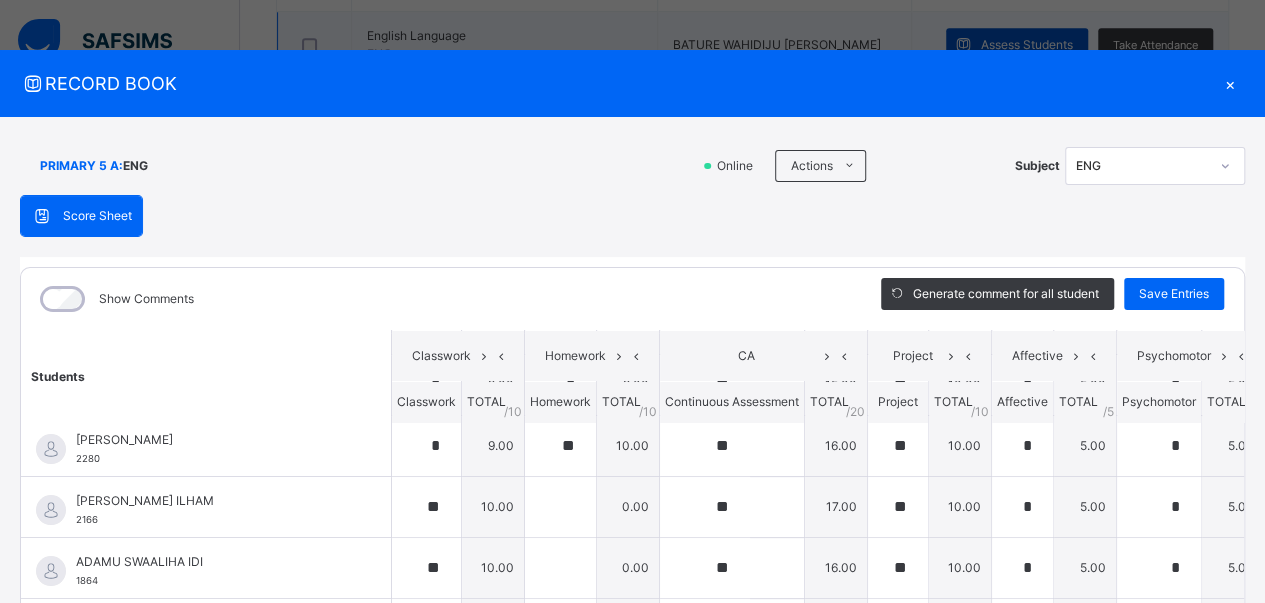 scroll, scrollTop: 63, scrollLeft: 0, axis: vertical 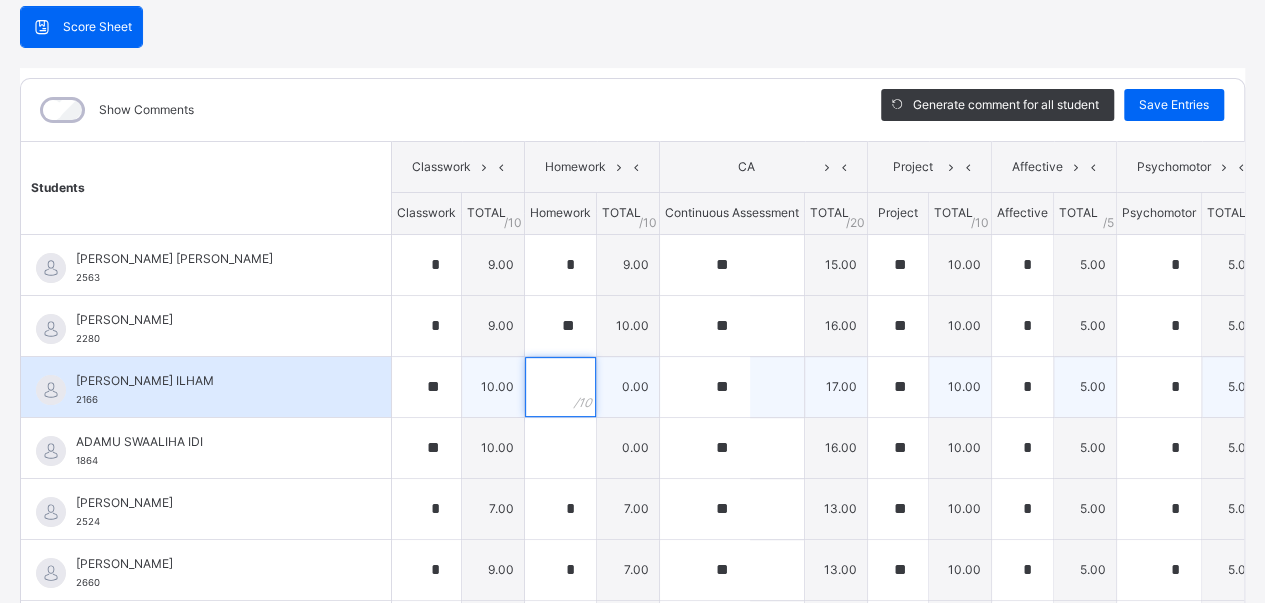 click at bounding box center (560, 387) 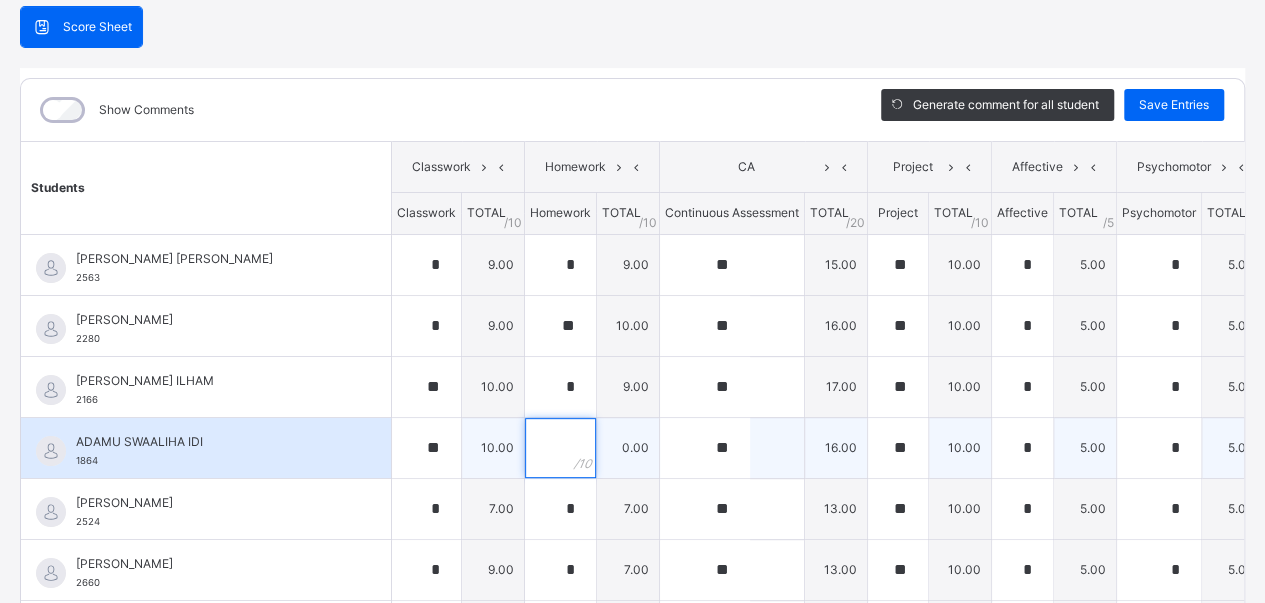 click at bounding box center [560, 448] 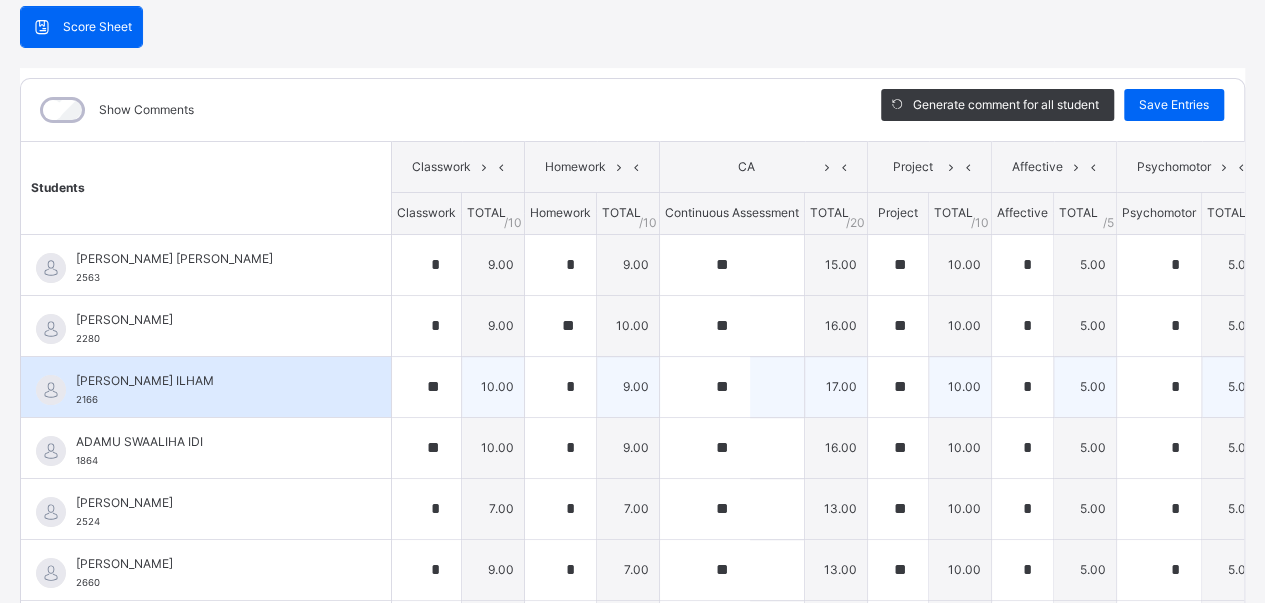 click on "ADAMU SWAALIHA IDI" at bounding box center (211, 442) 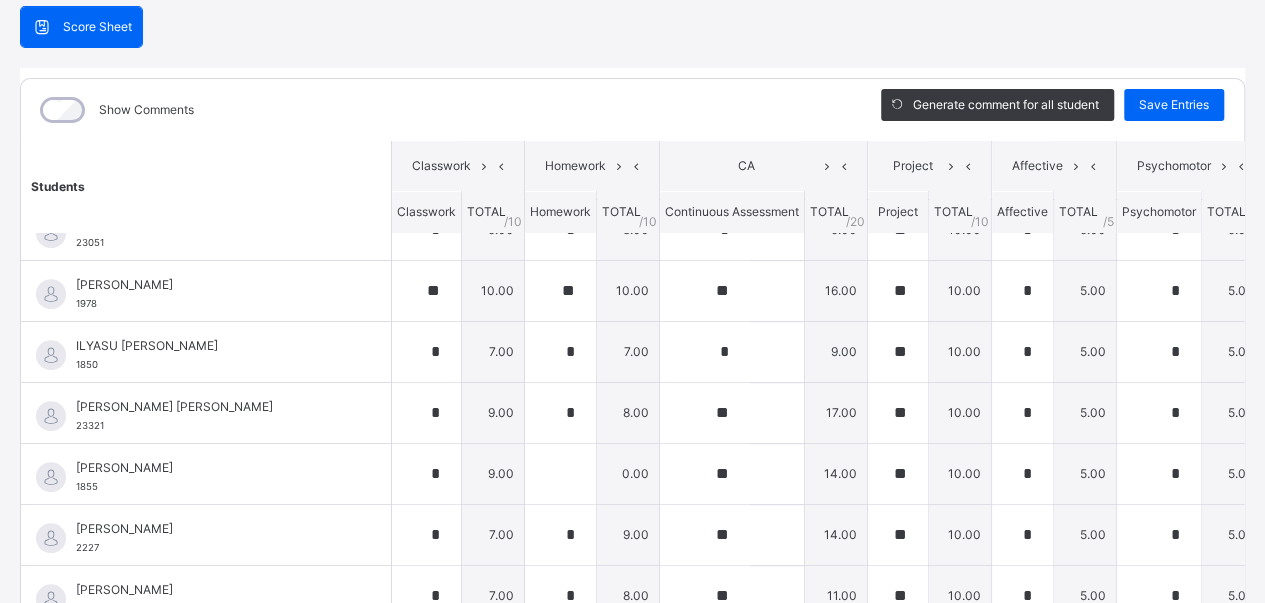 scroll, scrollTop: 524, scrollLeft: 0, axis: vertical 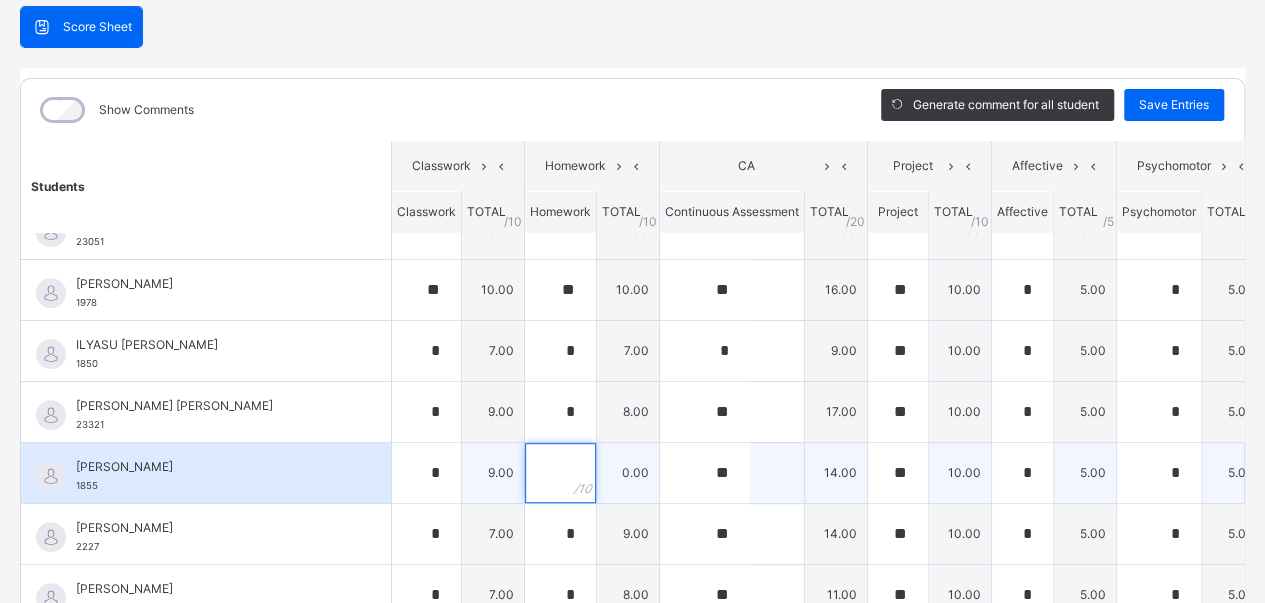click at bounding box center (560, 473) 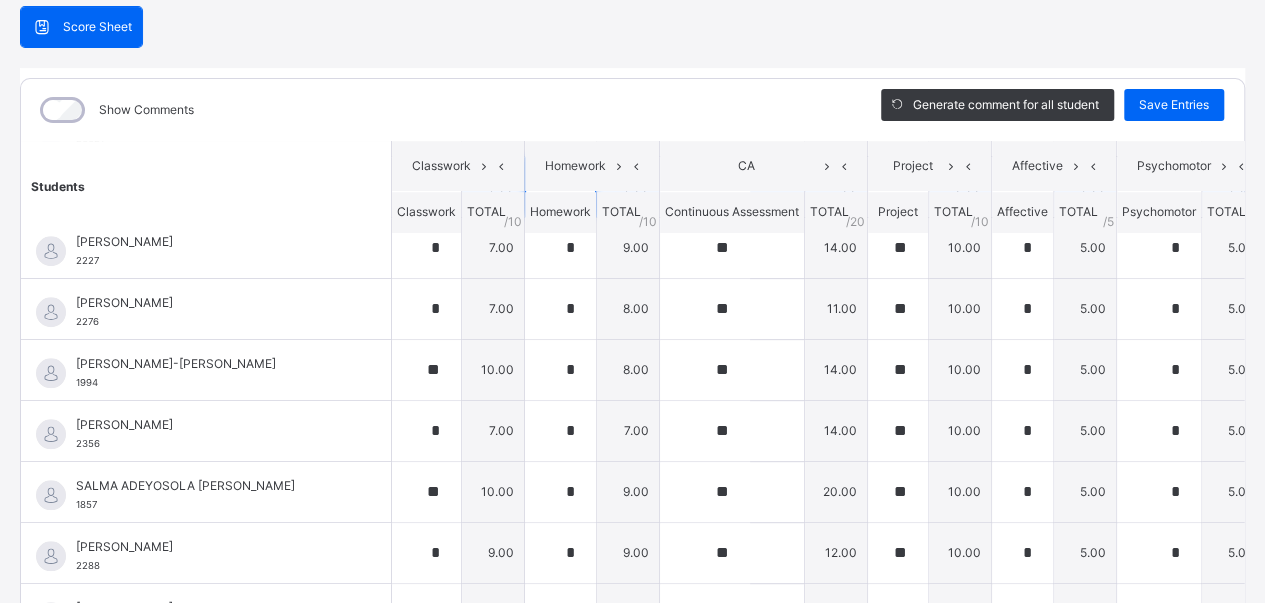 scroll, scrollTop: 820, scrollLeft: 0, axis: vertical 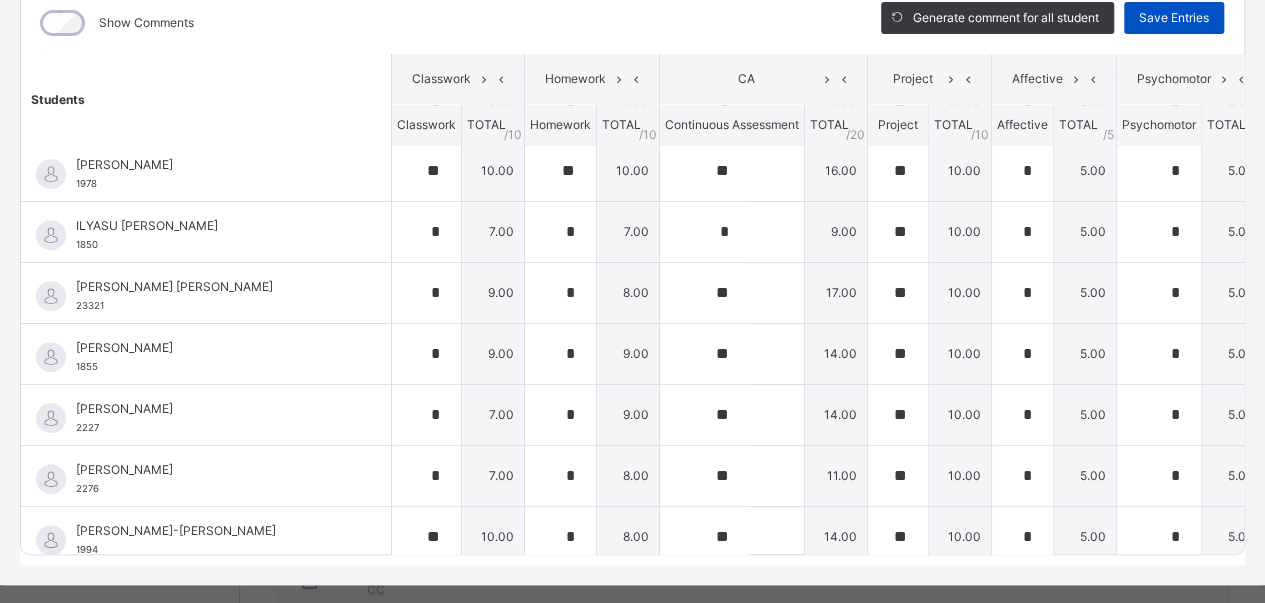 click on "Save Entries" at bounding box center [1174, 18] 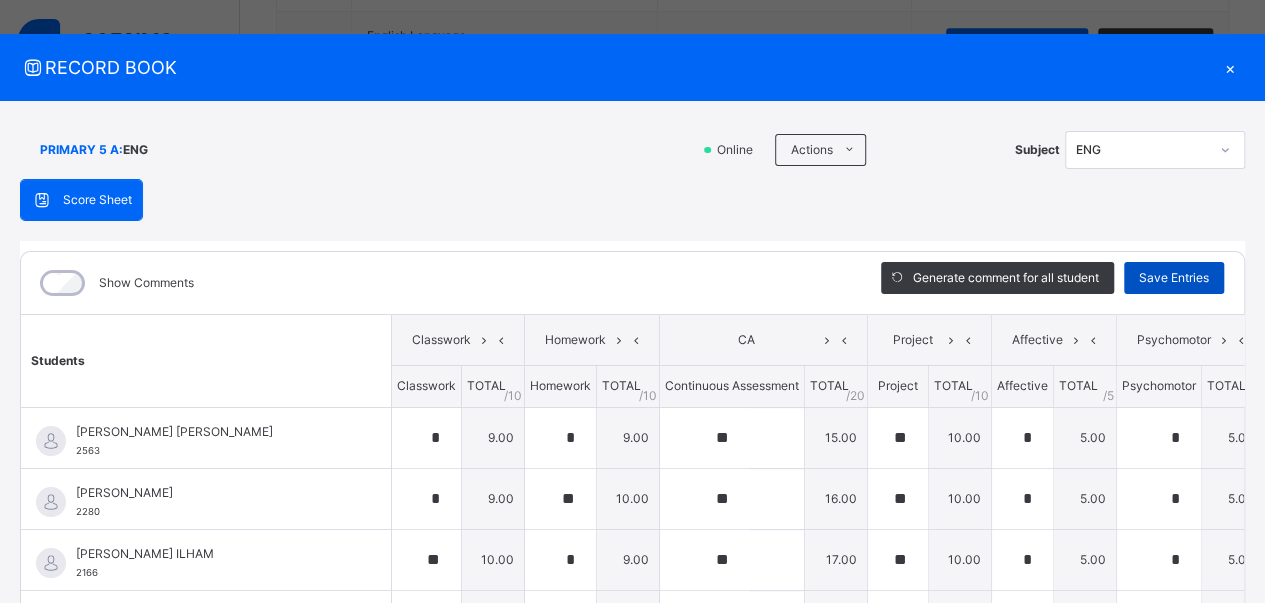 scroll, scrollTop: 0, scrollLeft: 0, axis: both 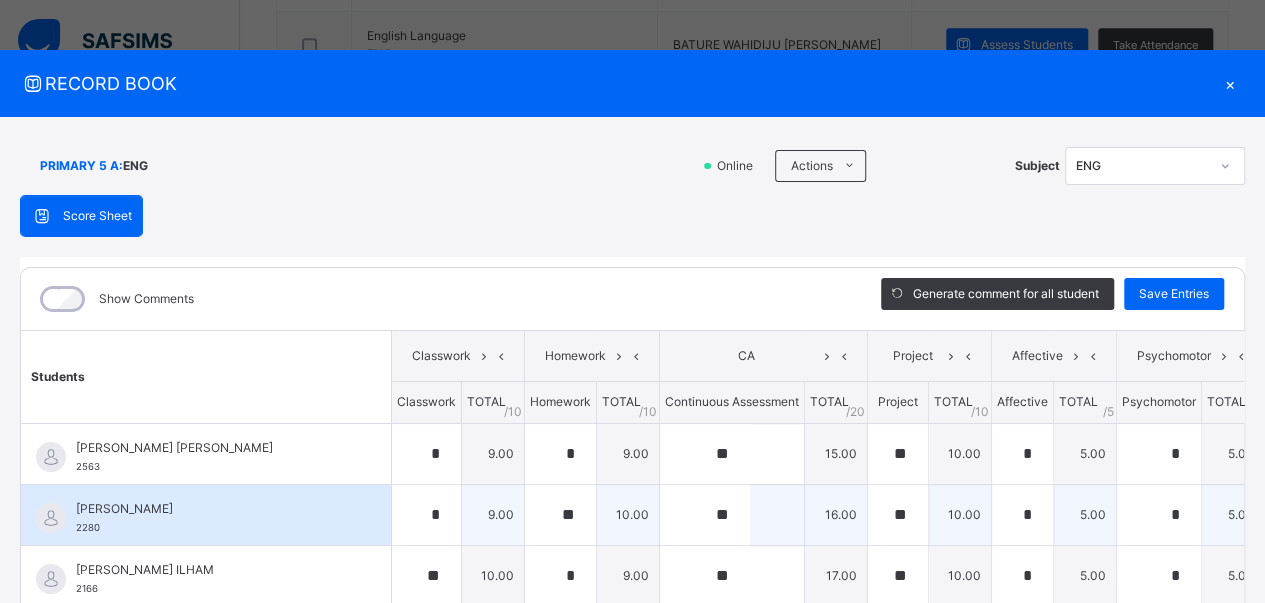 click on "[PERSON_NAME]" at bounding box center [211, 509] 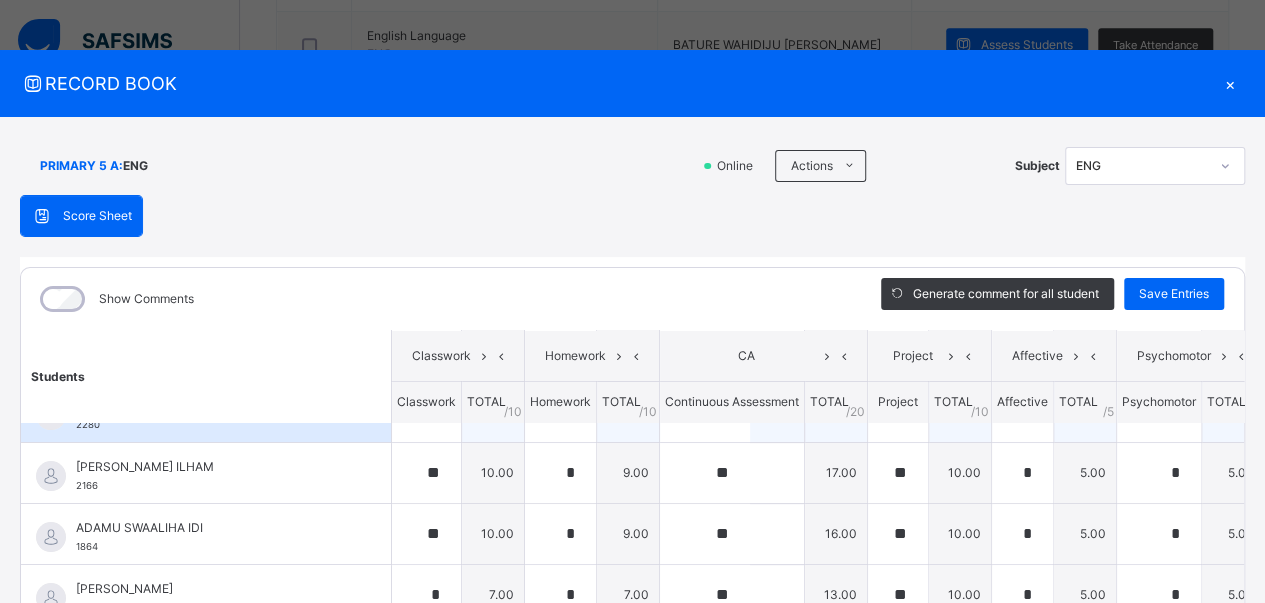 scroll, scrollTop: 122, scrollLeft: 0, axis: vertical 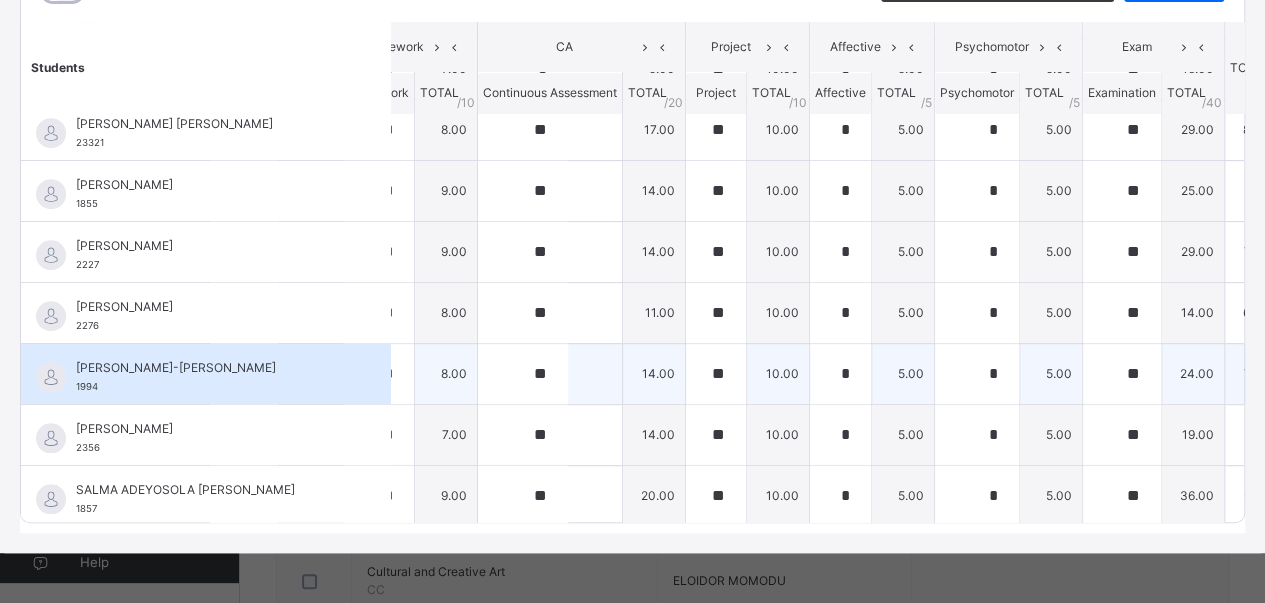 click on "76.00" at bounding box center (1256, 373) 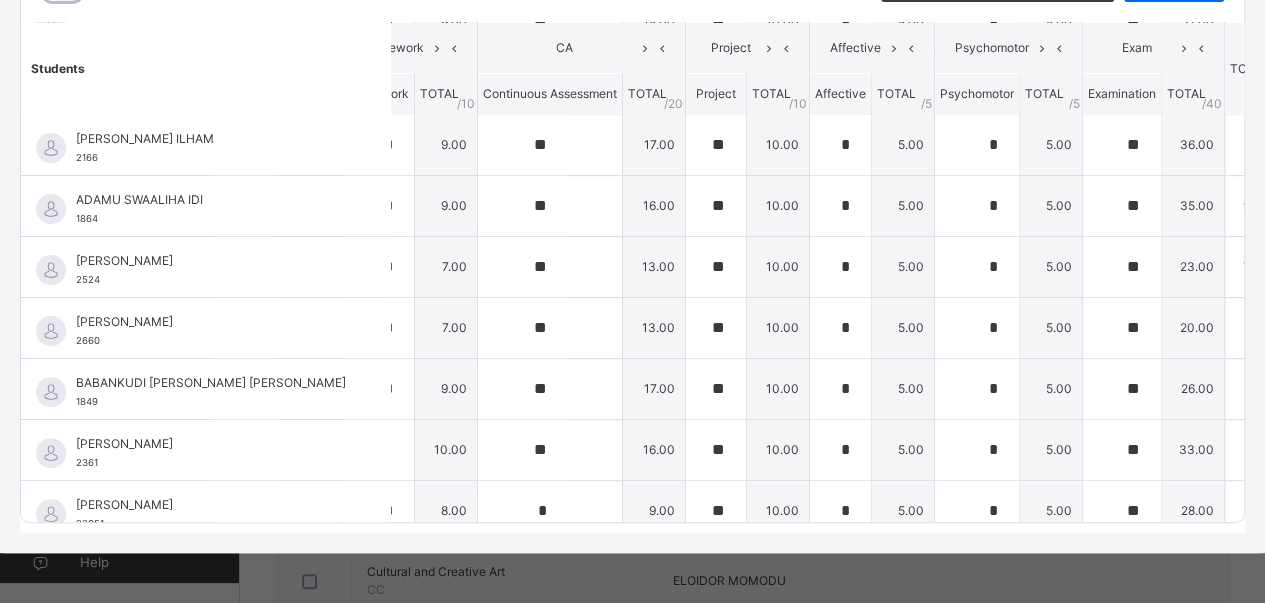 scroll, scrollTop: 0, scrollLeft: 182, axis: horizontal 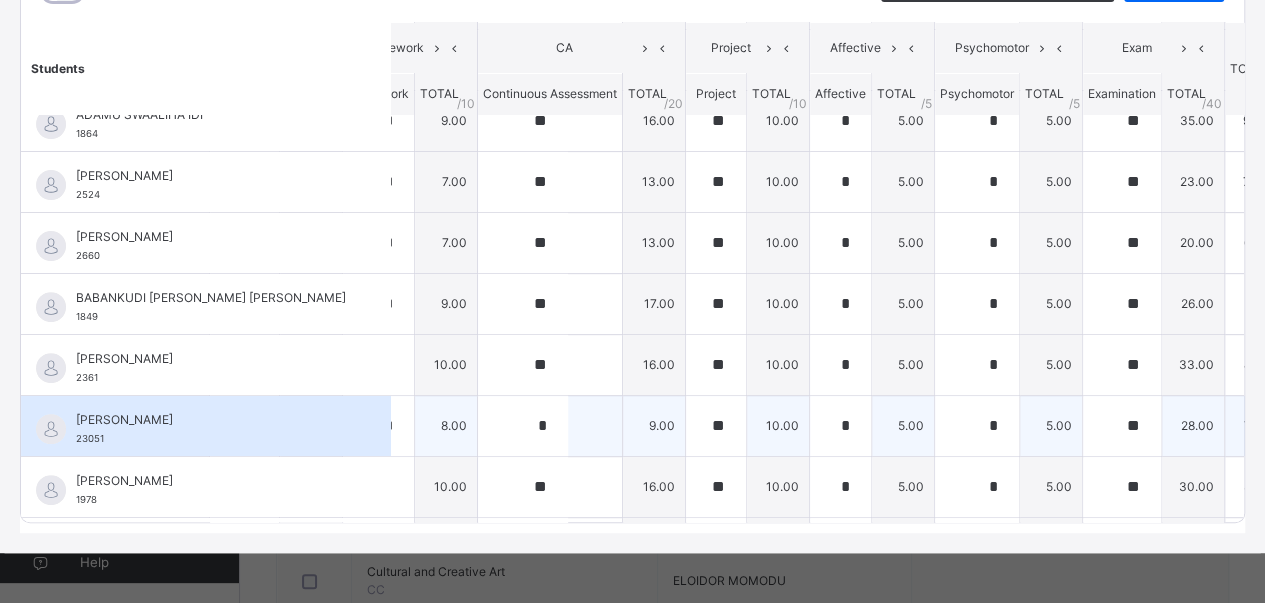 click on "[PERSON_NAME]" at bounding box center (211, 420) 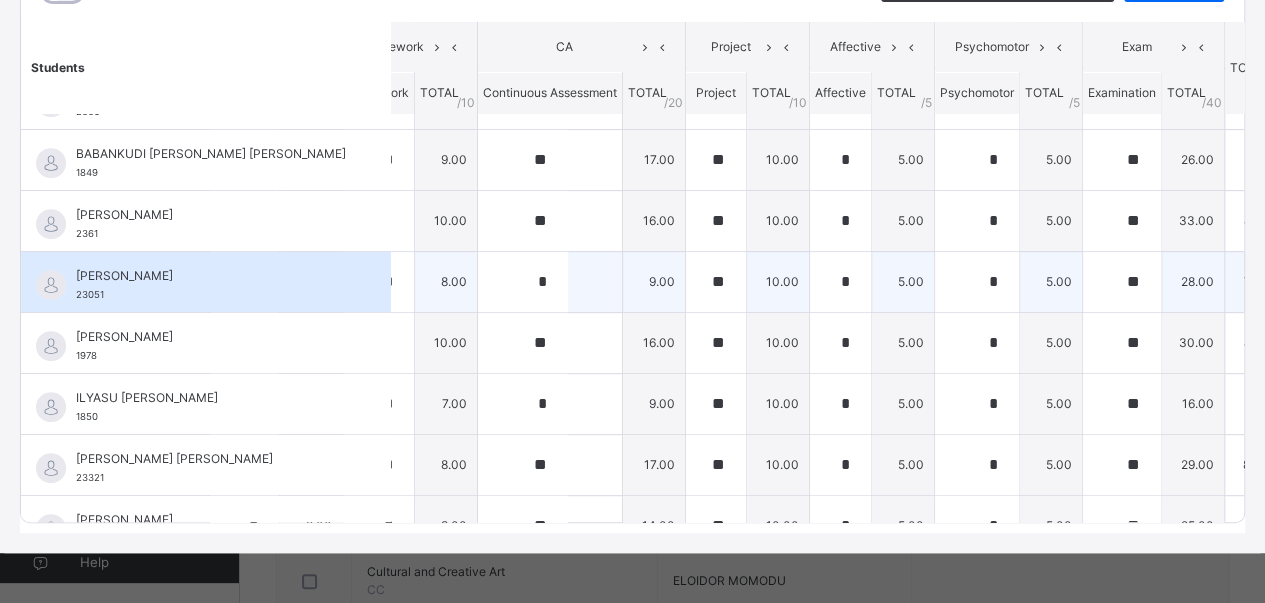 scroll, scrollTop: 357, scrollLeft: 182, axis: both 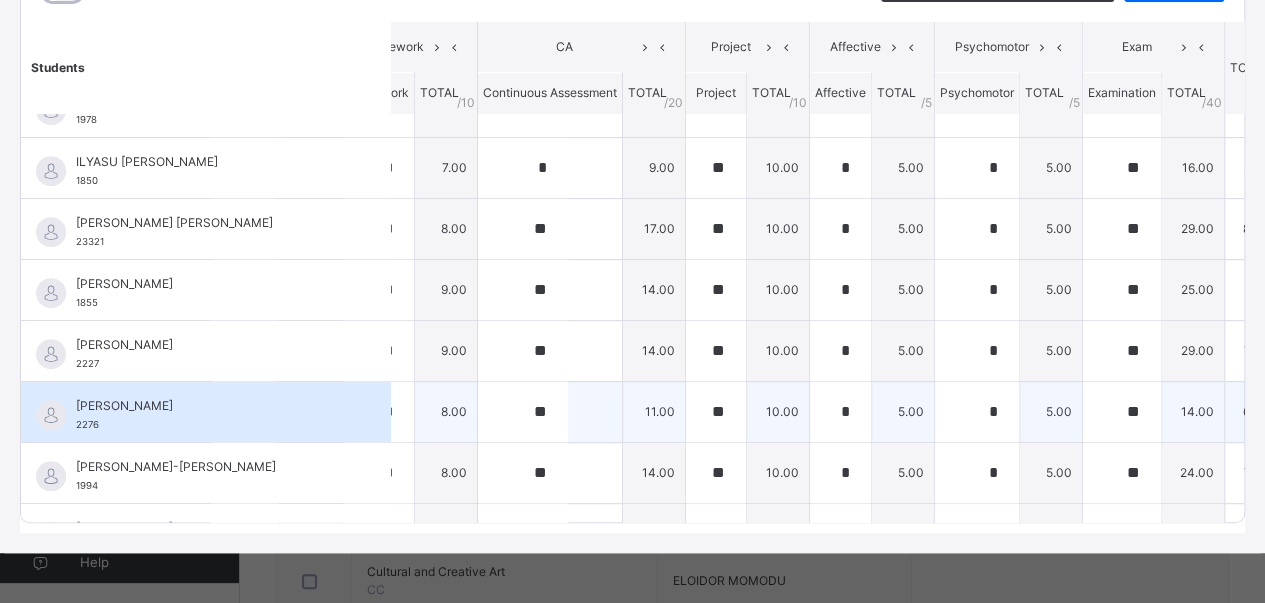 click on "[PERSON_NAME] 2276" at bounding box center [211, 415] 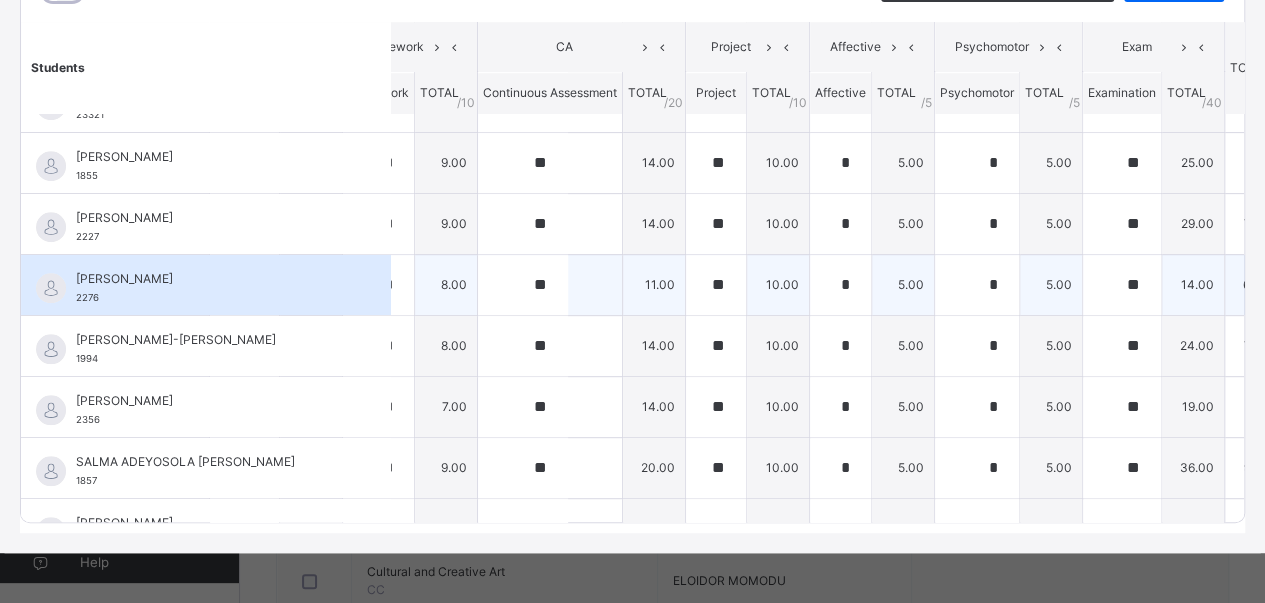 scroll, scrollTop: 716, scrollLeft: 182, axis: both 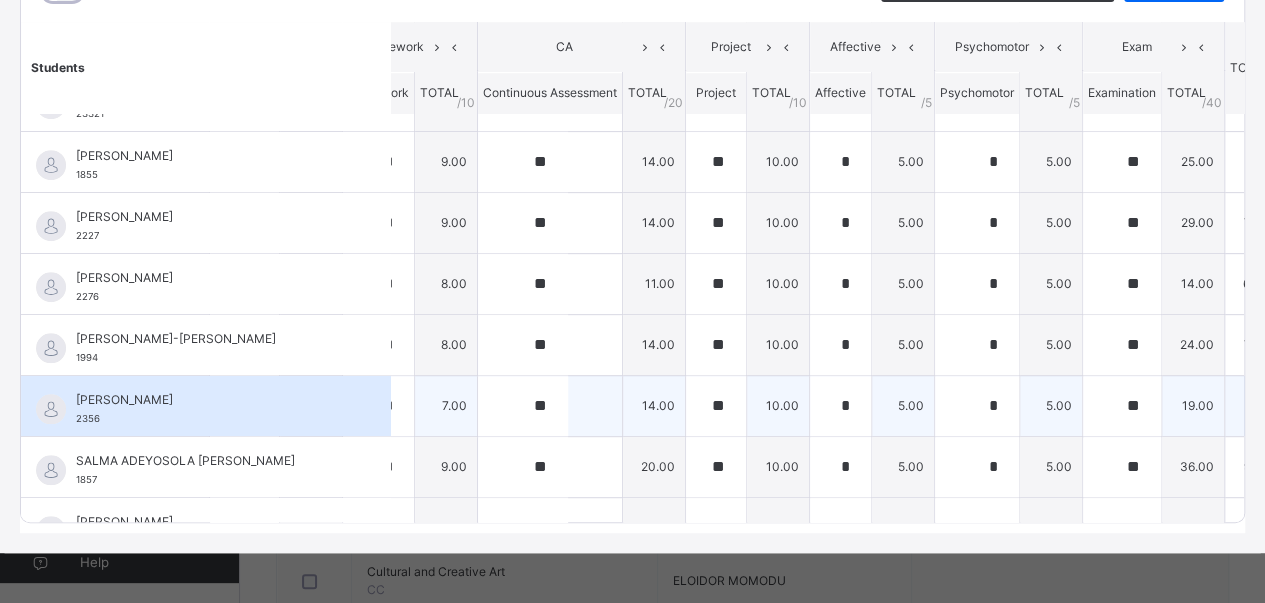 click on "[PERSON_NAME] GAMBO 2356" at bounding box center [206, 406] 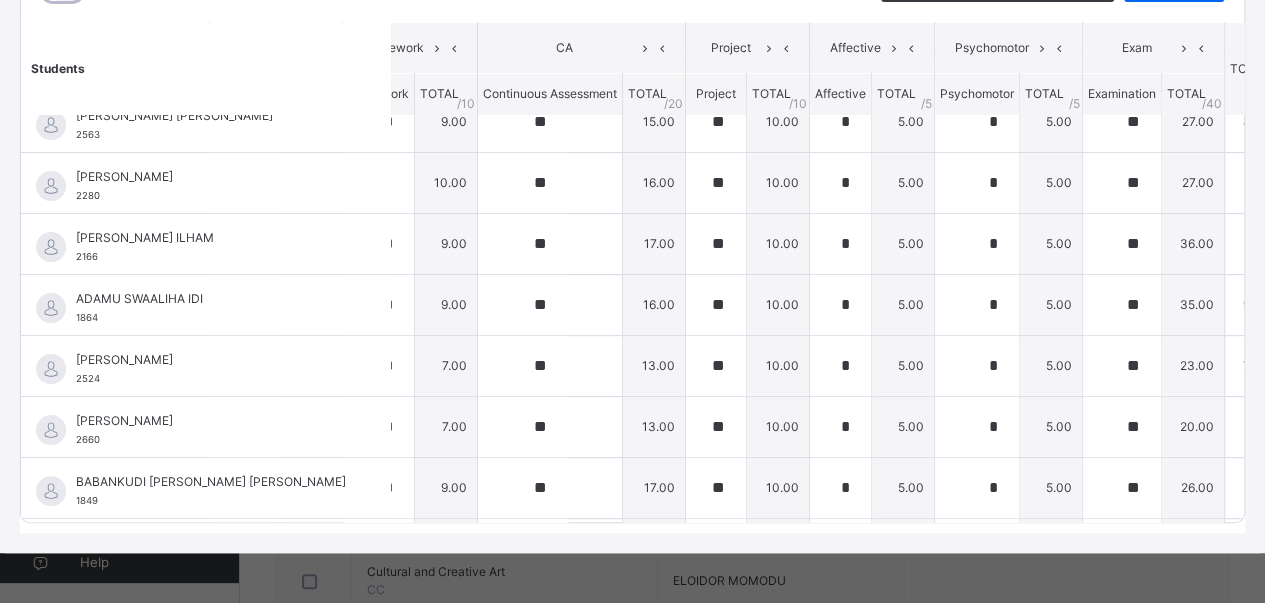 scroll, scrollTop: 0, scrollLeft: 182, axis: horizontal 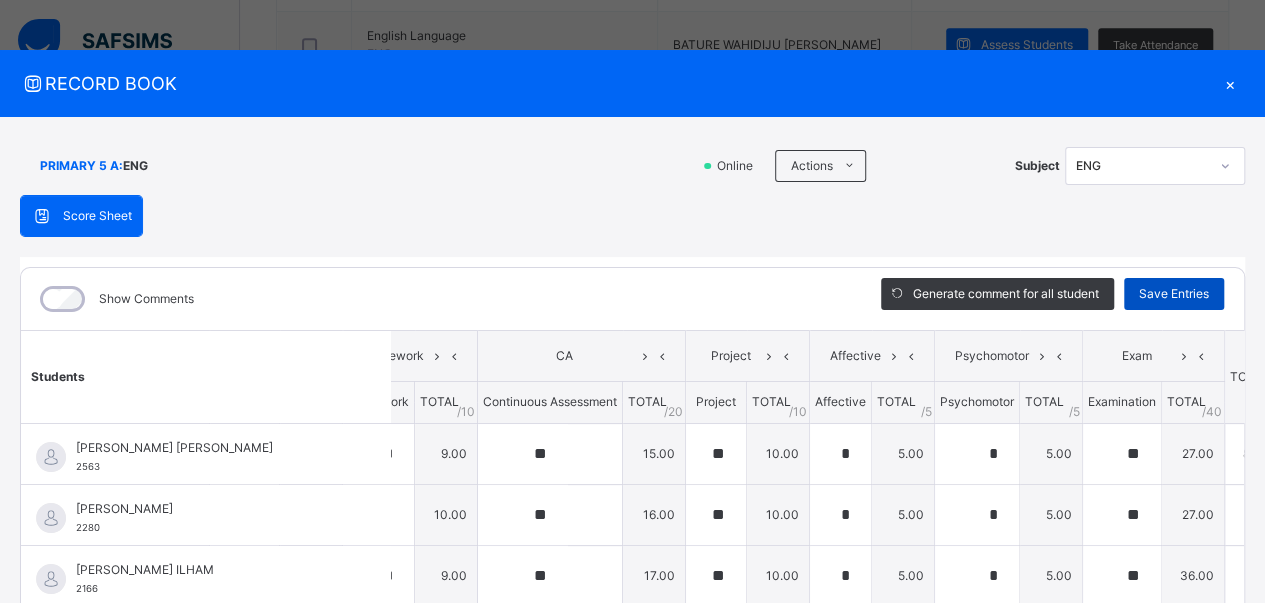 click on "Save Entries" at bounding box center (1174, 294) 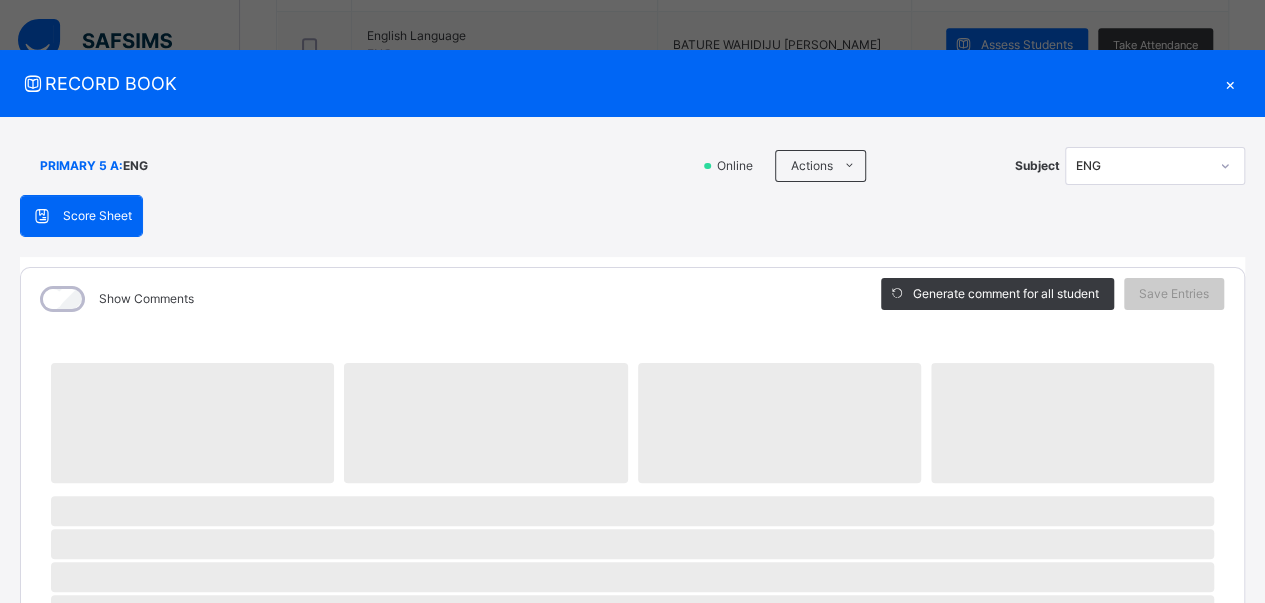 click on "×" at bounding box center [1230, 83] 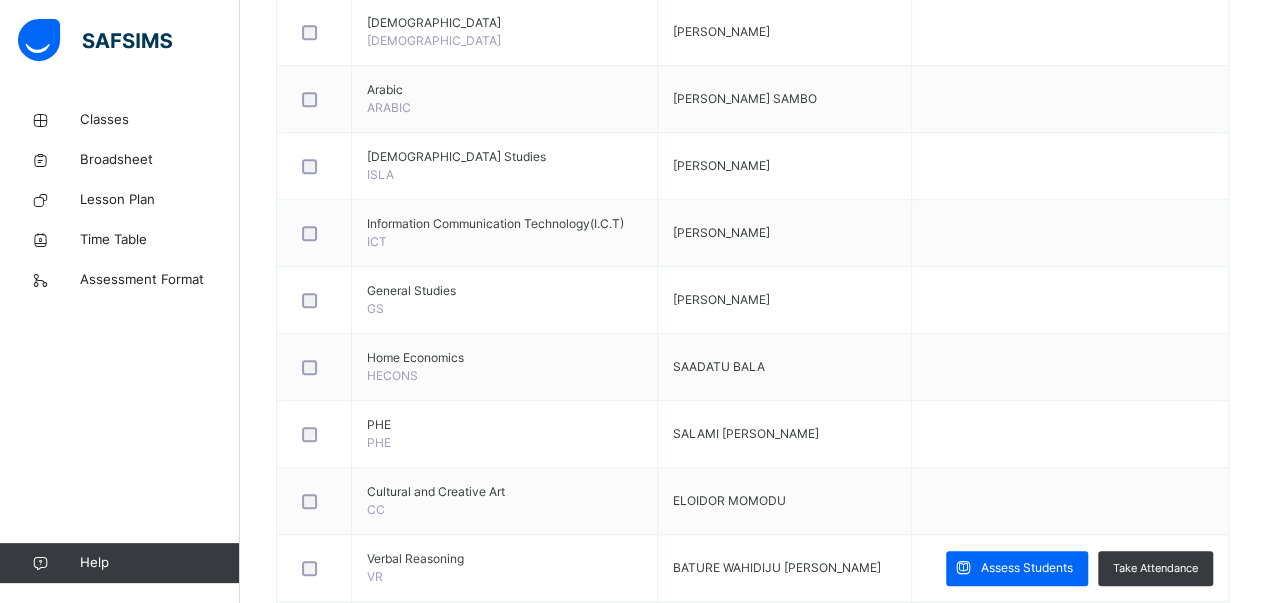 scroll, scrollTop: 885, scrollLeft: 0, axis: vertical 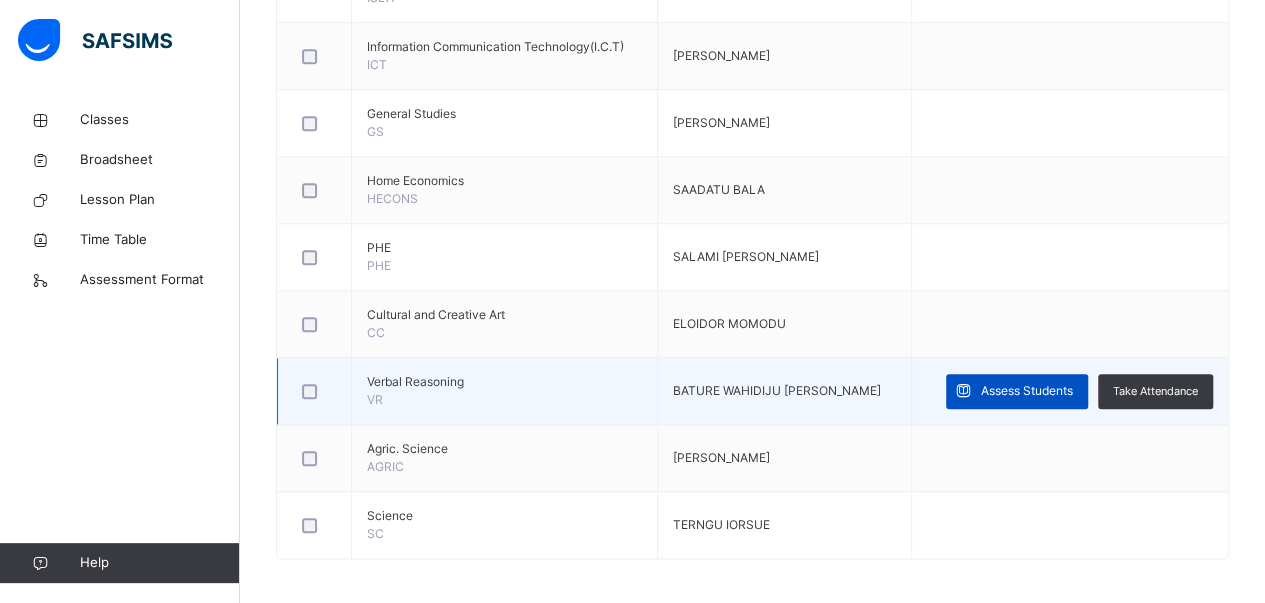 click on "Assess Students" at bounding box center [1027, 391] 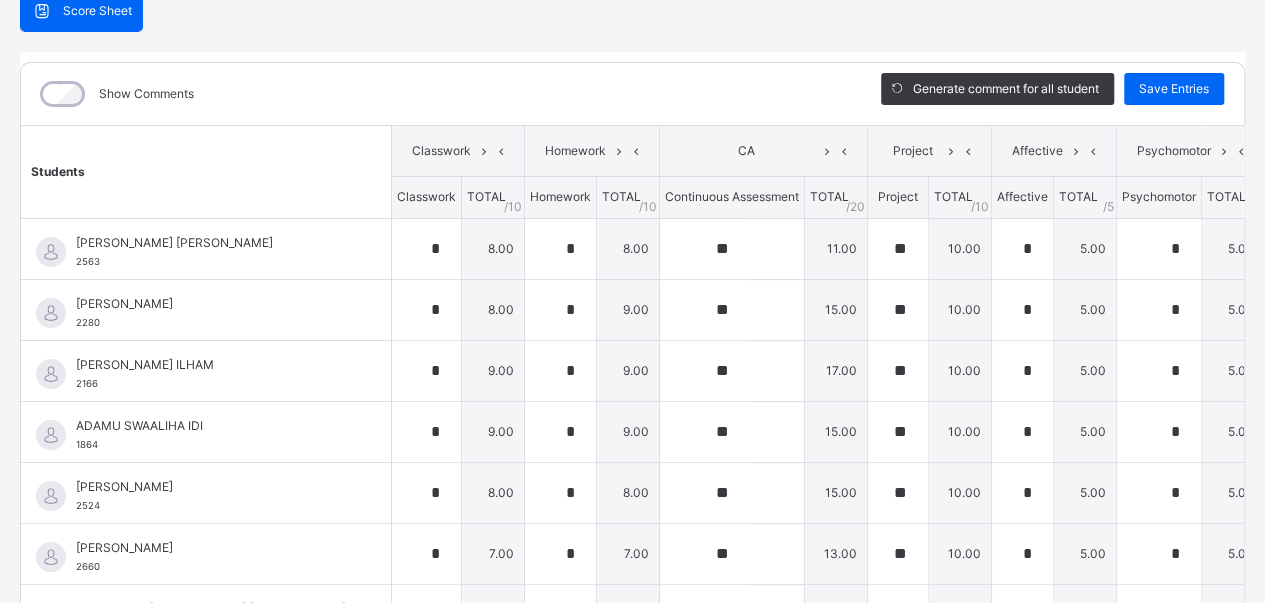 scroll, scrollTop: 206, scrollLeft: 0, axis: vertical 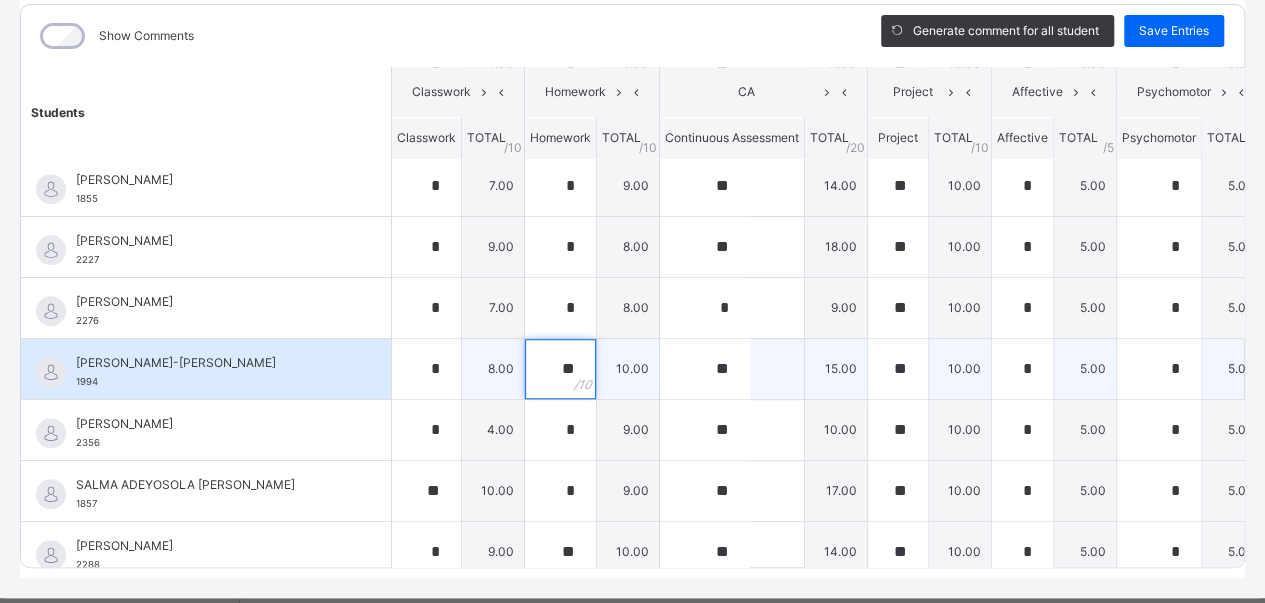 click on "**" at bounding box center [560, 369] 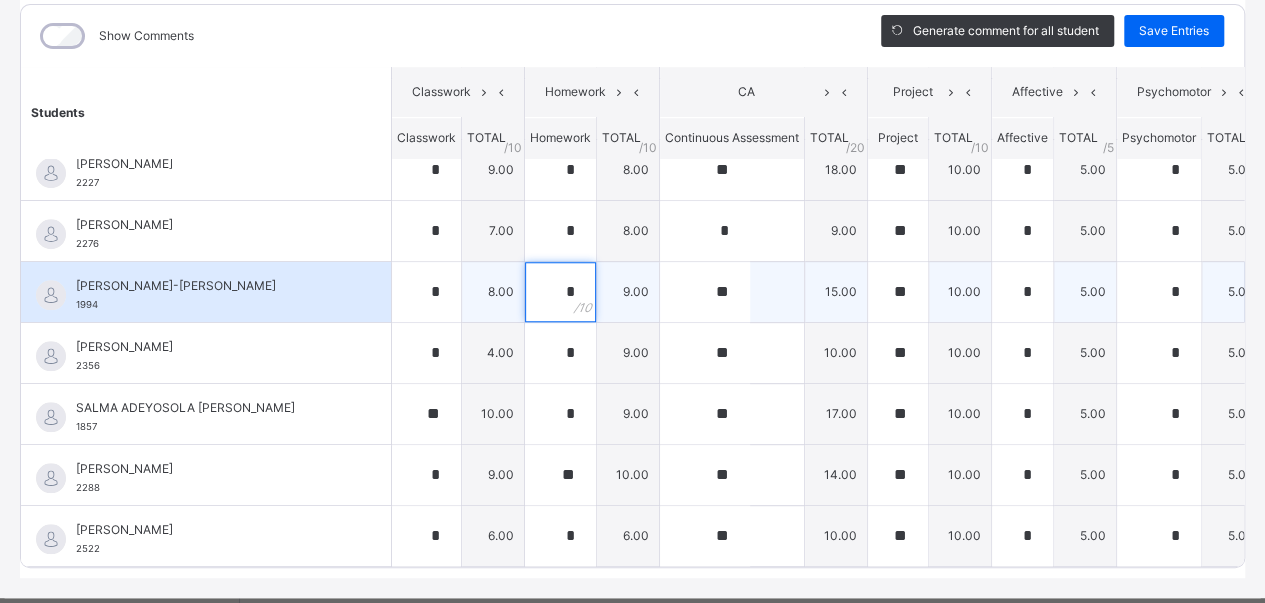 scroll, scrollTop: 820, scrollLeft: 0, axis: vertical 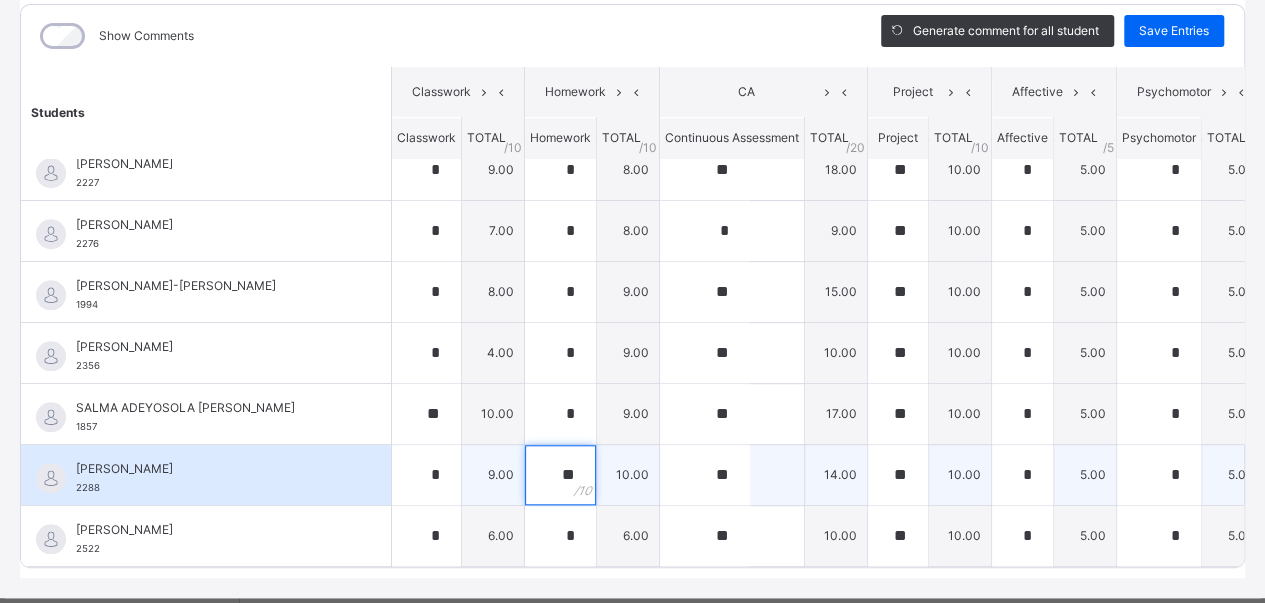 click on "**" at bounding box center (560, 475) 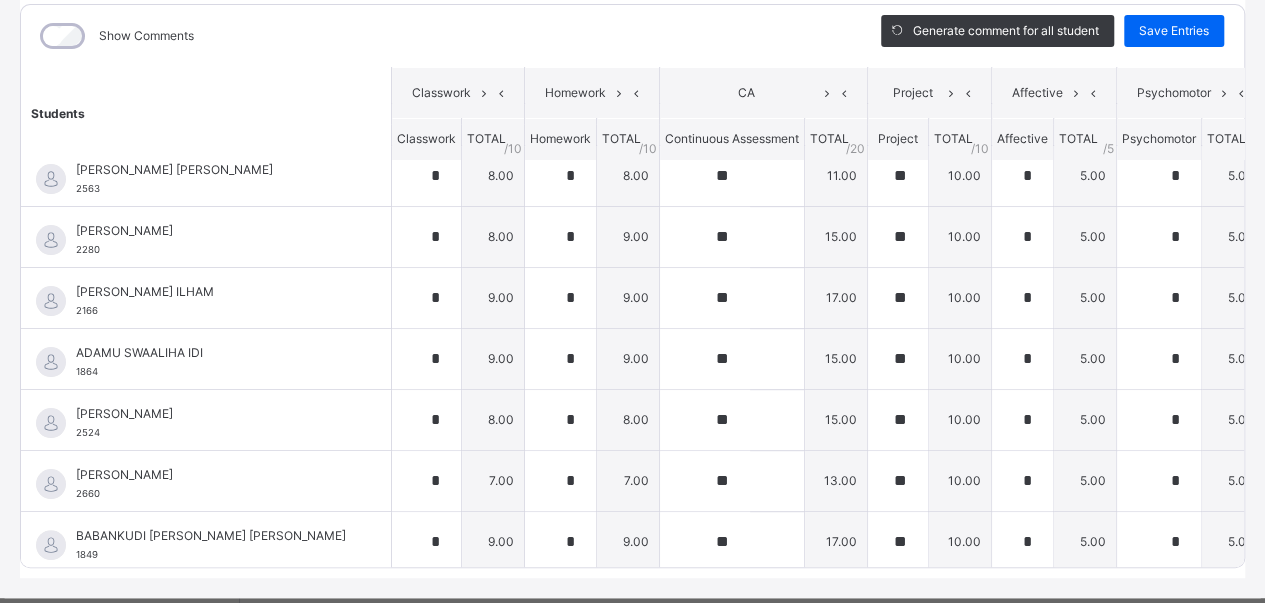 scroll, scrollTop: 0, scrollLeft: 0, axis: both 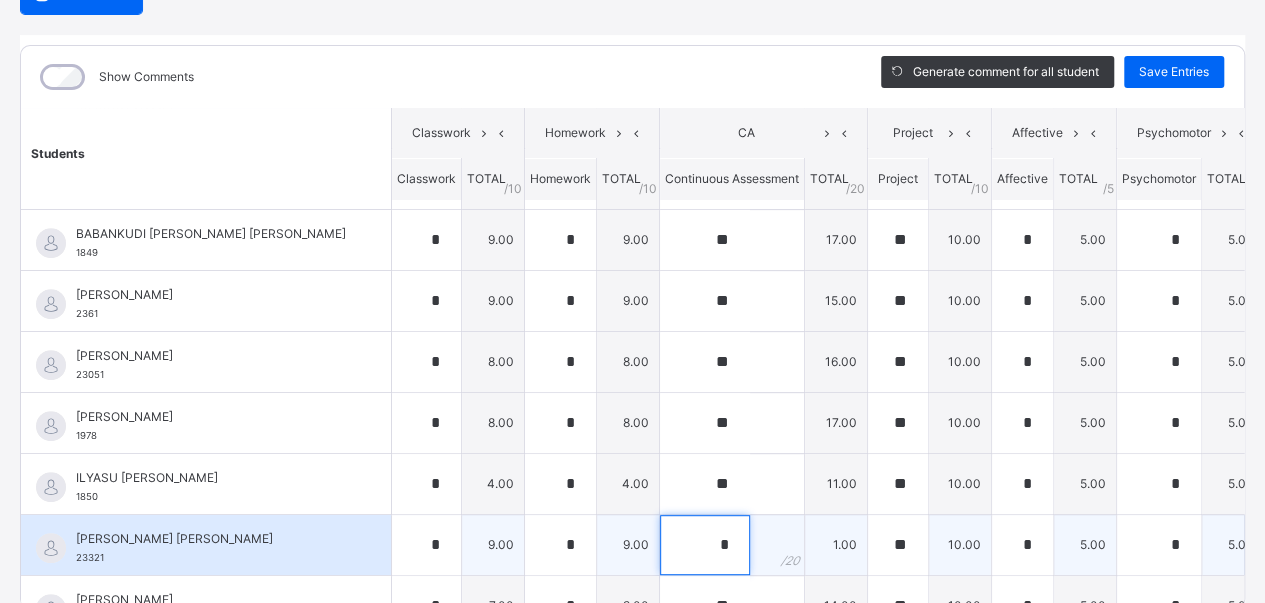 click on "*" at bounding box center (705, 545) 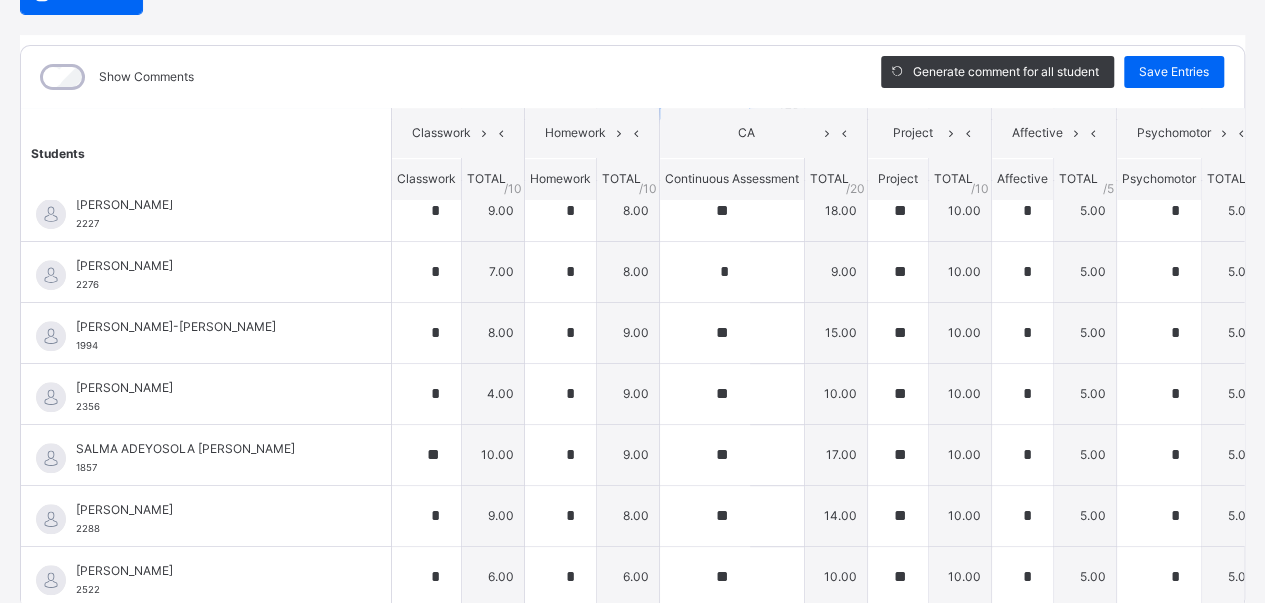 scroll, scrollTop: 820, scrollLeft: 0, axis: vertical 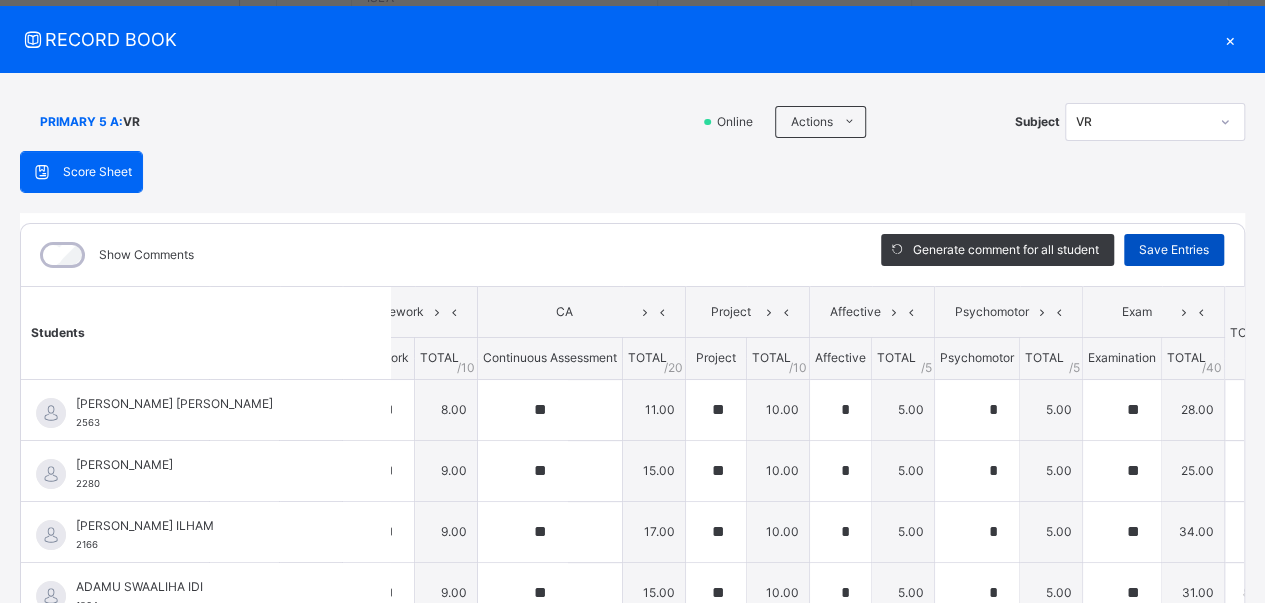 click on "Save Entries" at bounding box center (1174, 250) 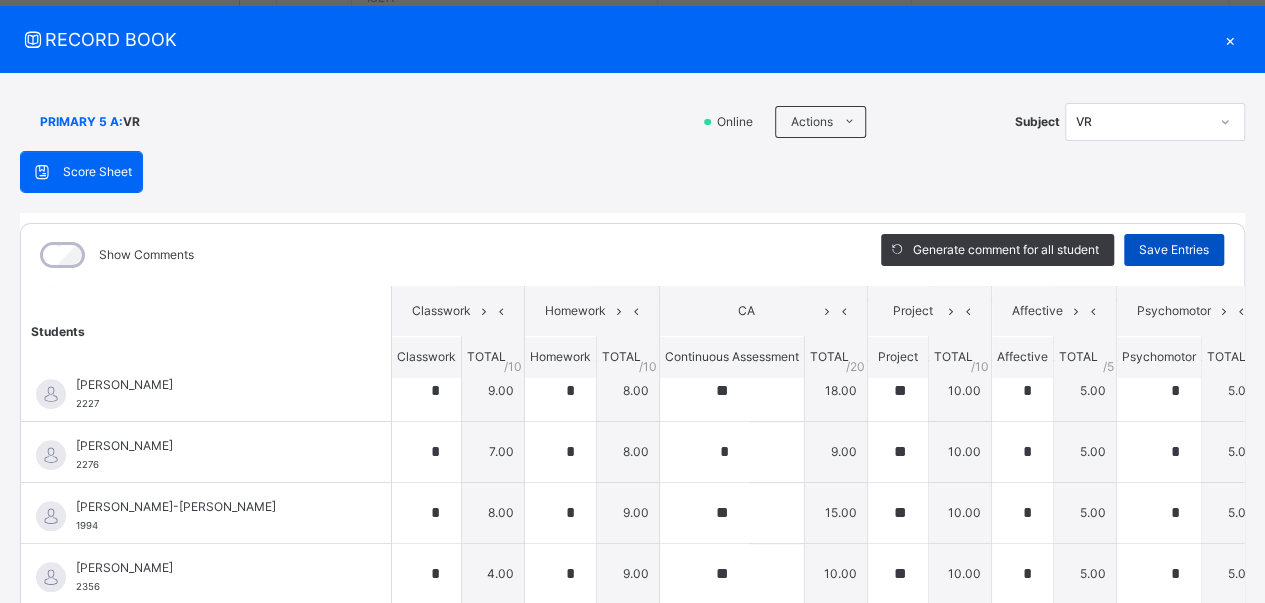 scroll, scrollTop: 820, scrollLeft: 0, axis: vertical 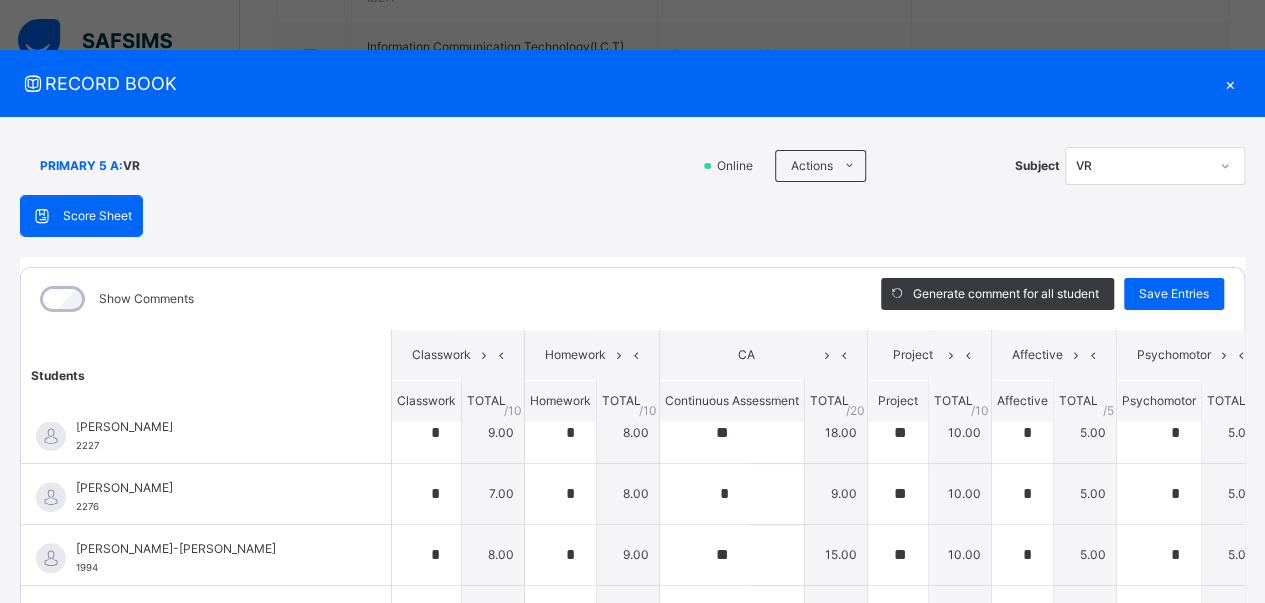 click on "×" at bounding box center (1230, 83) 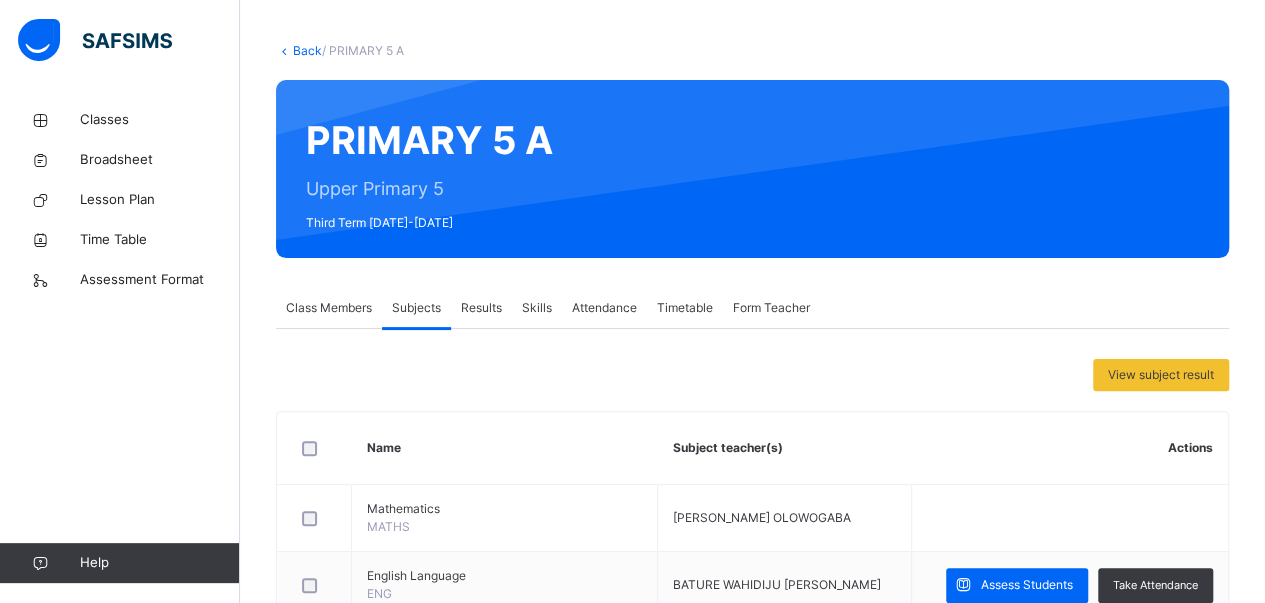 scroll, scrollTop: 0, scrollLeft: 0, axis: both 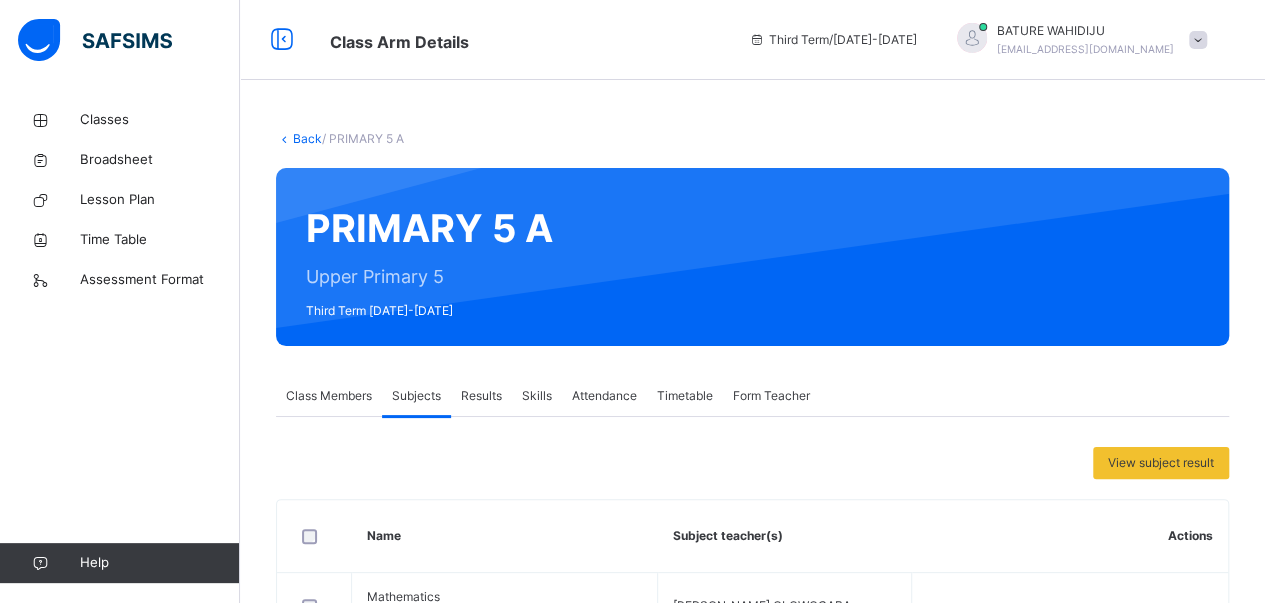 click on "Back" at bounding box center (307, 138) 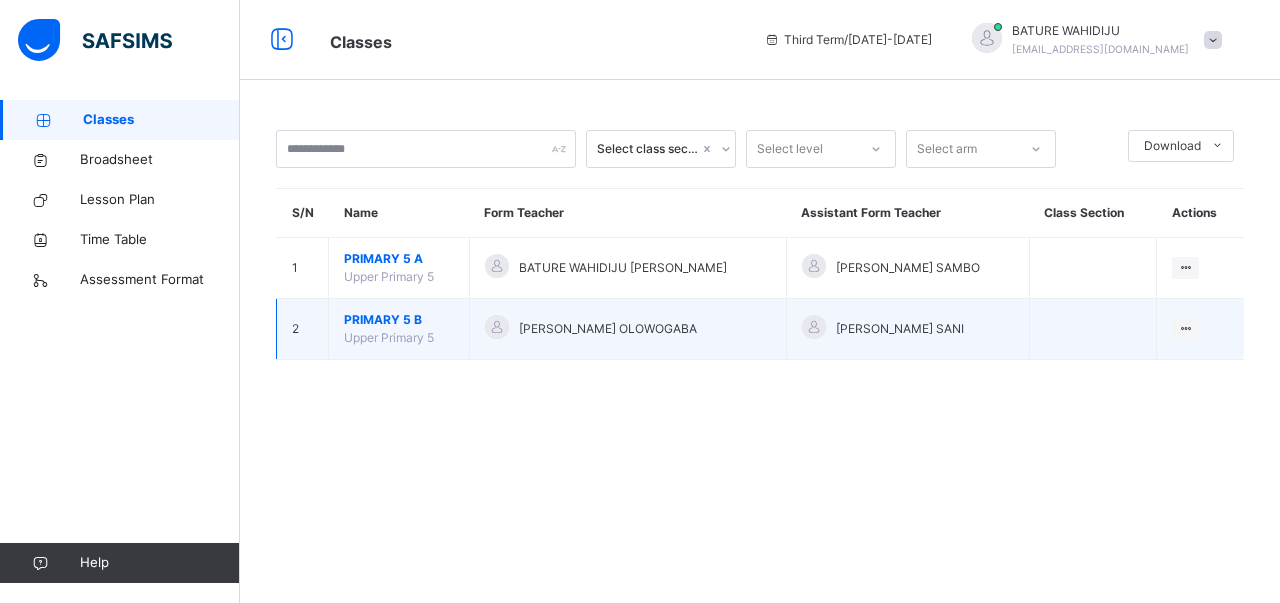 click on "PRIMARY 5   B" at bounding box center [399, 320] 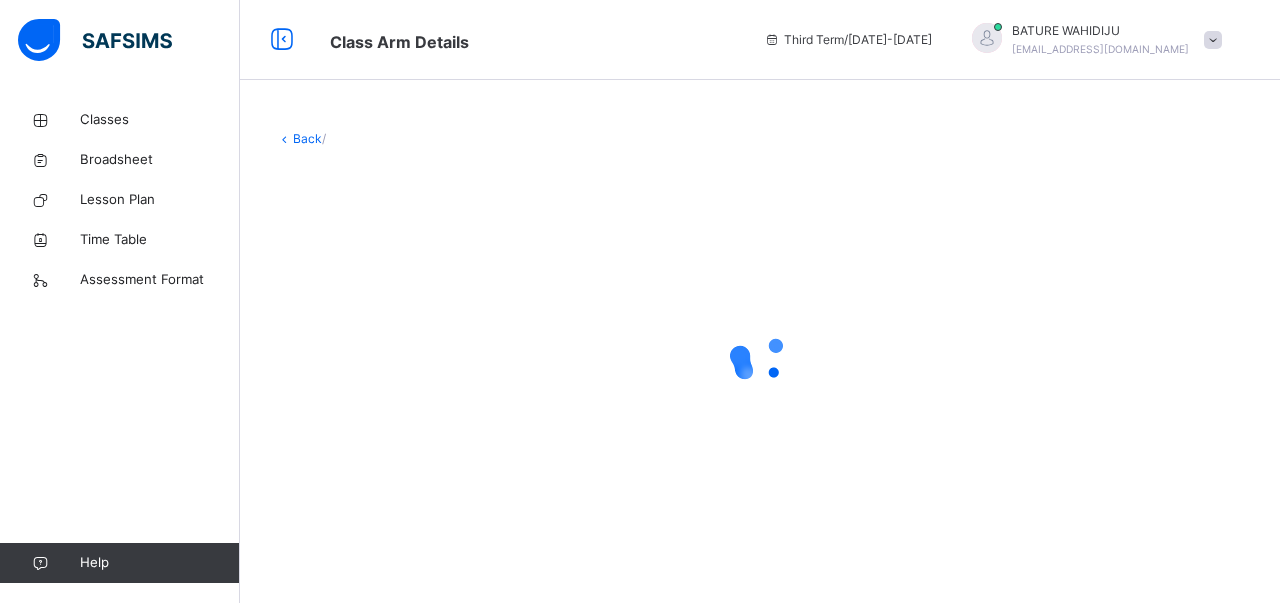 click at bounding box center (760, 358) 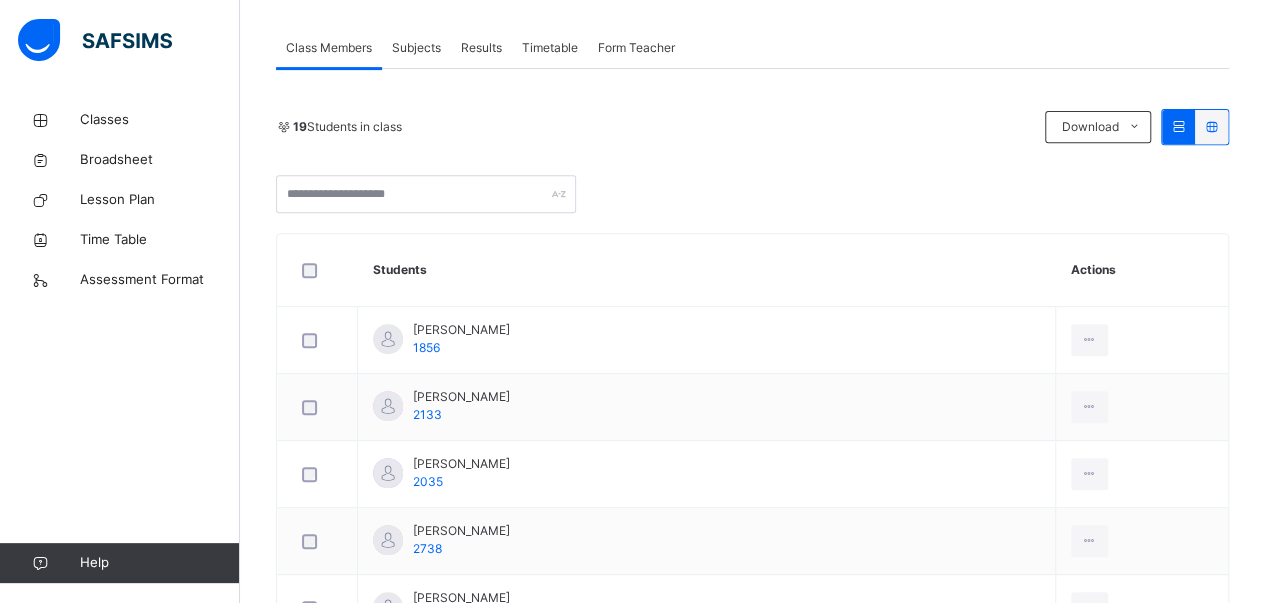scroll, scrollTop: 290, scrollLeft: 0, axis: vertical 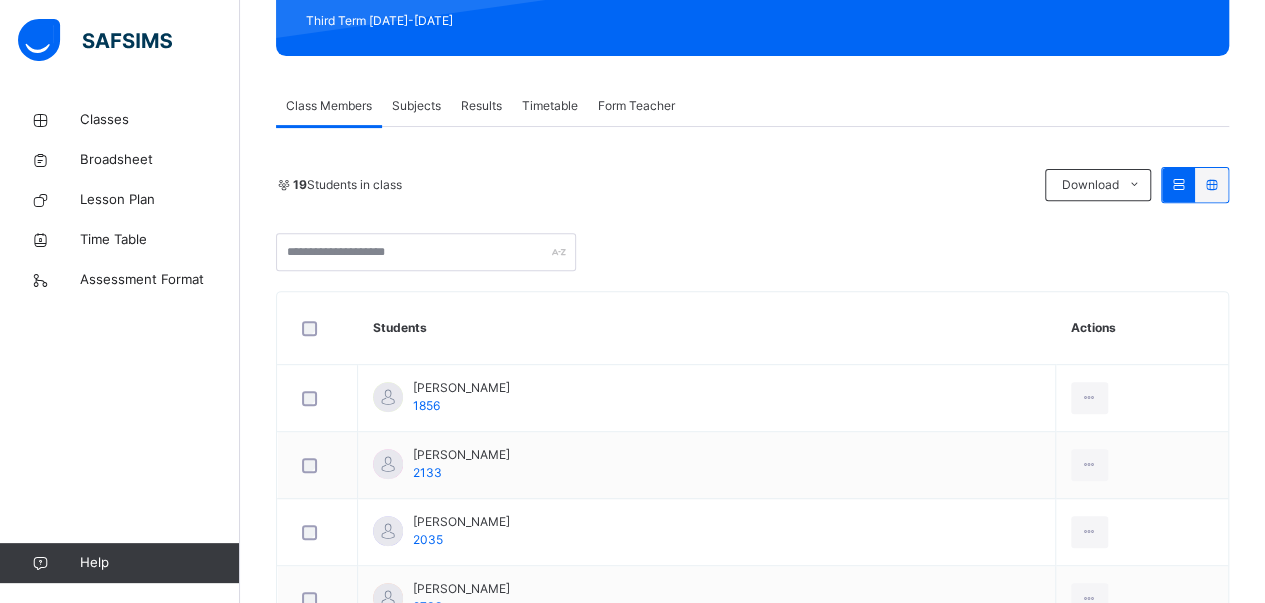 click on "Subjects" at bounding box center [416, 106] 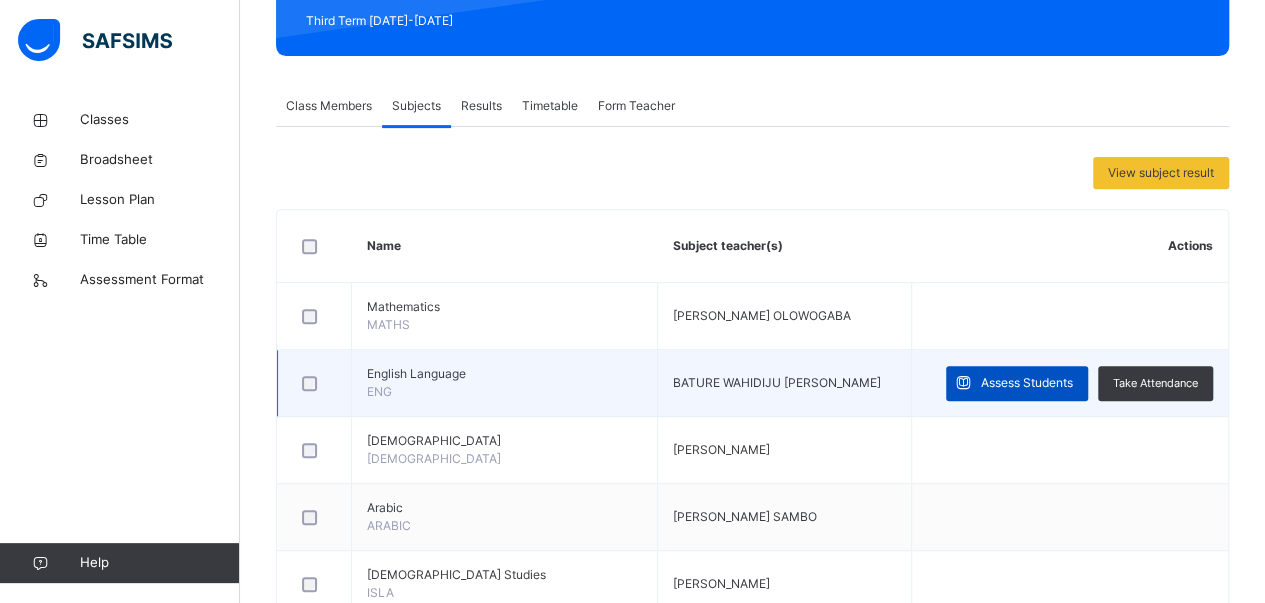 click on "Assess Students" at bounding box center (1027, 383) 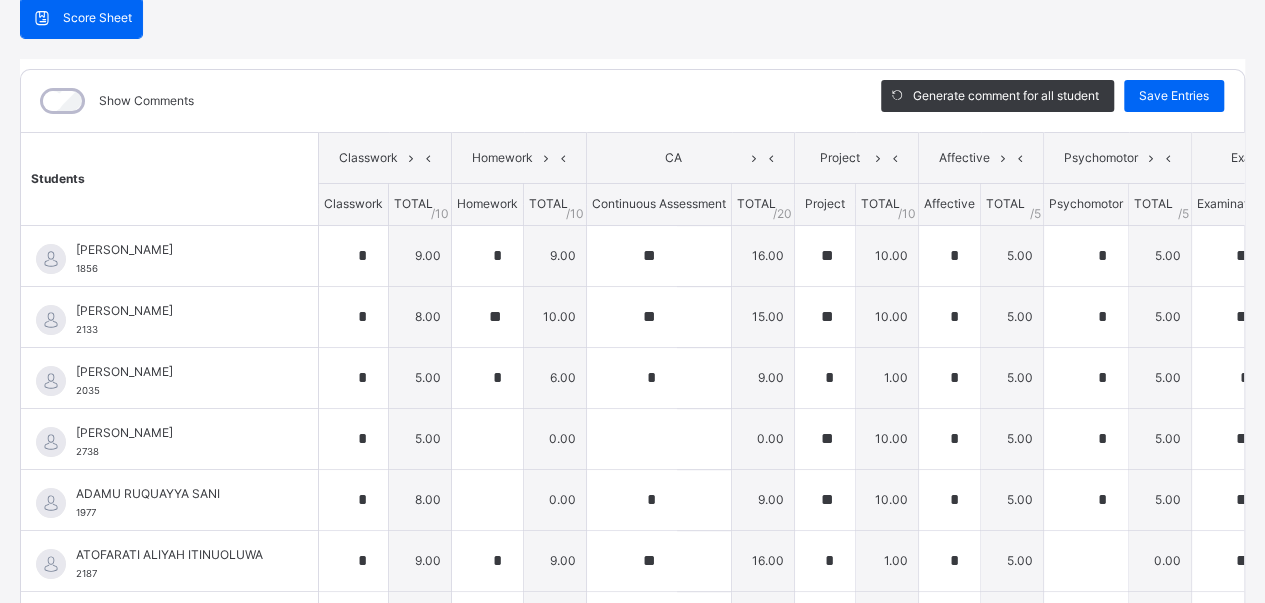 scroll, scrollTop: 222, scrollLeft: 0, axis: vertical 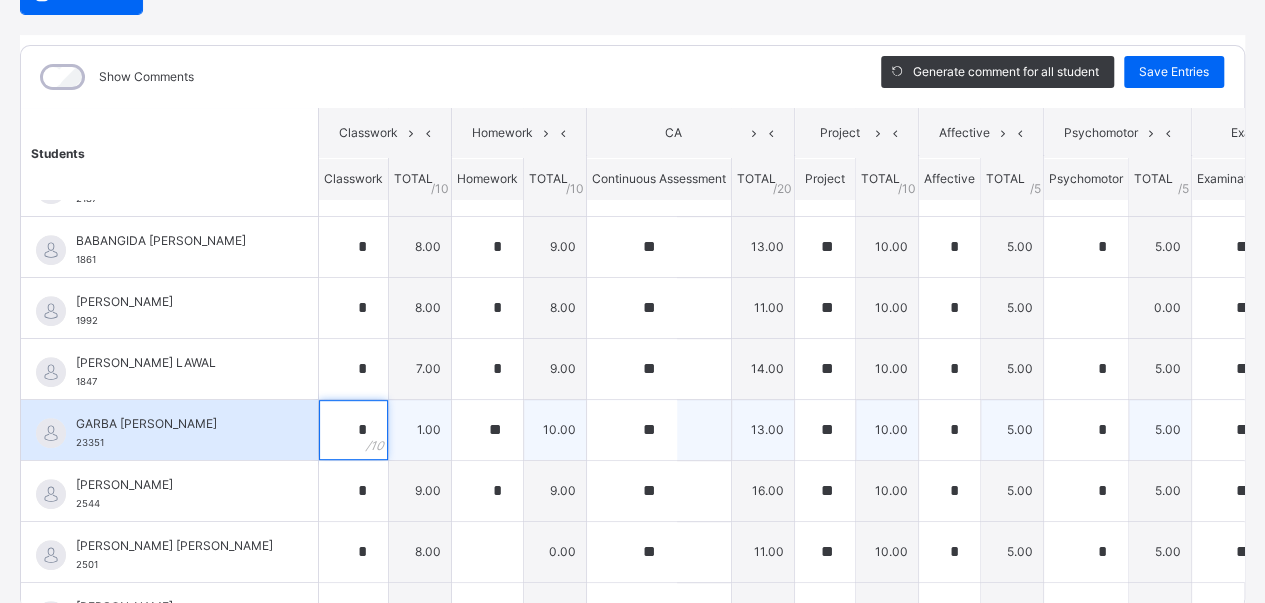 click on "*" at bounding box center (353, 430) 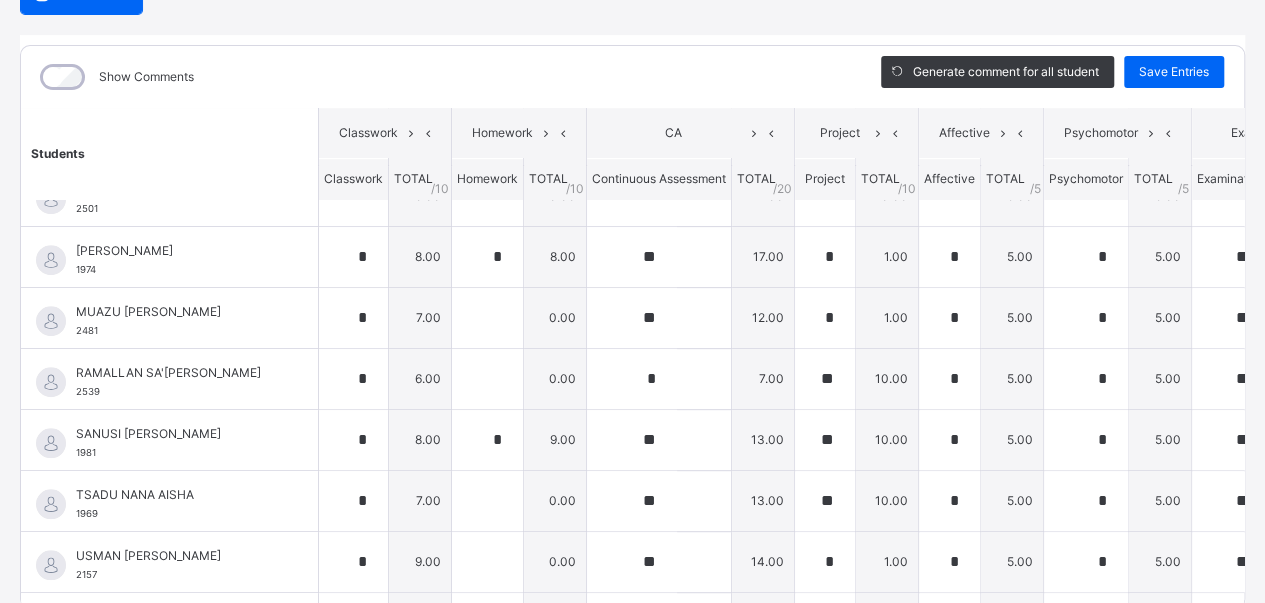 scroll, scrollTop: 760, scrollLeft: 0, axis: vertical 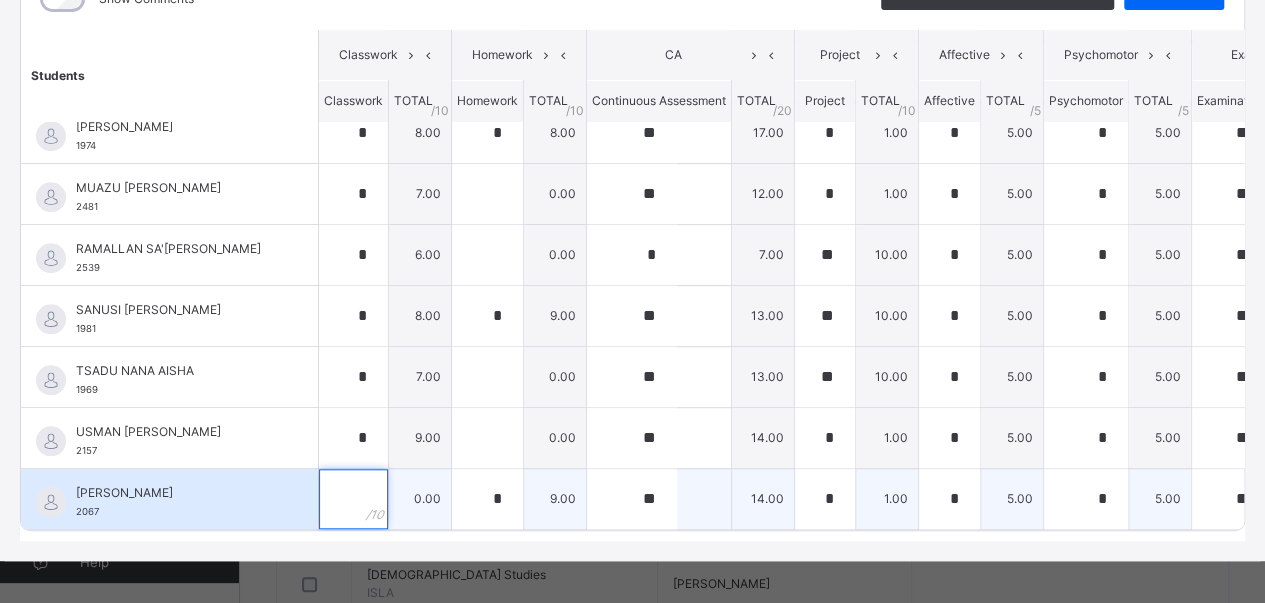 click at bounding box center [353, 499] 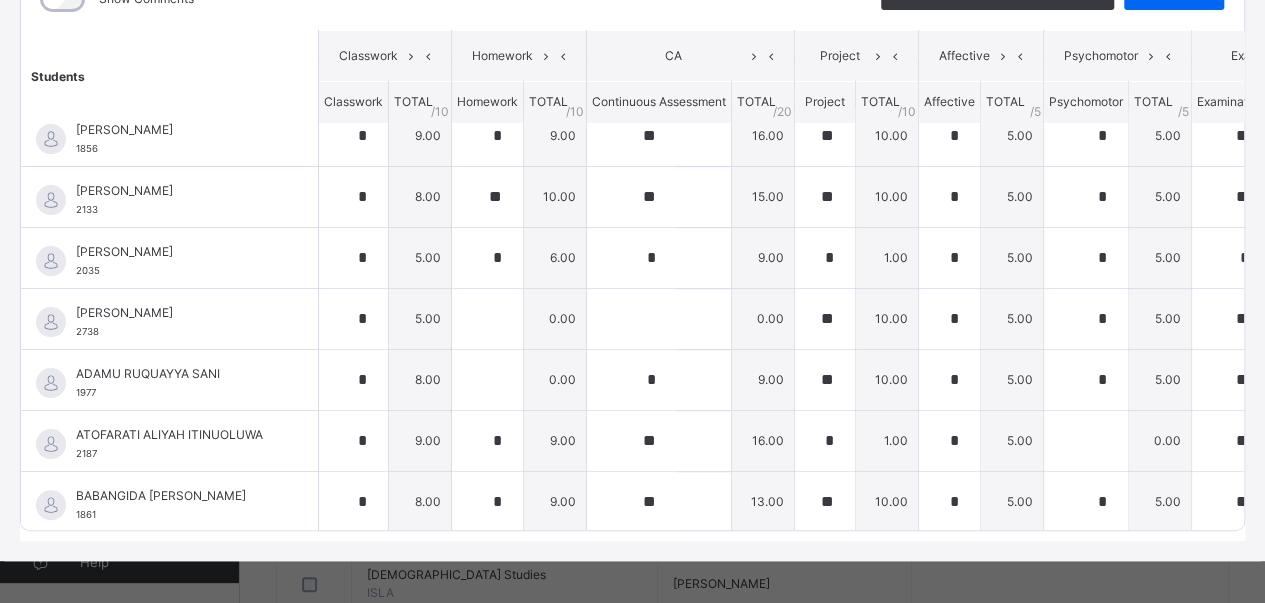 scroll, scrollTop: 0, scrollLeft: 0, axis: both 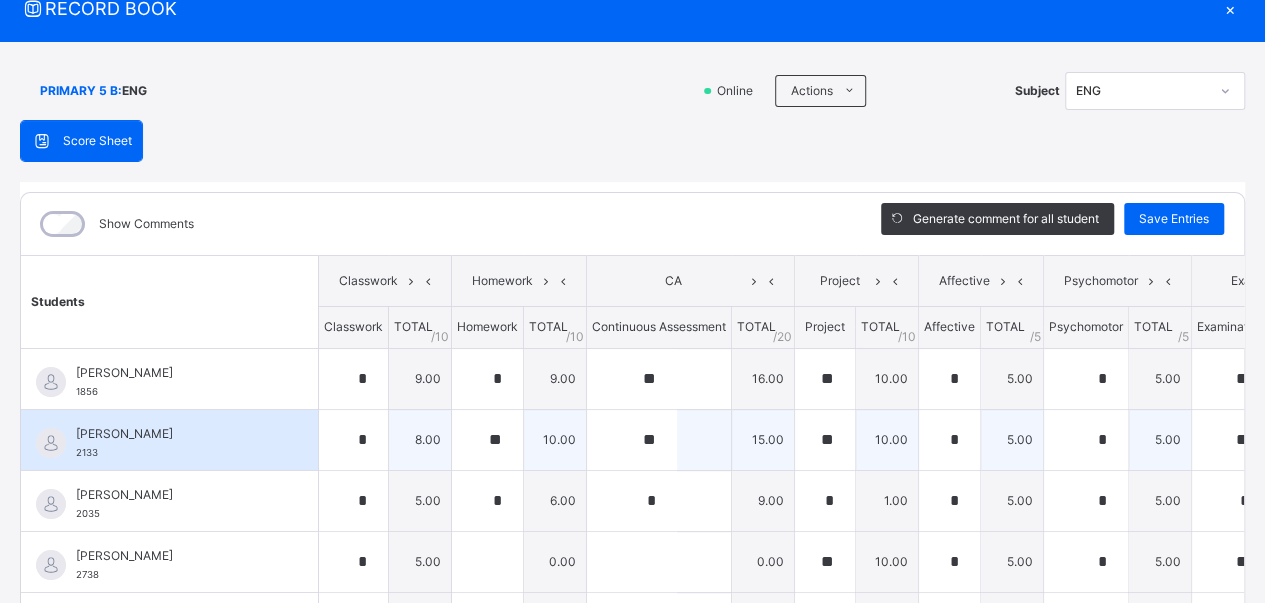 click on "[PERSON_NAME]  2133" at bounding box center (174, 443) 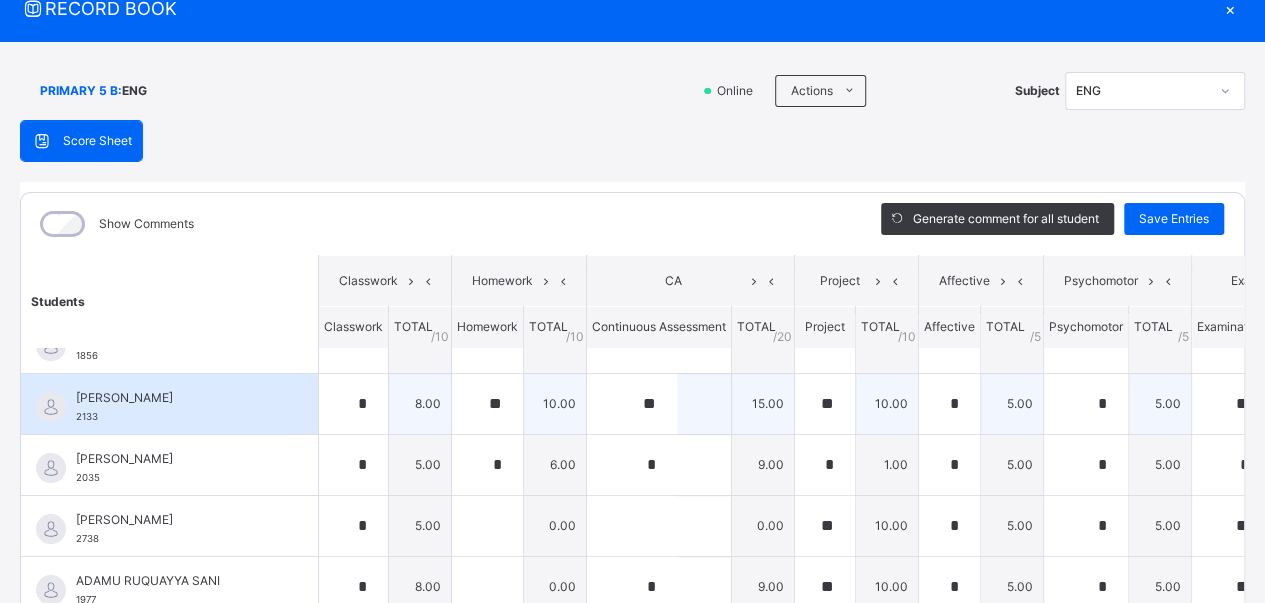 scroll, scrollTop: 0, scrollLeft: 0, axis: both 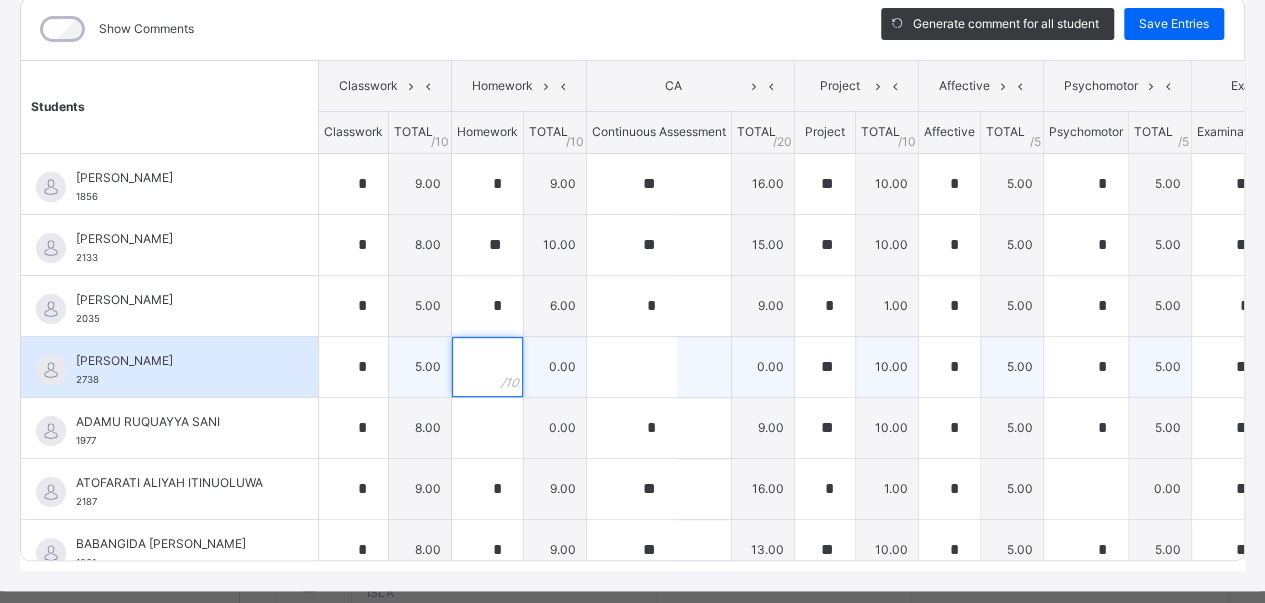 click at bounding box center (487, 367) 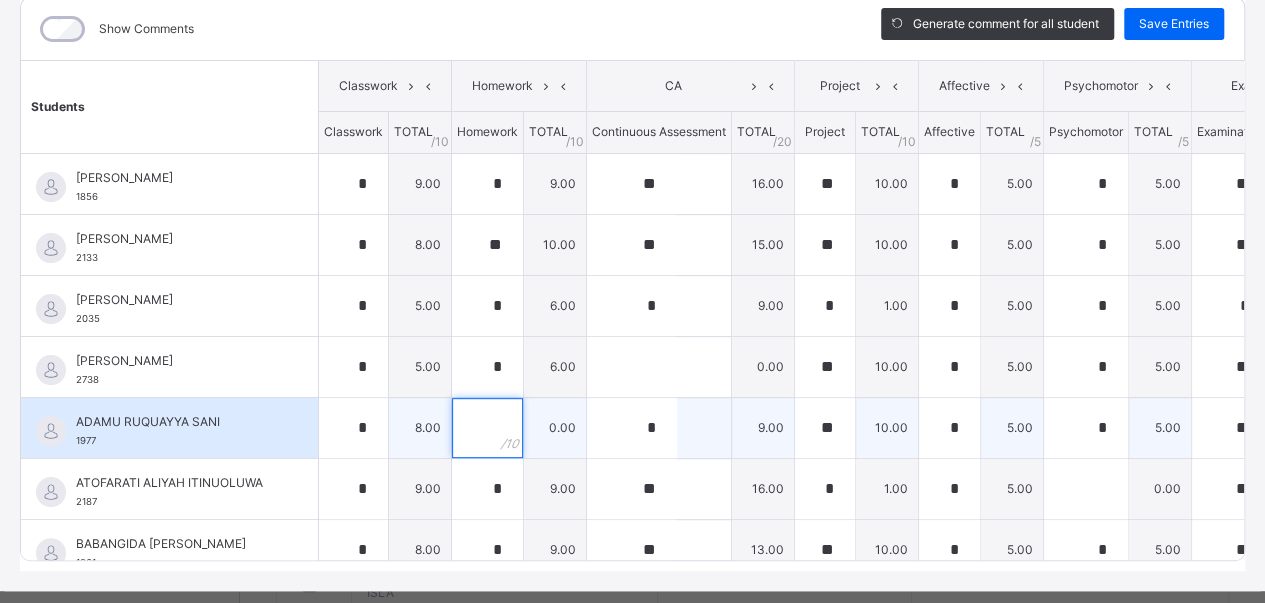 click at bounding box center (487, 428) 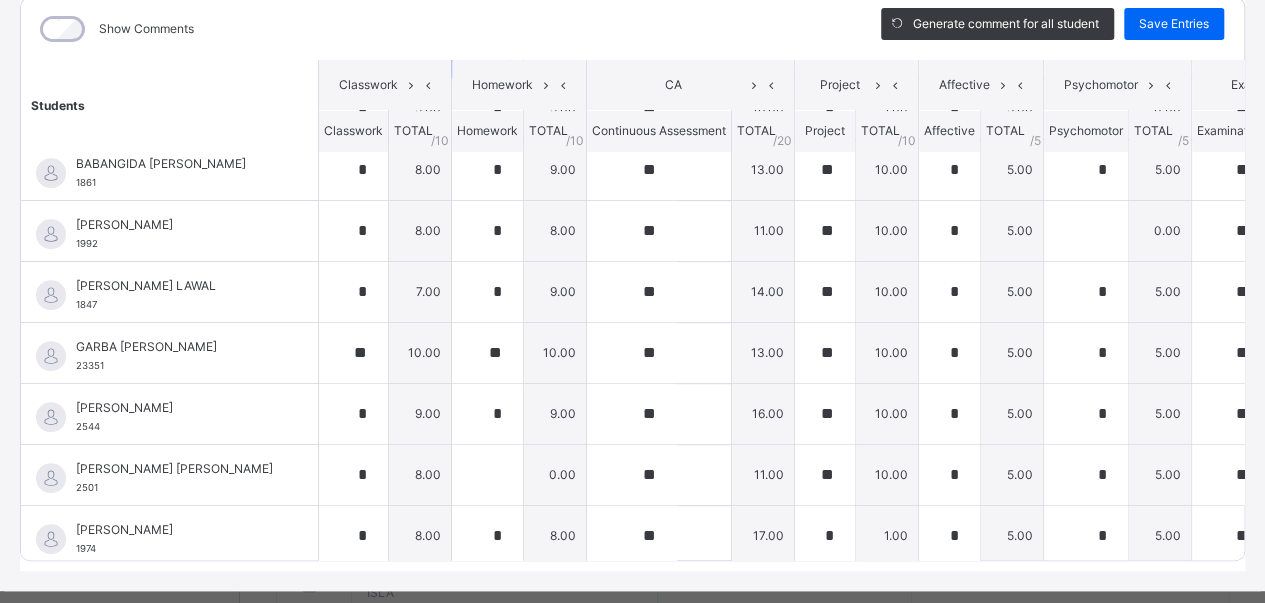 scroll, scrollTop: 414, scrollLeft: 0, axis: vertical 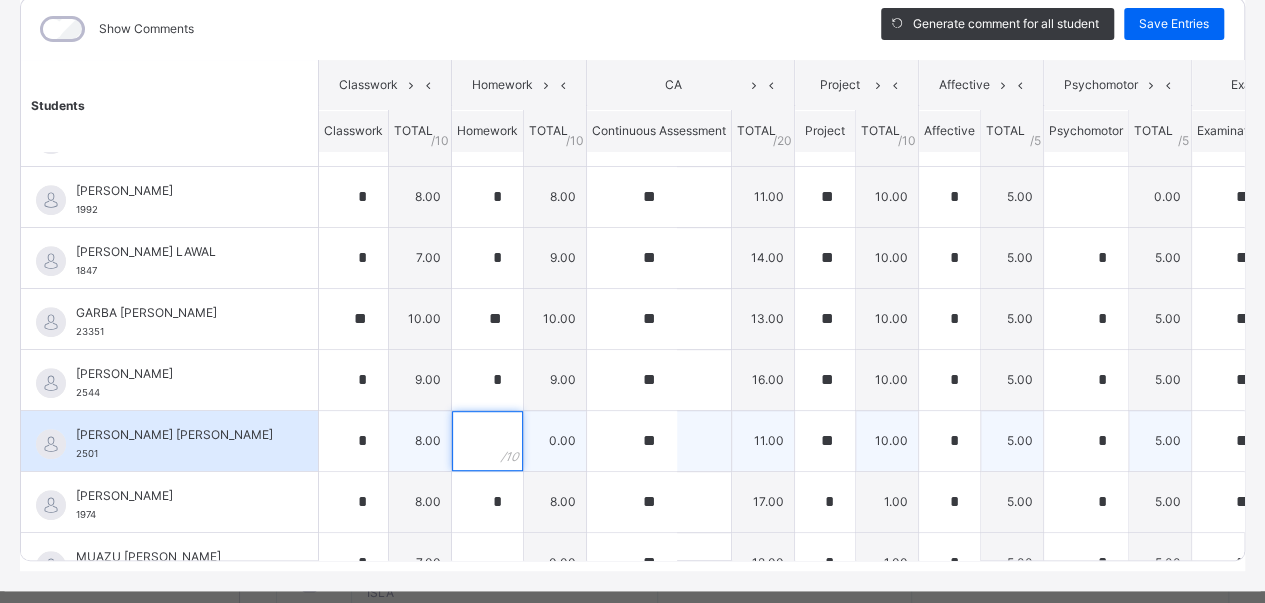 click at bounding box center (487, 441) 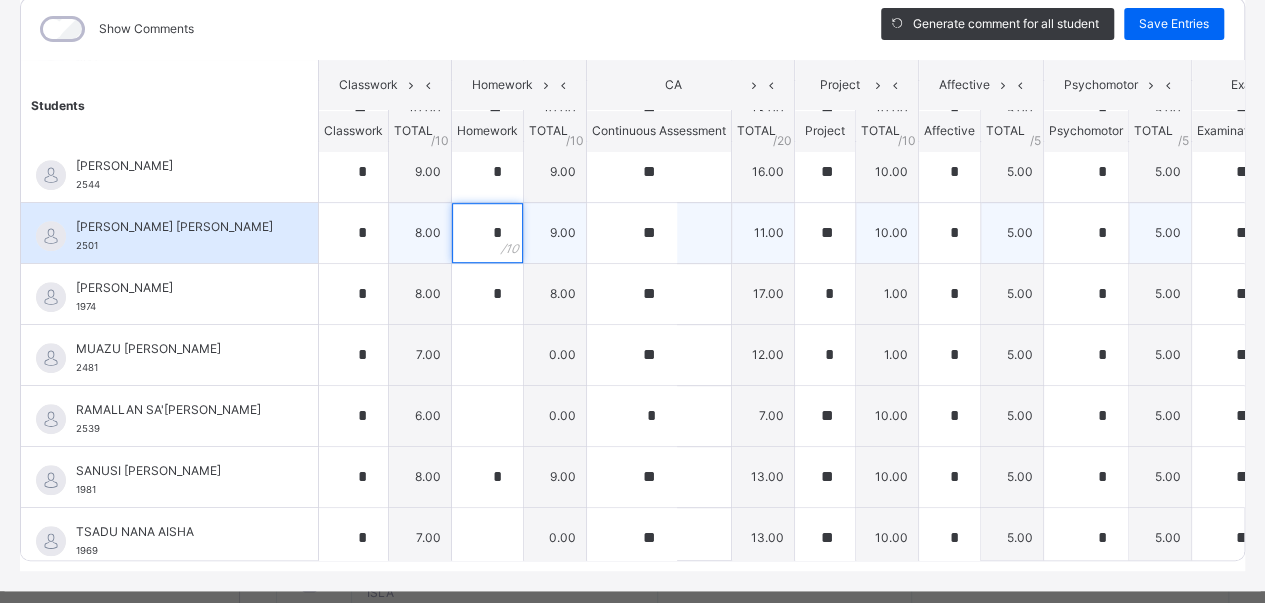 scroll, scrollTop: 622, scrollLeft: 0, axis: vertical 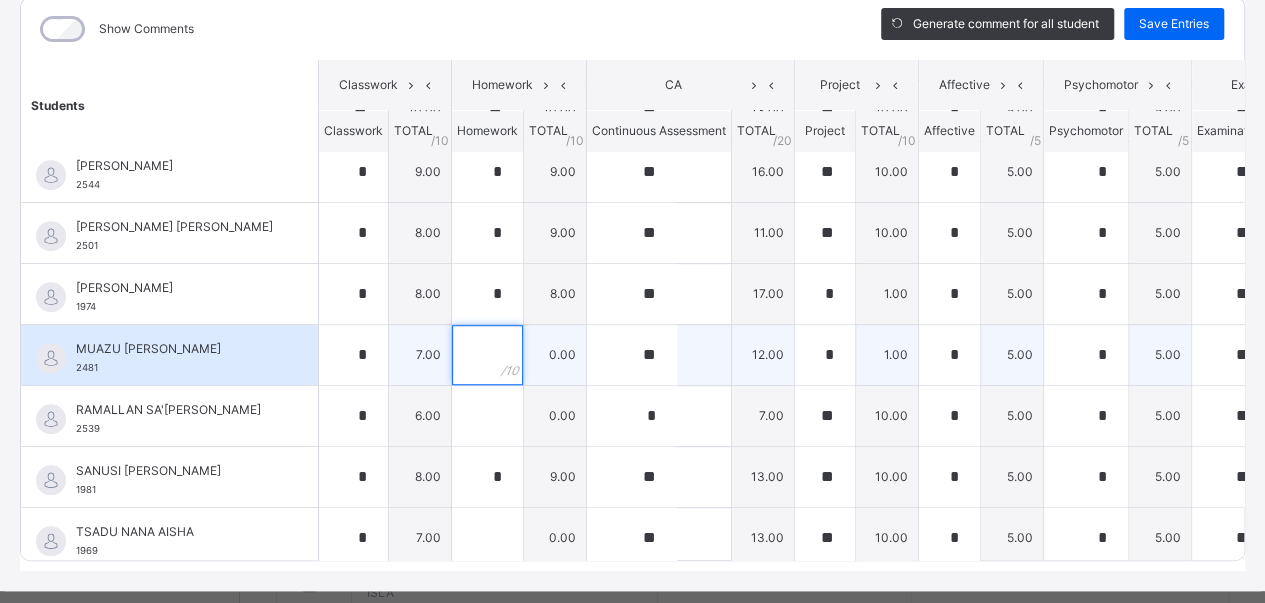 click at bounding box center [487, 355] 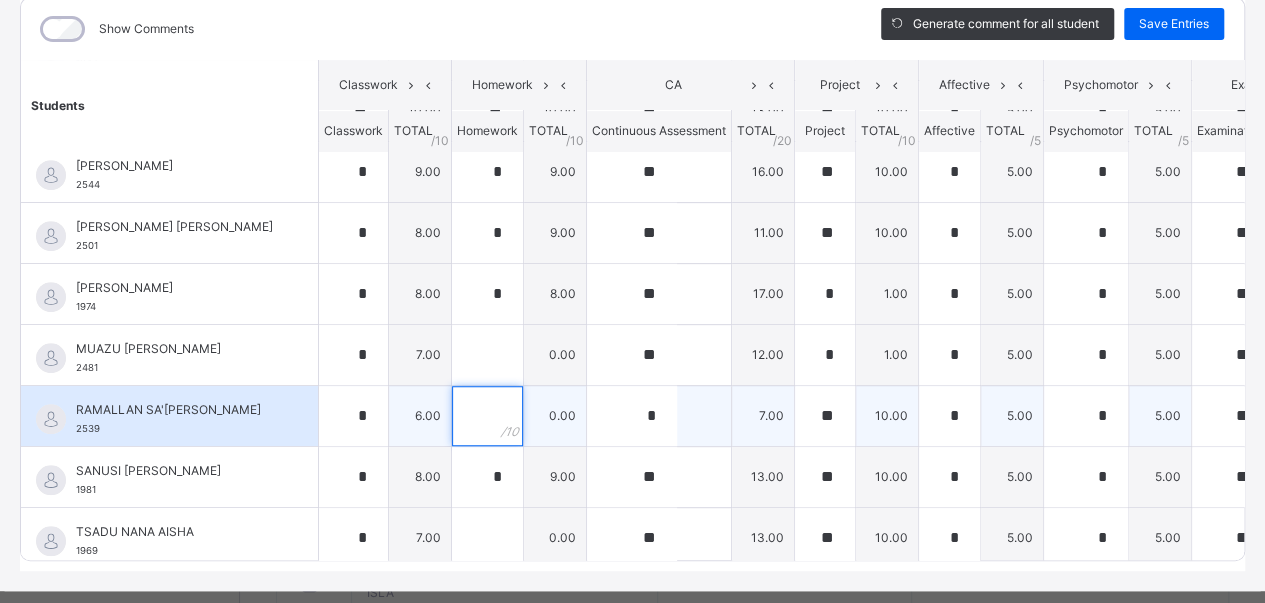 click at bounding box center (487, 416) 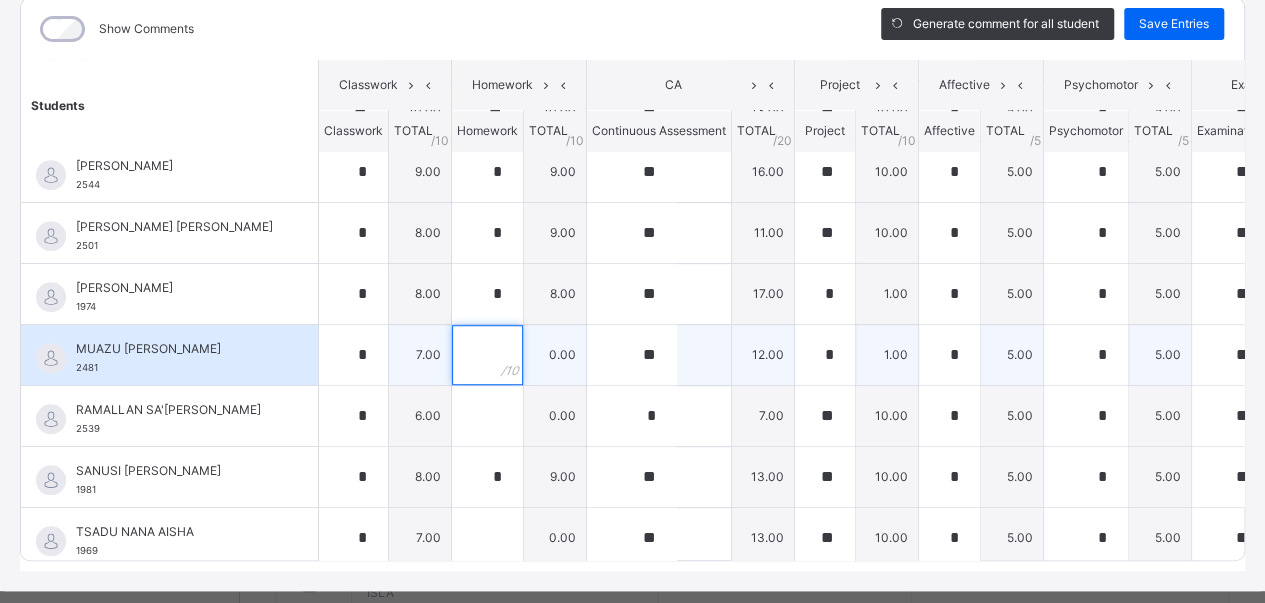 click at bounding box center (487, 355) 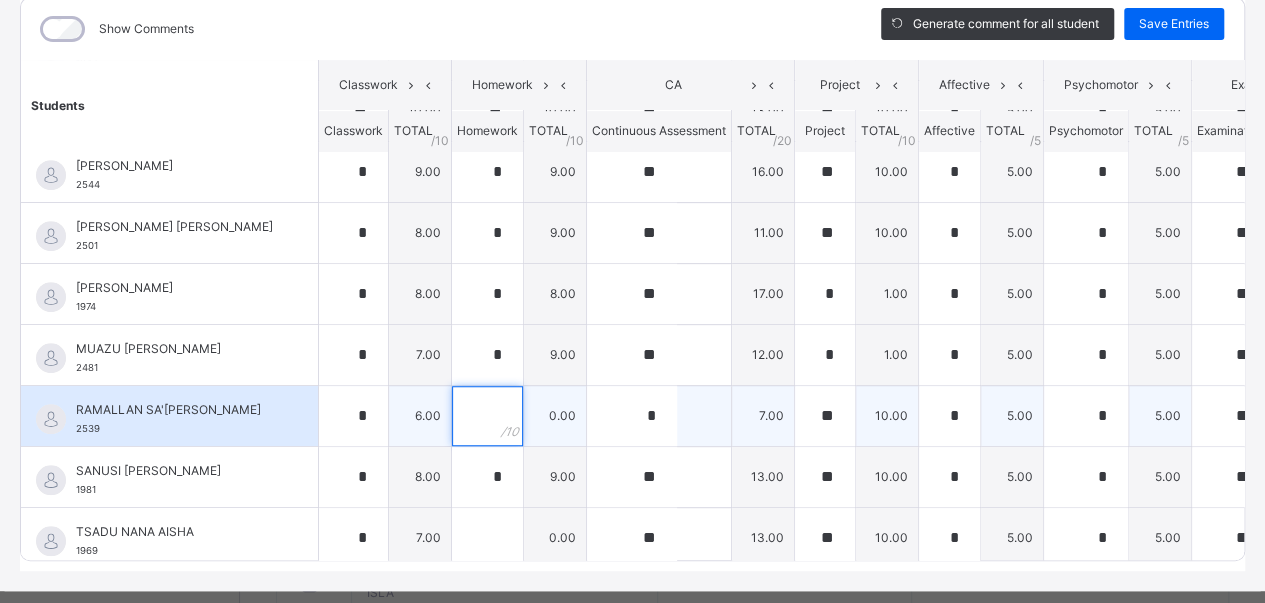 click at bounding box center (487, 416) 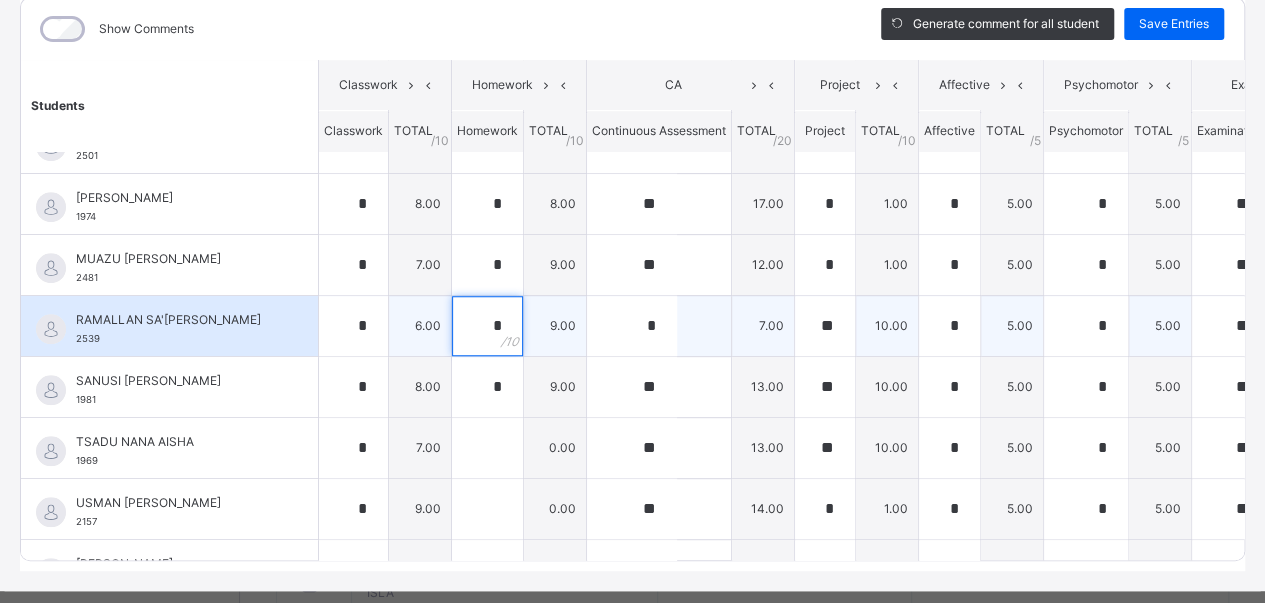 scroll, scrollTop: 760, scrollLeft: 0, axis: vertical 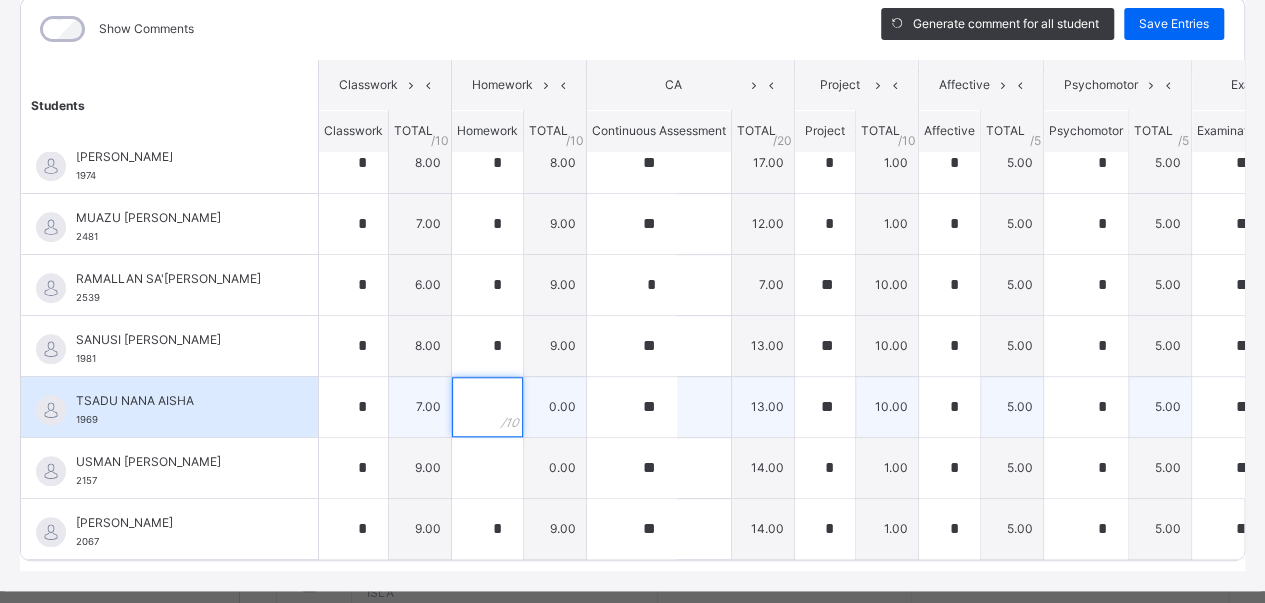 click at bounding box center (487, 407) 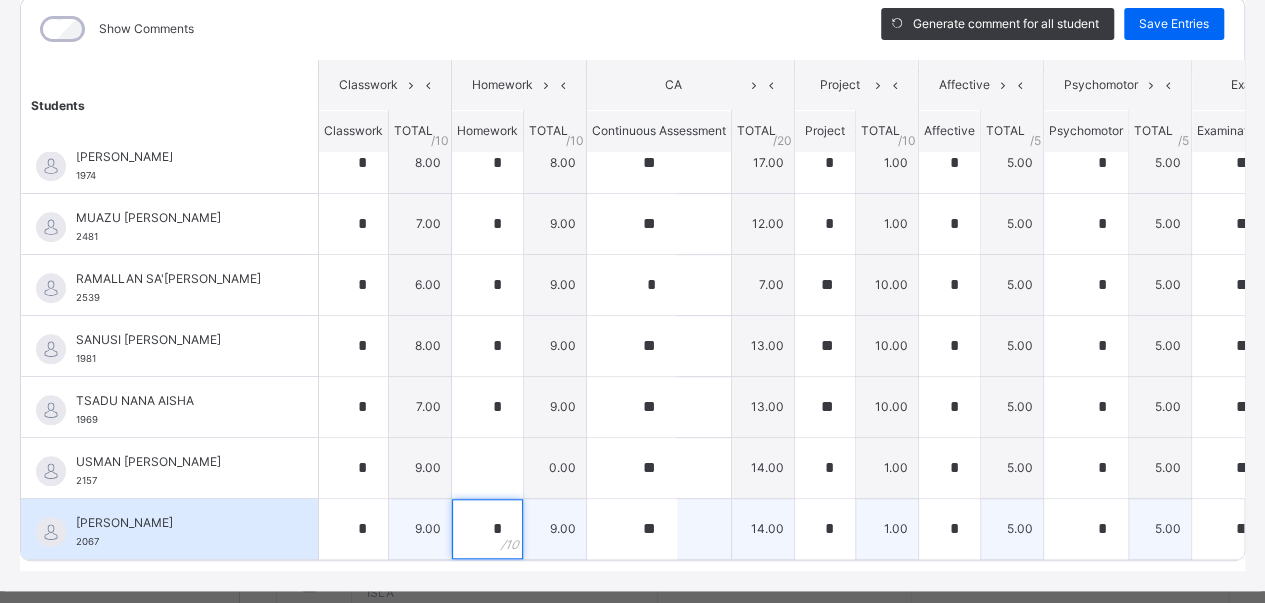 click on "*" at bounding box center (487, 529) 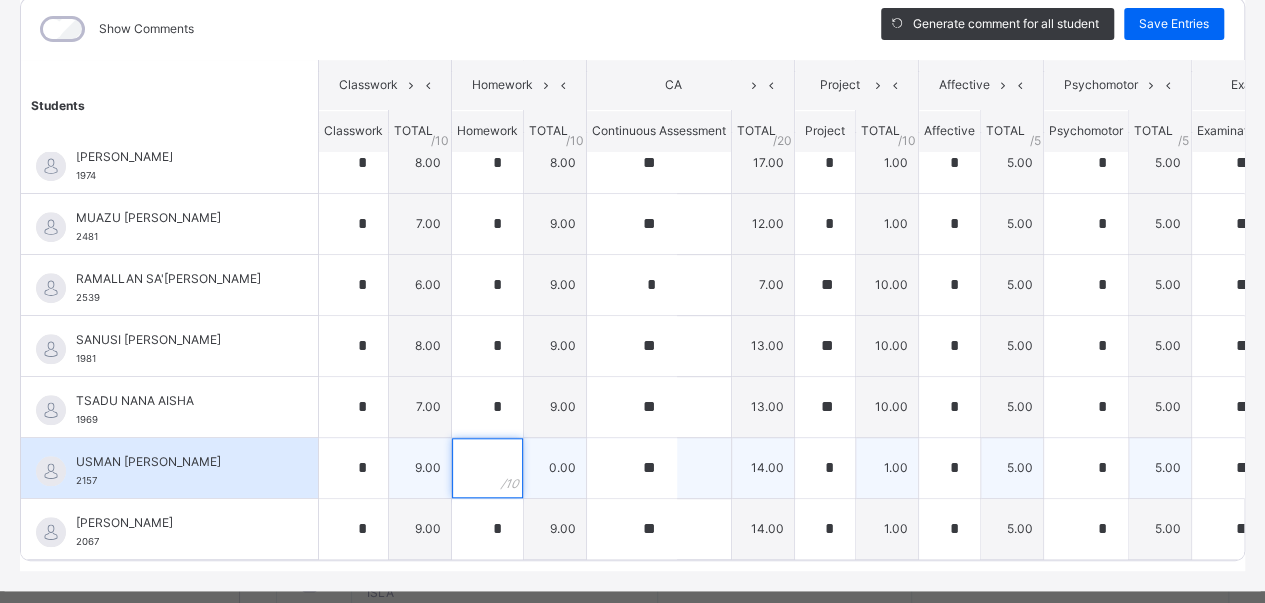click at bounding box center [487, 468] 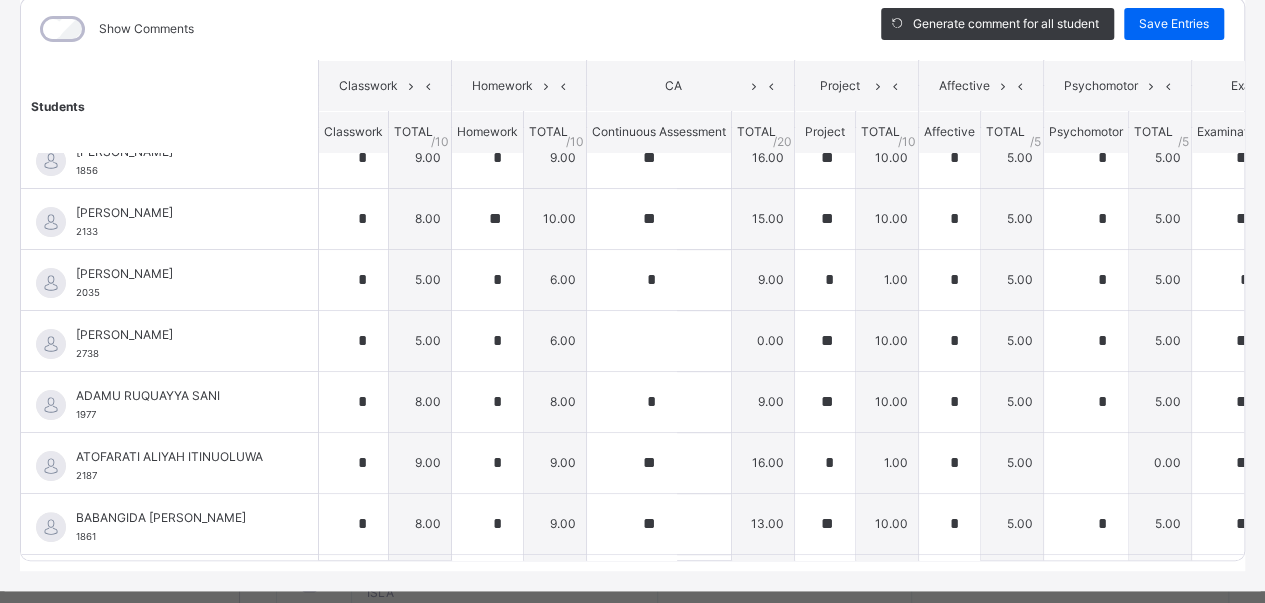 scroll, scrollTop: 0, scrollLeft: 0, axis: both 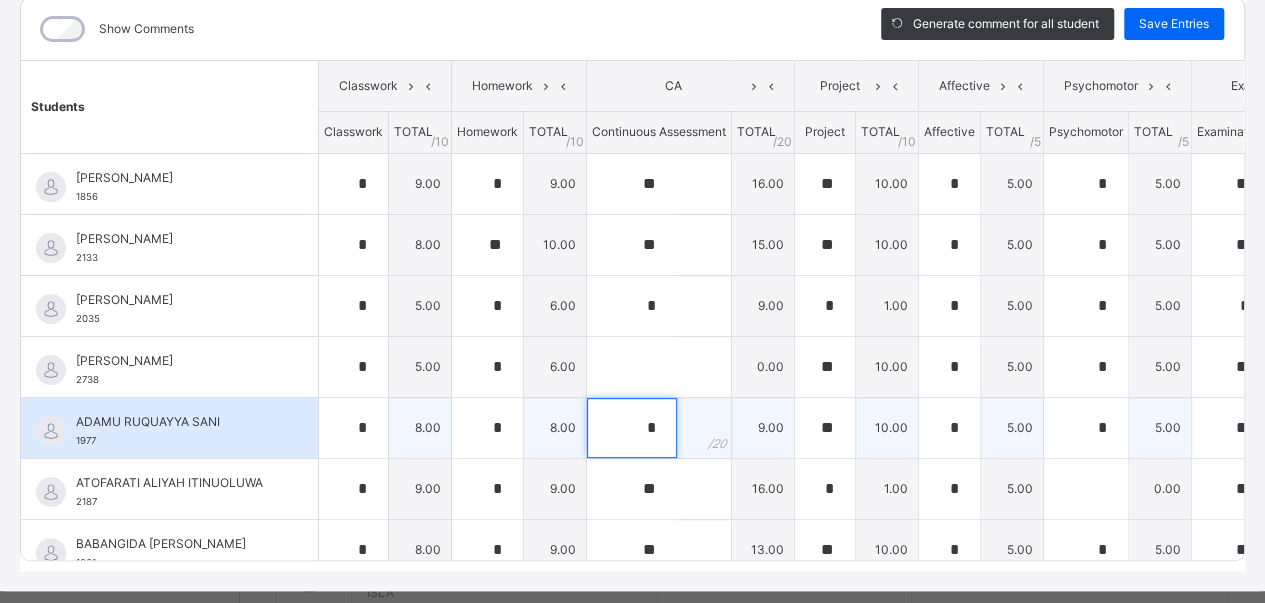 click on "*" at bounding box center [632, 428] 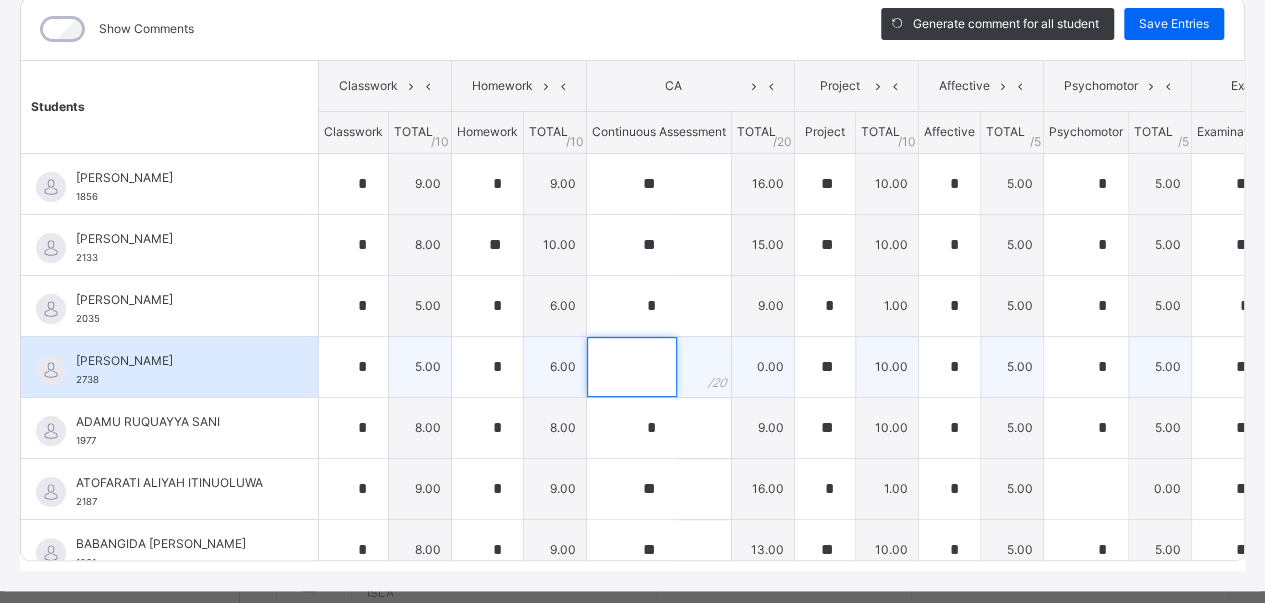 click at bounding box center (632, 367) 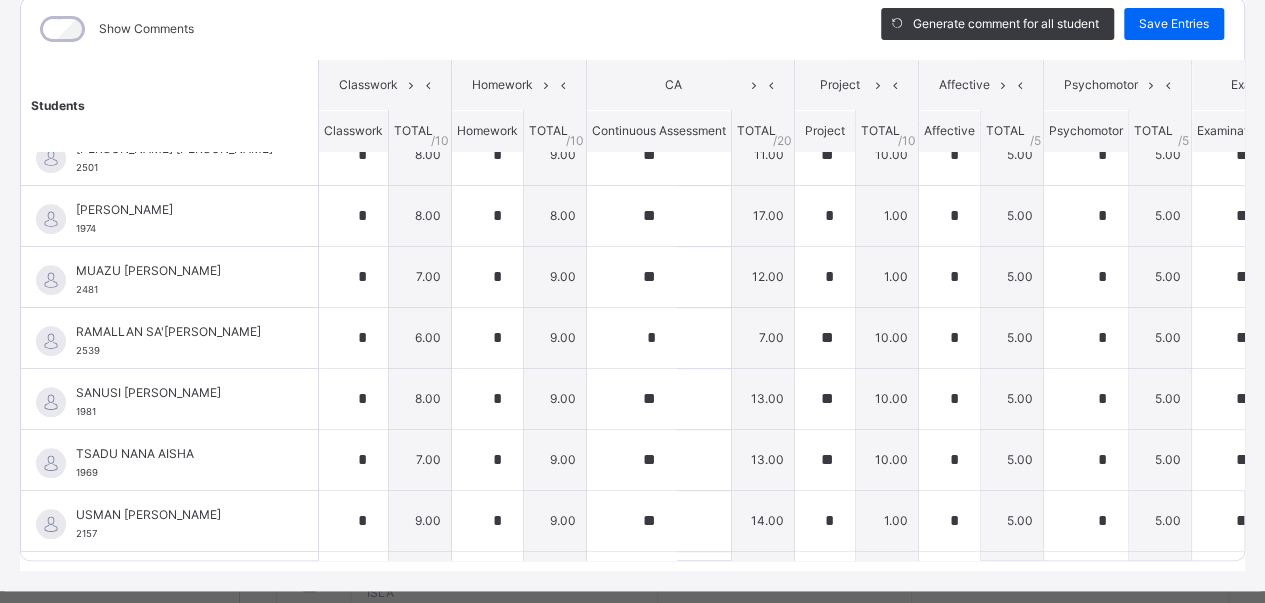 scroll, scrollTop: 760, scrollLeft: 0, axis: vertical 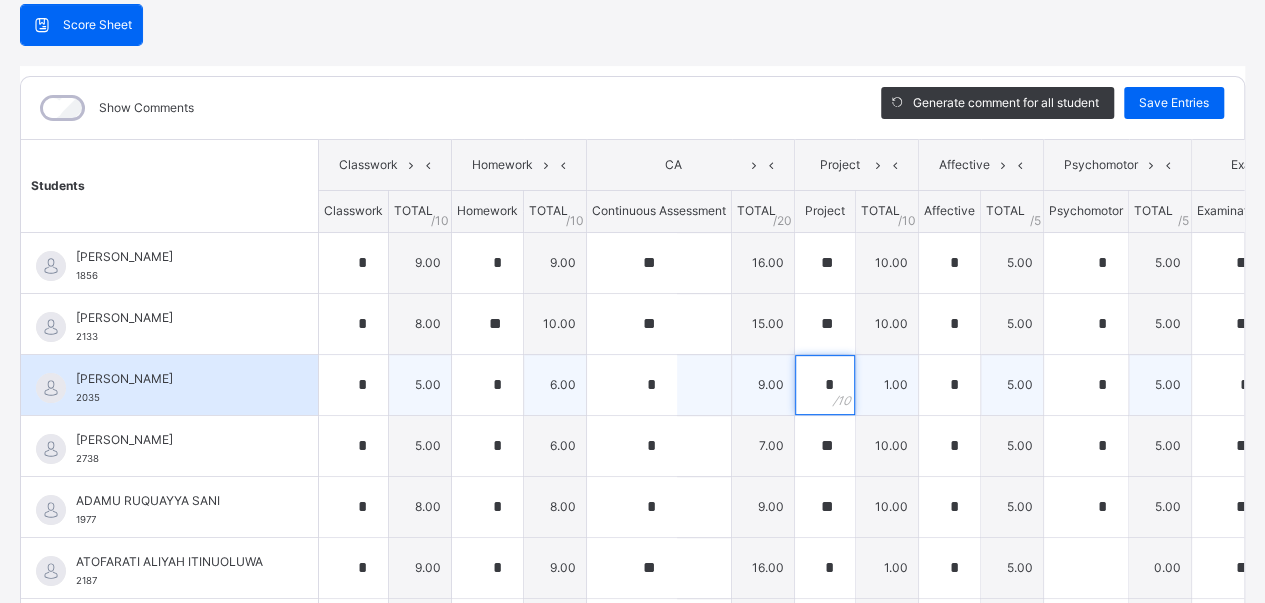 click on "*" at bounding box center [825, 385] 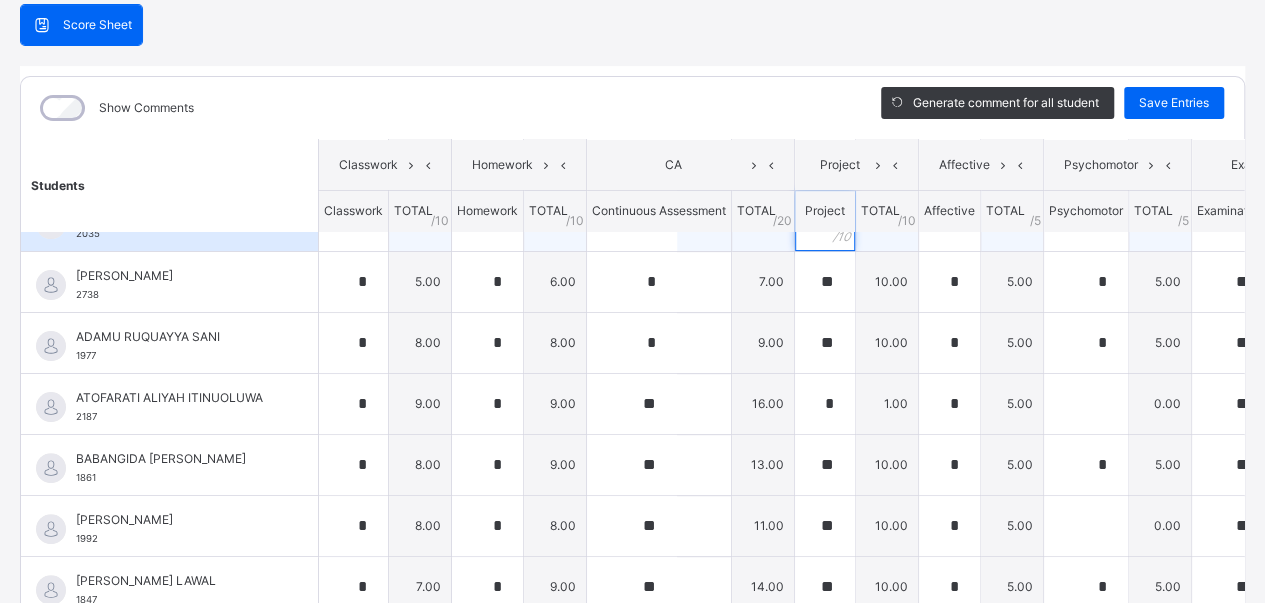 scroll, scrollTop: 232, scrollLeft: 0, axis: vertical 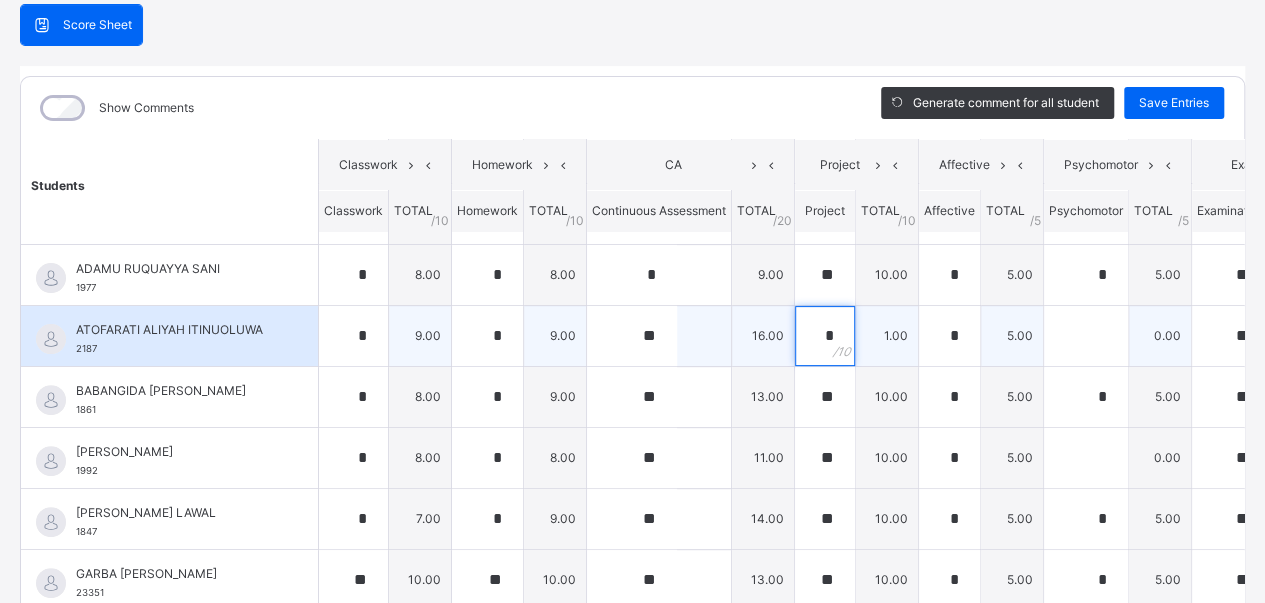 click on "*" at bounding box center (825, 336) 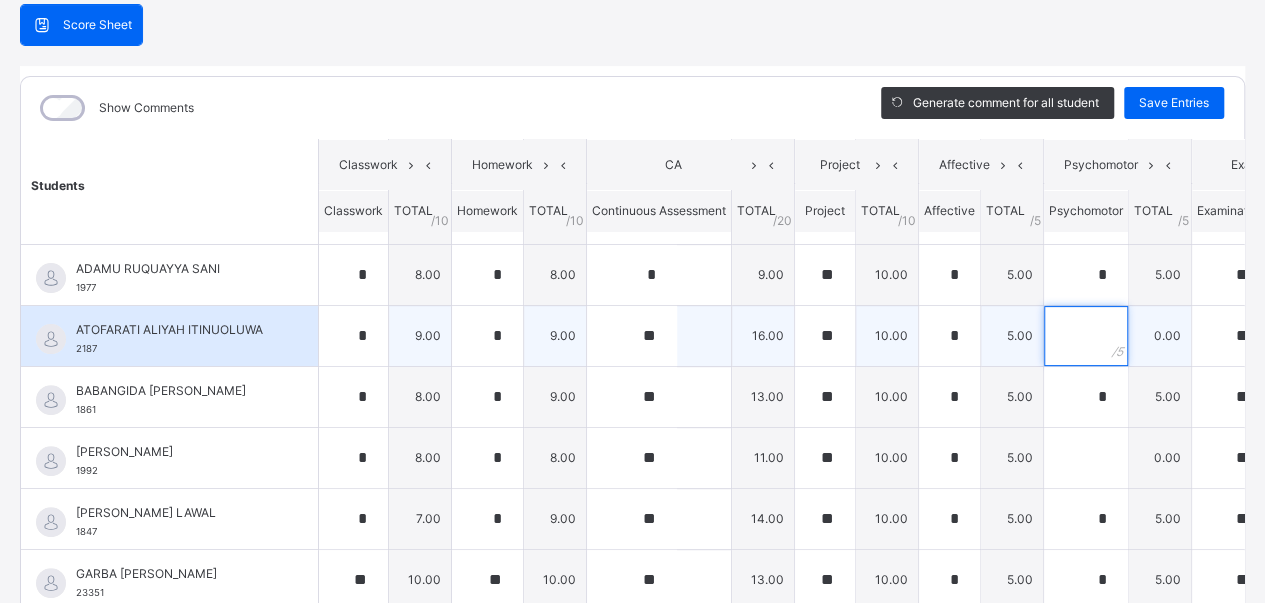 click at bounding box center (1086, 336) 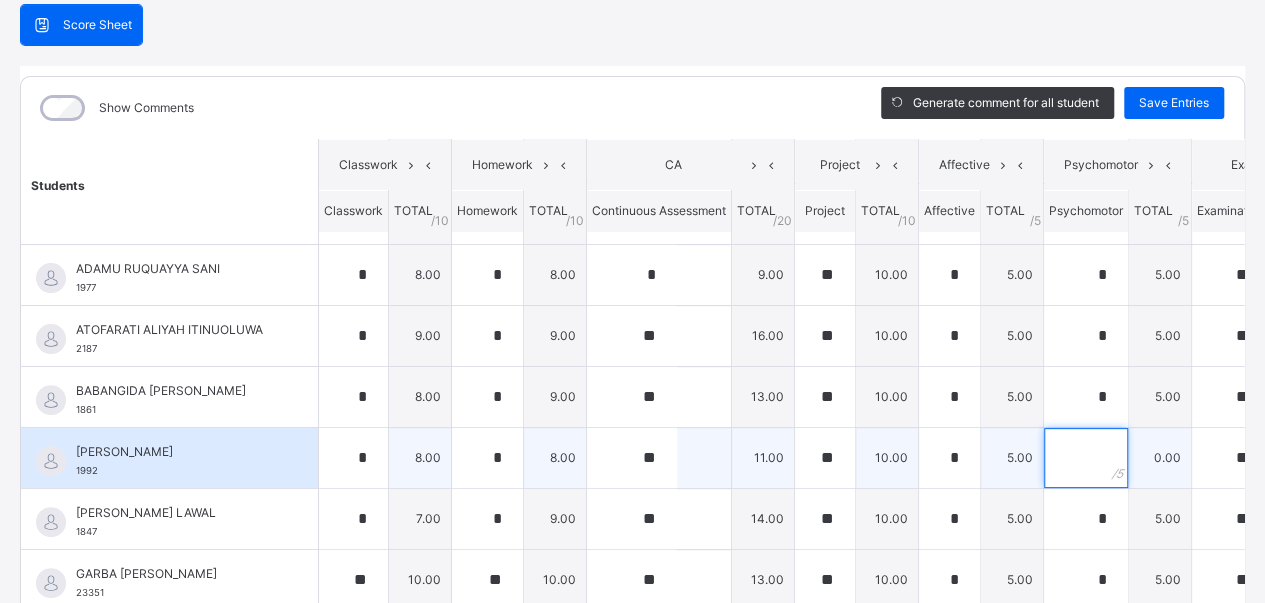 click at bounding box center (1086, 458) 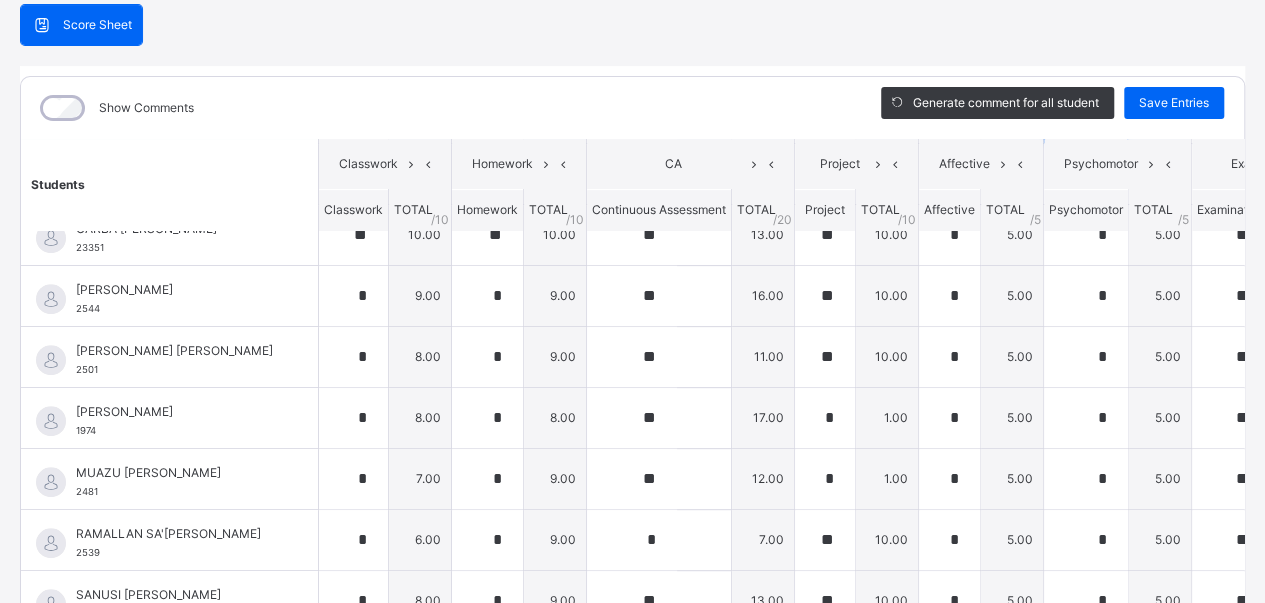 scroll, scrollTop: 582, scrollLeft: 0, axis: vertical 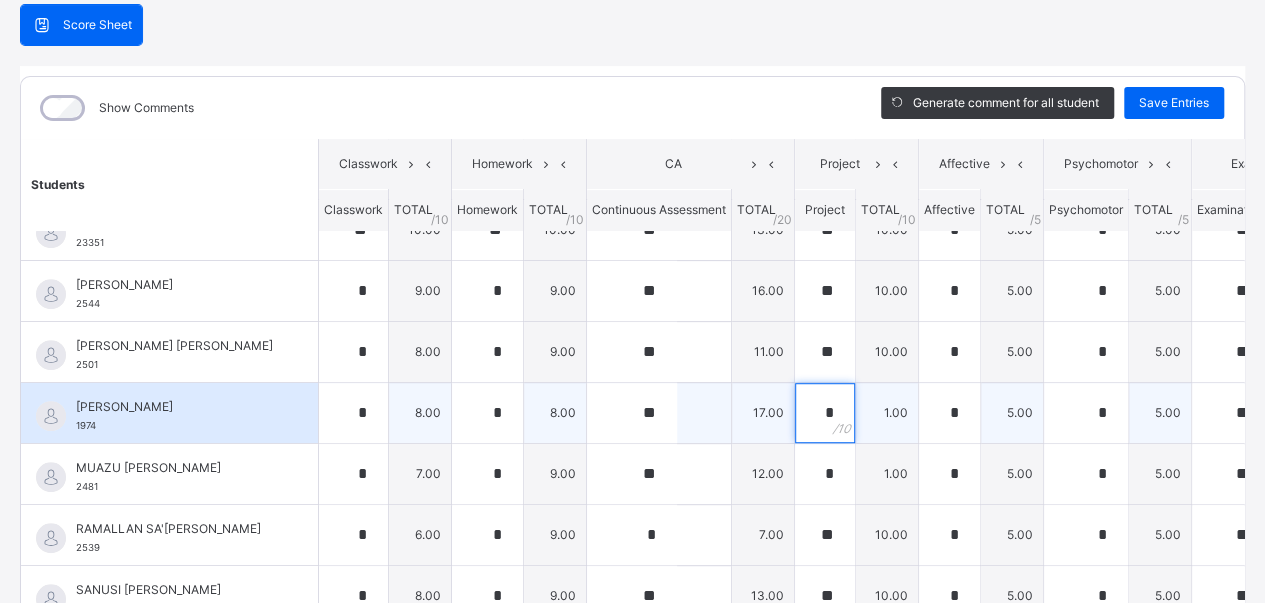 click on "*" at bounding box center (825, 413) 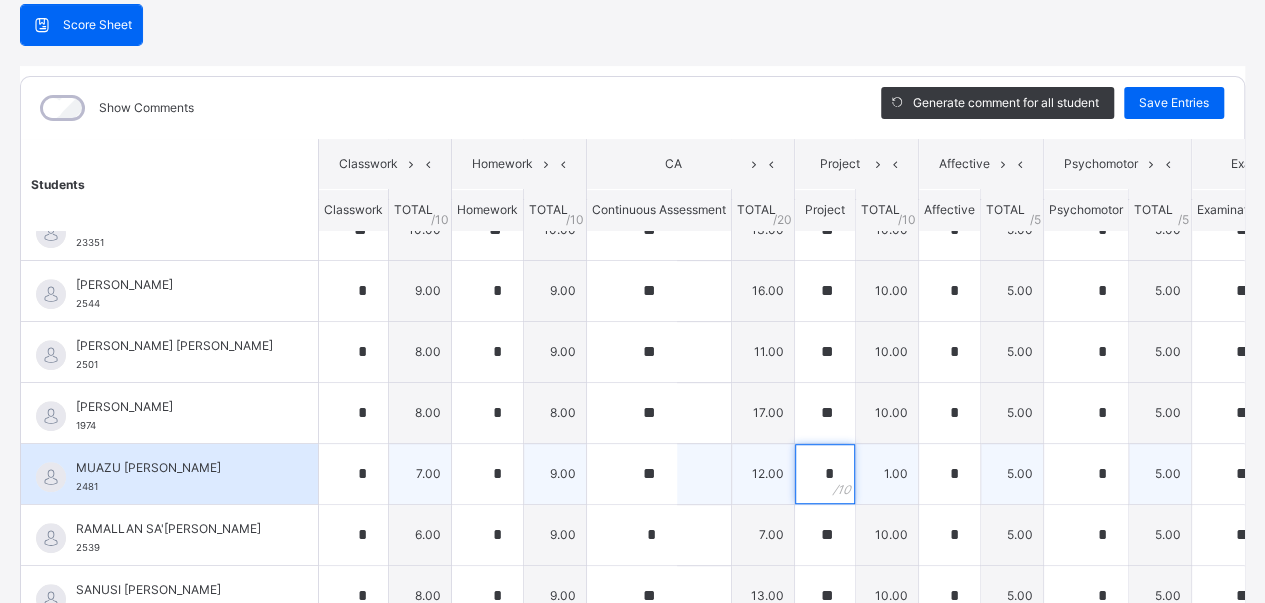 click on "*" at bounding box center [825, 474] 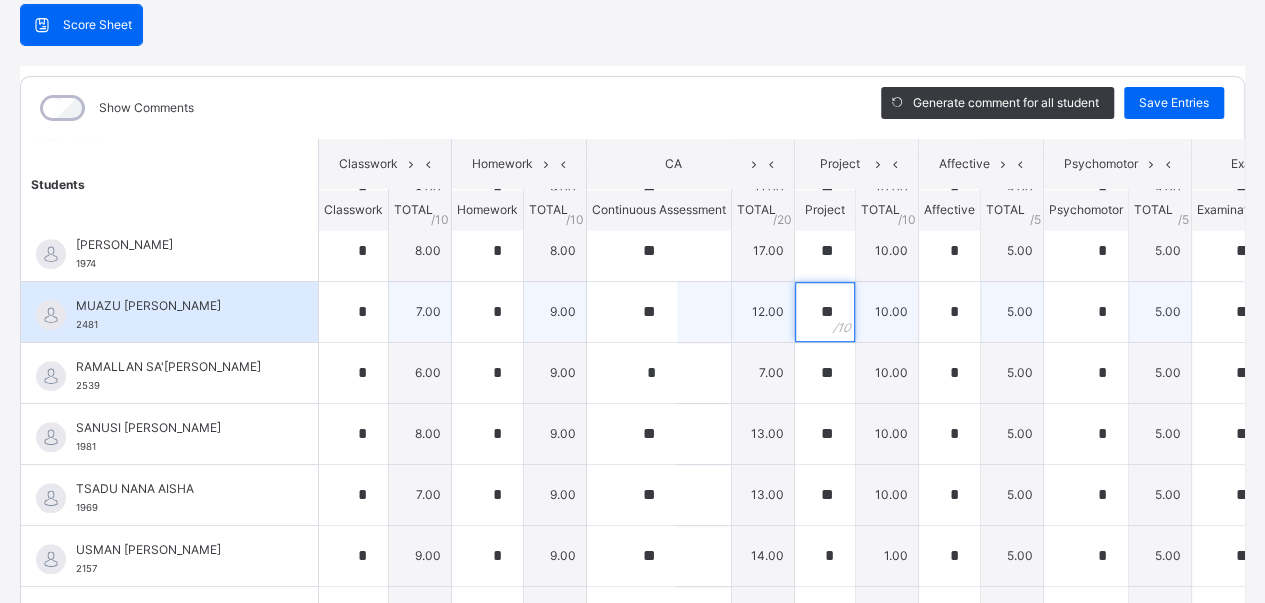 scroll, scrollTop: 756, scrollLeft: 0, axis: vertical 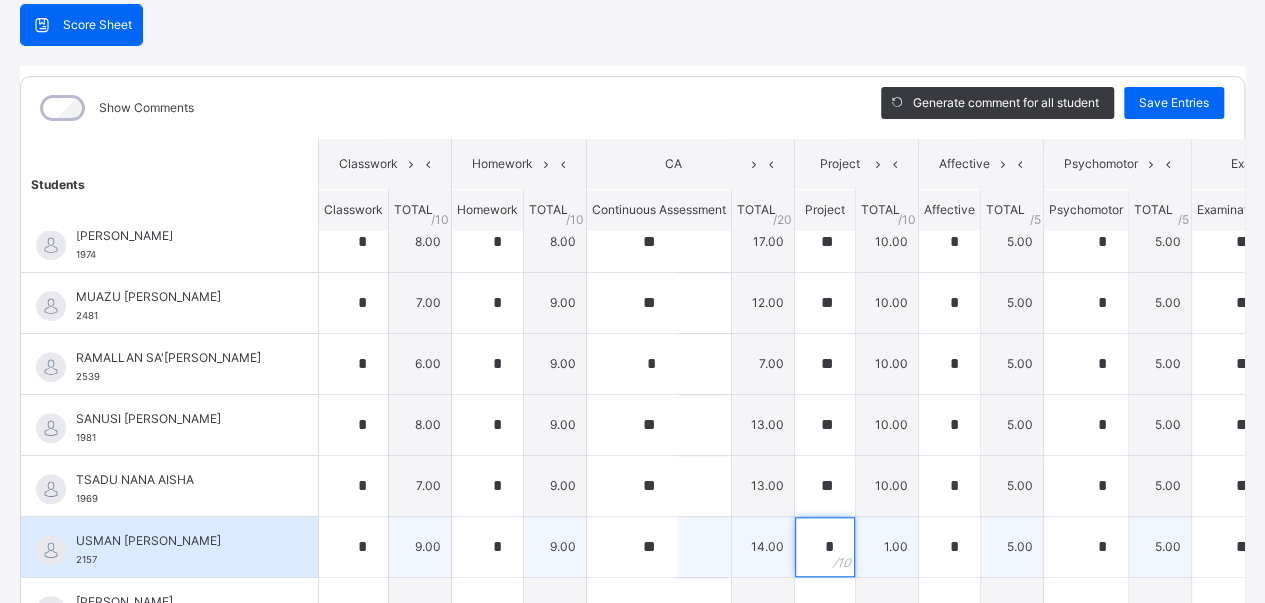 click on "*" at bounding box center (825, 547) 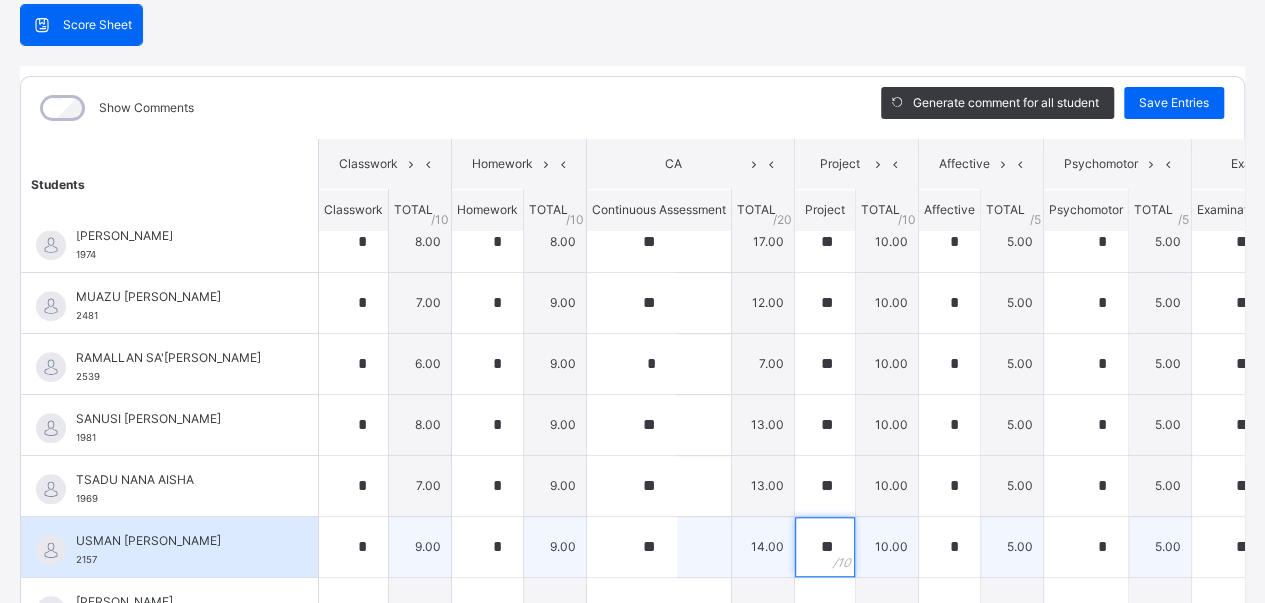scroll, scrollTop: 760, scrollLeft: 0, axis: vertical 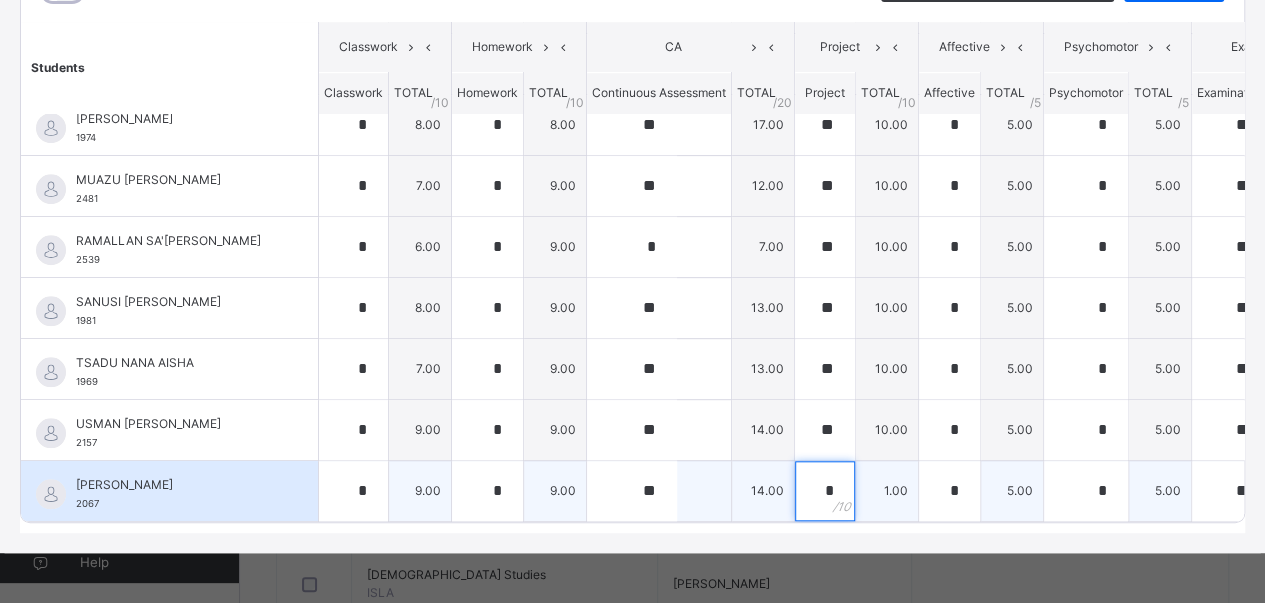click on "*" at bounding box center (825, 491) 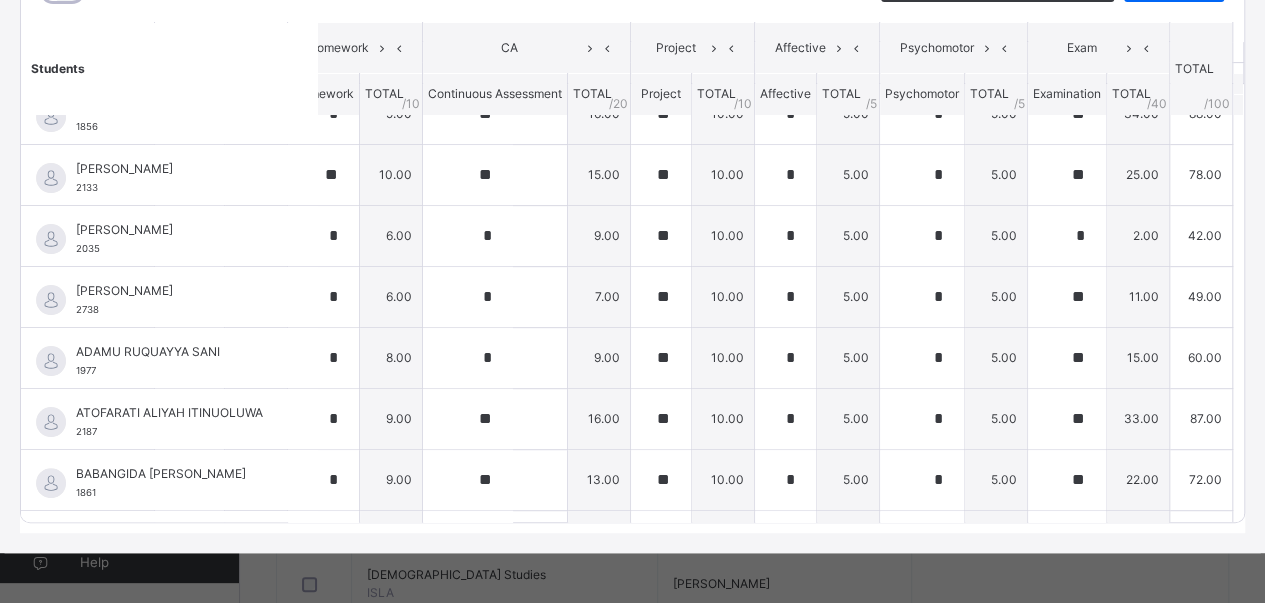scroll, scrollTop: 0, scrollLeft: 166, axis: horizontal 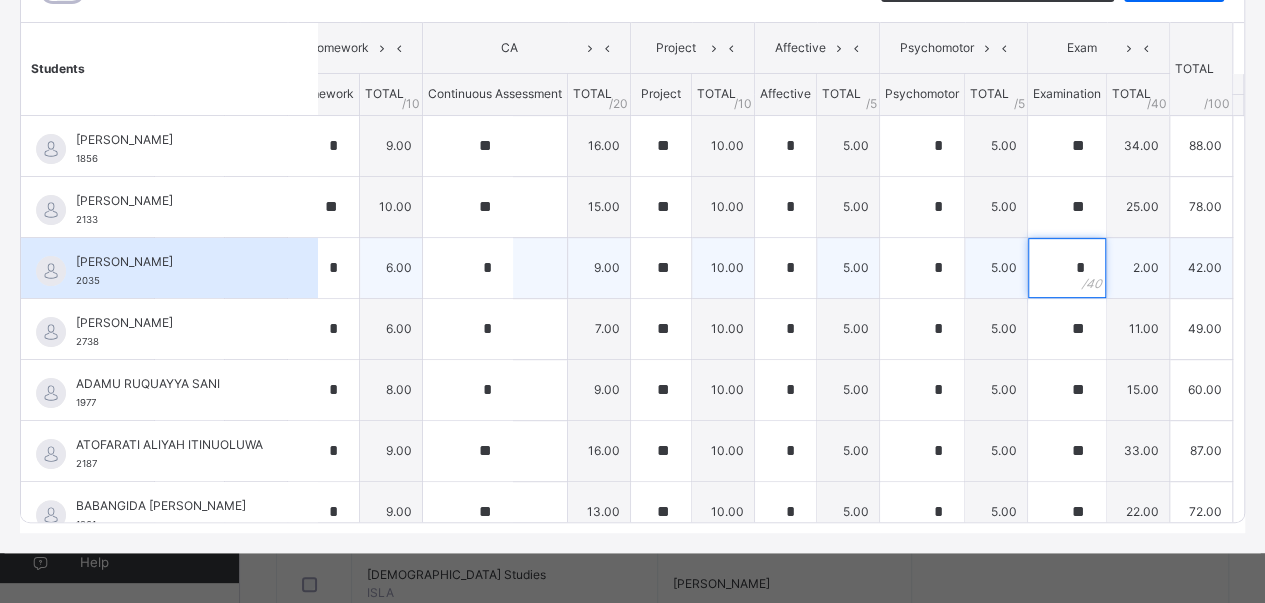click on "*" at bounding box center (1067, 268) 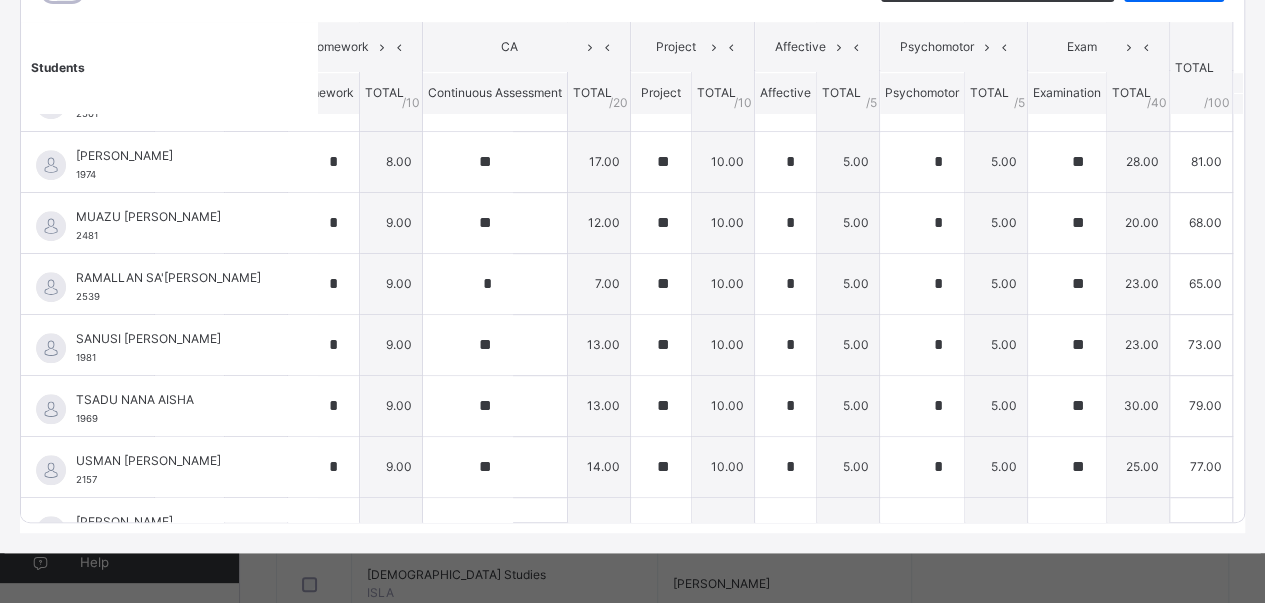 scroll, scrollTop: 760, scrollLeft: 166, axis: both 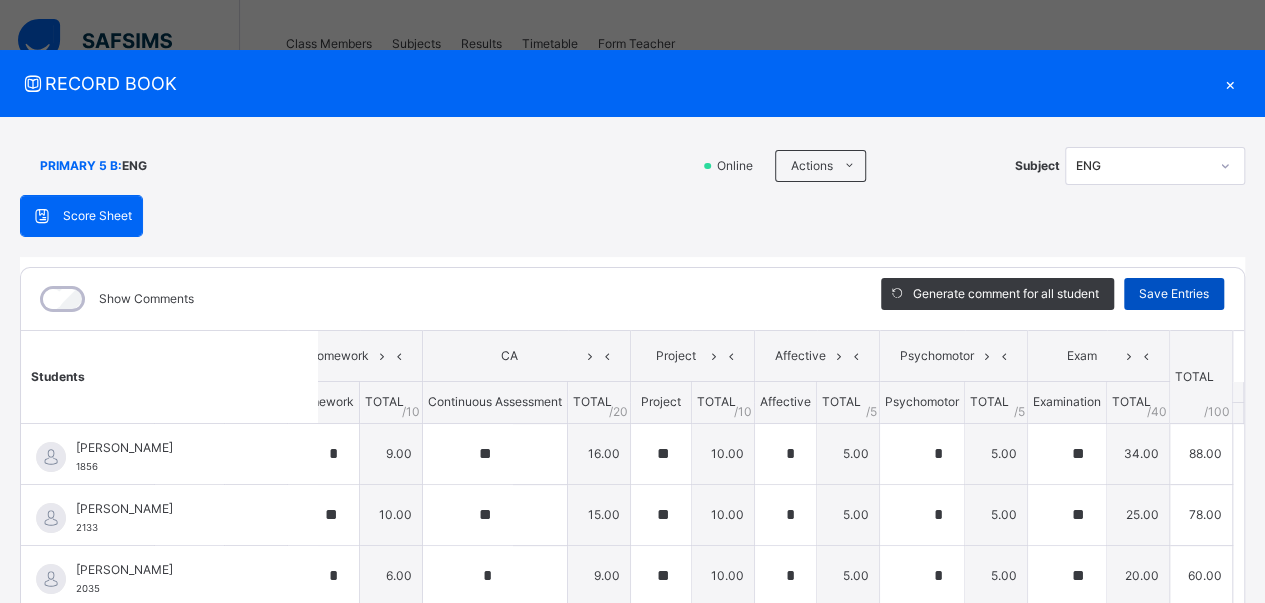 click on "Save Entries" at bounding box center (1174, 294) 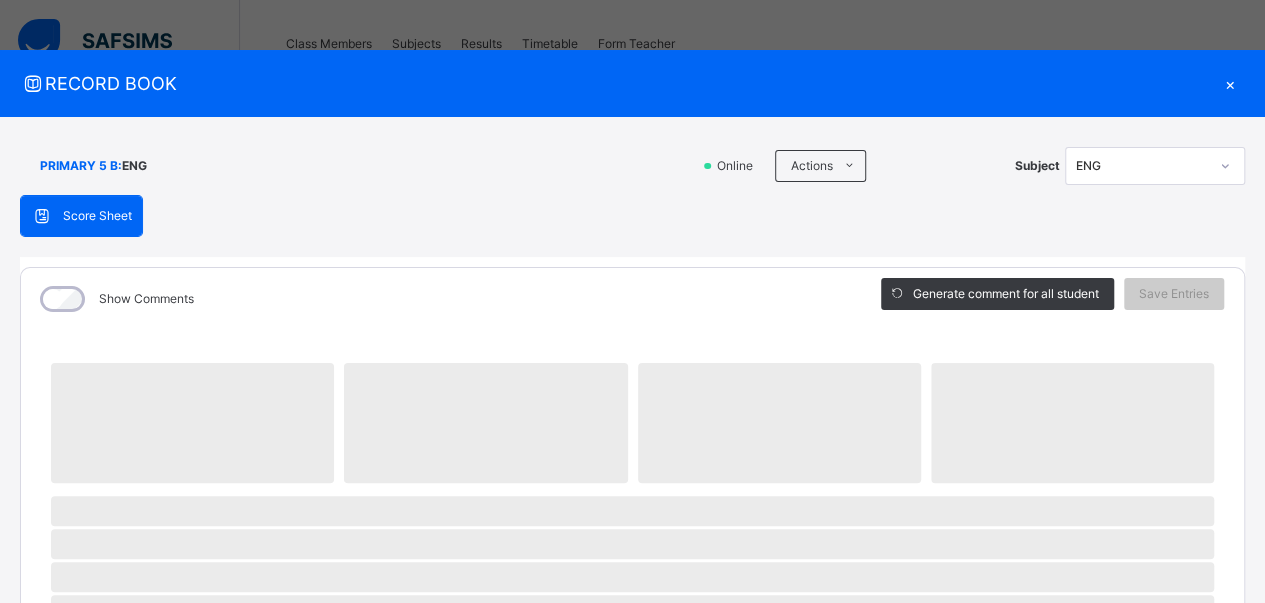 click on "×" at bounding box center [1230, 83] 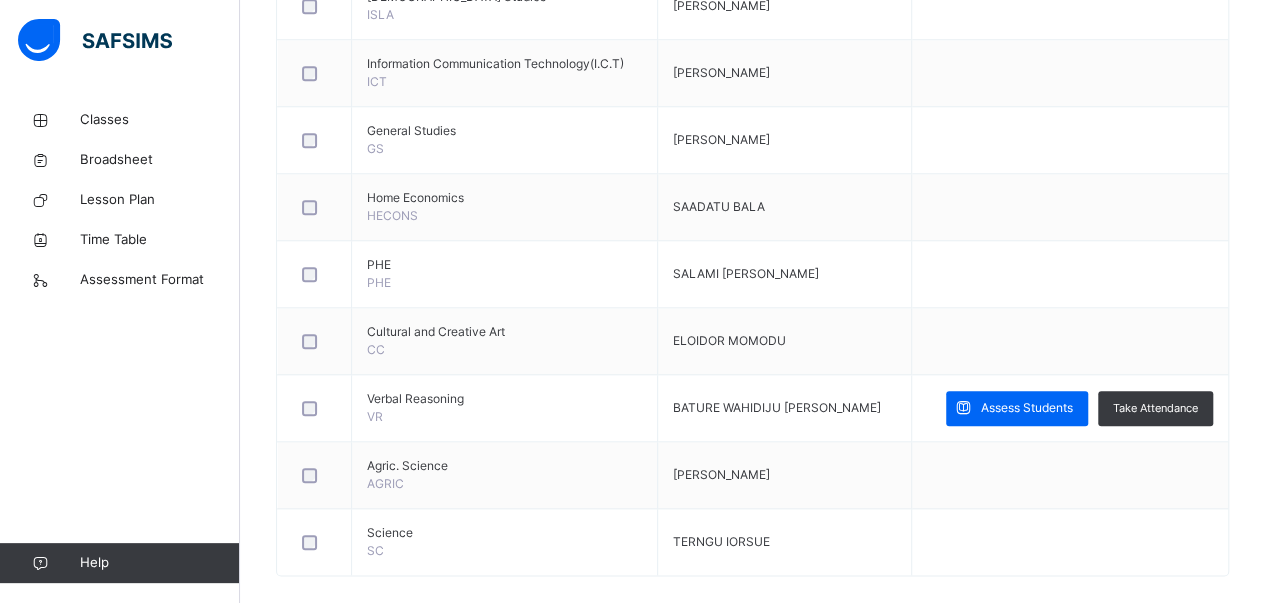 scroll, scrollTop: 885, scrollLeft: 0, axis: vertical 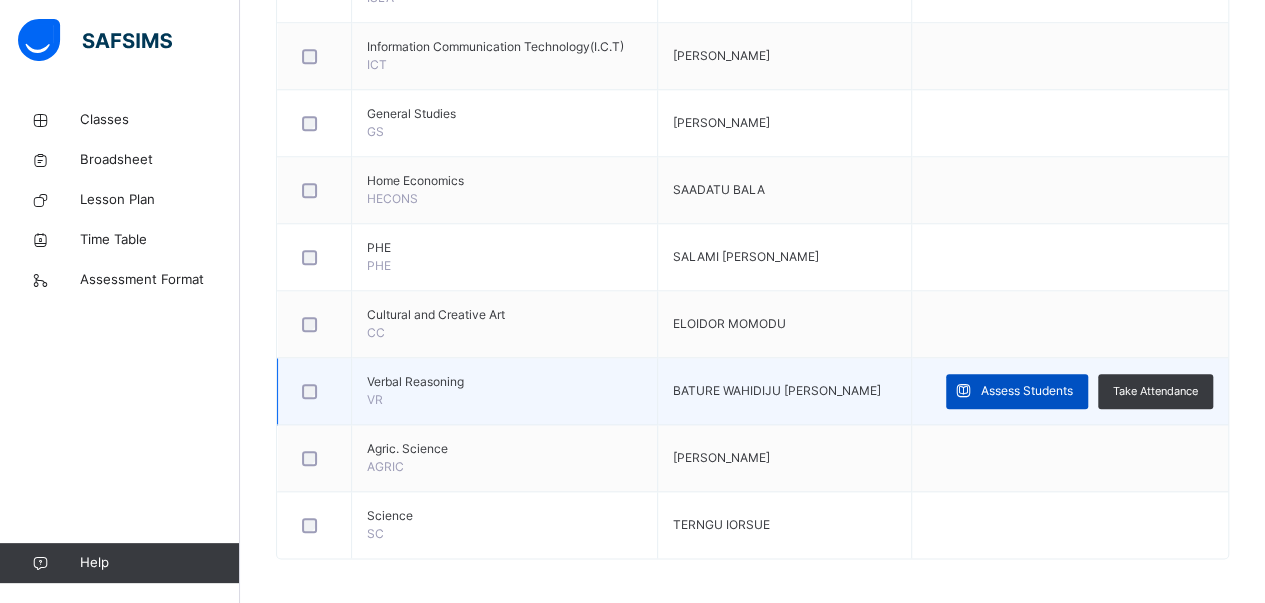 click on "Assess Students" at bounding box center (1017, 391) 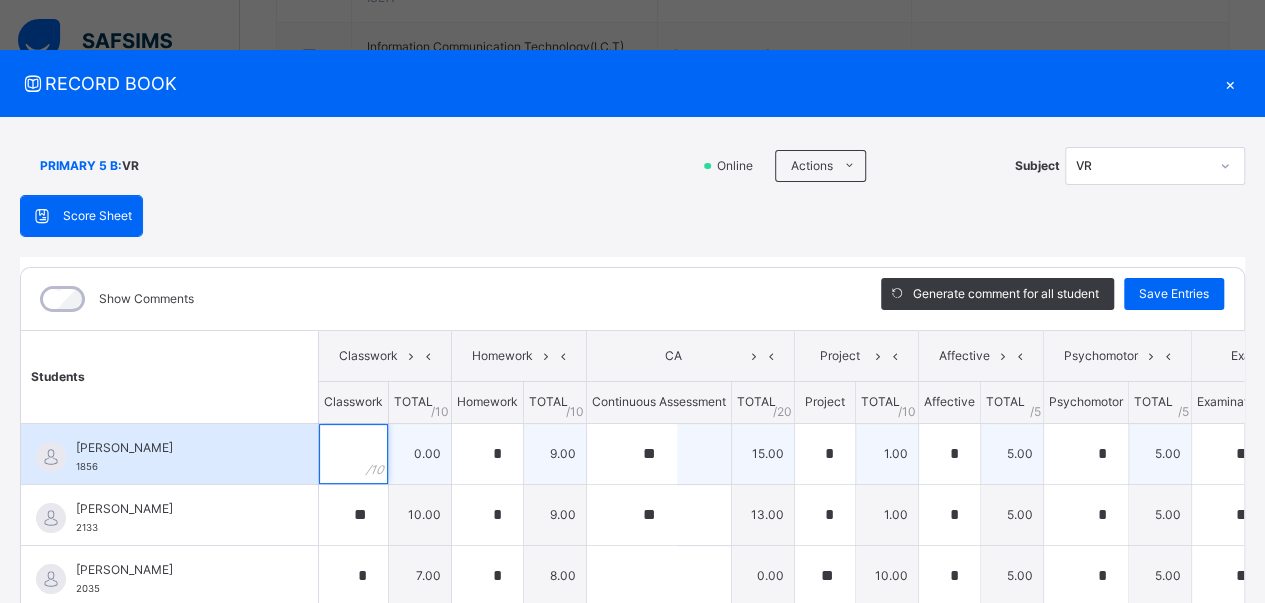 click at bounding box center (353, 454) 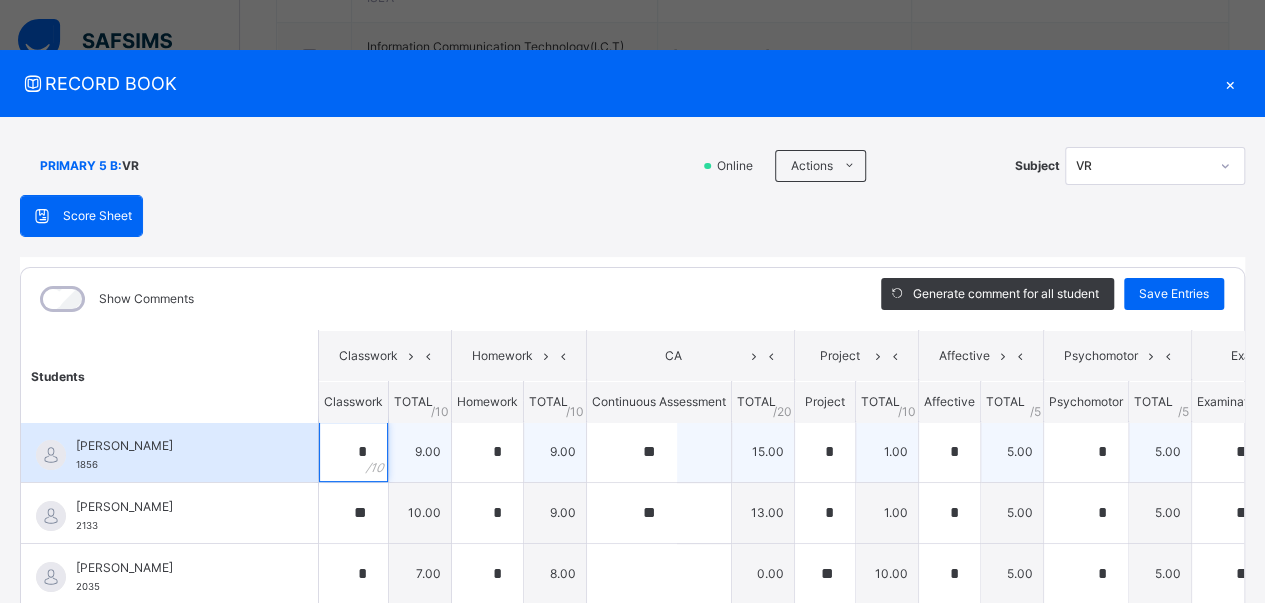 scroll, scrollTop: 0, scrollLeft: 0, axis: both 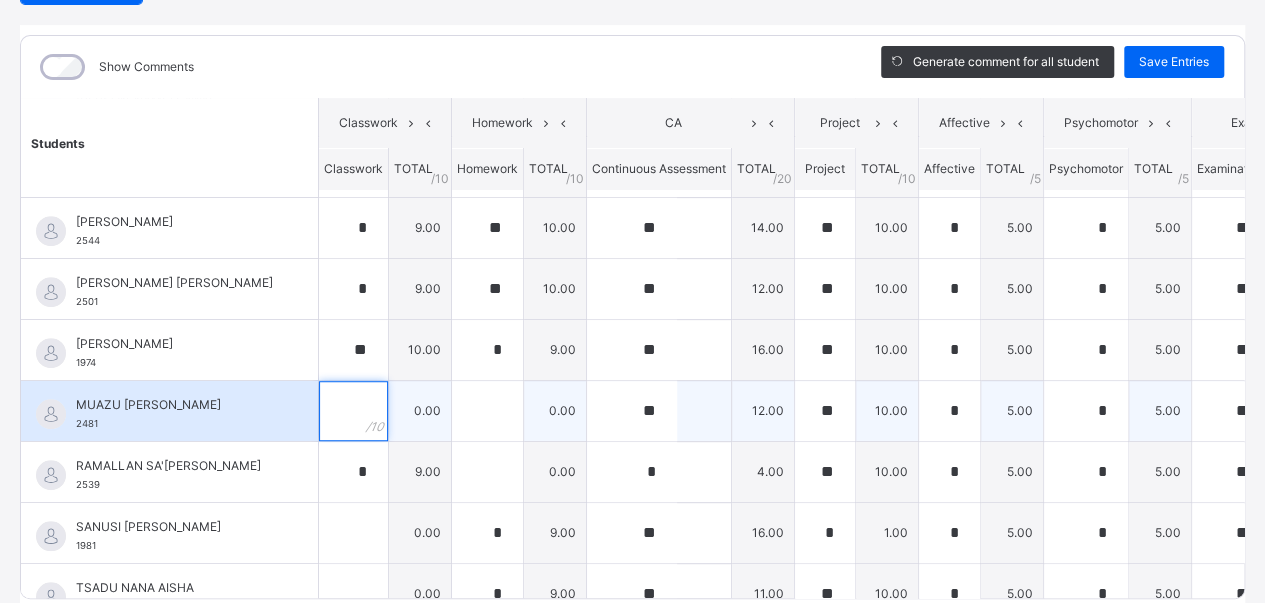 click at bounding box center (353, 411) 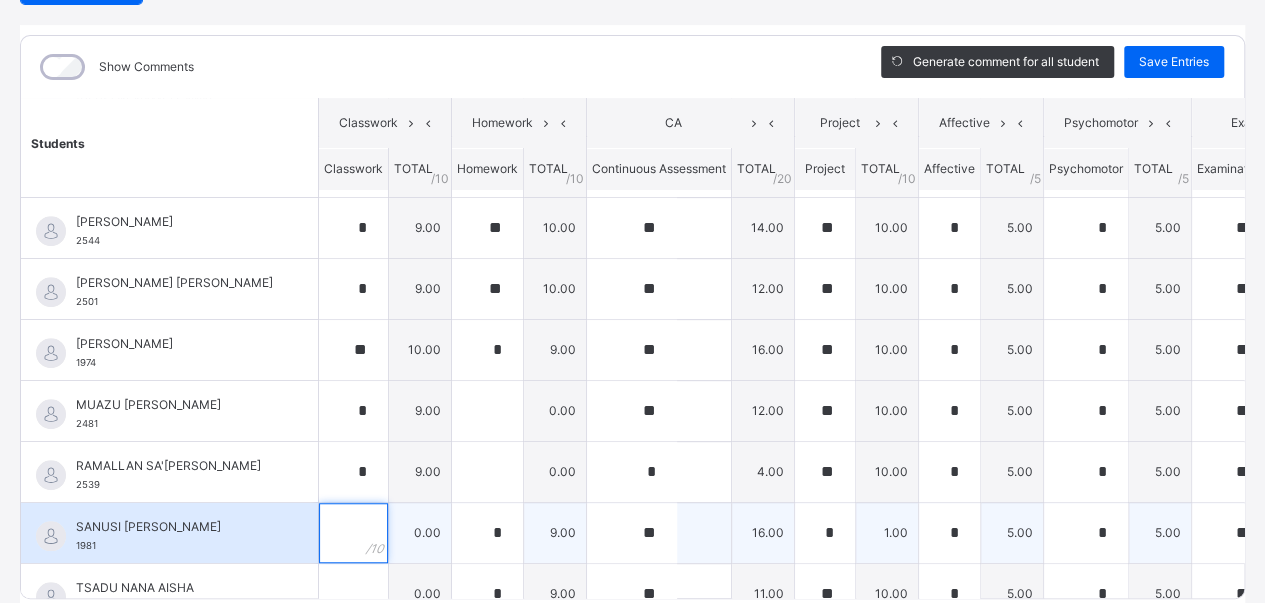 click at bounding box center [353, 533] 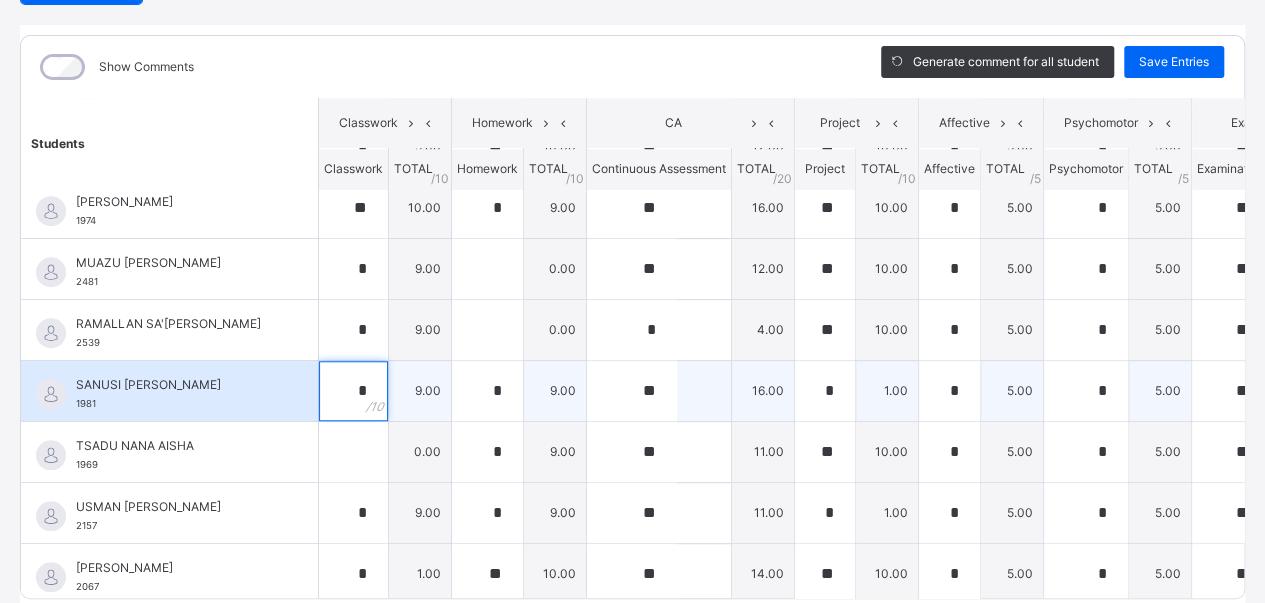 scroll, scrollTop: 760, scrollLeft: 0, axis: vertical 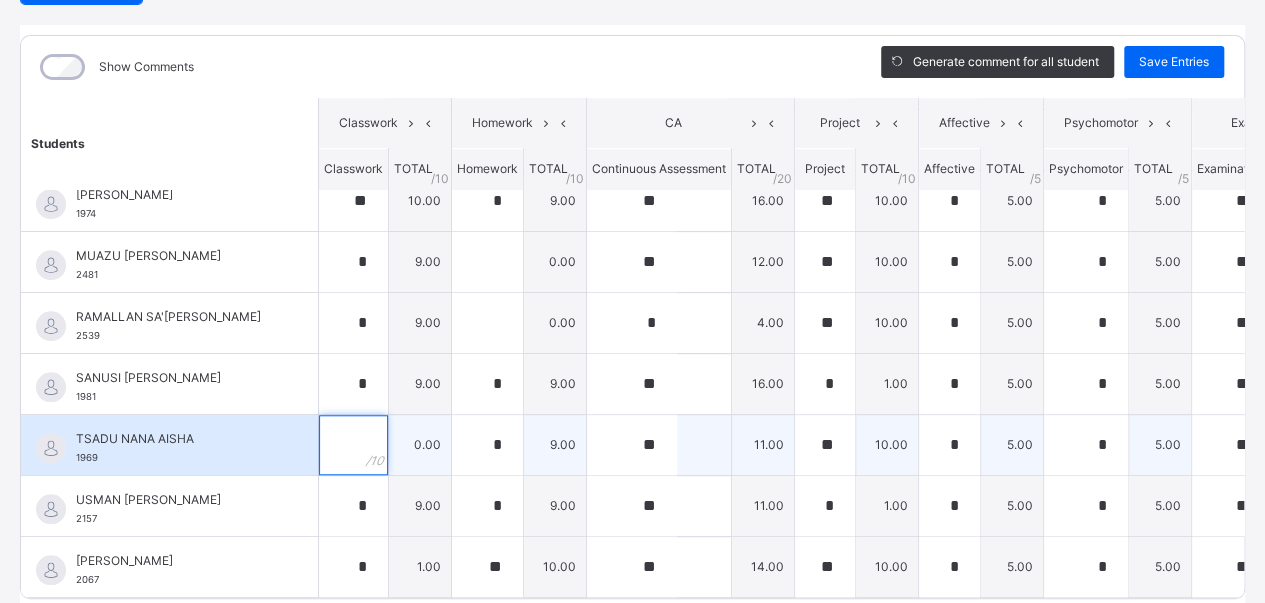 click at bounding box center [353, 445] 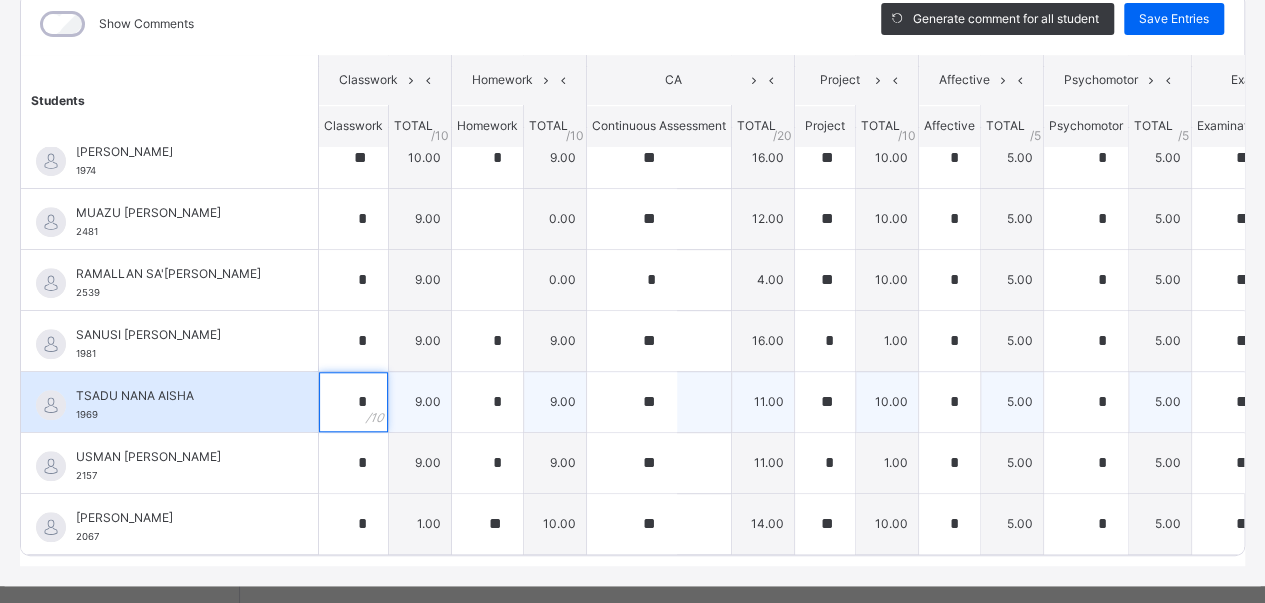 scroll, scrollTop: 322, scrollLeft: 0, axis: vertical 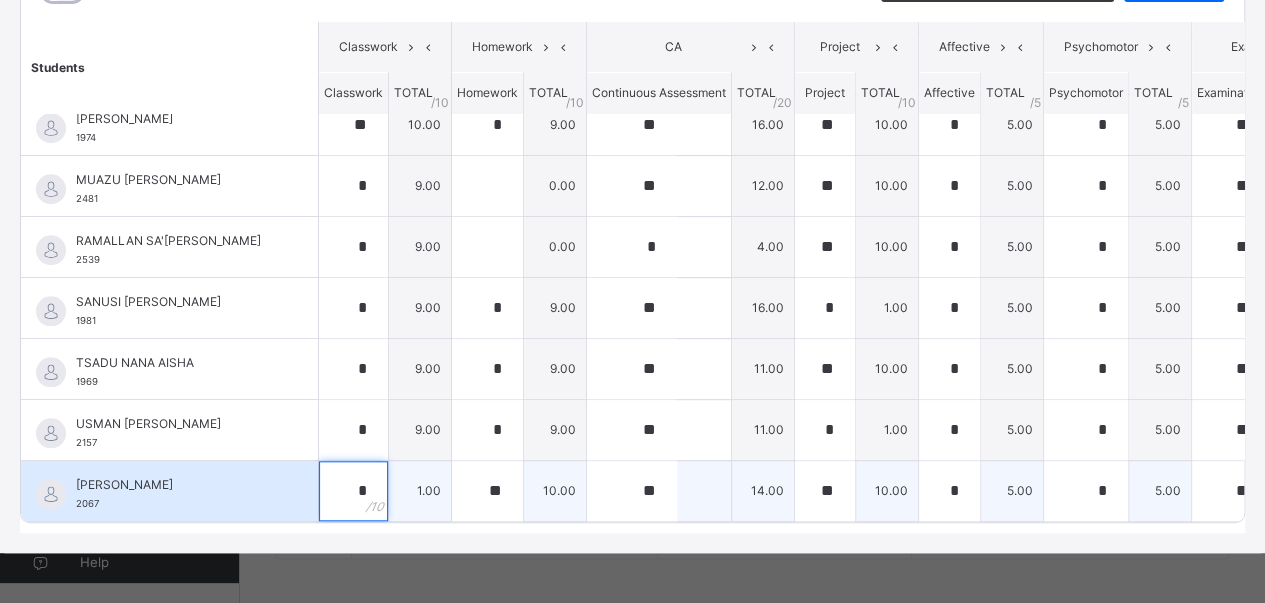 click on "*" at bounding box center [353, 491] 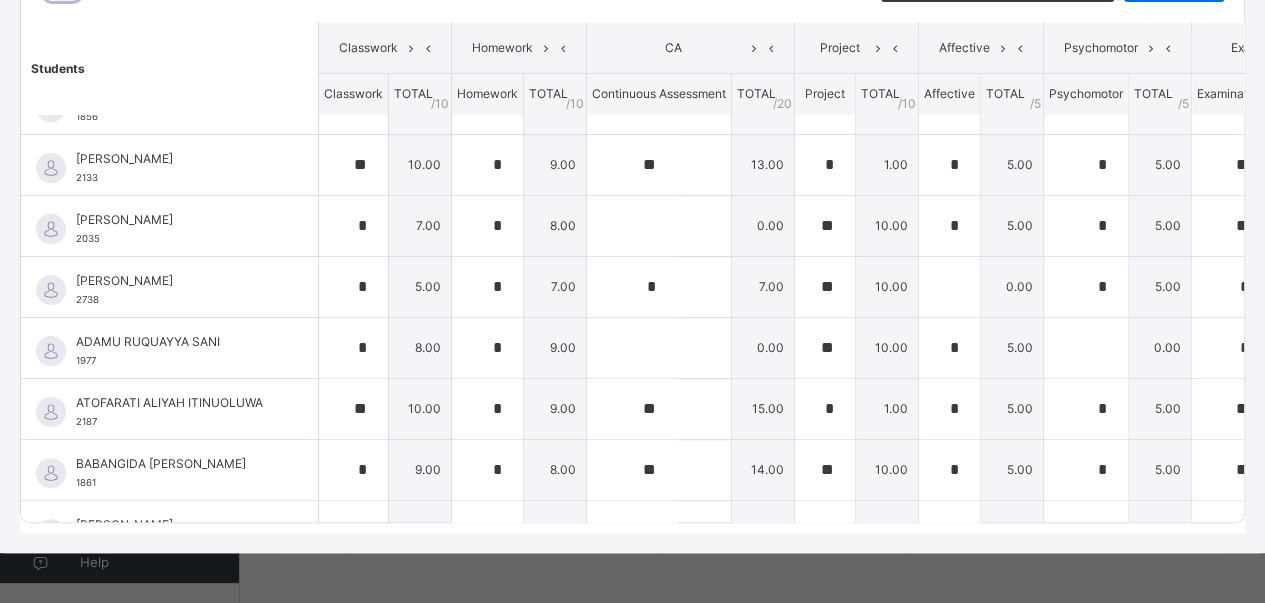 scroll, scrollTop: 0, scrollLeft: 0, axis: both 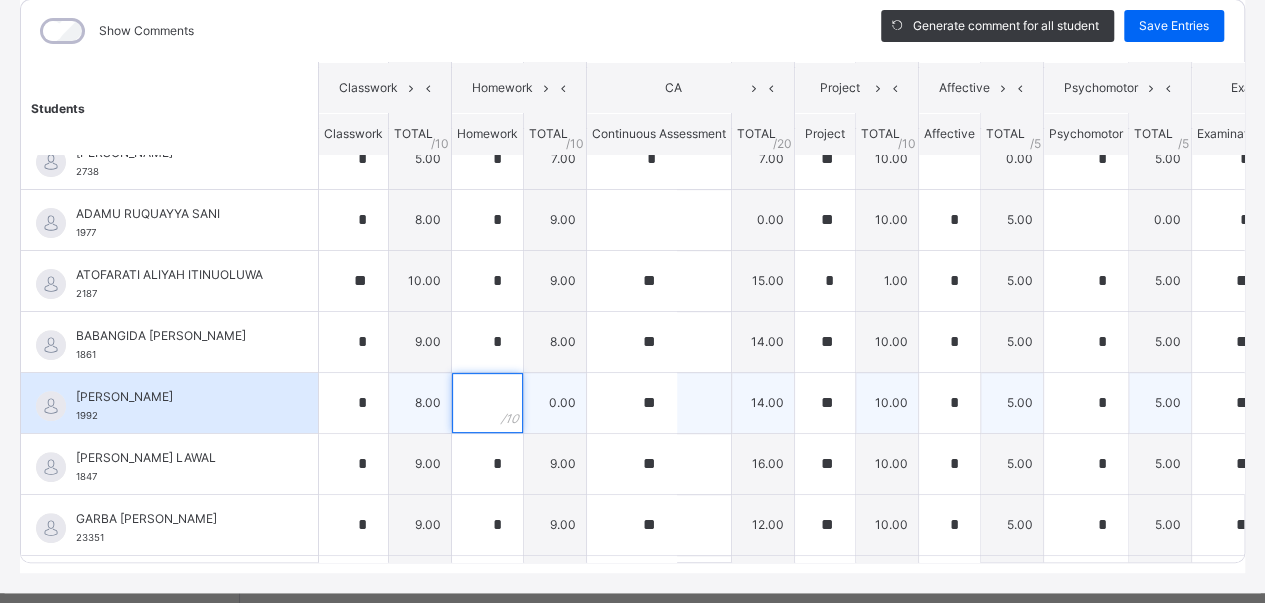 click at bounding box center [487, 403] 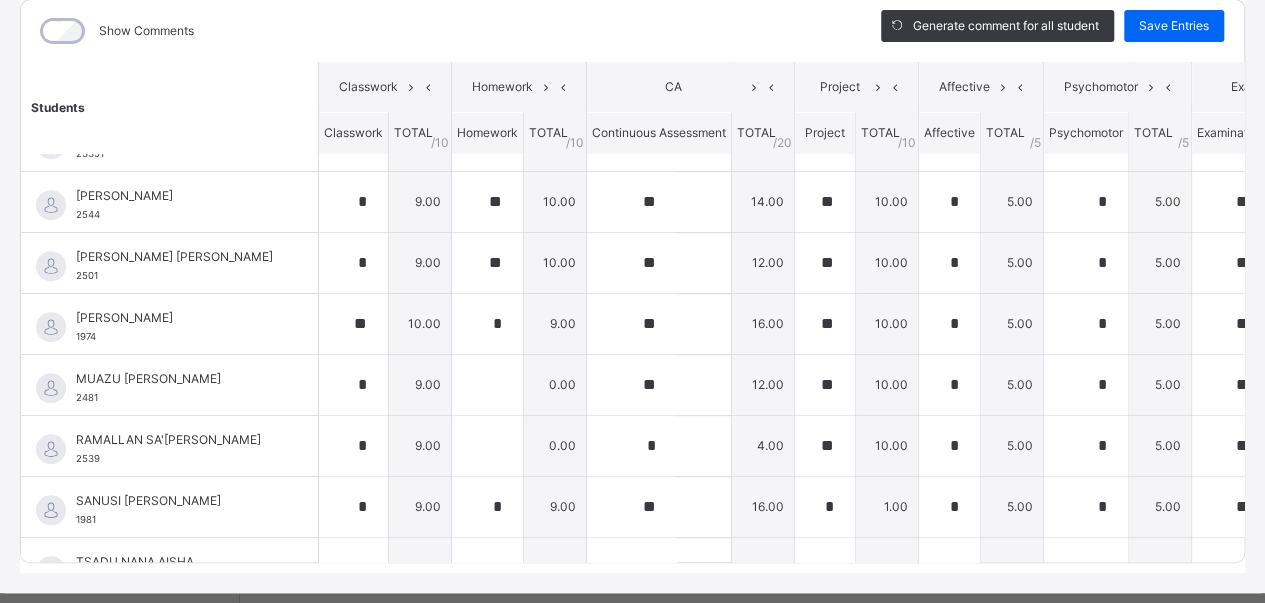 scroll, scrollTop: 594, scrollLeft: 0, axis: vertical 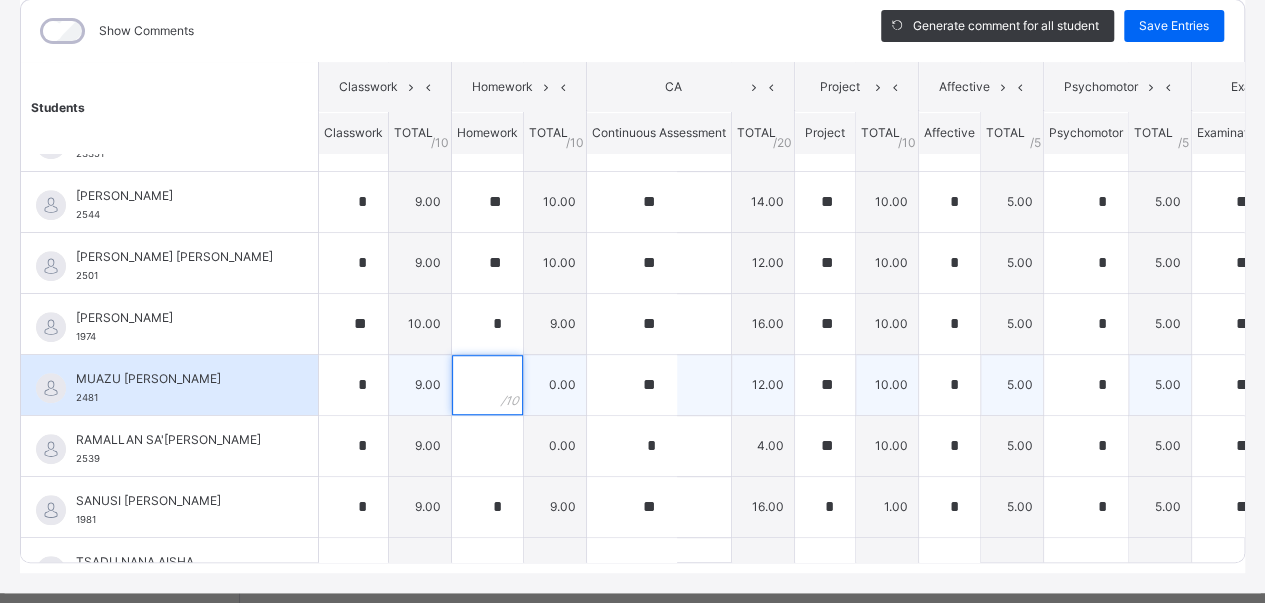 click at bounding box center (487, 385) 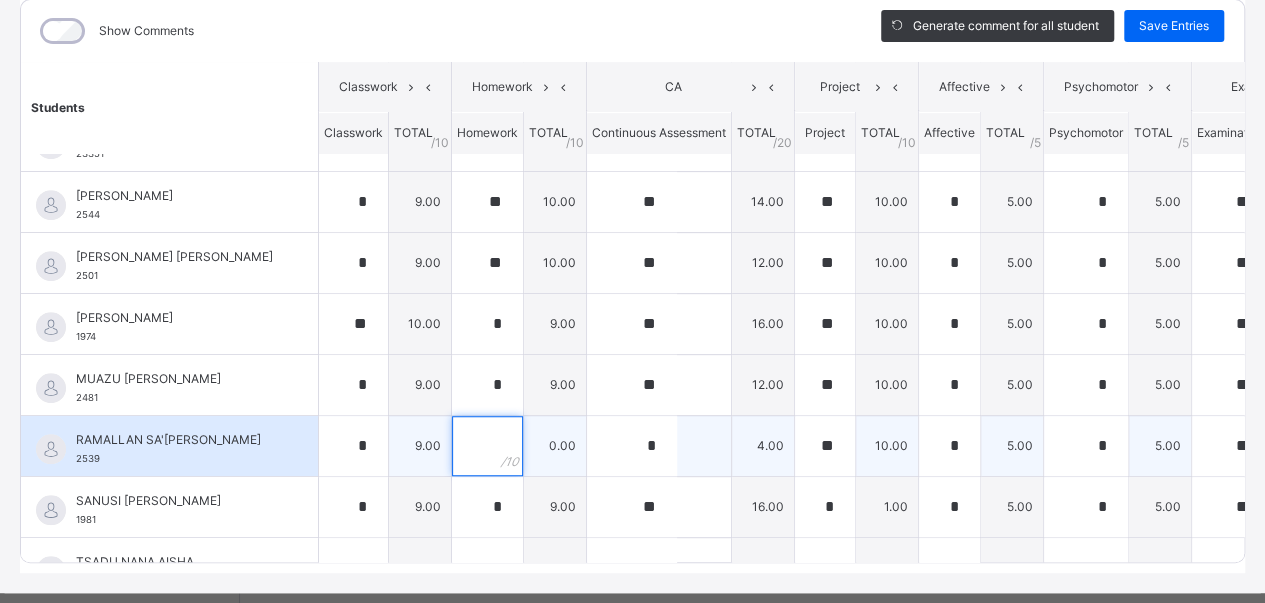 click at bounding box center (487, 446) 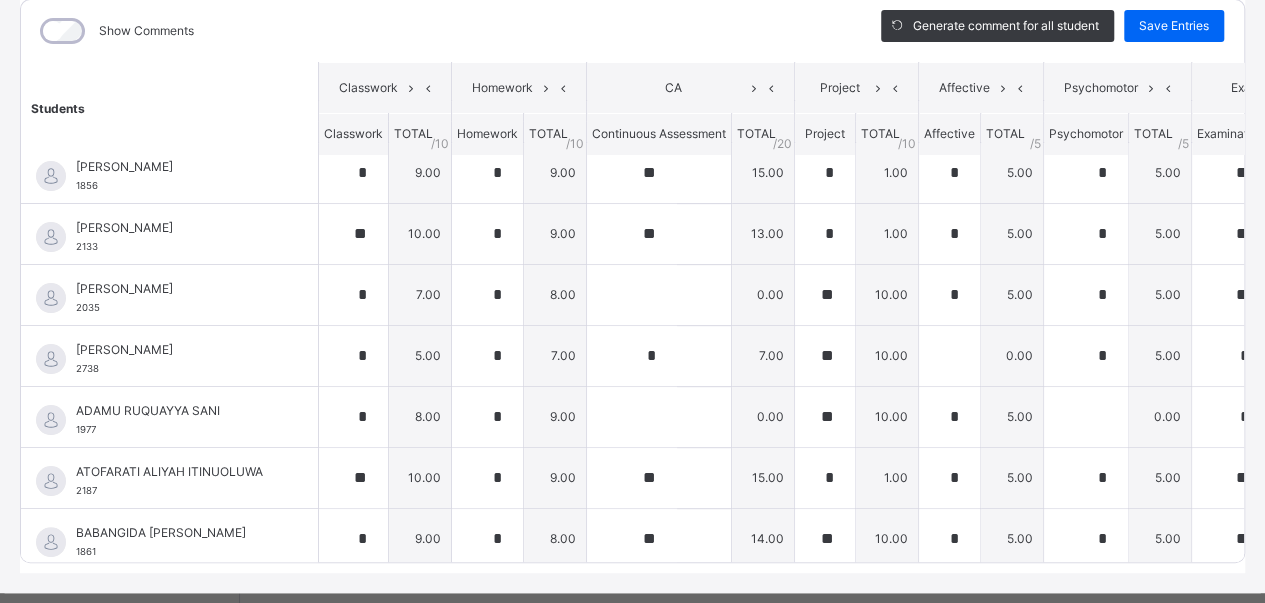scroll, scrollTop: 0, scrollLeft: 0, axis: both 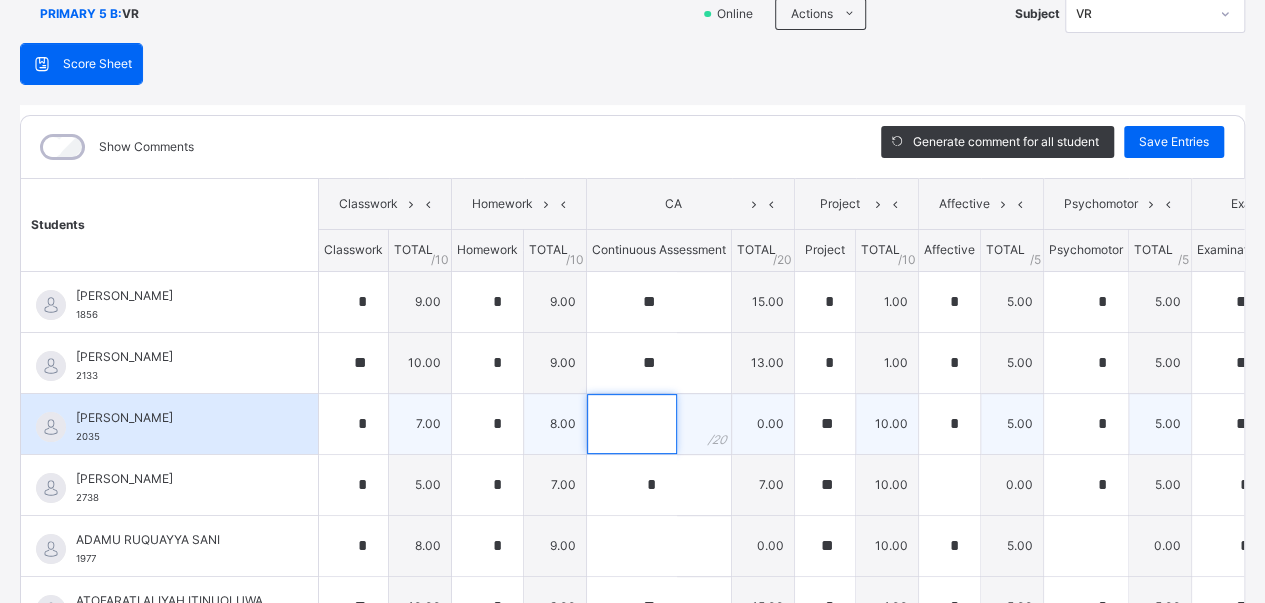 click at bounding box center (632, 424) 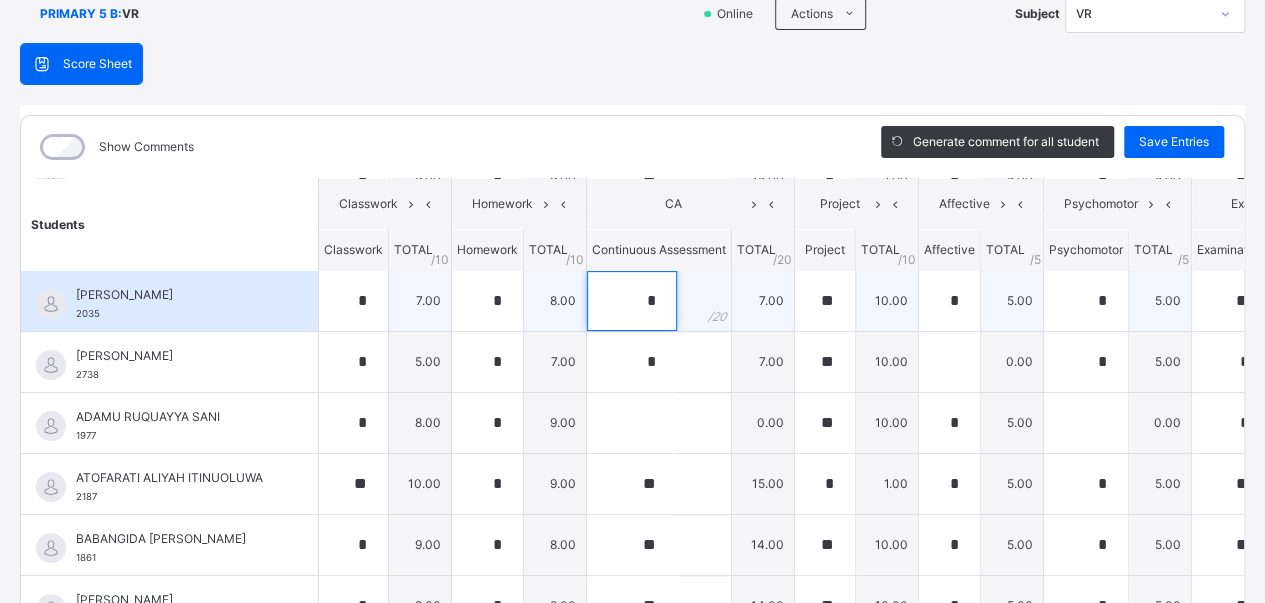 scroll, scrollTop: 164, scrollLeft: 0, axis: vertical 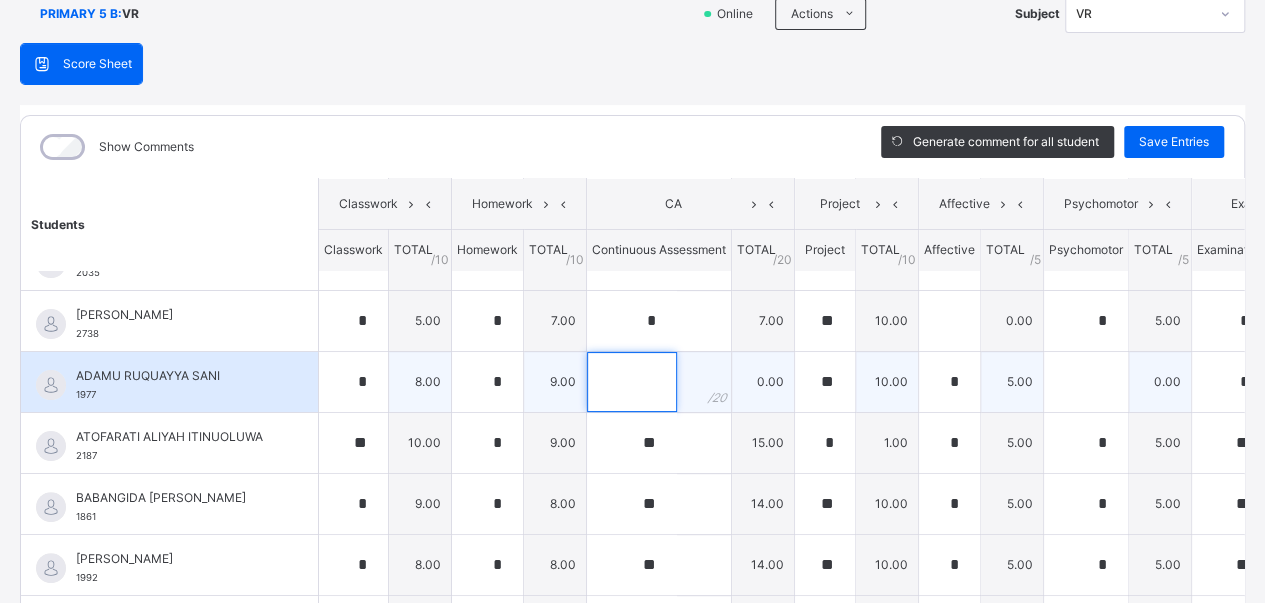 click at bounding box center (632, 382) 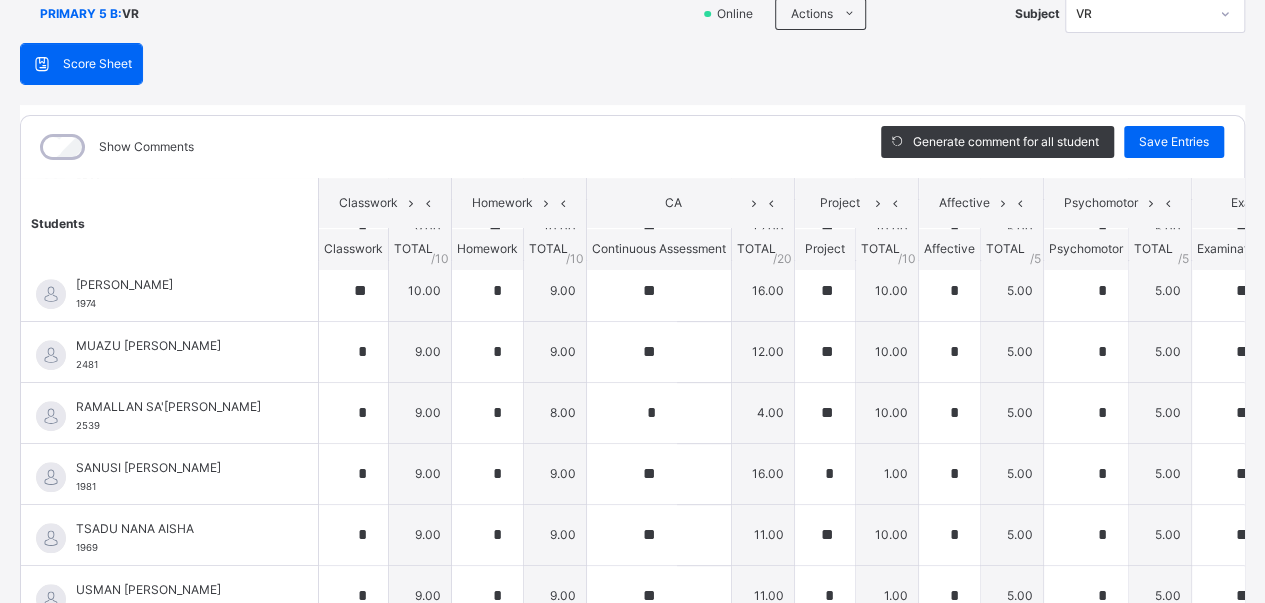 scroll, scrollTop: 760, scrollLeft: 0, axis: vertical 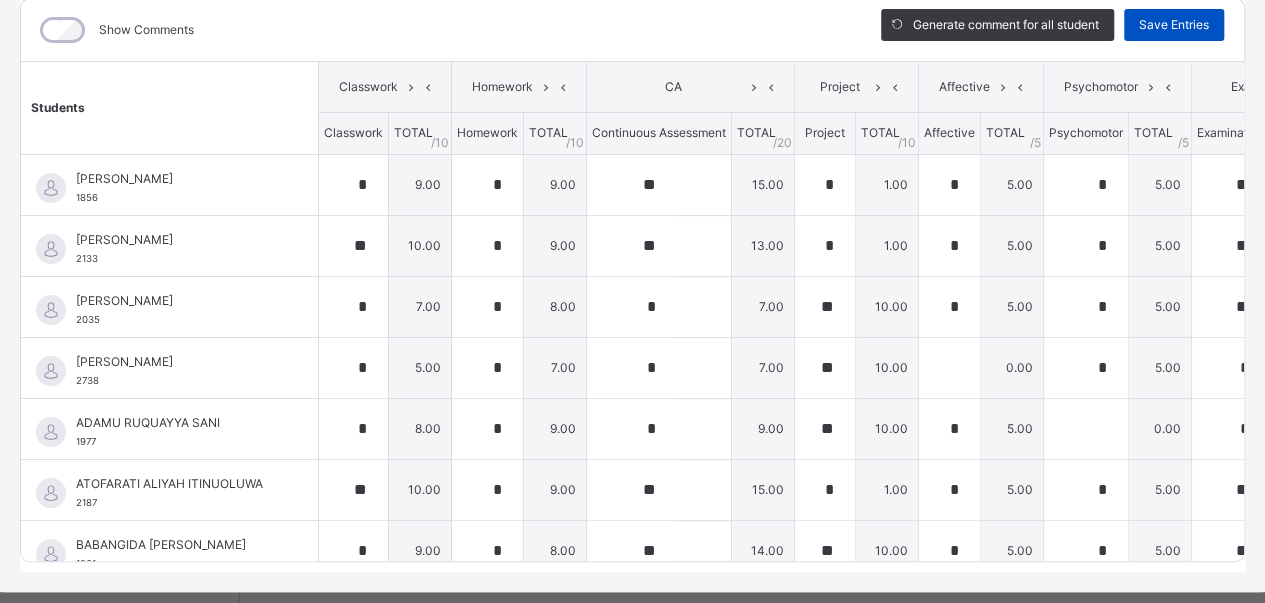 click on "Save Entries" at bounding box center [1174, 25] 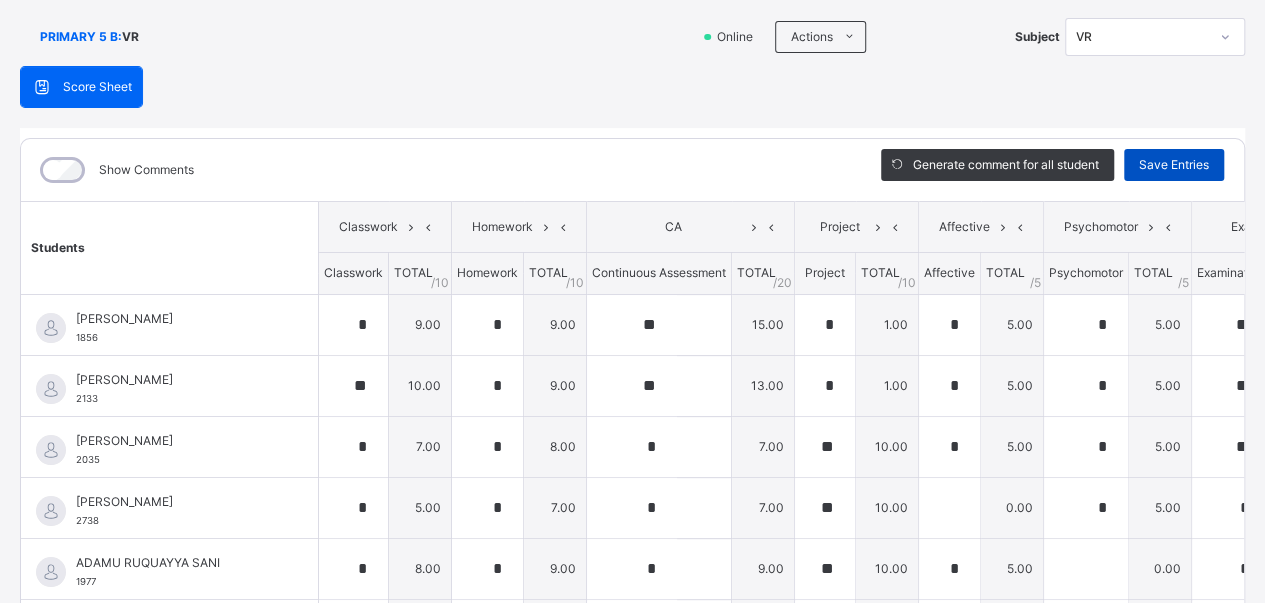 scroll, scrollTop: 128, scrollLeft: 0, axis: vertical 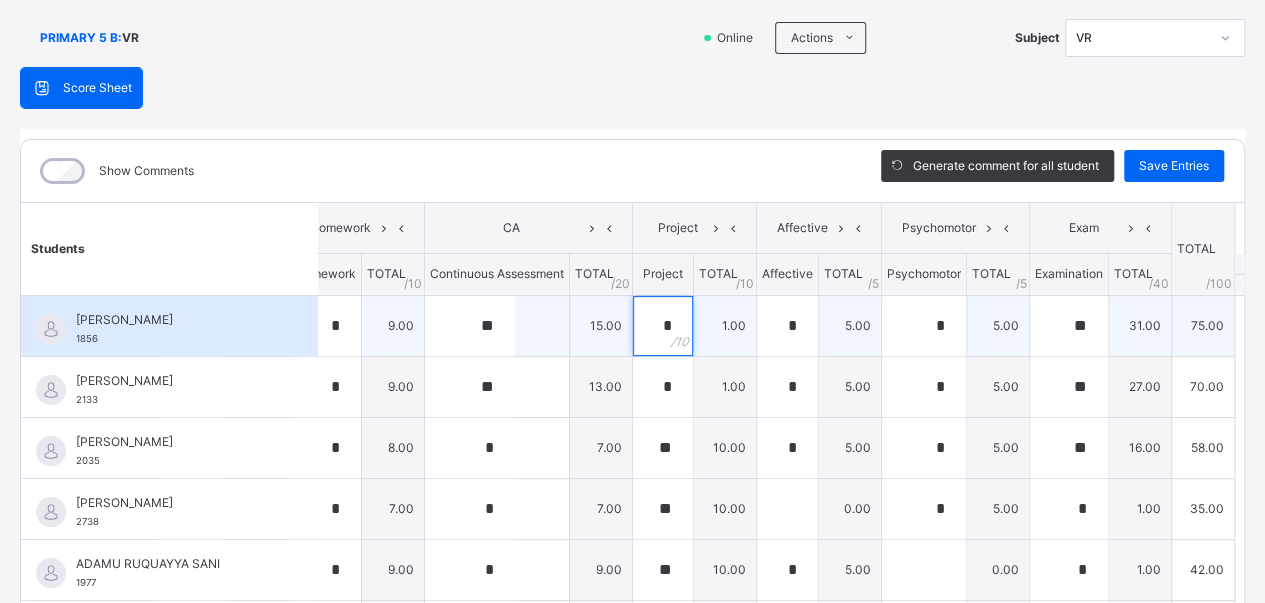 click on "*" at bounding box center [663, 326] 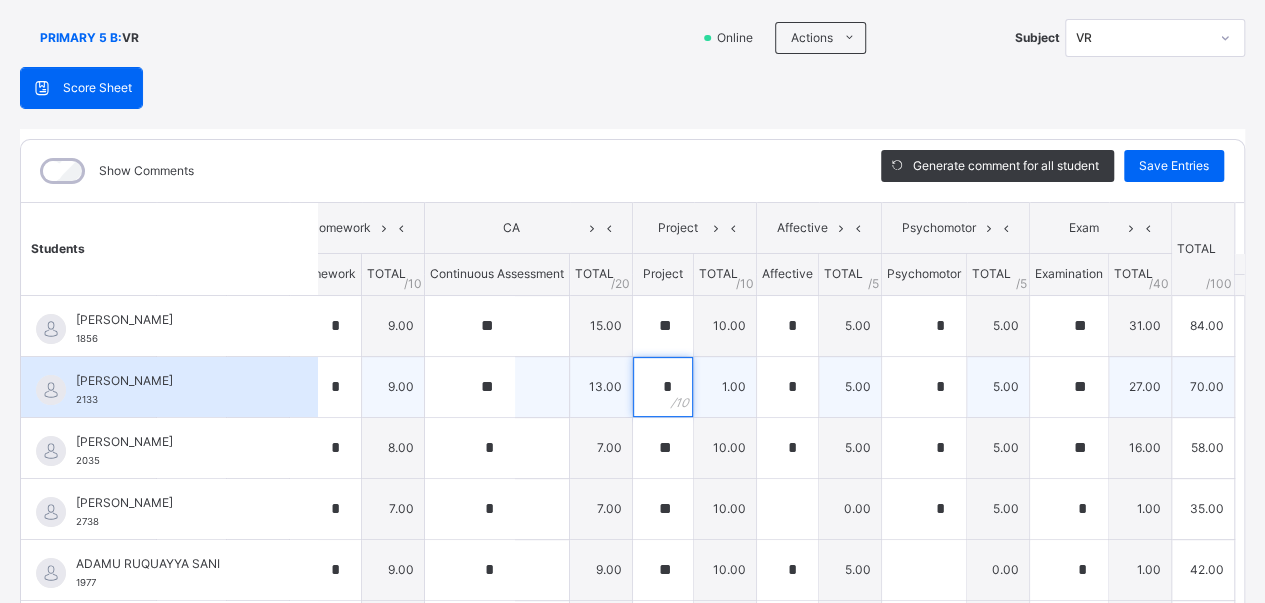 click on "*" at bounding box center [663, 387] 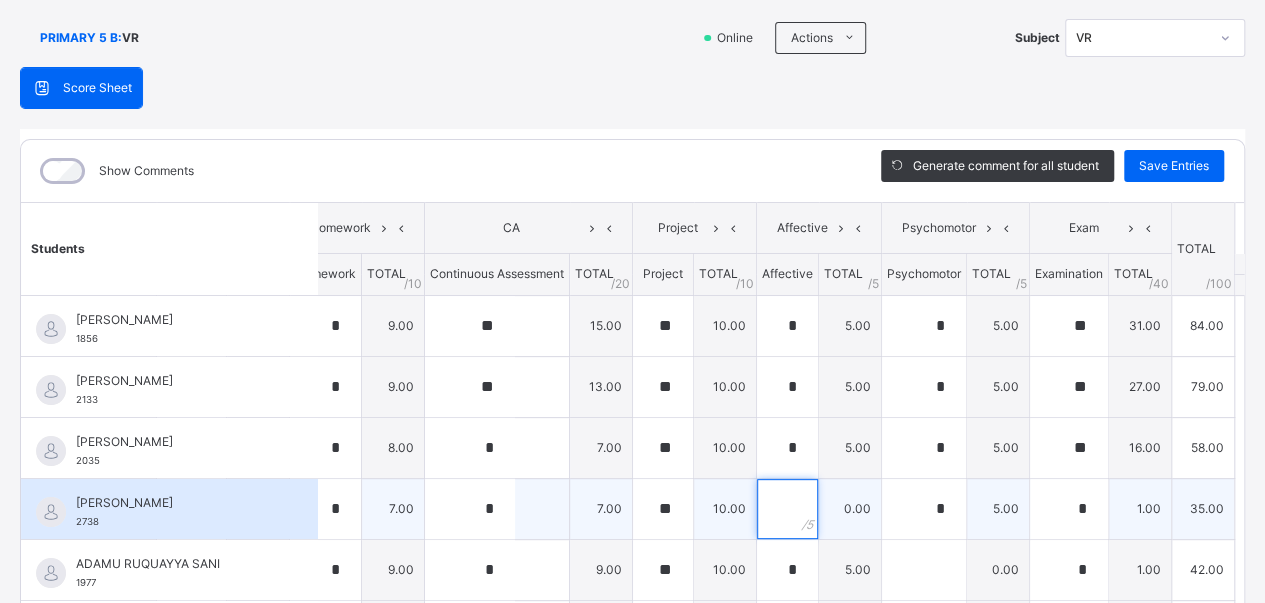 click at bounding box center (787, 509) 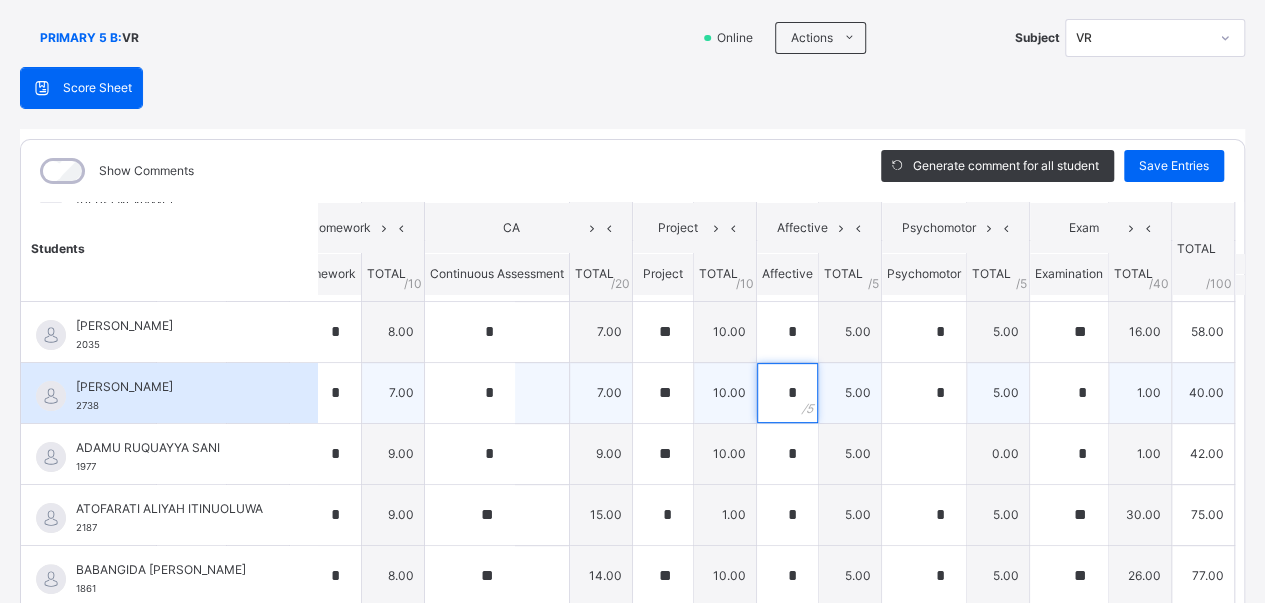 scroll, scrollTop: 118, scrollLeft: 162, axis: both 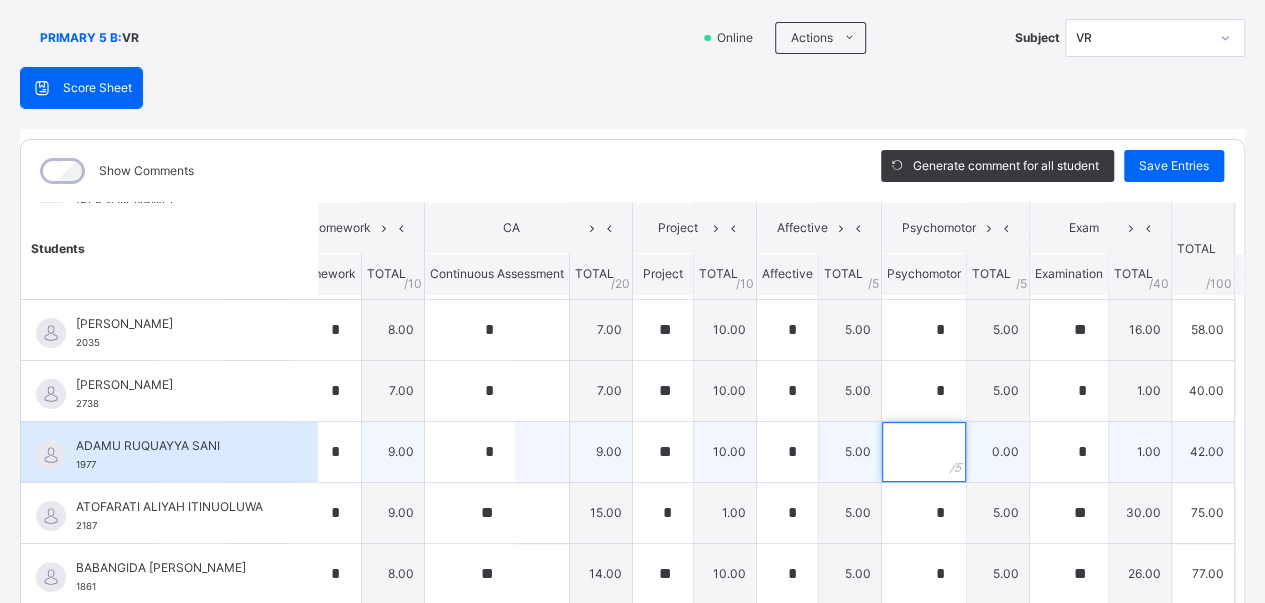 click at bounding box center [924, 452] 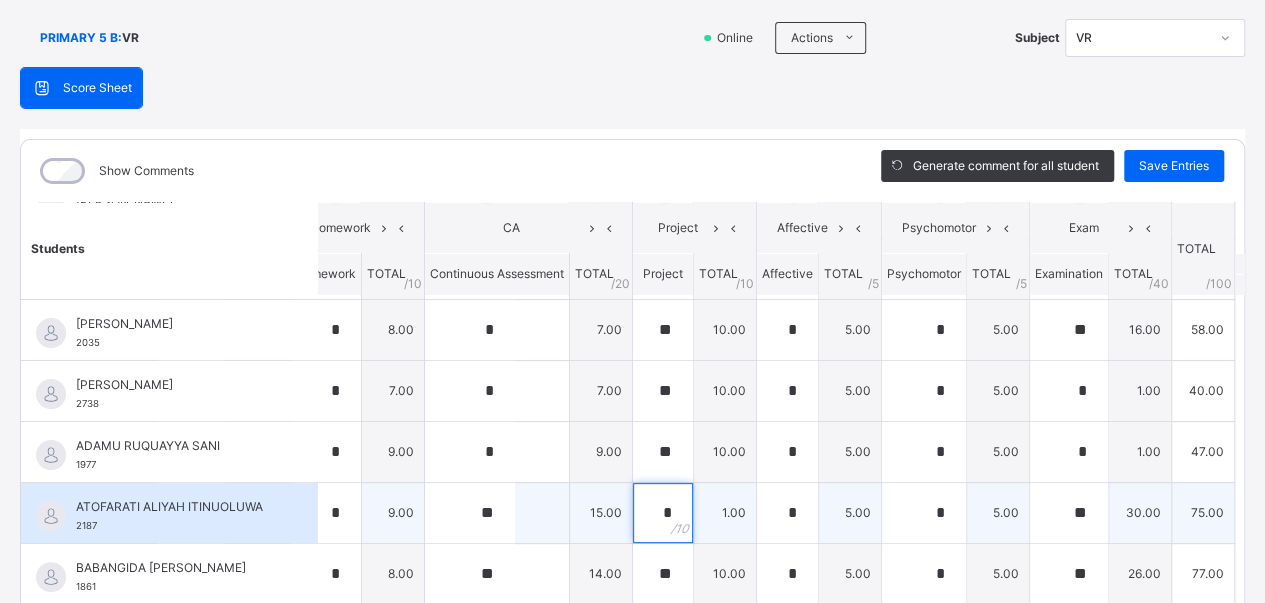click on "*" at bounding box center (663, 513) 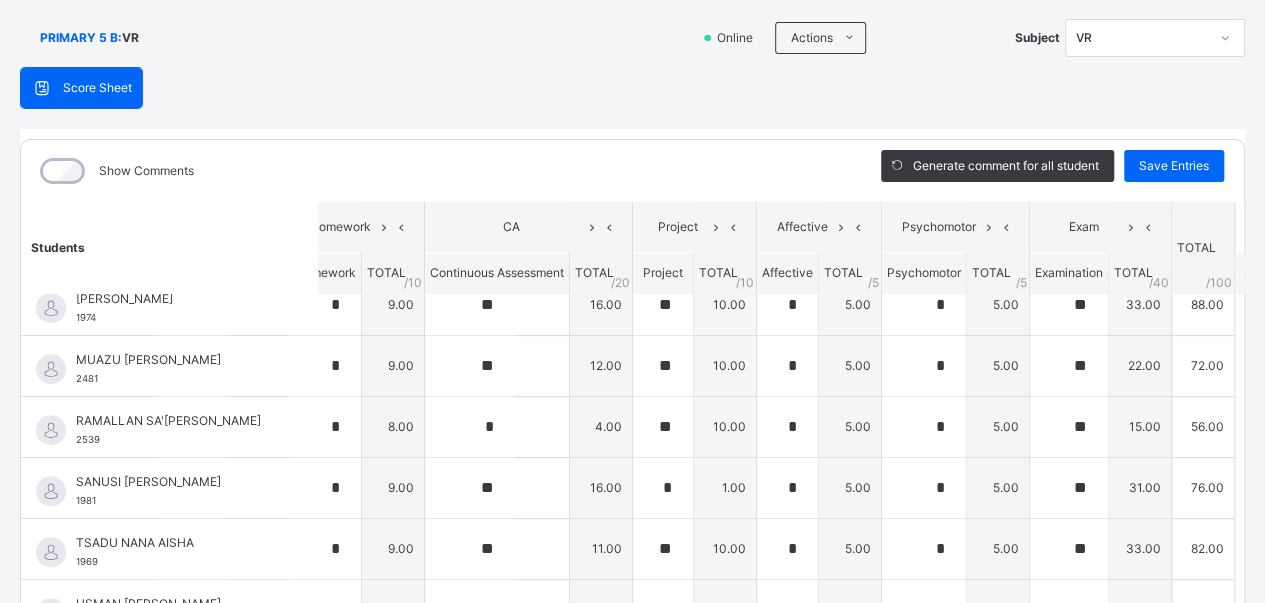 scroll, scrollTop: 760, scrollLeft: 162, axis: both 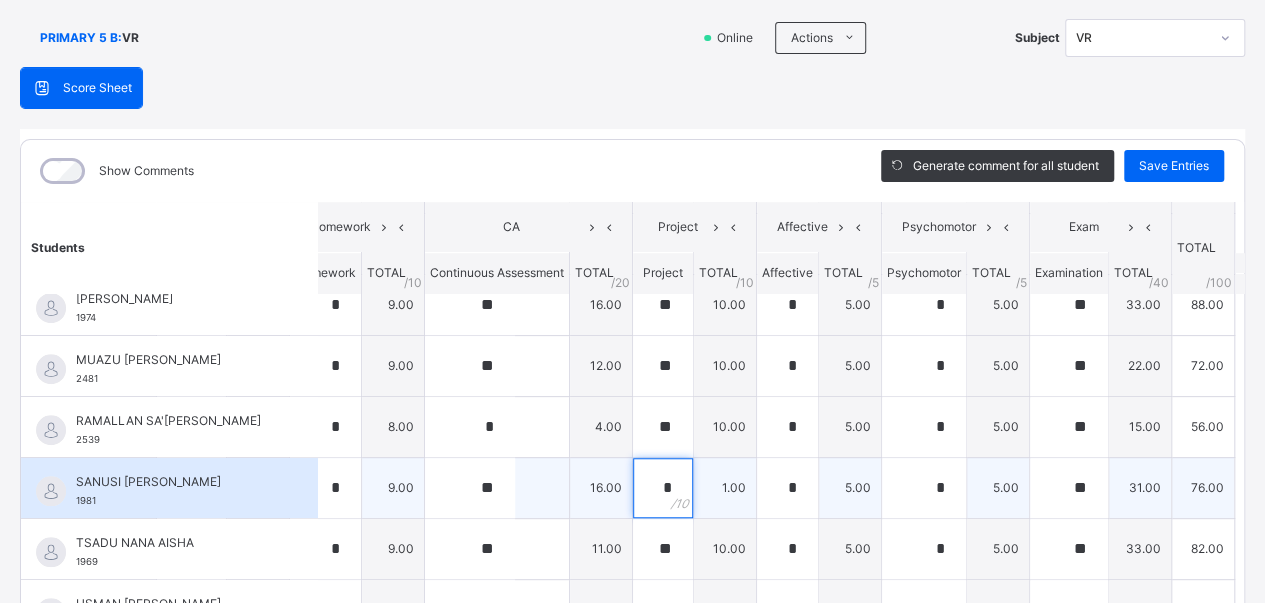 click on "*" at bounding box center (663, 488) 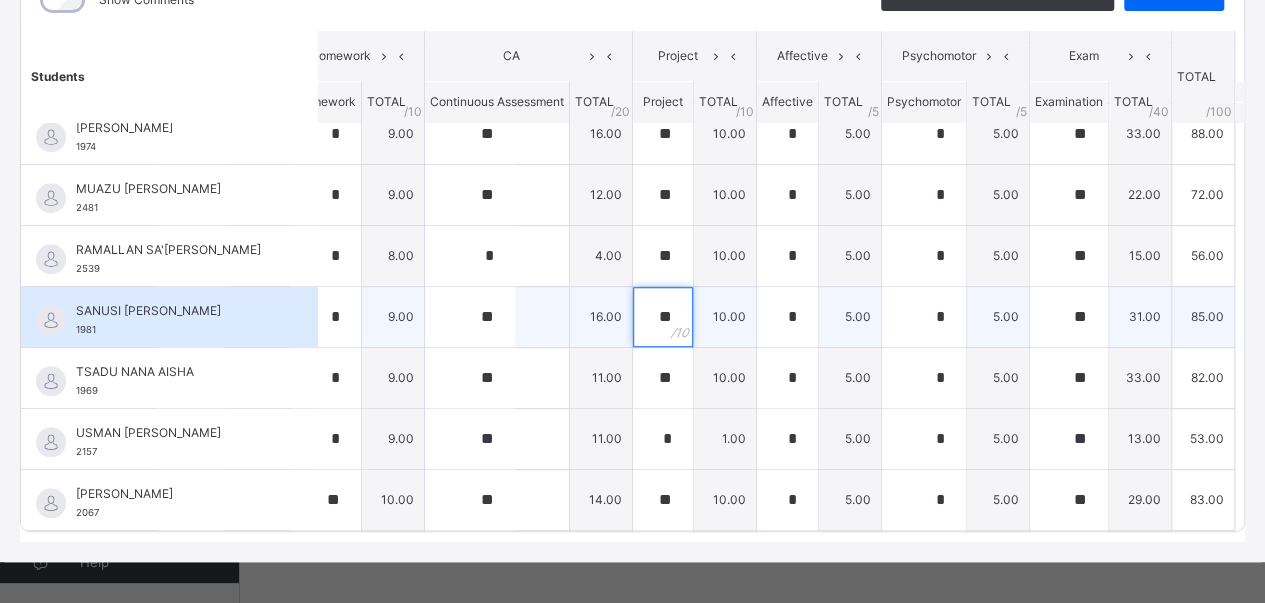 scroll, scrollTop: 304, scrollLeft: 0, axis: vertical 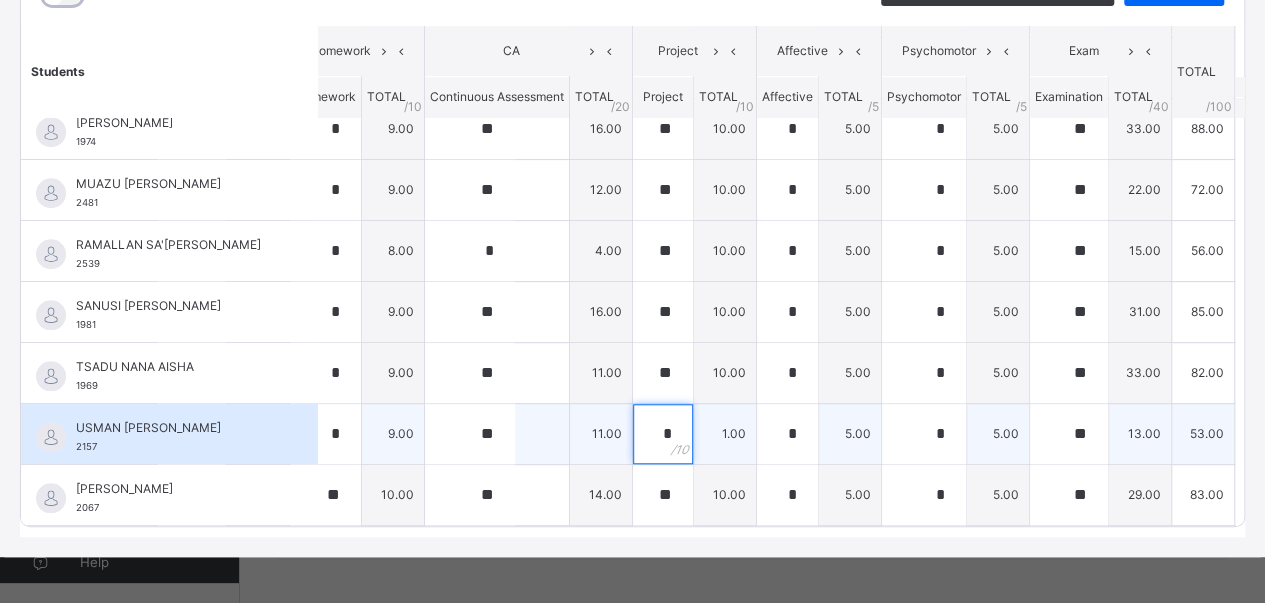 click on "*" at bounding box center (663, 434) 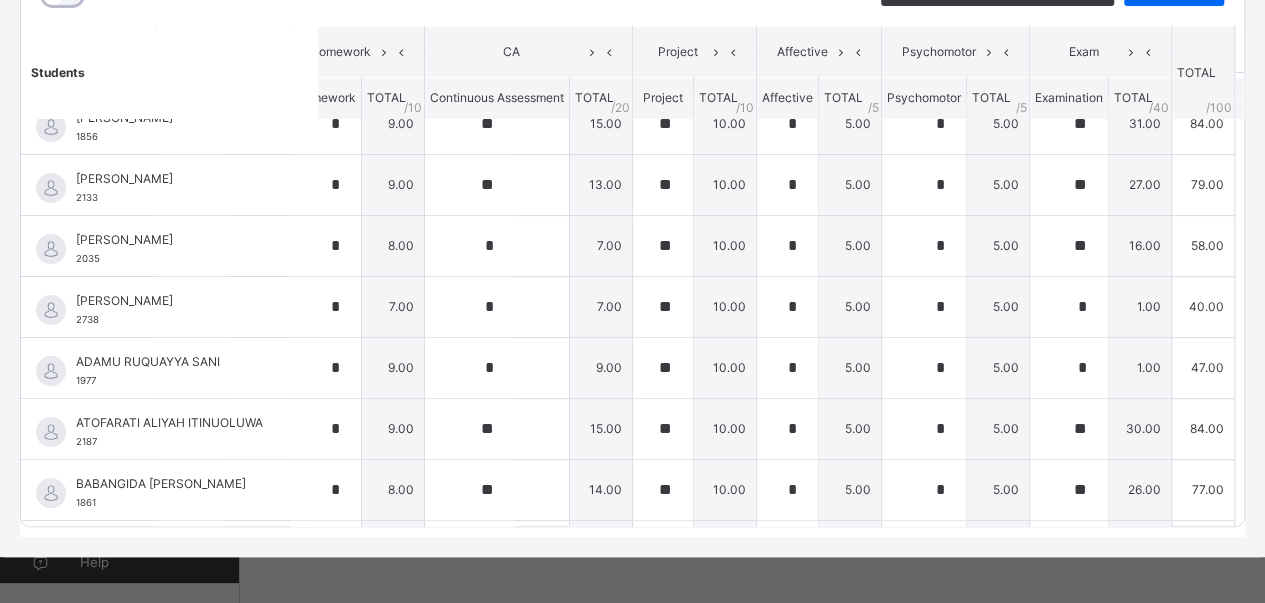 scroll, scrollTop: 0, scrollLeft: 162, axis: horizontal 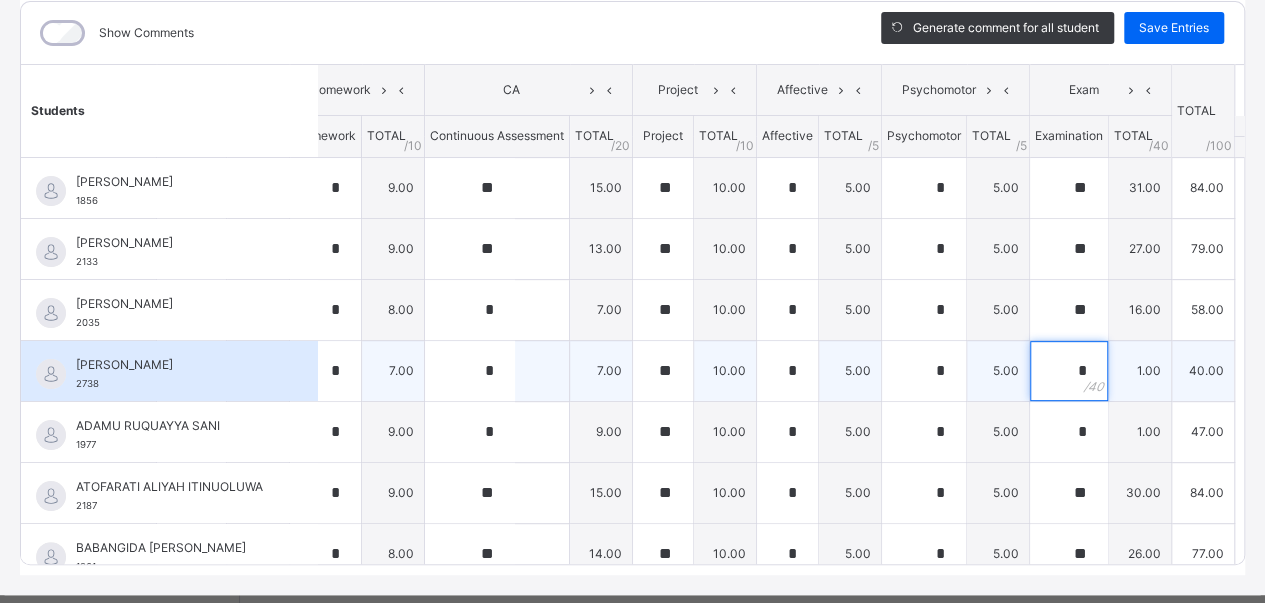 click on "*" at bounding box center [1069, 371] 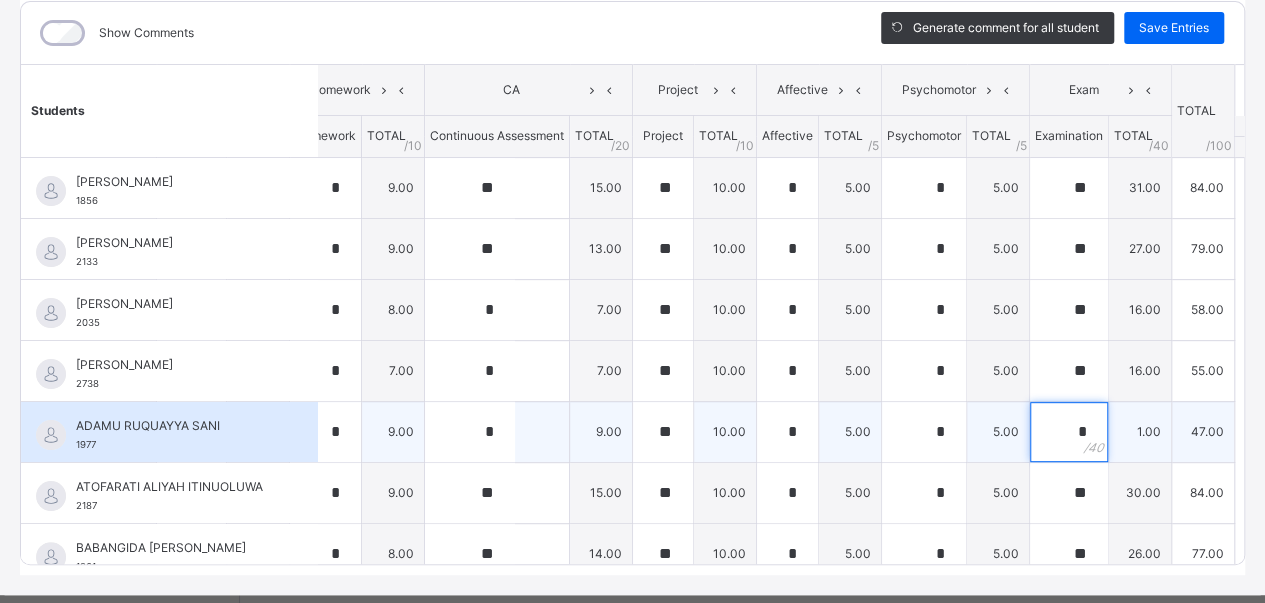click on "*" at bounding box center (1069, 432) 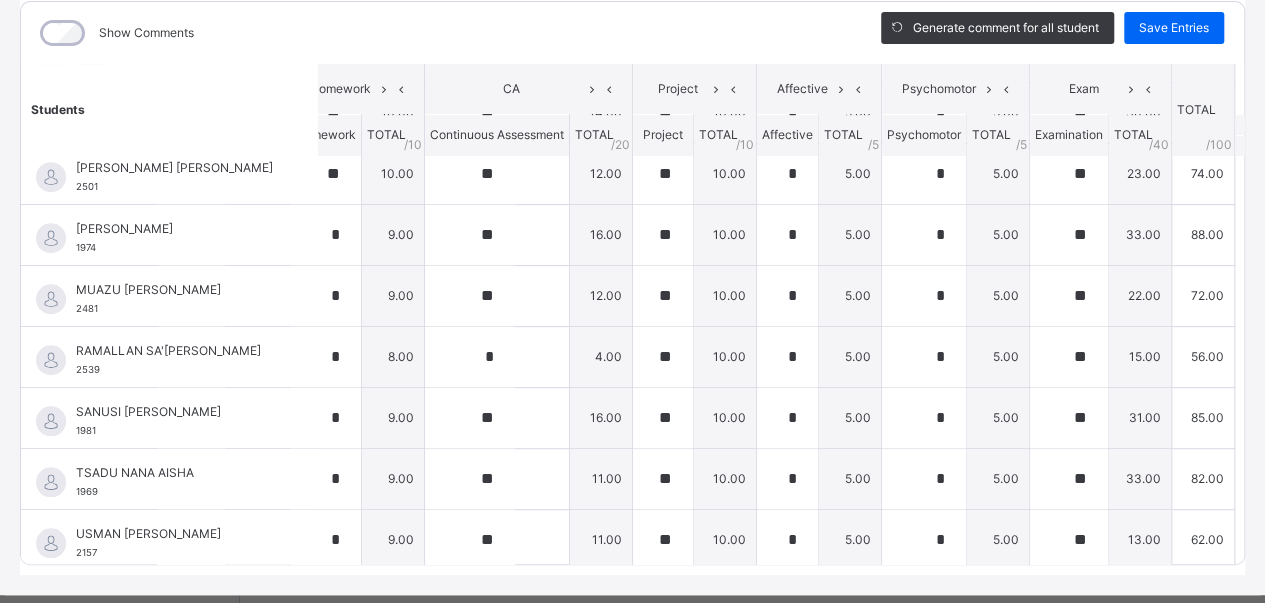 scroll, scrollTop: 760, scrollLeft: 162, axis: both 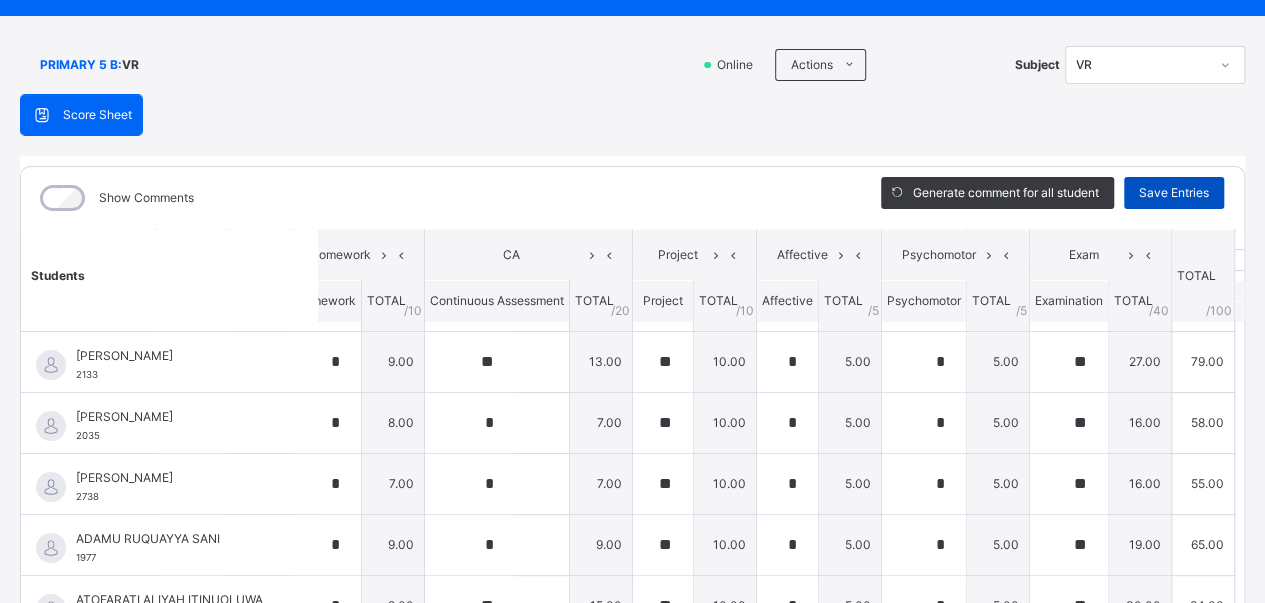click on "Save Entries" at bounding box center [1174, 193] 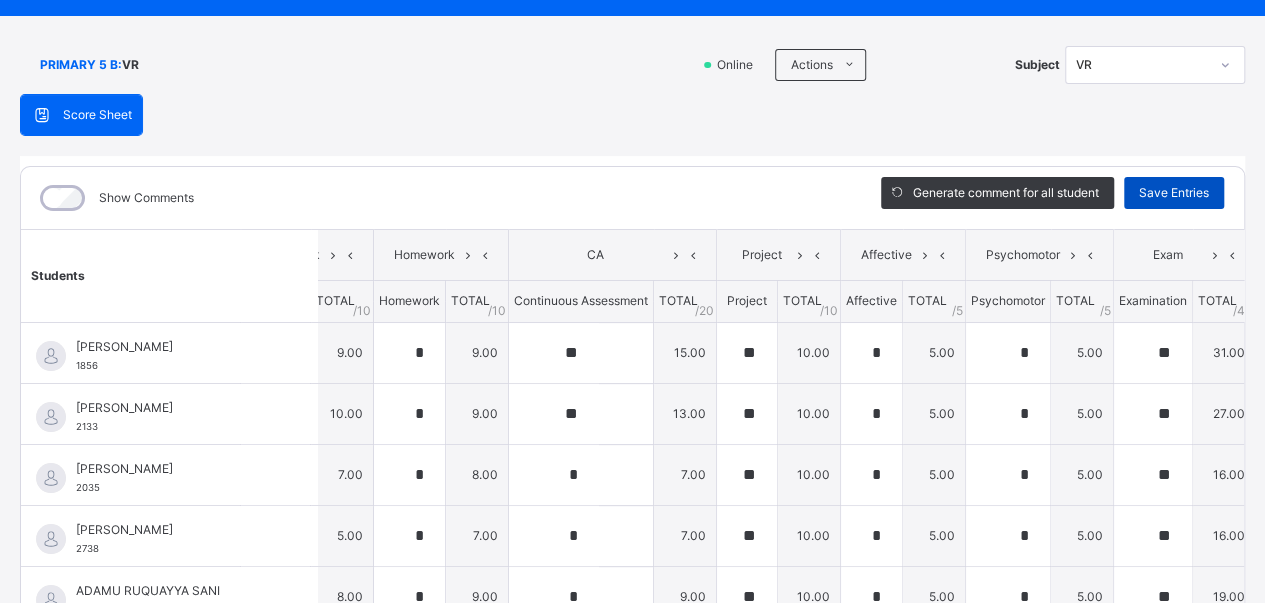 scroll, scrollTop: 0, scrollLeft: 166, axis: horizontal 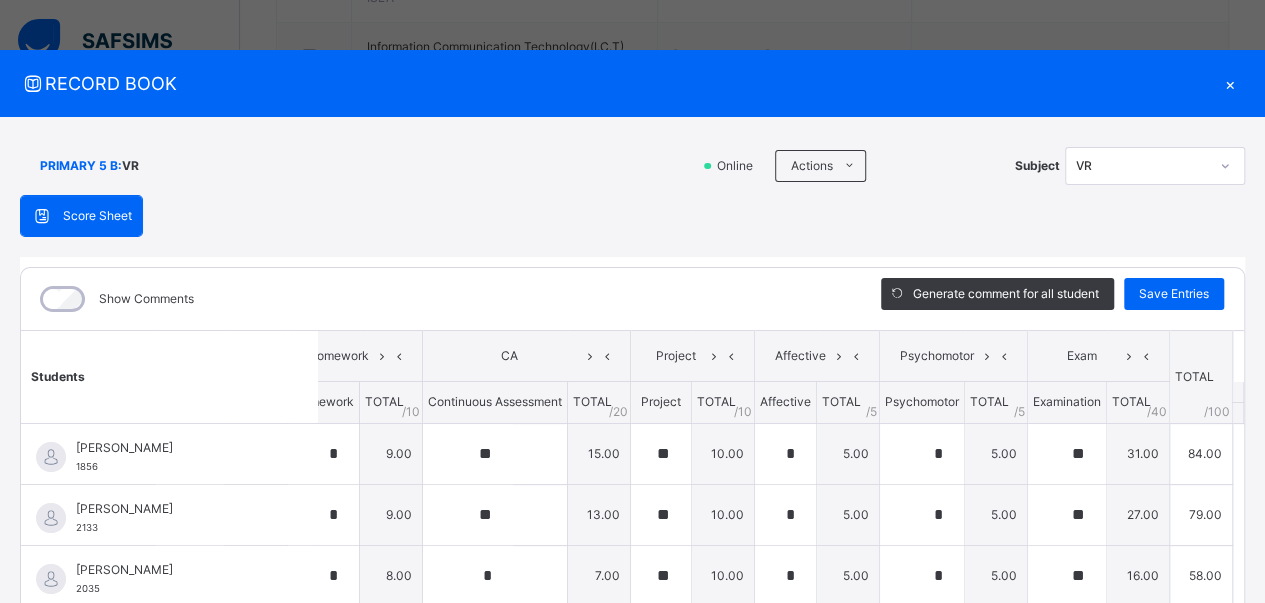 click on "×" at bounding box center (1230, 83) 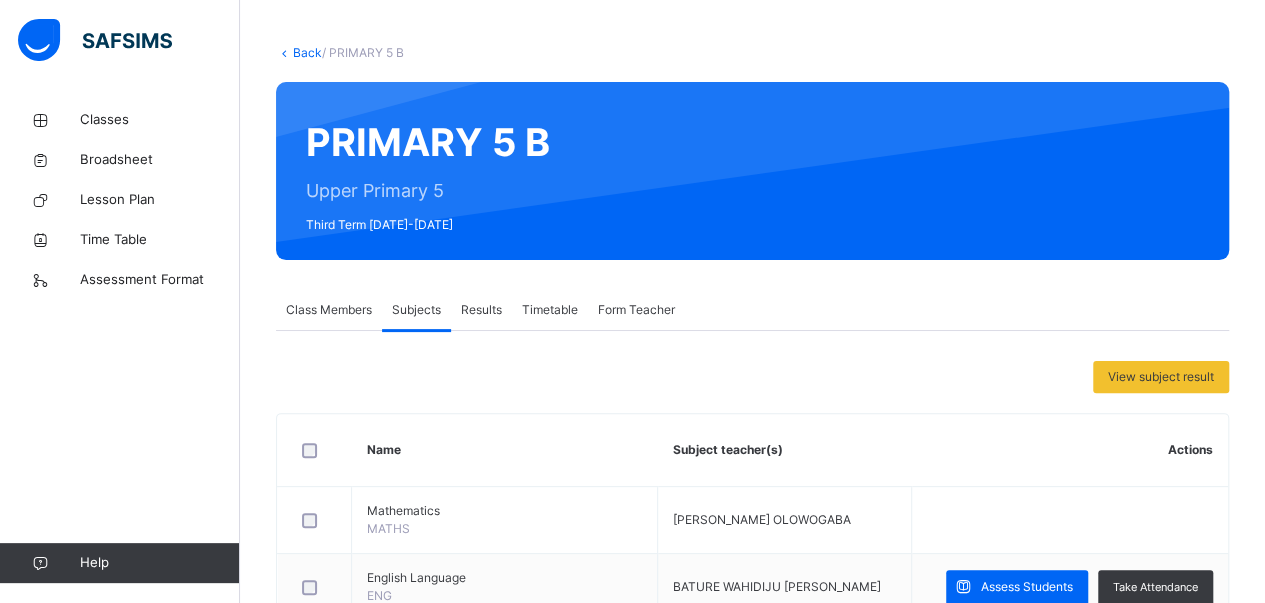 scroll, scrollTop: 0, scrollLeft: 0, axis: both 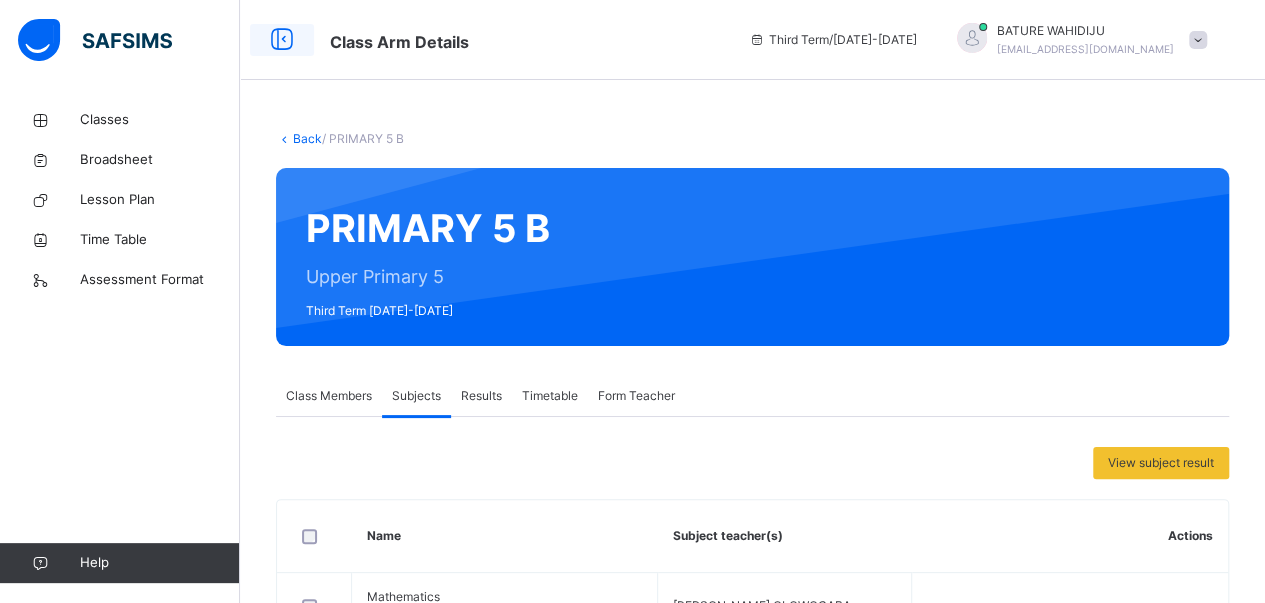click at bounding box center (282, 40) 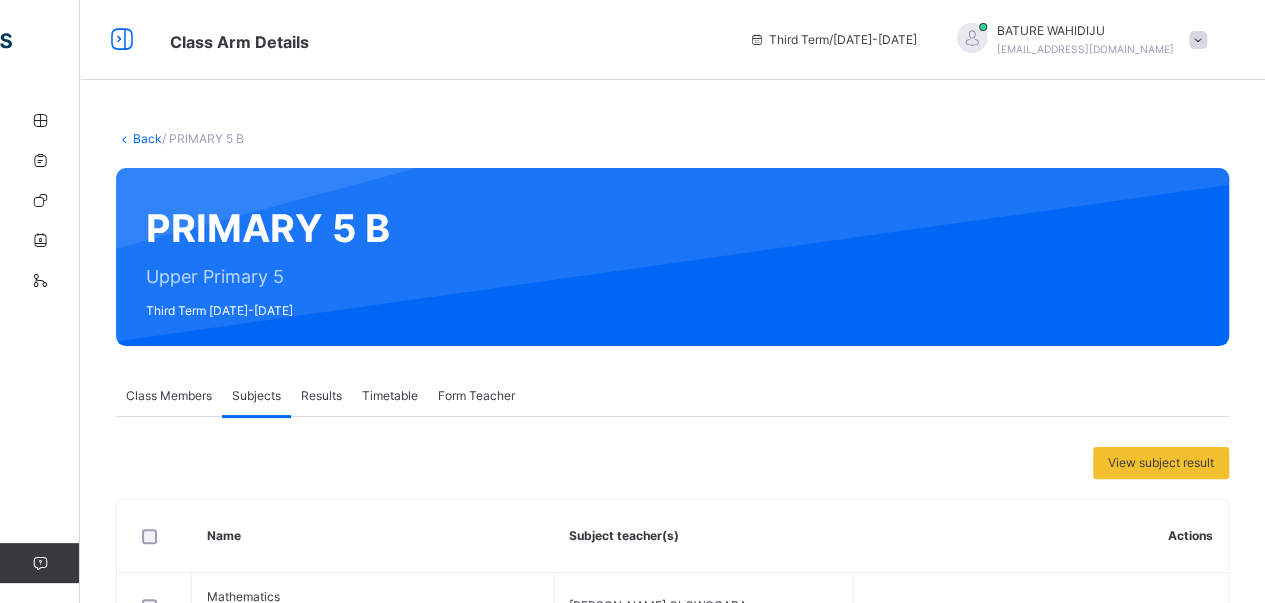 click on "Back" at bounding box center (147, 138) 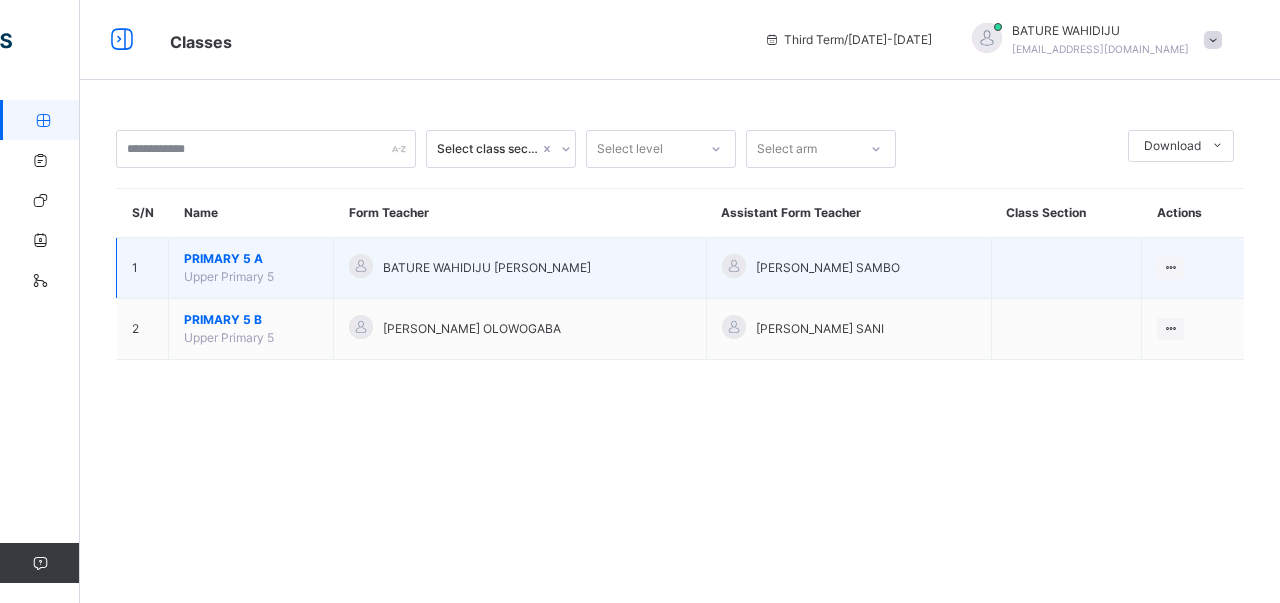click on "PRIMARY 5   A" at bounding box center (251, 259) 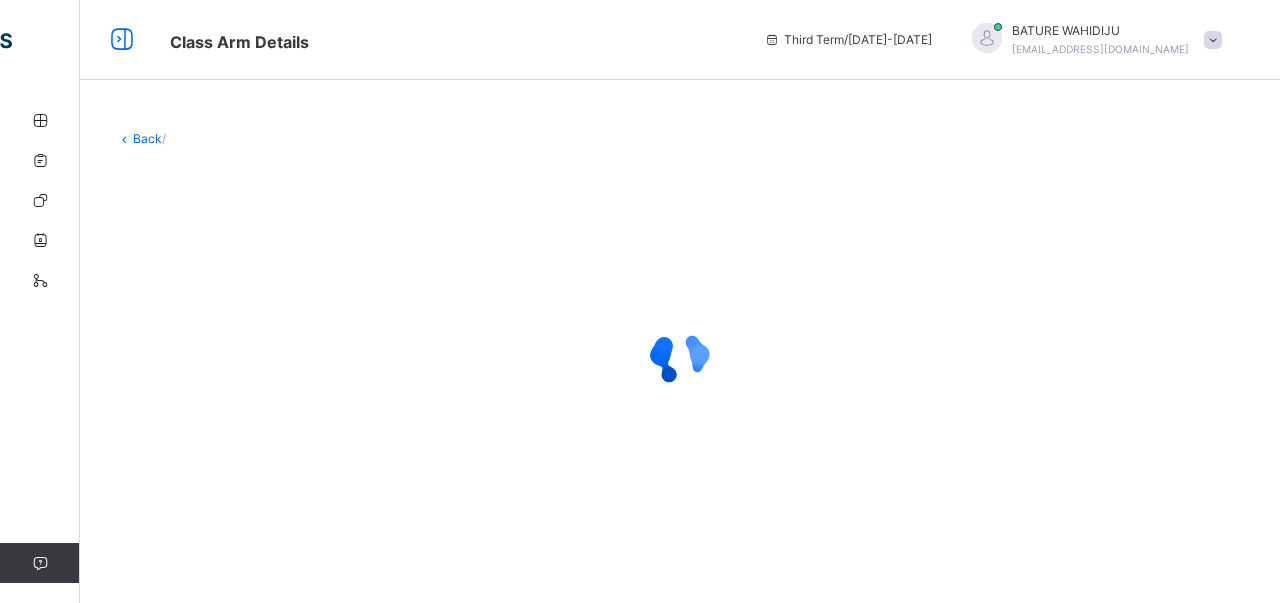 click at bounding box center (680, 358) 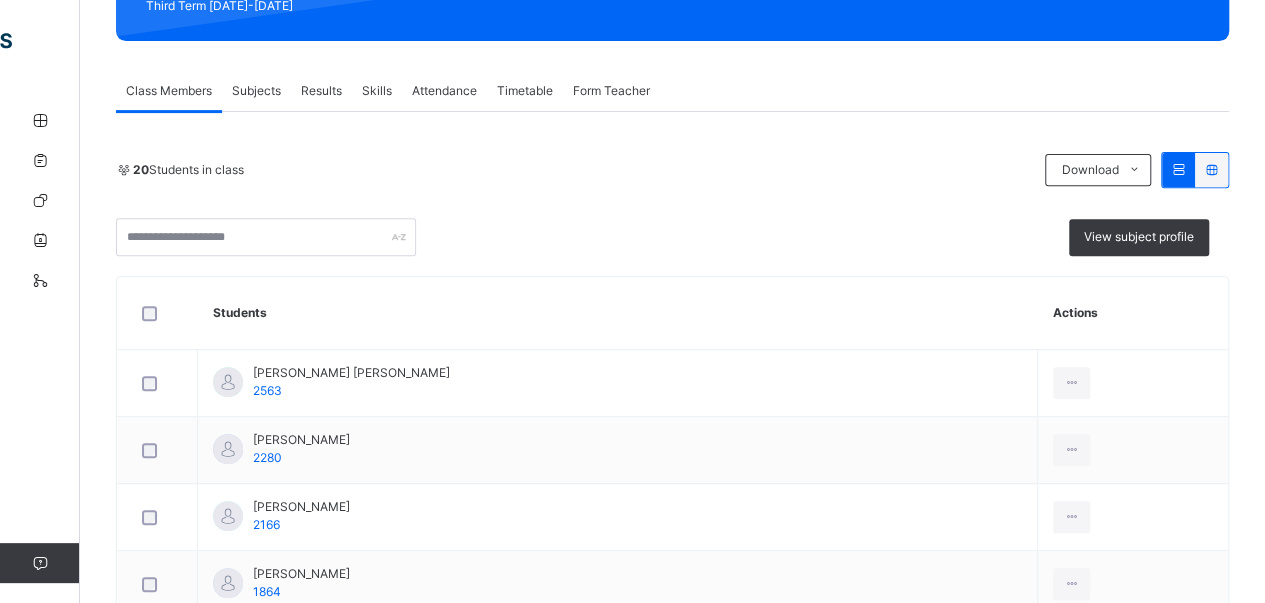 scroll, scrollTop: 312, scrollLeft: 0, axis: vertical 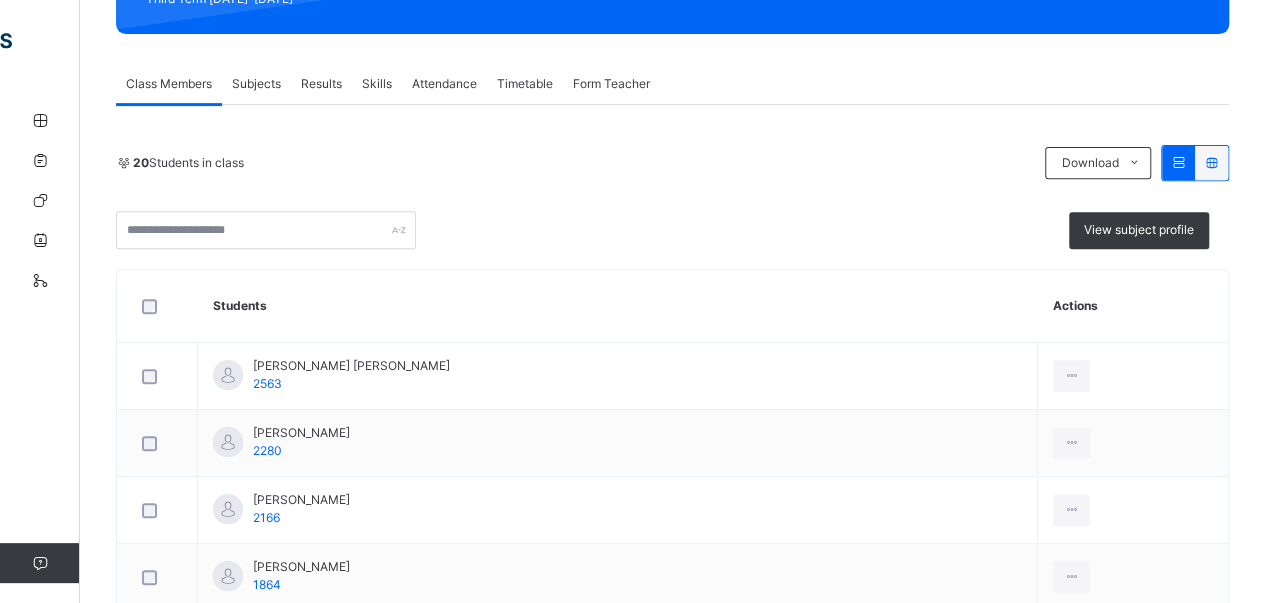 click on "Subjects" at bounding box center [256, 84] 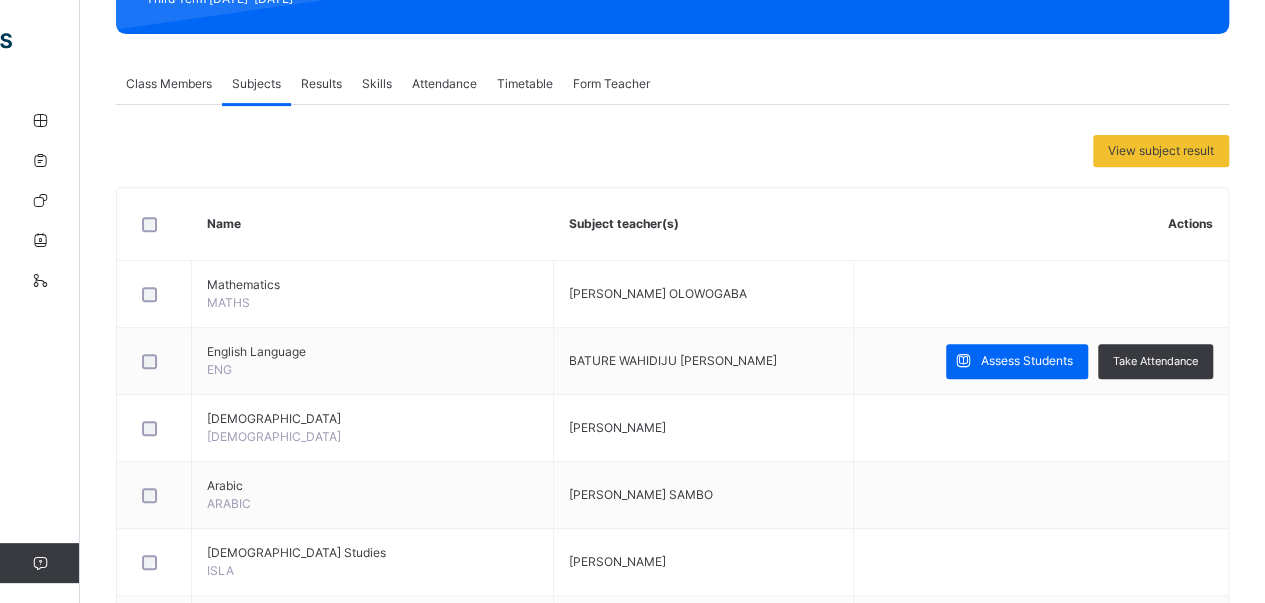 click on "Results" at bounding box center (321, 84) 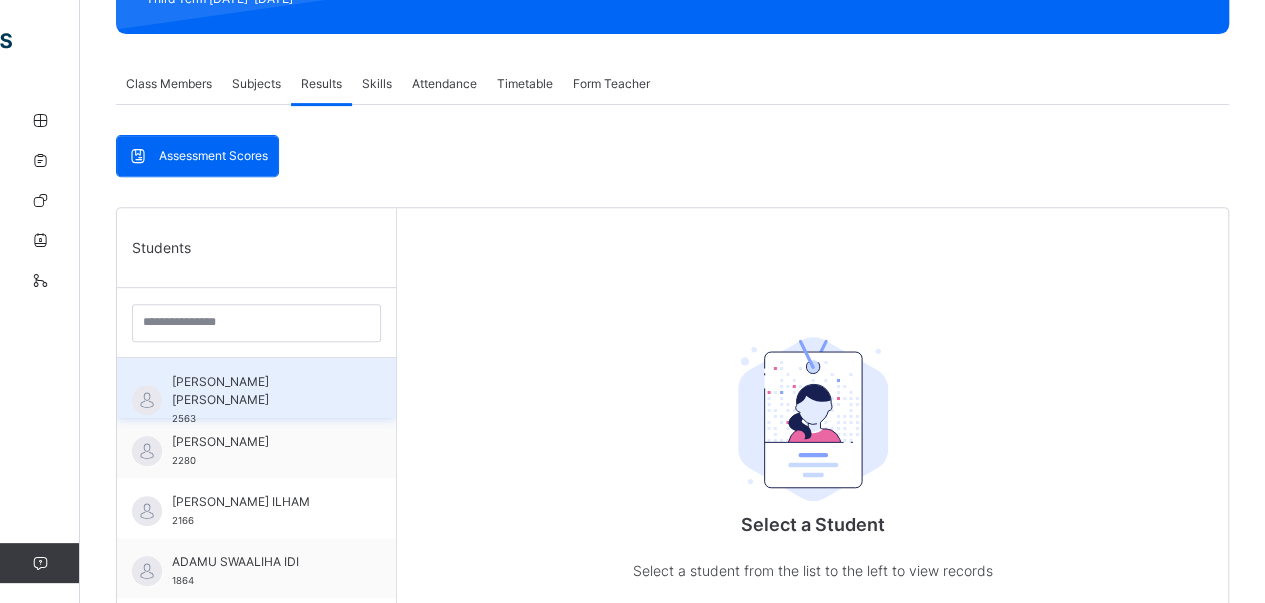 click on "[PERSON_NAME] [PERSON_NAME]" at bounding box center (261, 391) 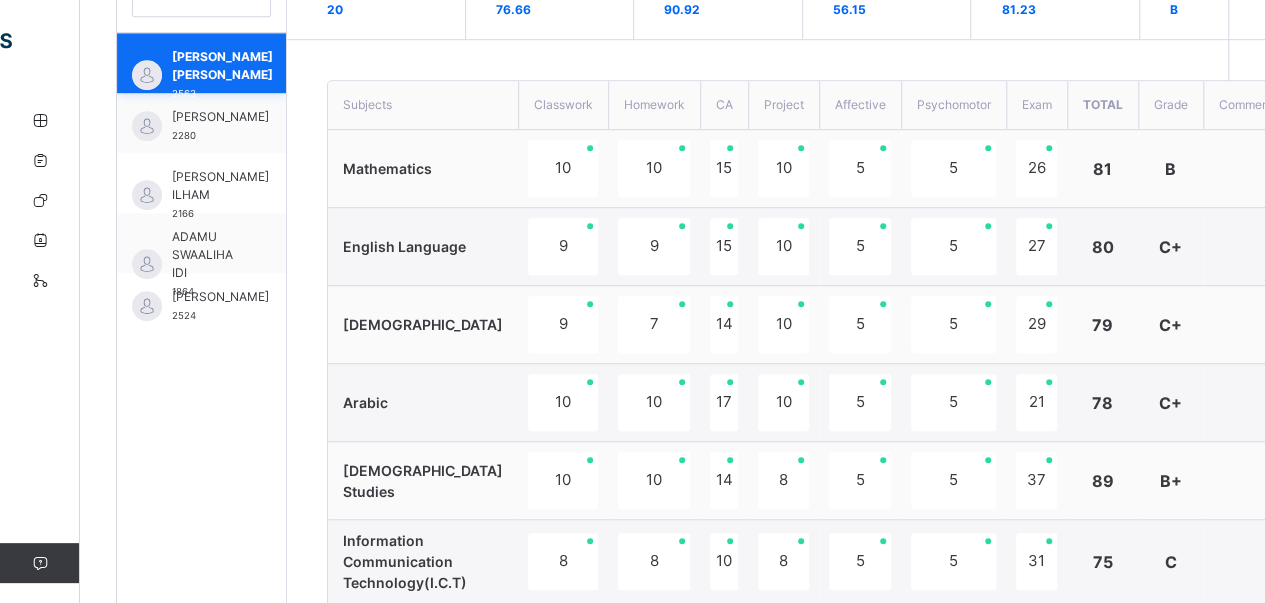 scroll, scrollTop: 648, scrollLeft: 0, axis: vertical 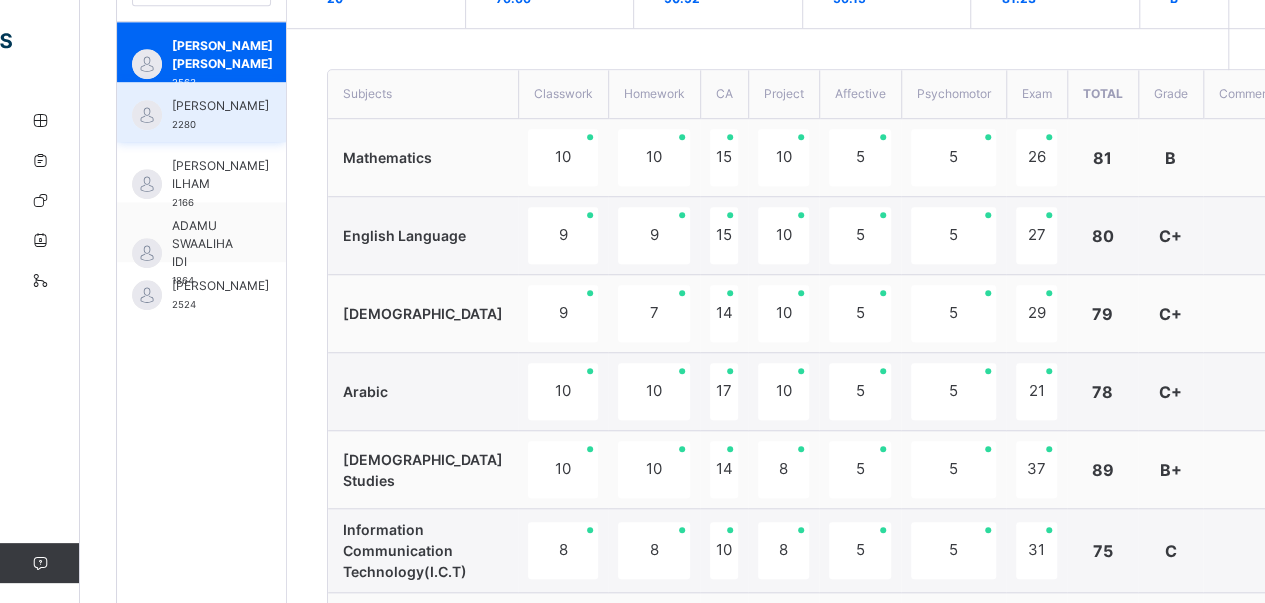 click on "[PERSON_NAME]" at bounding box center [220, 106] 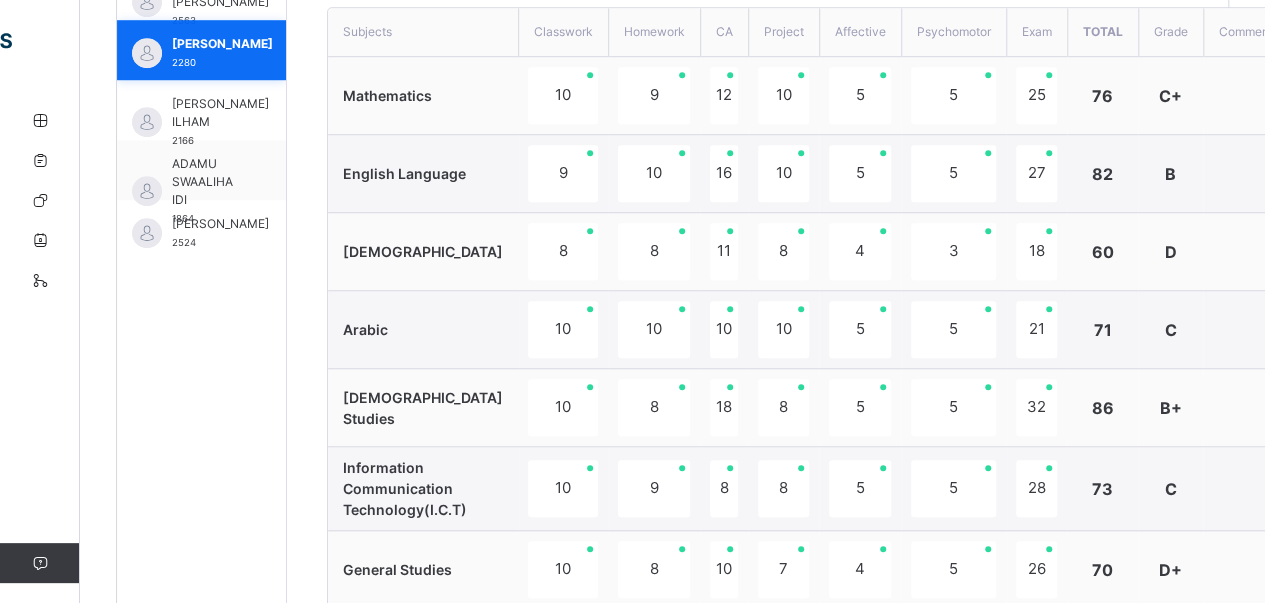 scroll, scrollTop: 705, scrollLeft: 0, axis: vertical 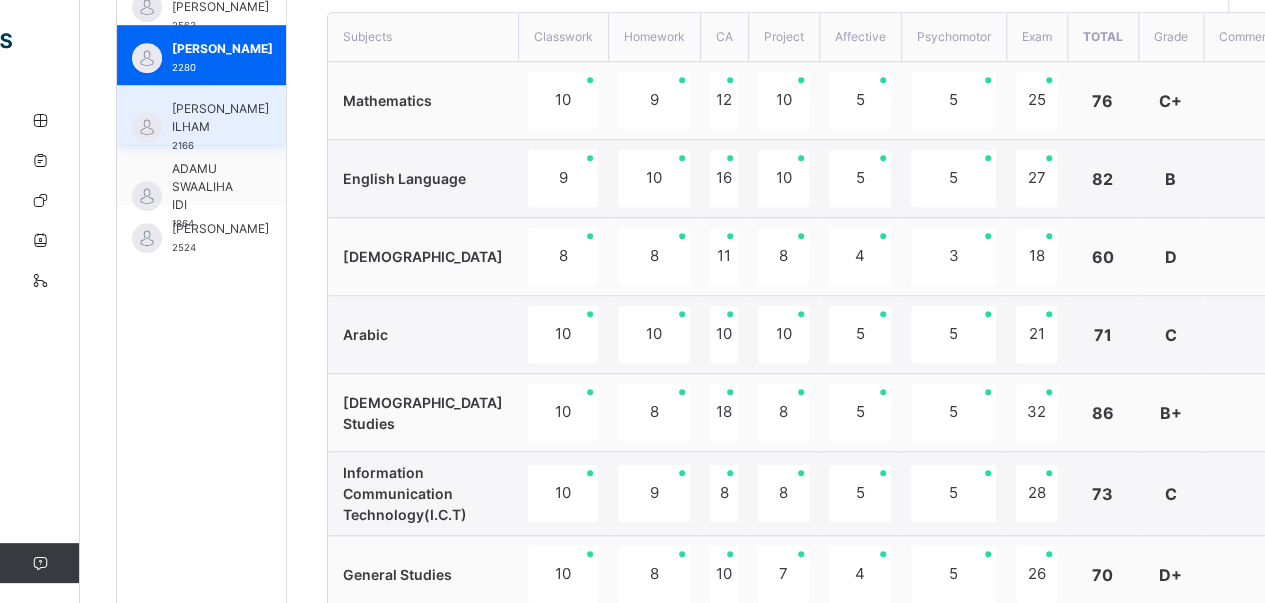 click on "[PERSON_NAME] ILHAM" at bounding box center [220, 118] 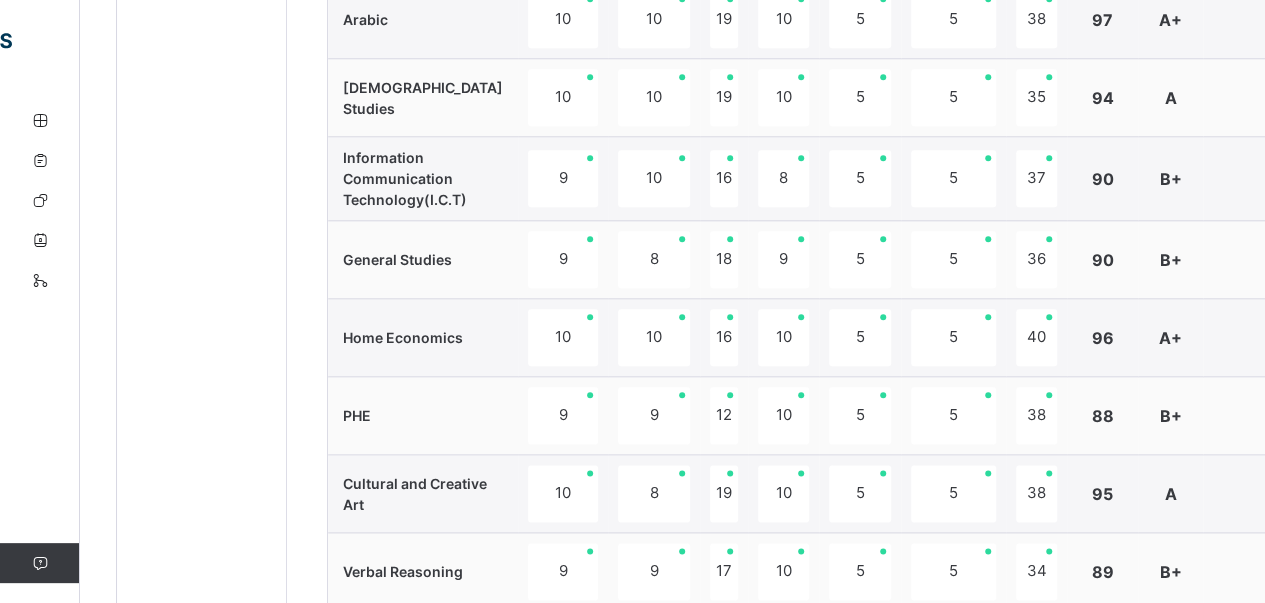 scroll, scrollTop: 668, scrollLeft: 0, axis: vertical 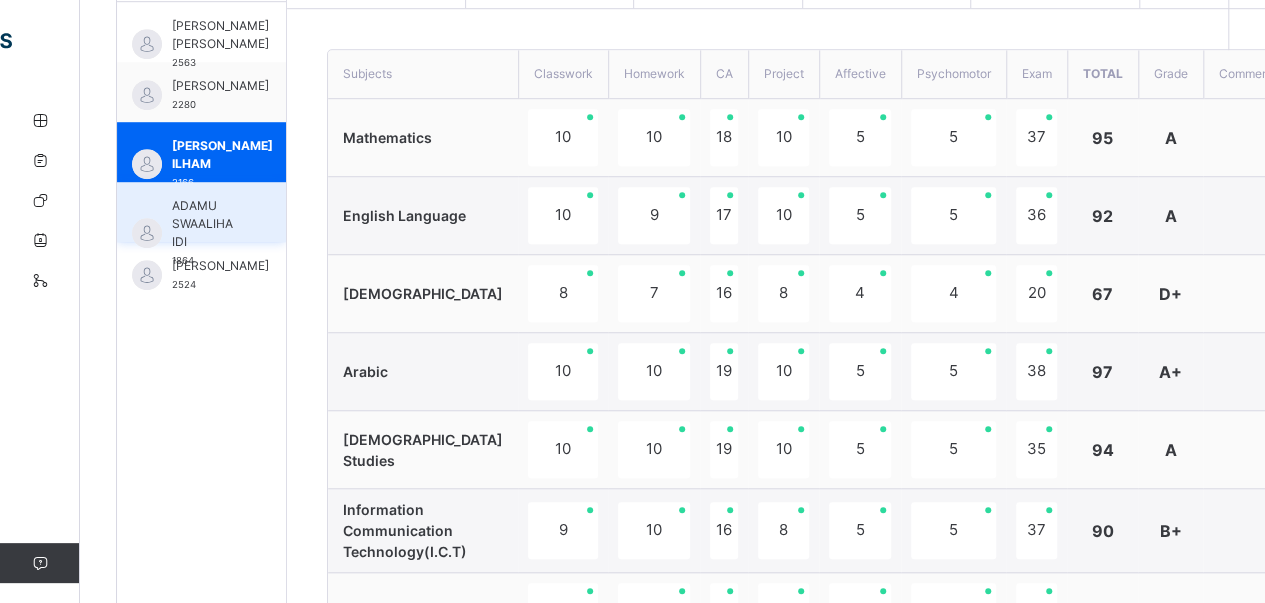click on "ADAMU SWAALIHA IDI" at bounding box center [206, 224] 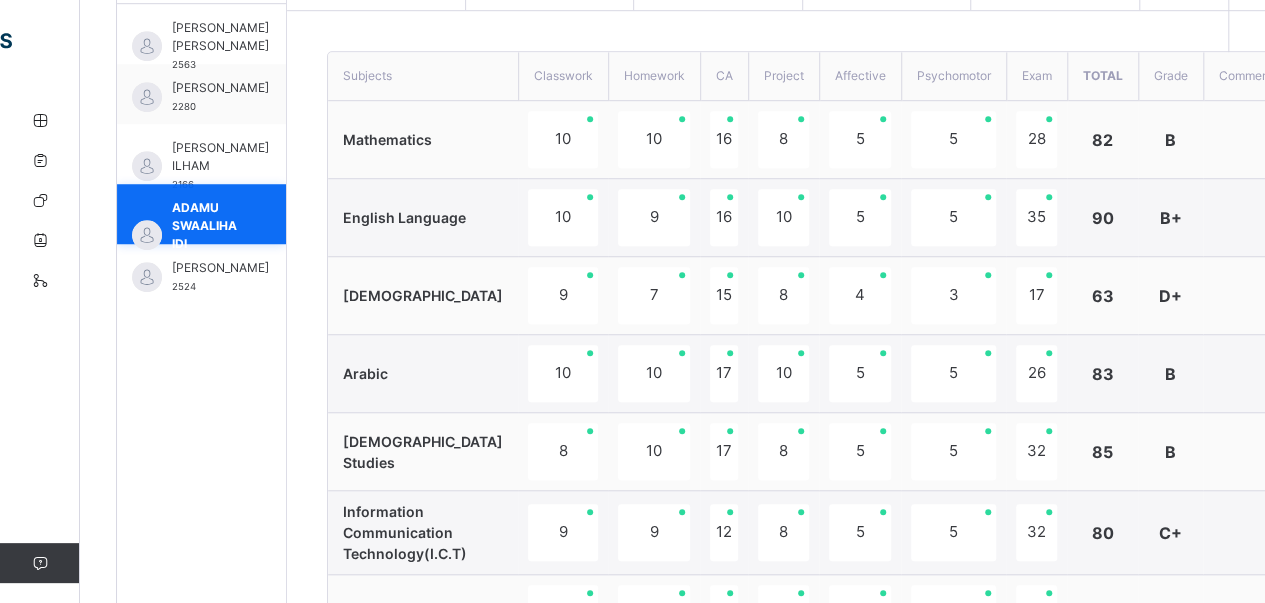 scroll, scrollTop: 662, scrollLeft: 0, axis: vertical 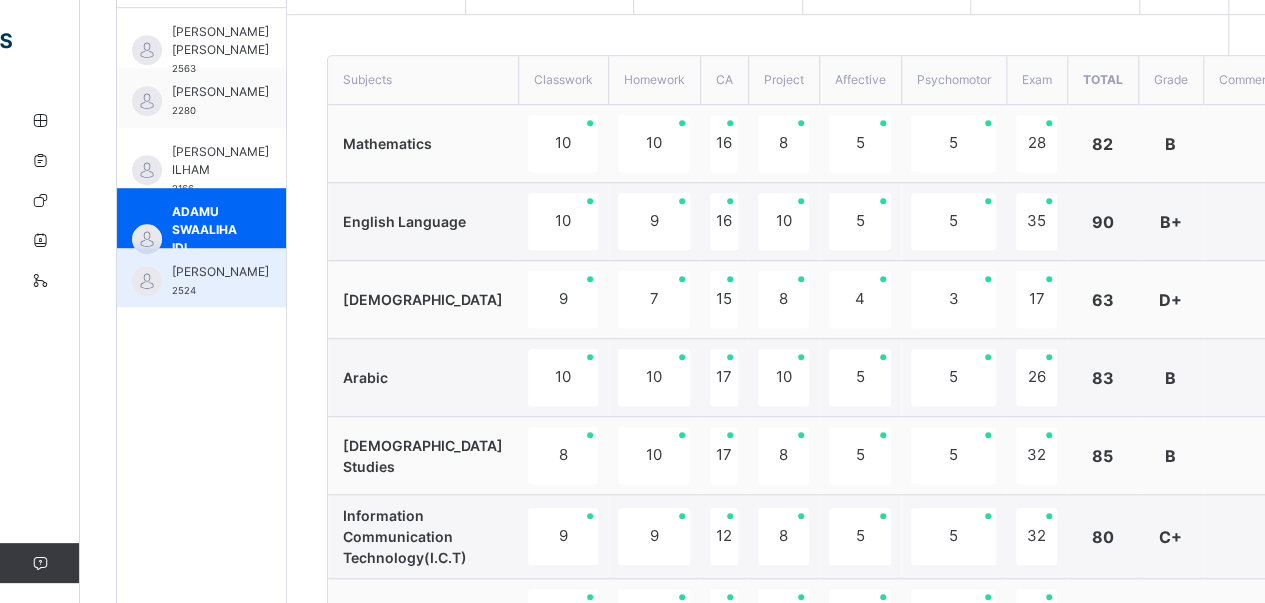 click on "[PERSON_NAME]" at bounding box center (220, 272) 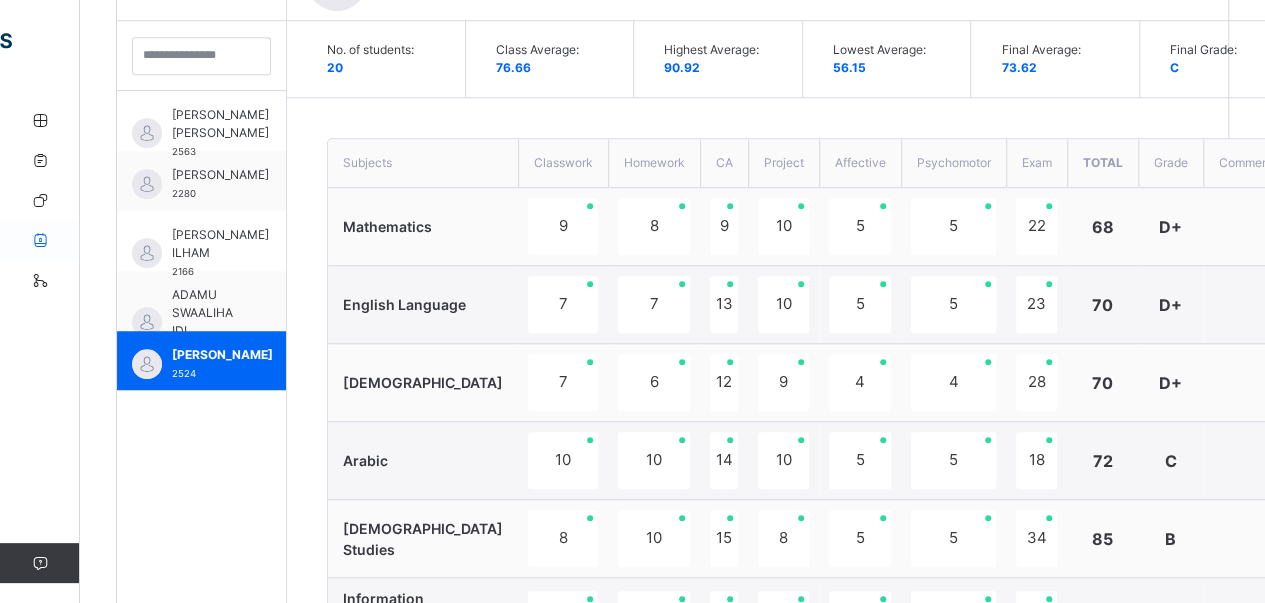 scroll, scrollTop: 662, scrollLeft: 0, axis: vertical 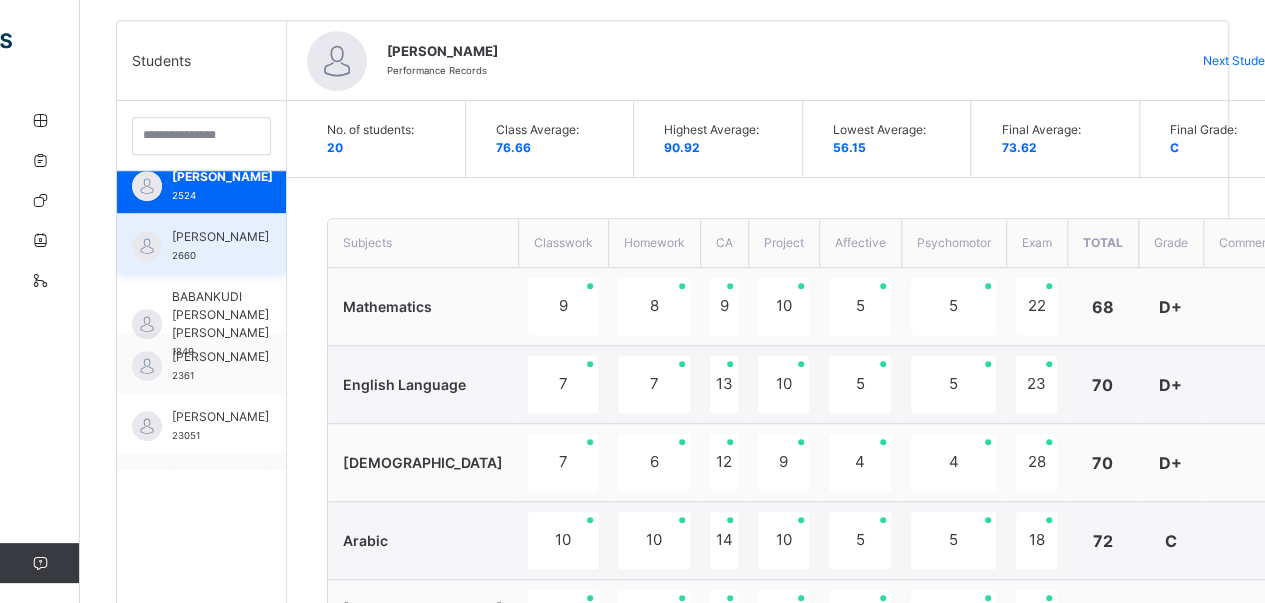 click on "[PERSON_NAME]" at bounding box center (220, 237) 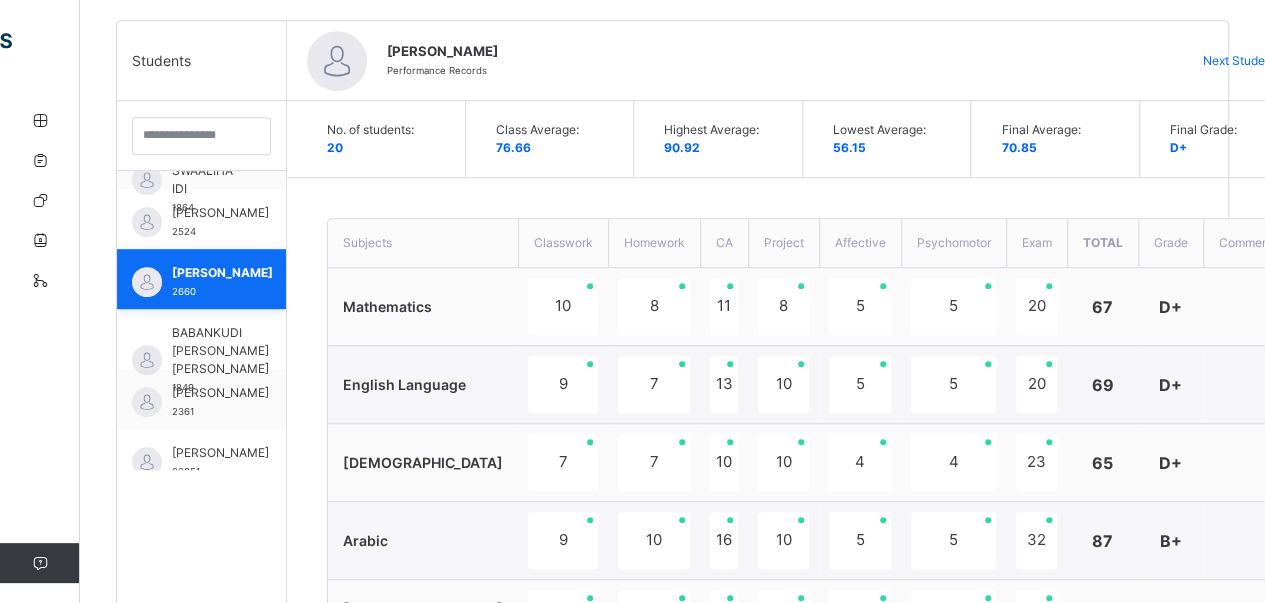 scroll, scrollTop: 258, scrollLeft: 0, axis: vertical 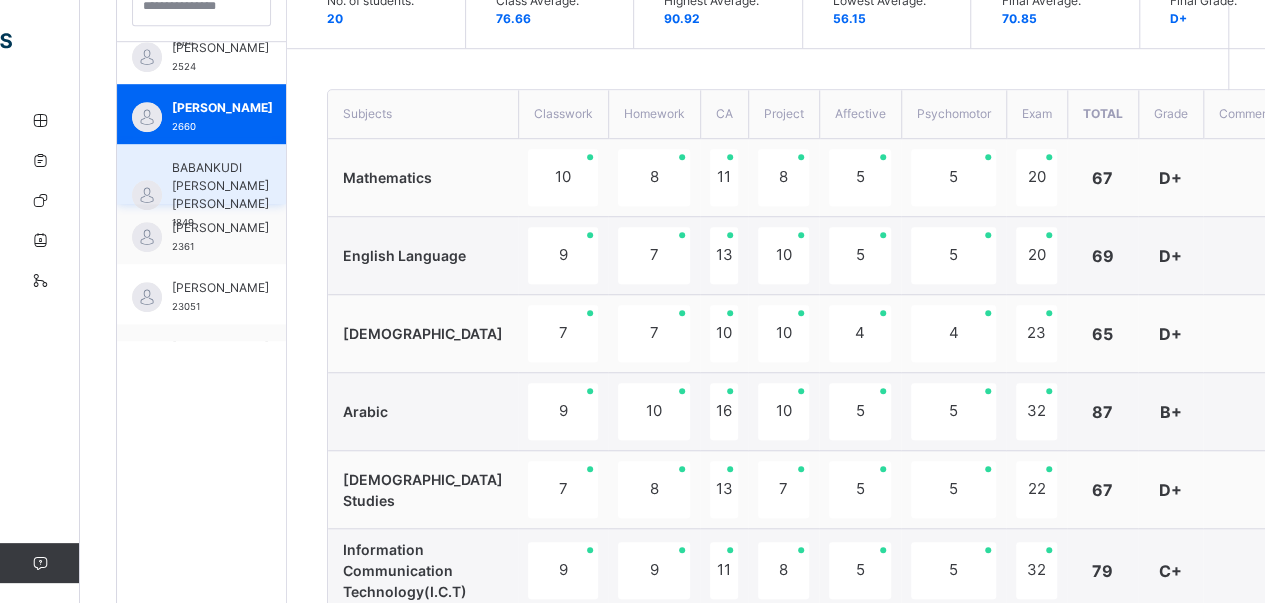 click on "BABANKUDI [PERSON_NAME] [PERSON_NAME]" at bounding box center (220, 186) 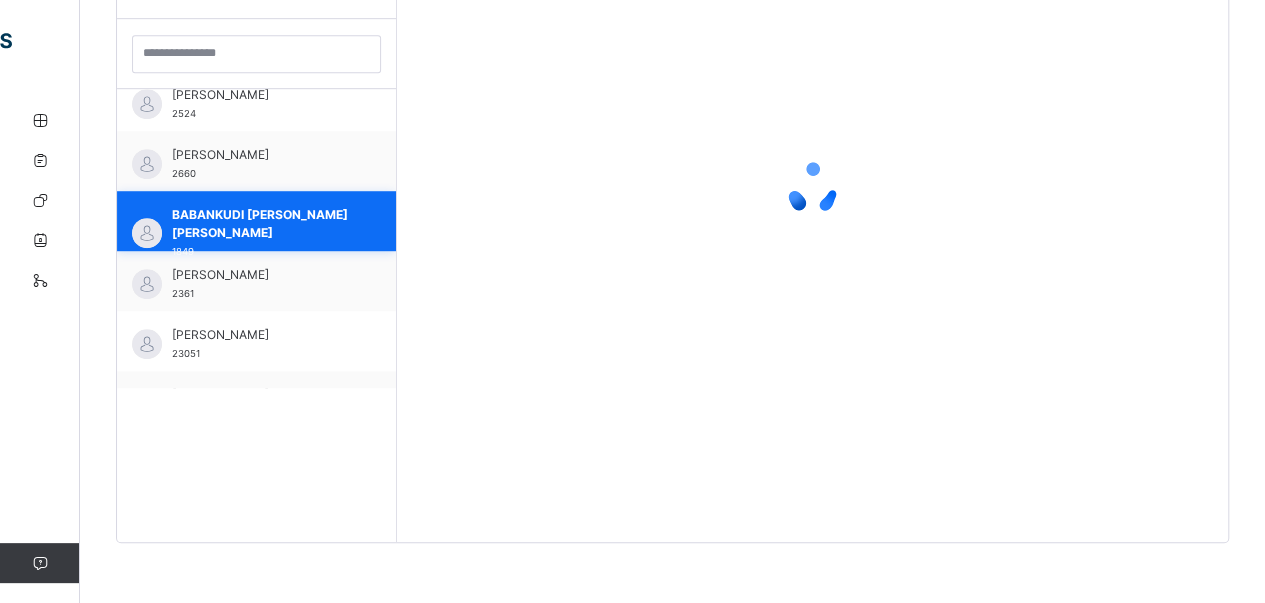 scroll, scrollTop: 579, scrollLeft: 0, axis: vertical 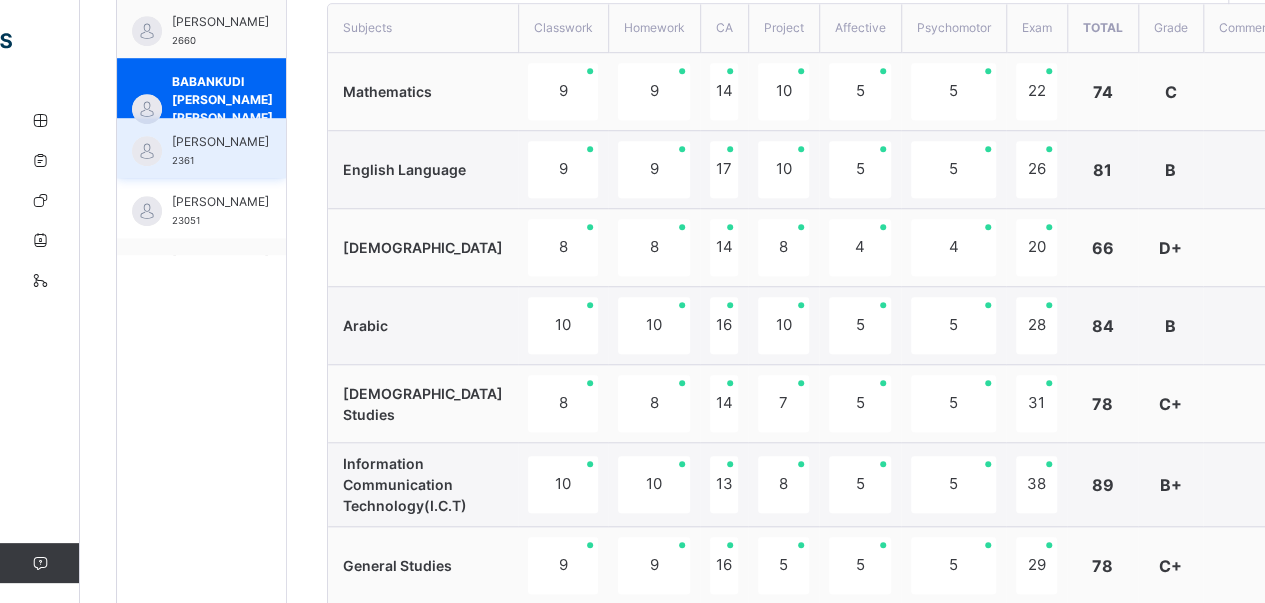 click on "[PERSON_NAME]" at bounding box center (220, 142) 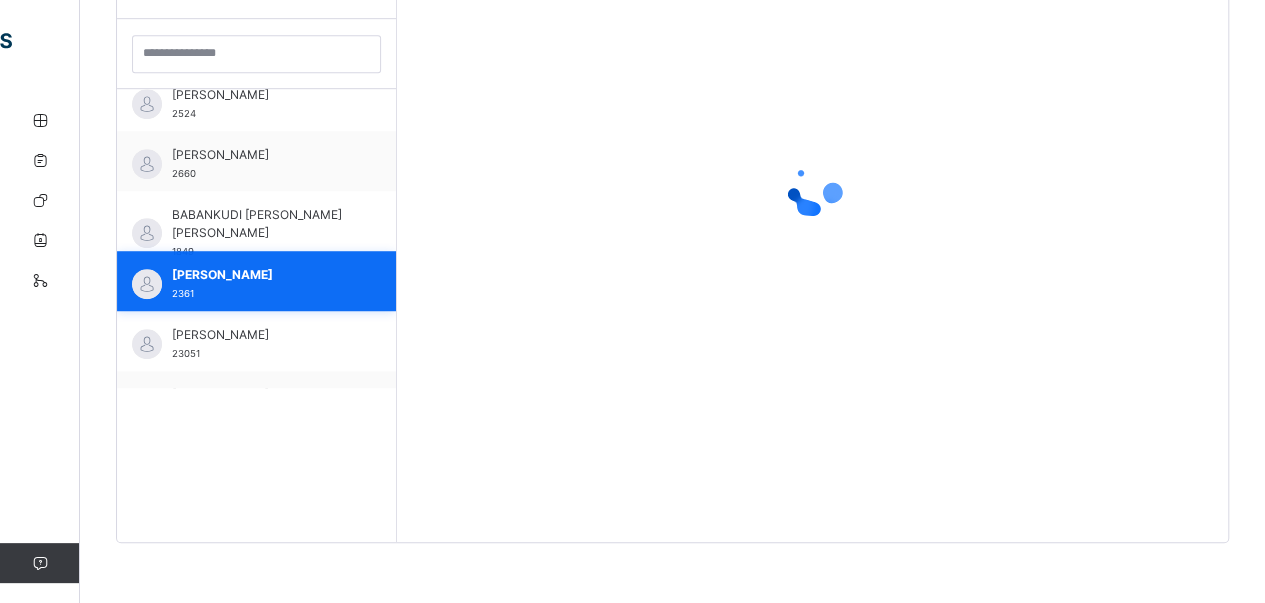 scroll, scrollTop: 579, scrollLeft: 0, axis: vertical 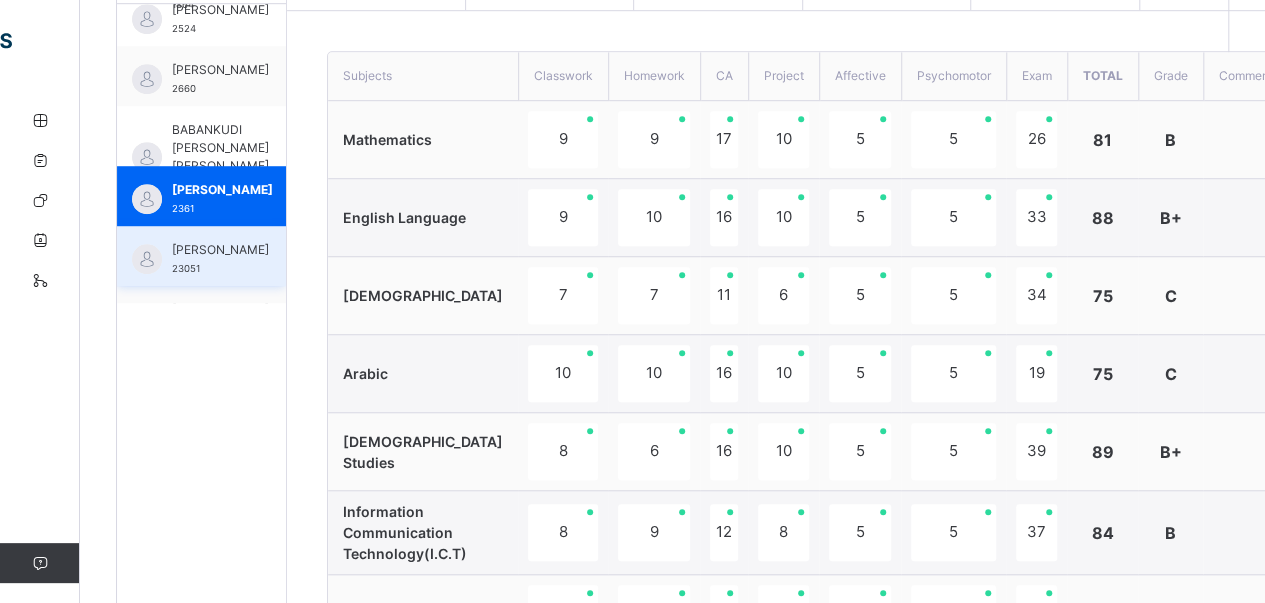 click on "[PERSON_NAME]" at bounding box center (220, 250) 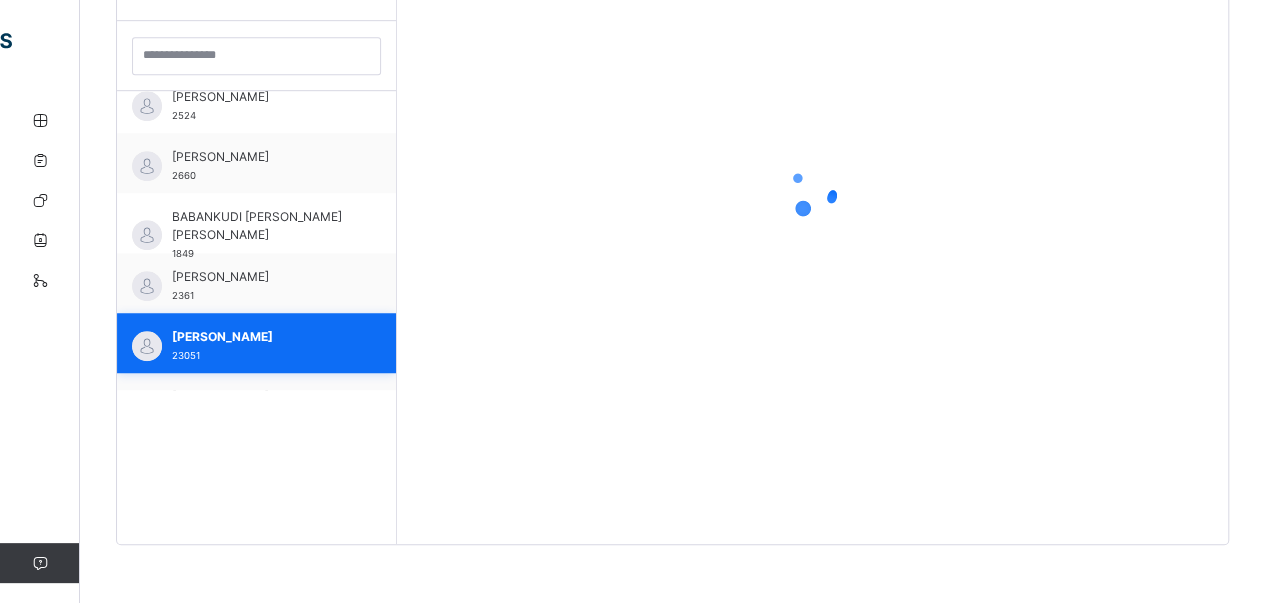 scroll, scrollTop: 222, scrollLeft: 0, axis: vertical 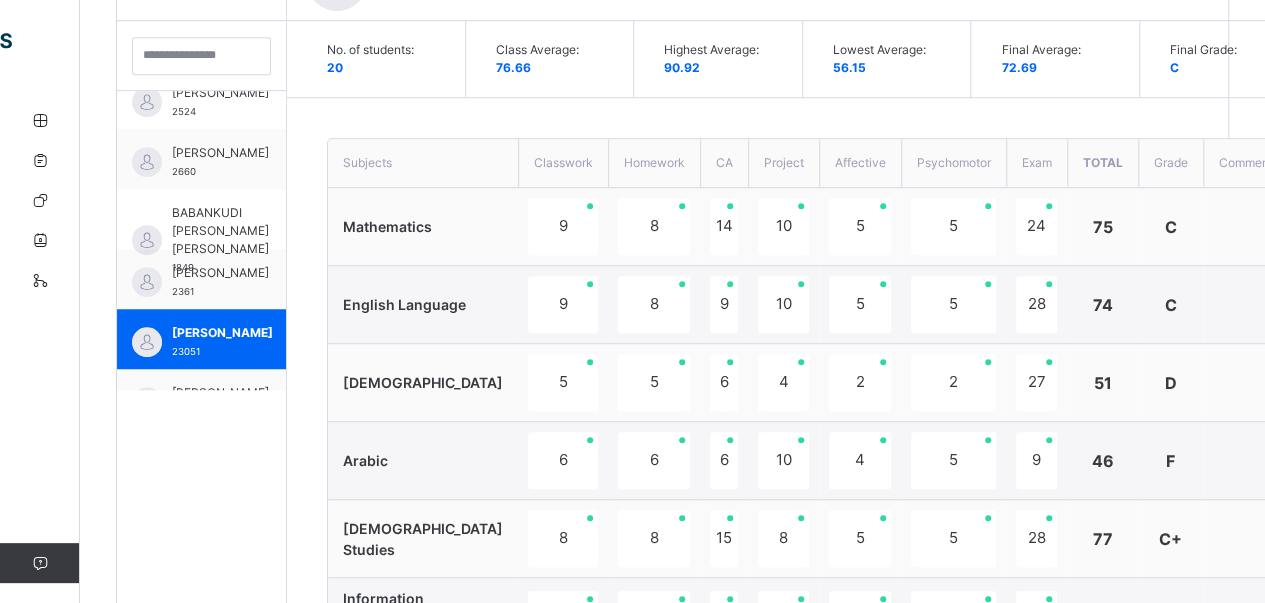 click on "[DEMOGRAPHIC_DATA]" at bounding box center (423, 383) 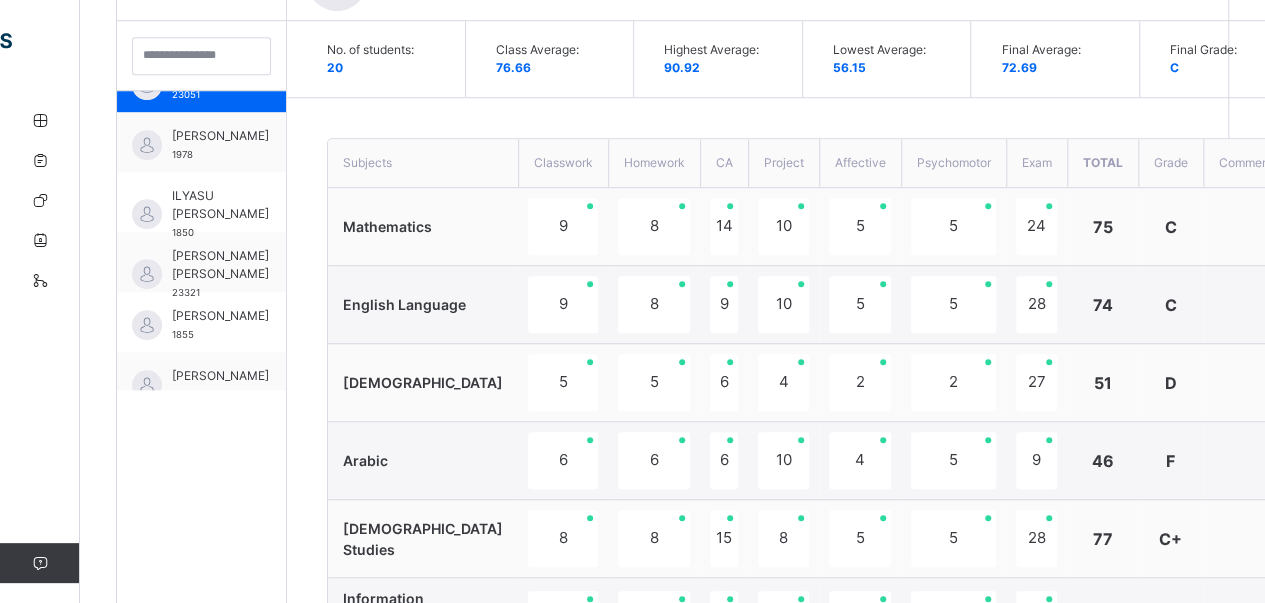 scroll, scrollTop: 542, scrollLeft: 0, axis: vertical 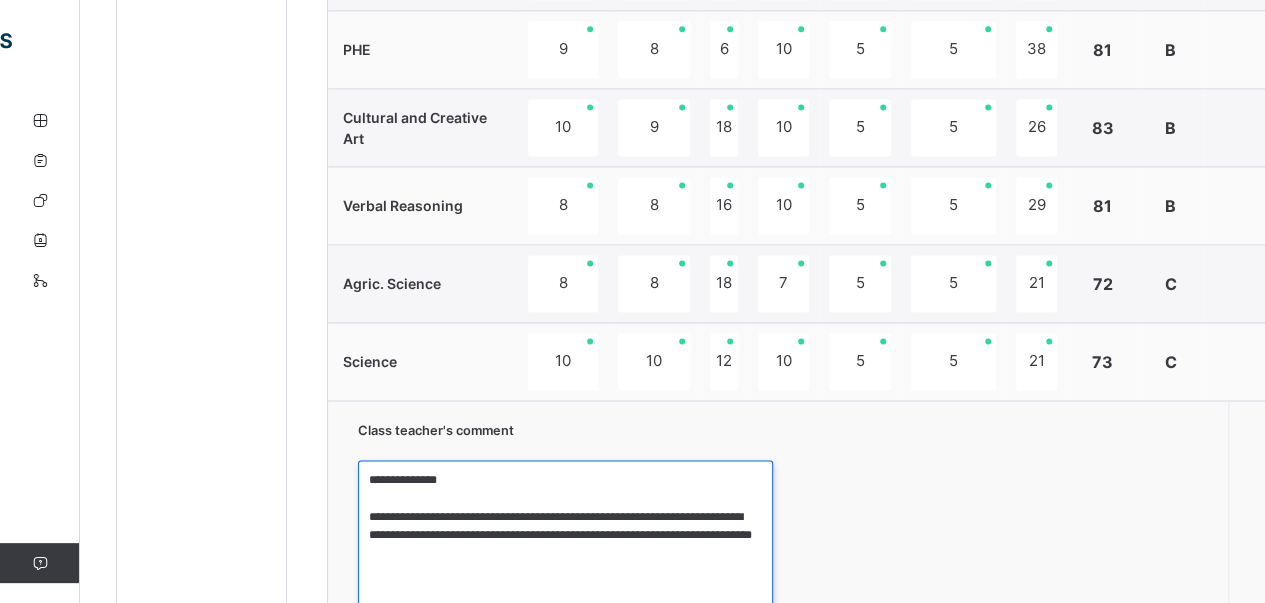 click on "**********" at bounding box center [565, 535] 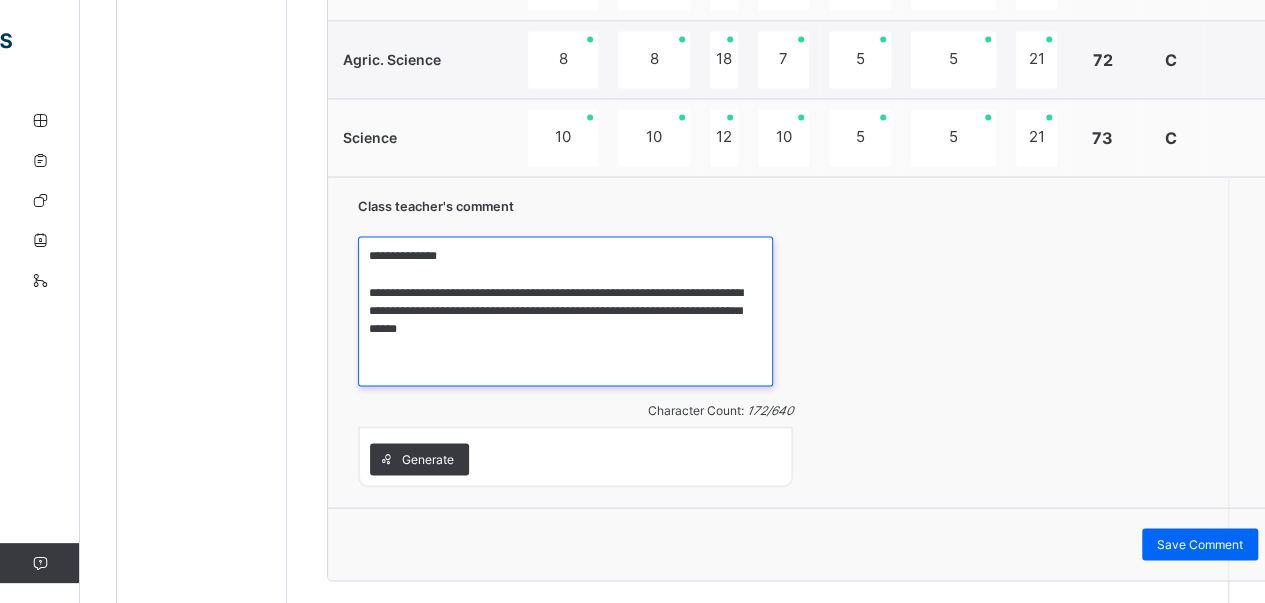 scroll, scrollTop: 1611, scrollLeft: 0, axis: vertical 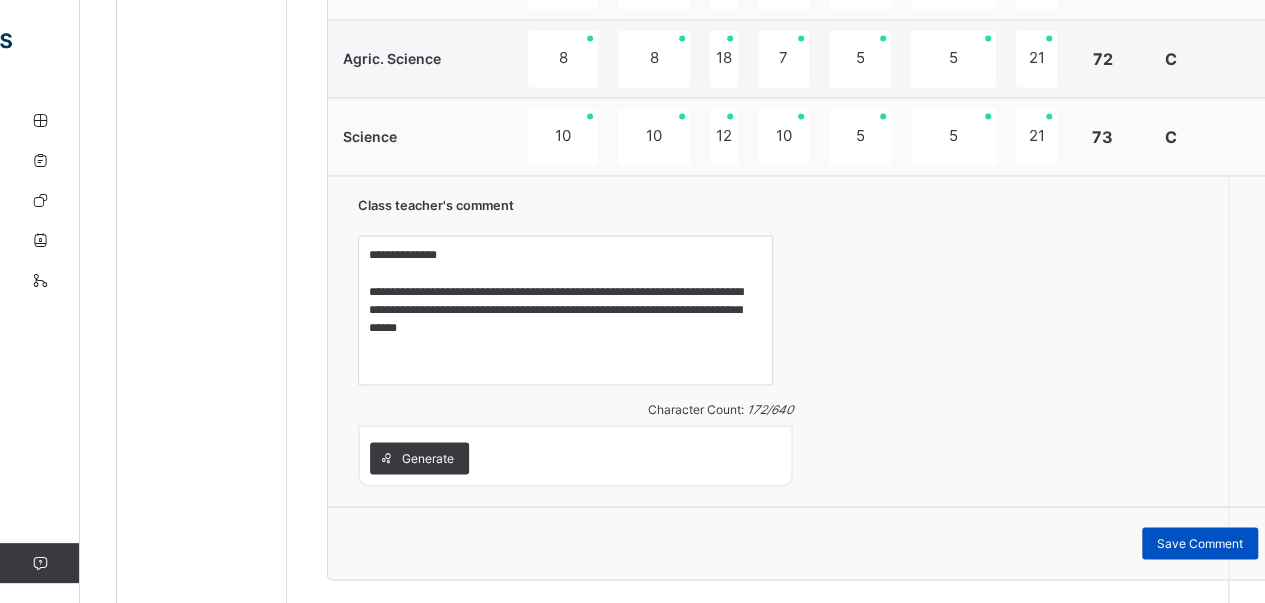 click on "Save Comment" at bounding box center (1200, 543) 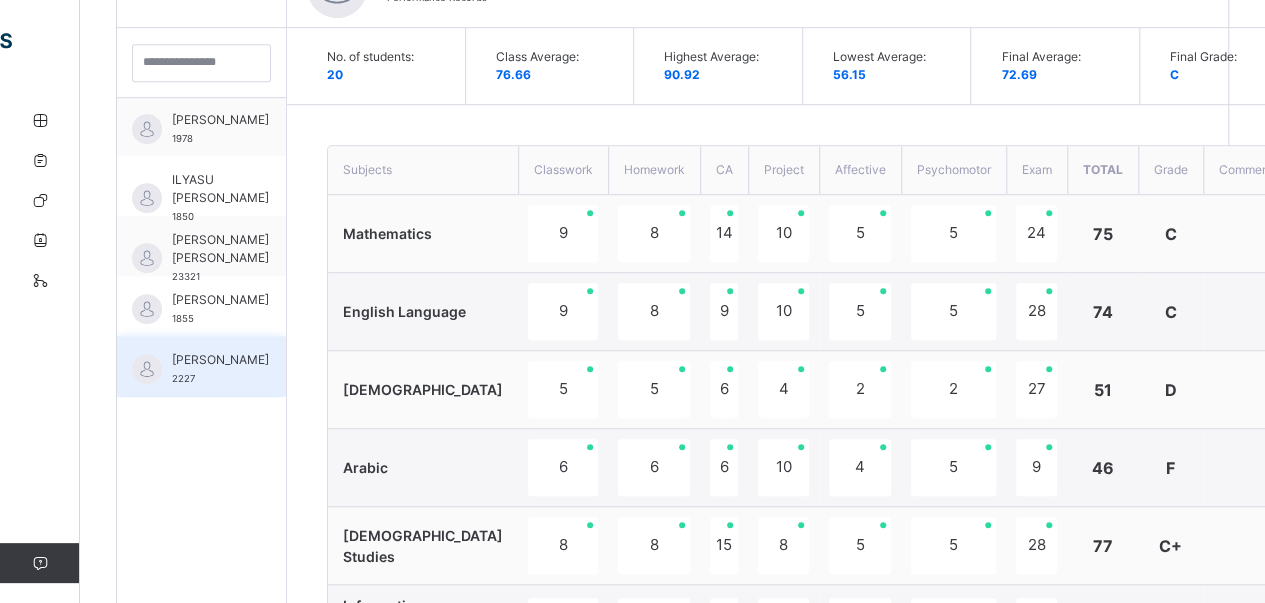 click on "[PERSON_NAME]  2227" at bounding box center (220, 369) 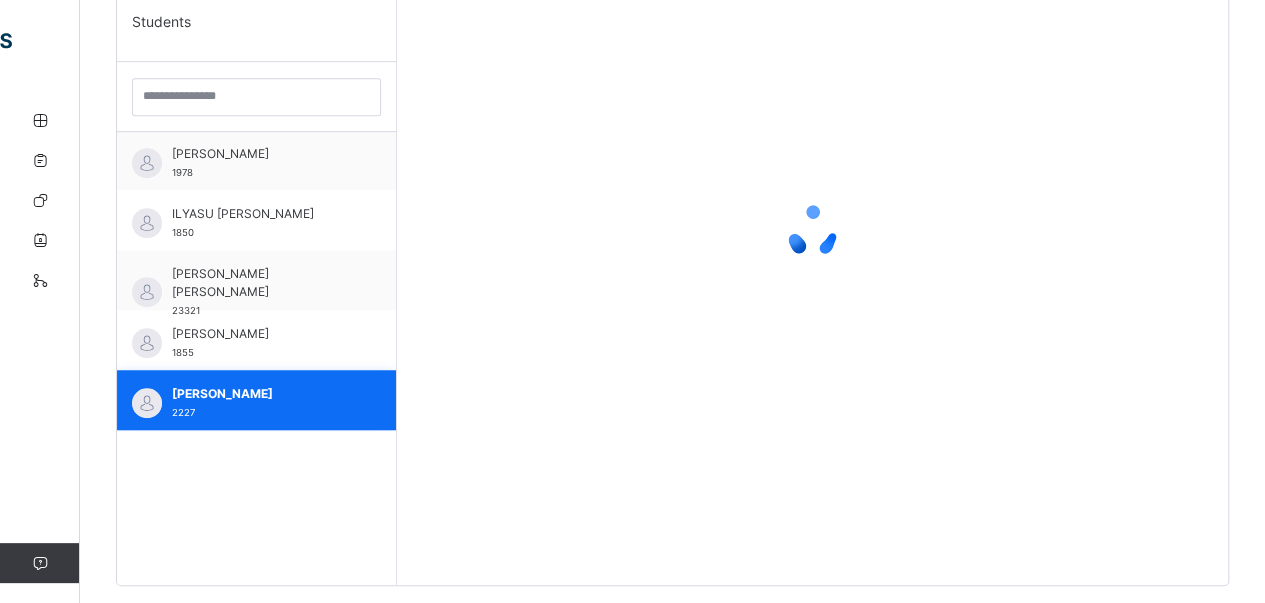scroll, scrollTop: 524, scrollLeft: 0, axis: vertical 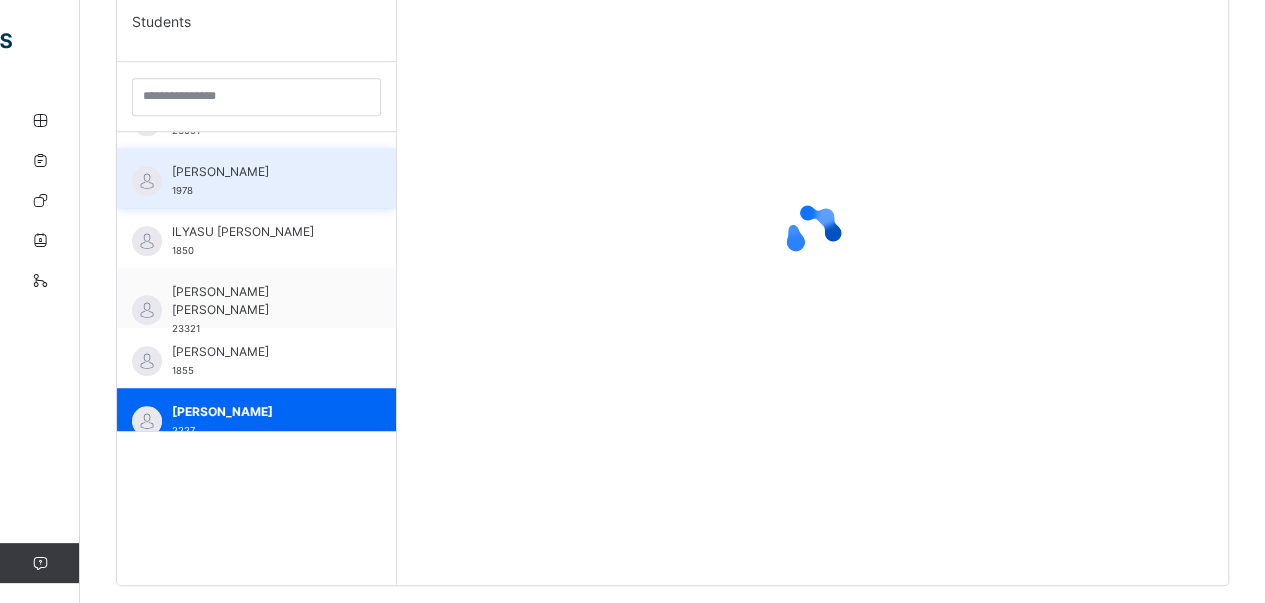 click on "[PERSON_NAME]" at bounding box center [261, 172] 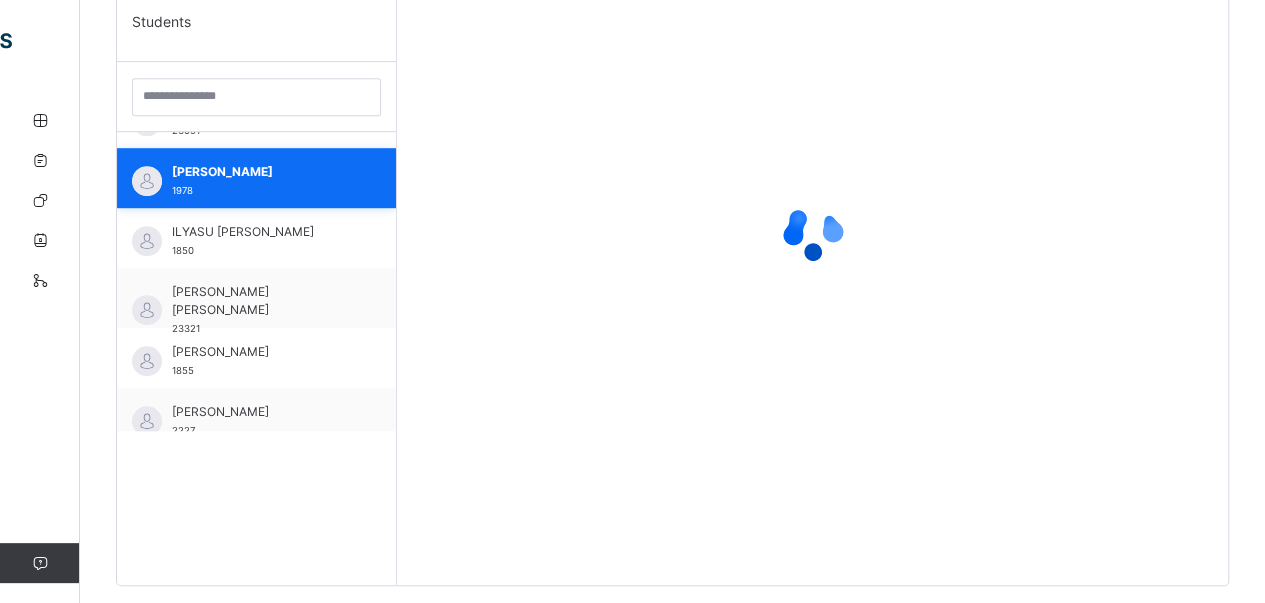 scroll, scrollTop: 432, scrollLeft: 0, axis: vertical 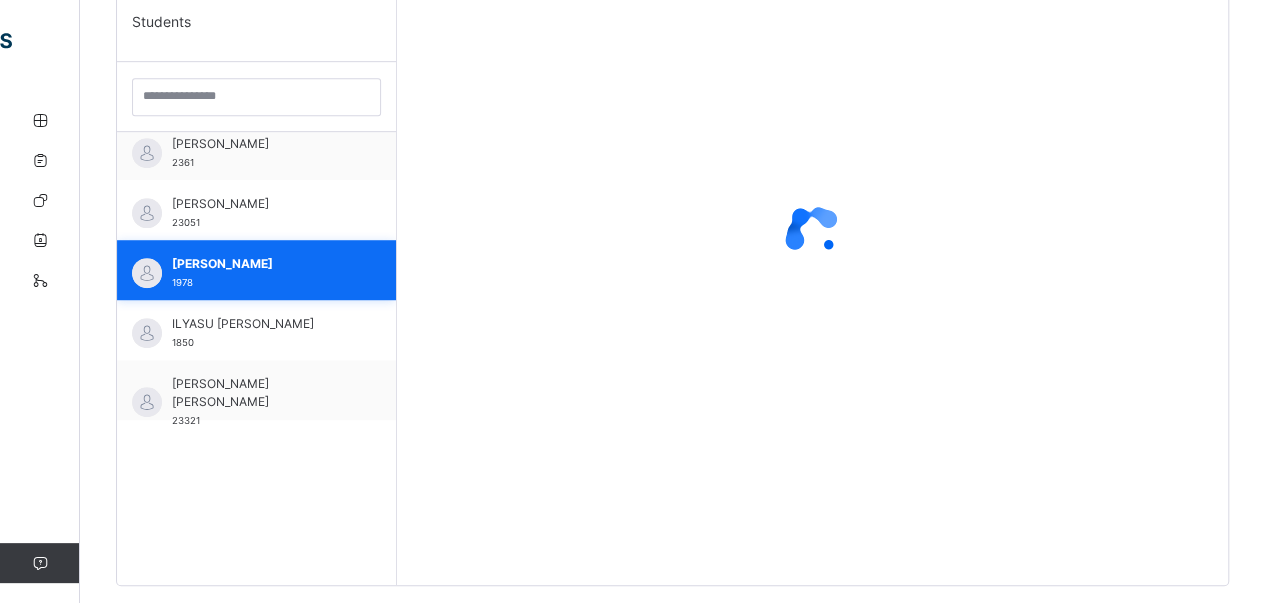 click on "[PERSON_NAME]" at bounding box center (261, 264) 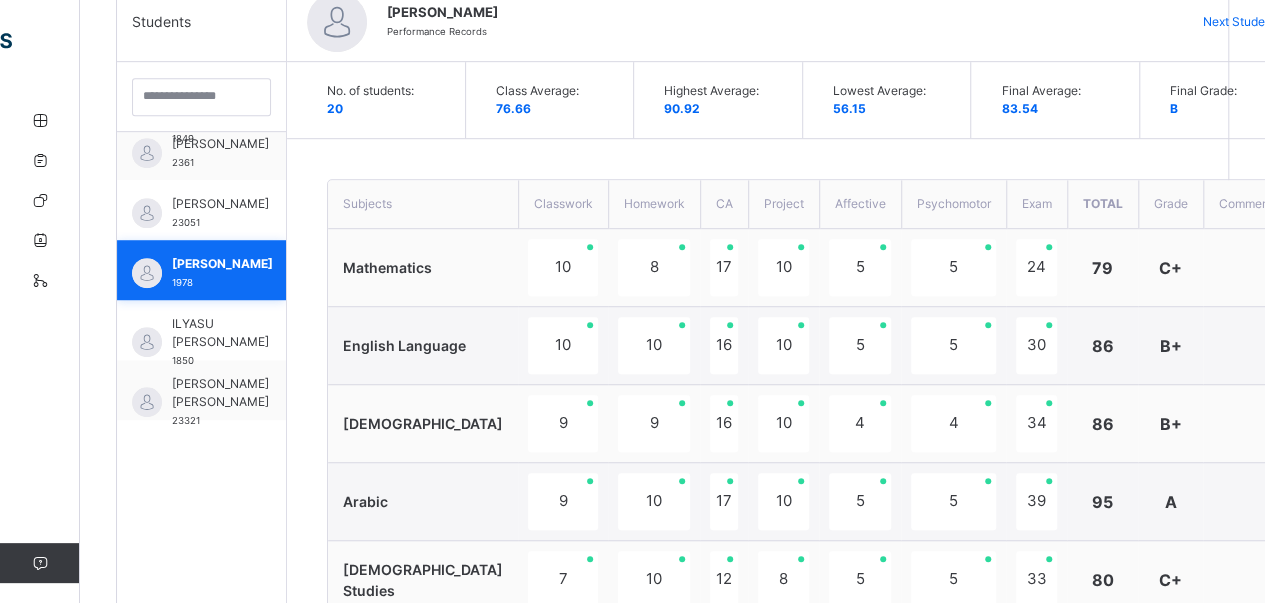 scroll, scrollTop: 442, scrollLeft: 0, axis: vertical 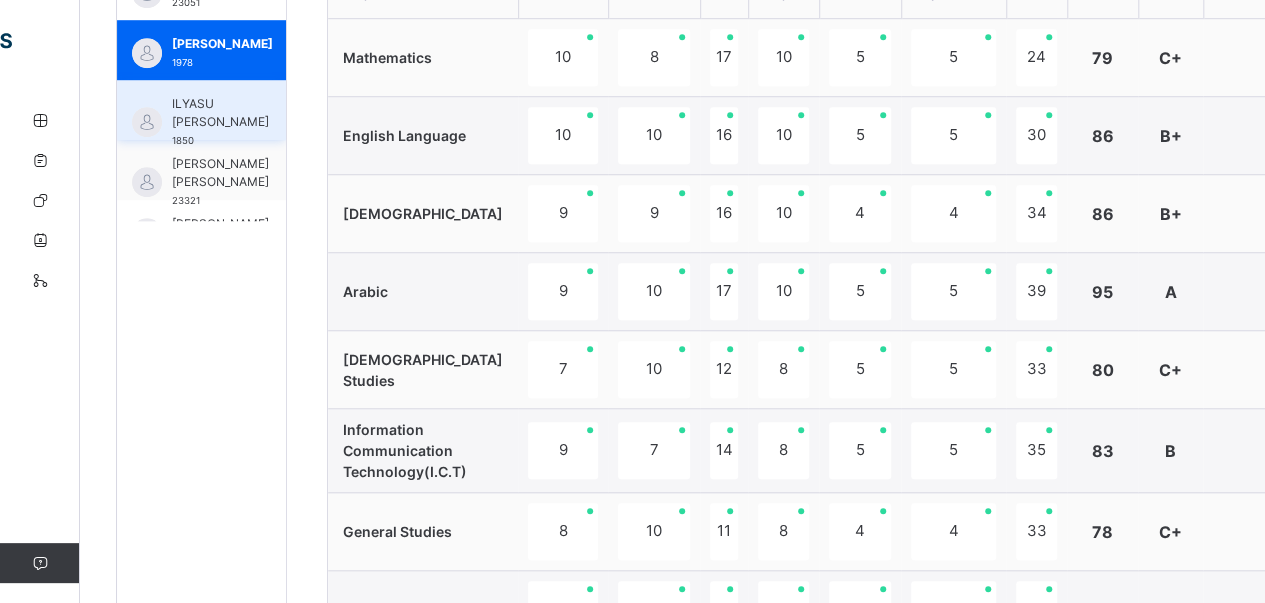 click on "ILYASU [PERSON_NAME]" at bounding box center [220, 113] 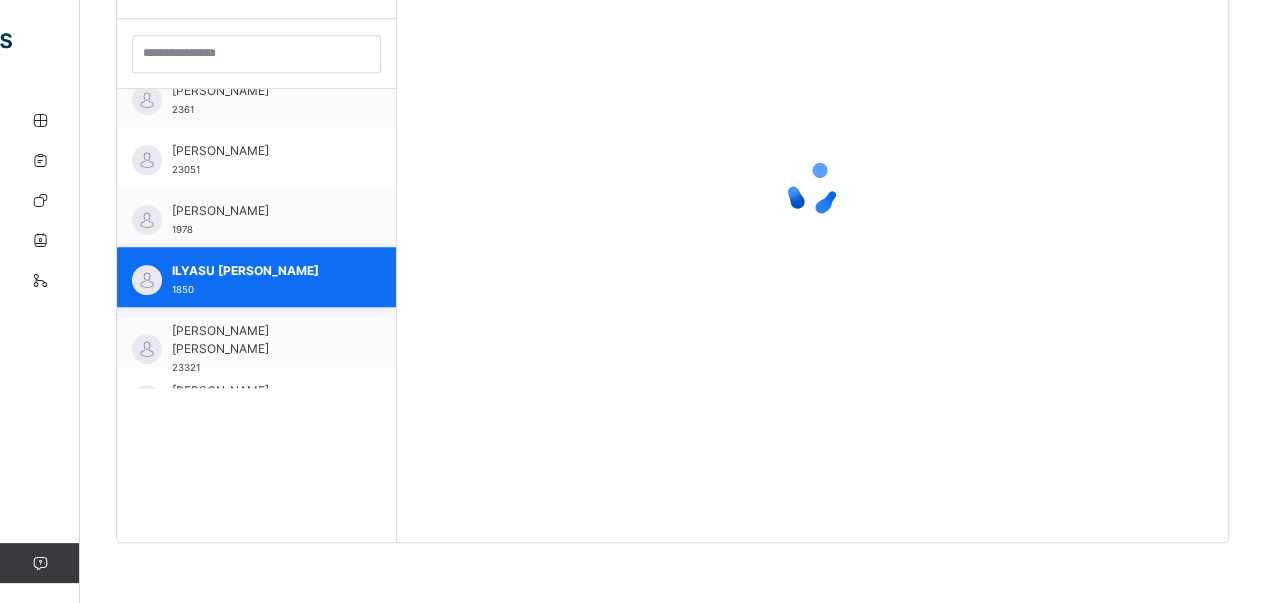 scroll, scrollTop: 579, scrollLeft: 0, axis: vertical 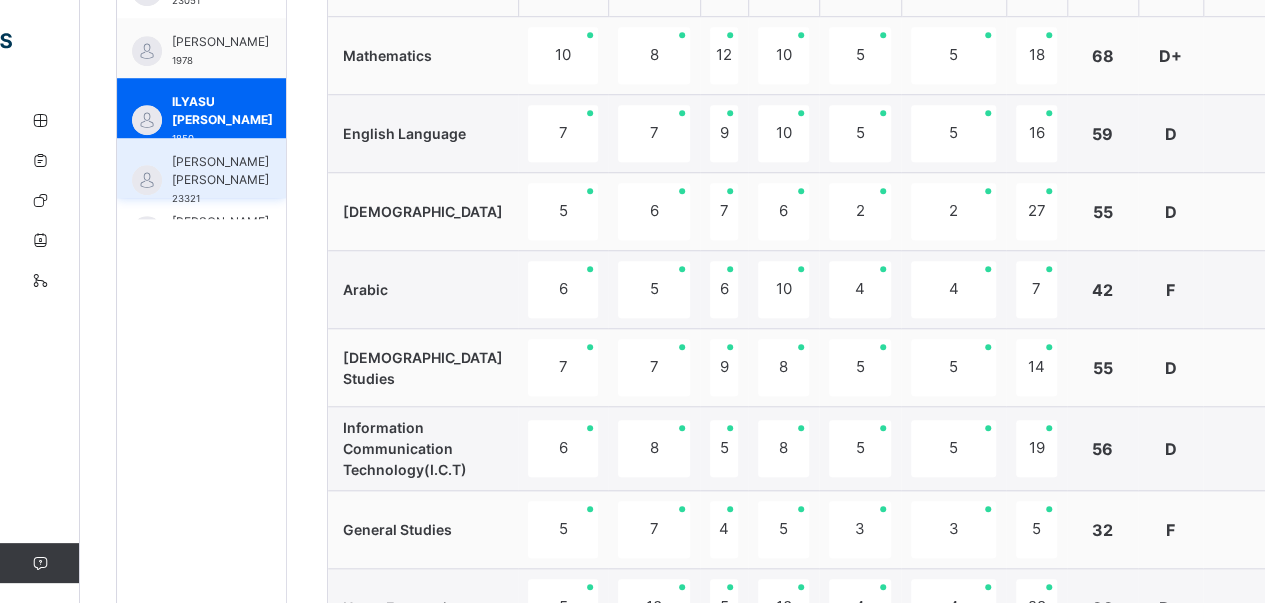 click on "[PERSON_NAME] [PERSON_NAME]" at bounding box center (220, 171) 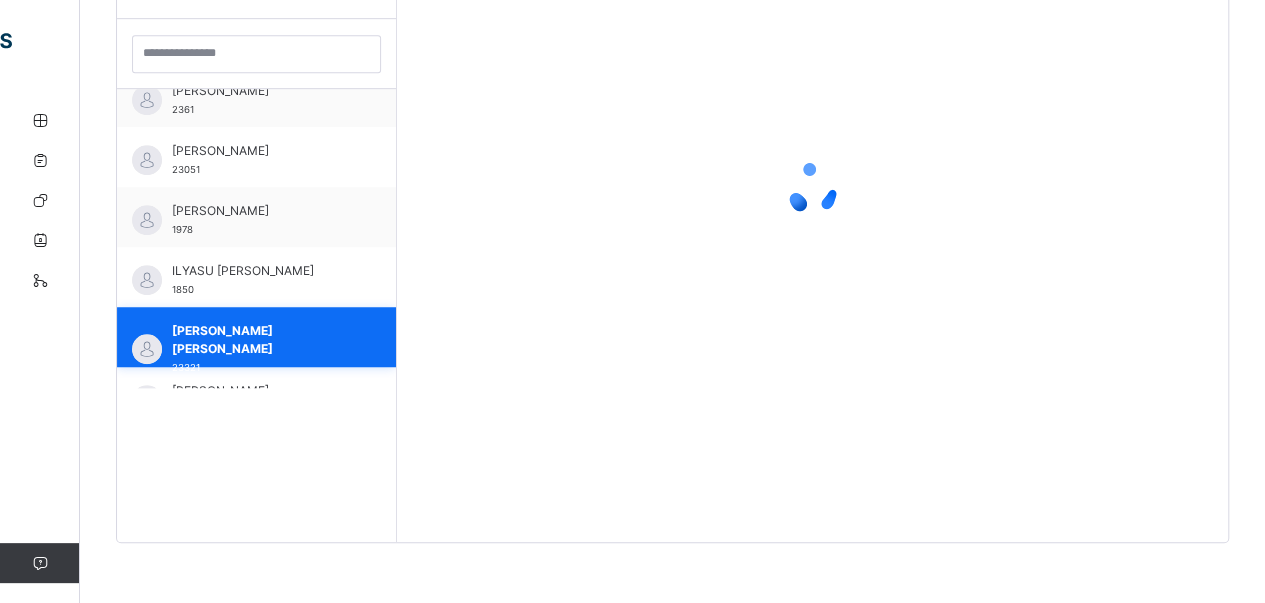 scroll, scrollTop: 579, scrollLeft: 0, axis: vertical 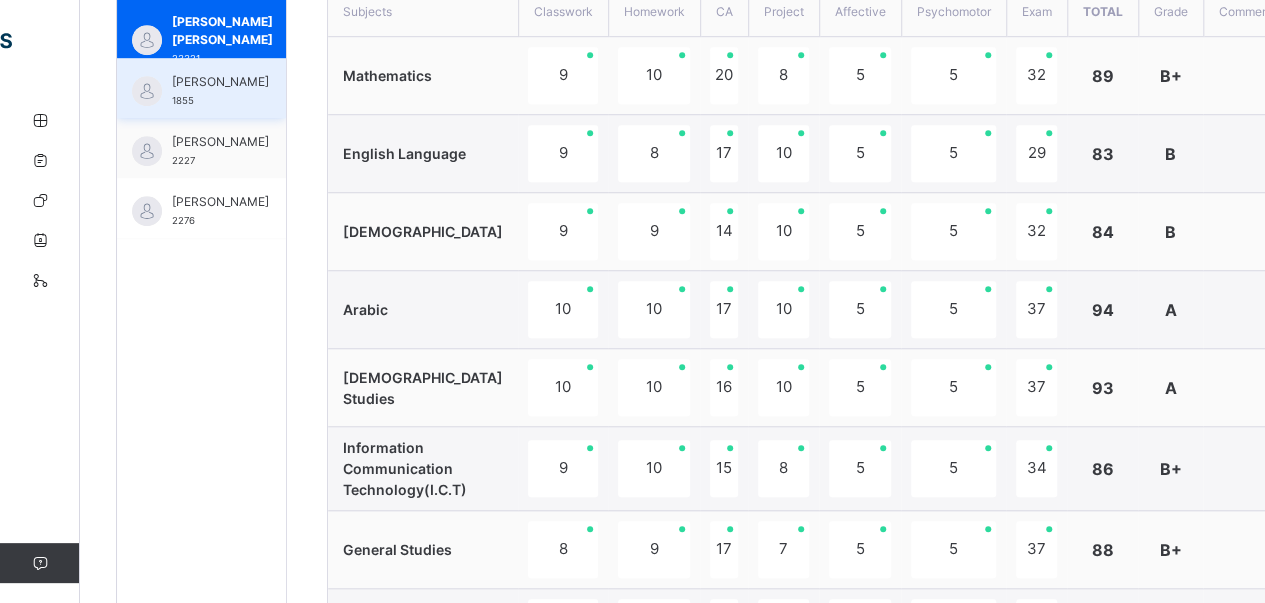 click on "[PERSON_NAME]" at bounding box center [220, 82] 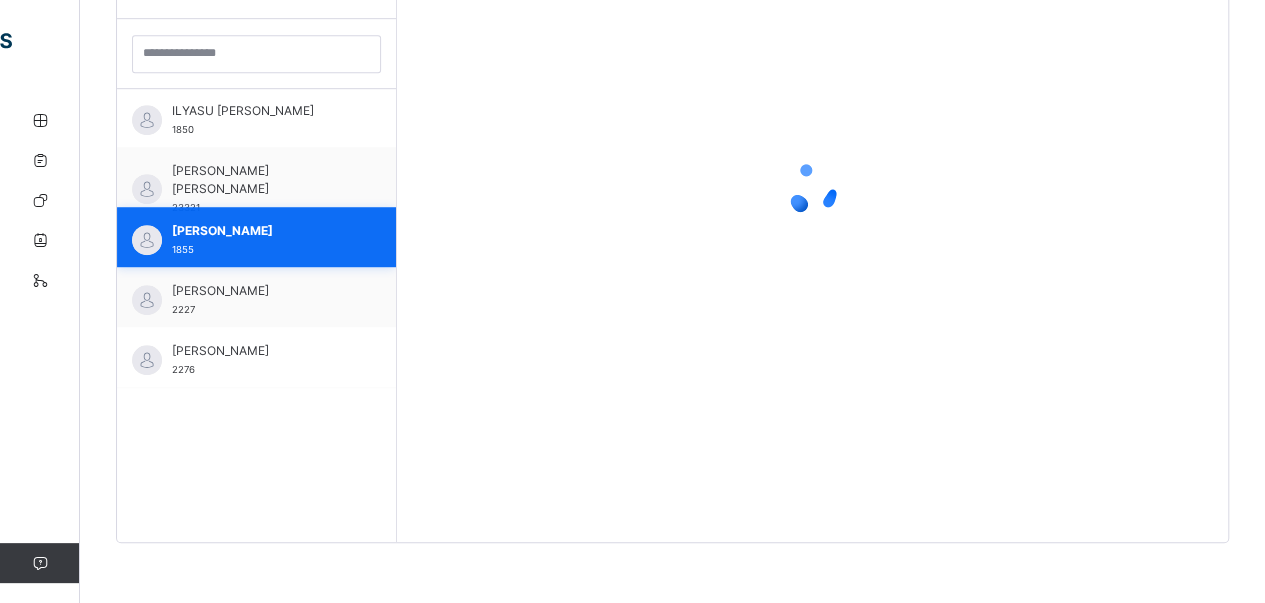 scroll, scrollTop: 579, scrollLeft: 0, axis: vertical 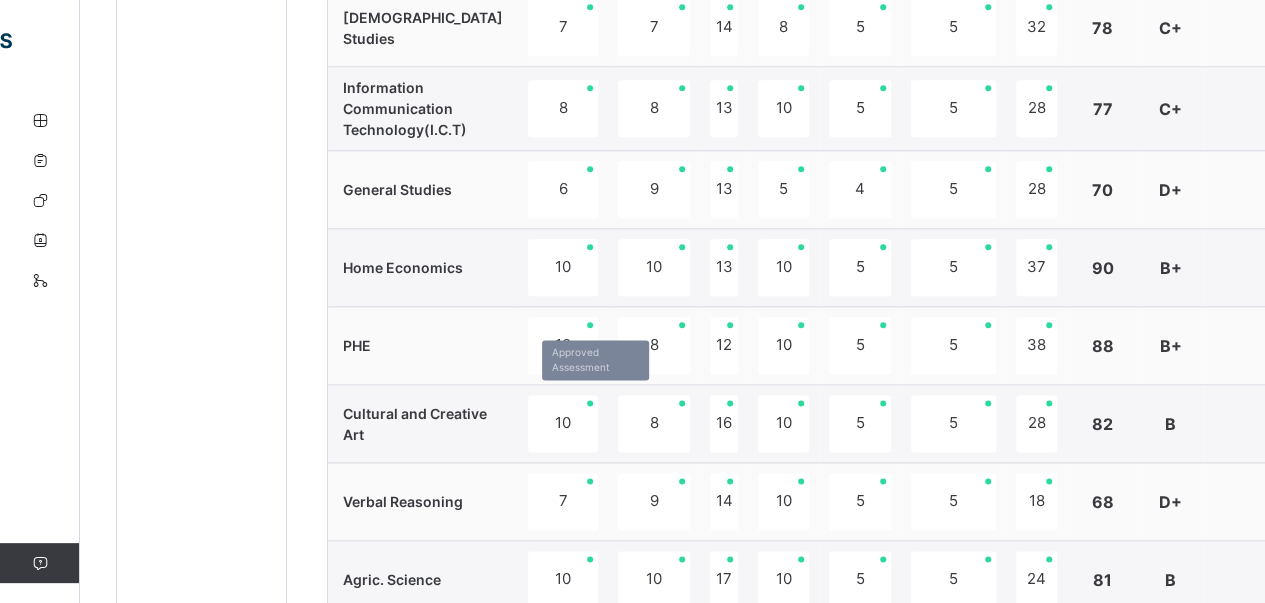 click on "10" at bounding box center [563, 423] 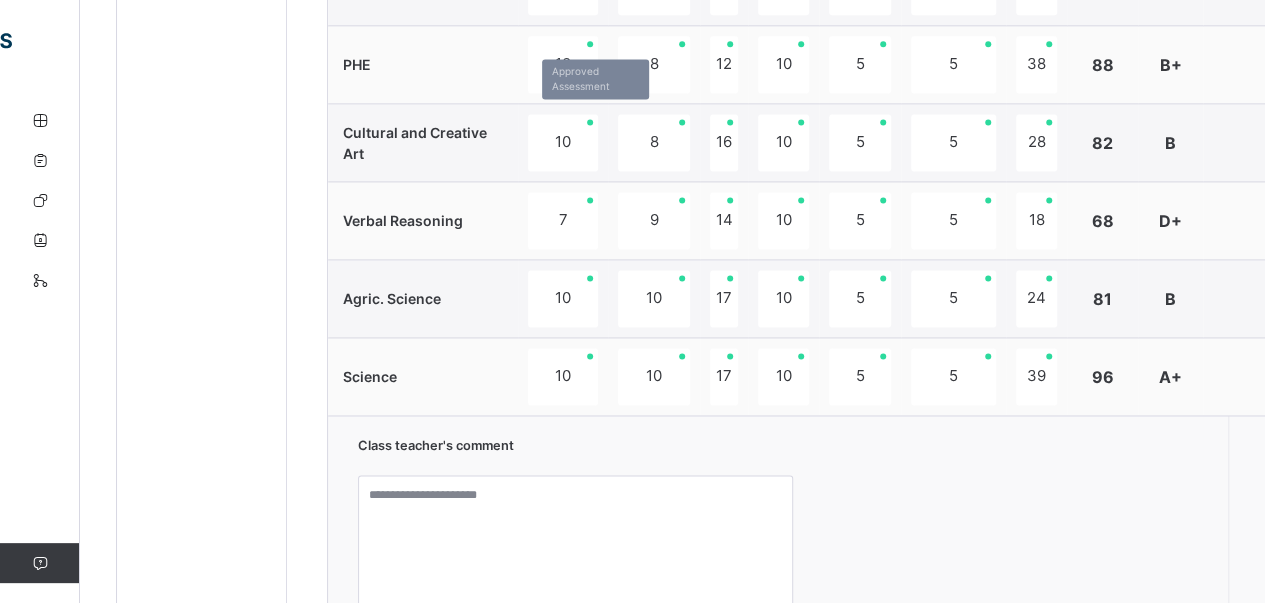 scroll, scrollTop: 1373, scrollLeft: 0, axis: vertical 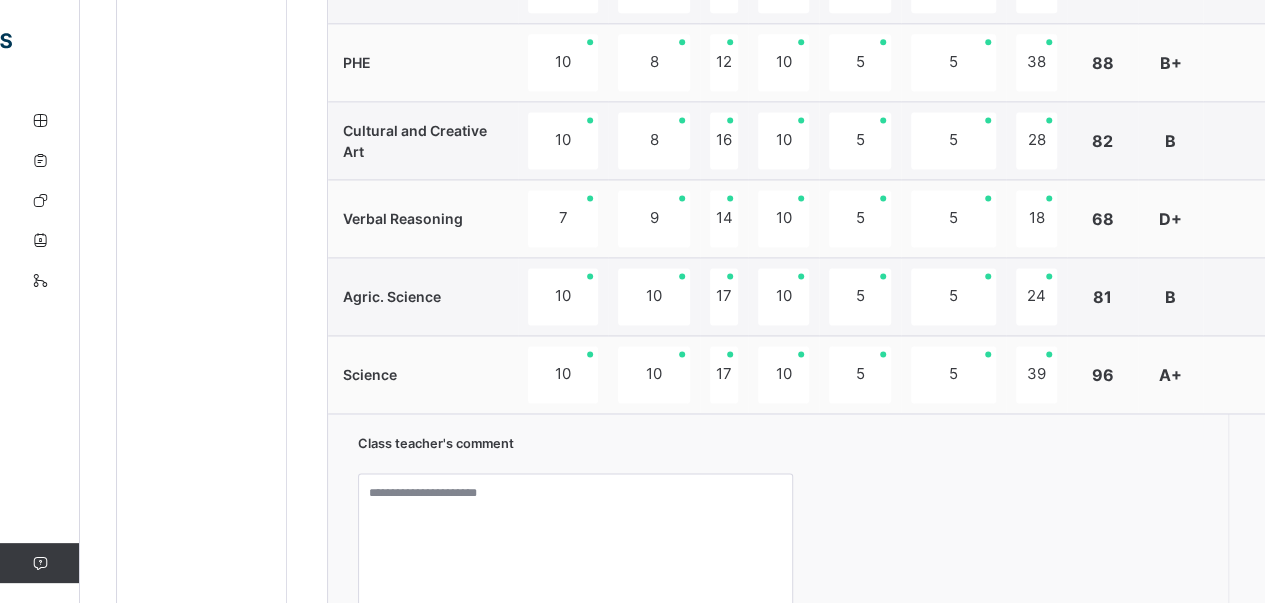 click on "Class teacher's comment" at bounding box center (575, 448) 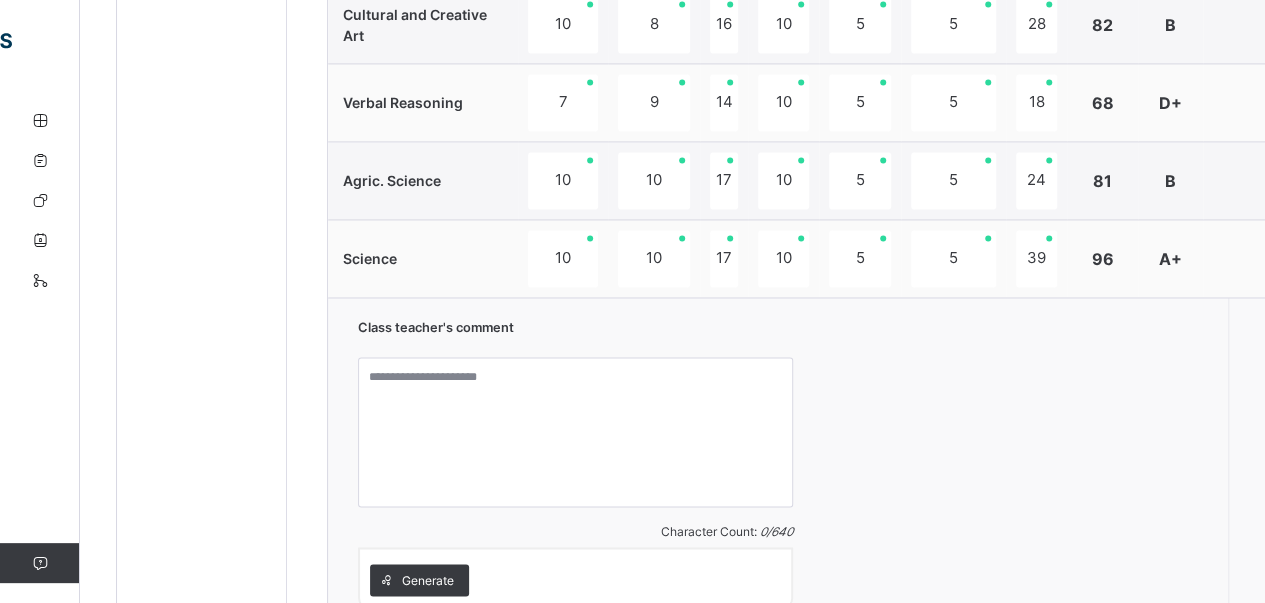 scroll, scrollTop: 1592, scrollLeft: 0, axis: vertical 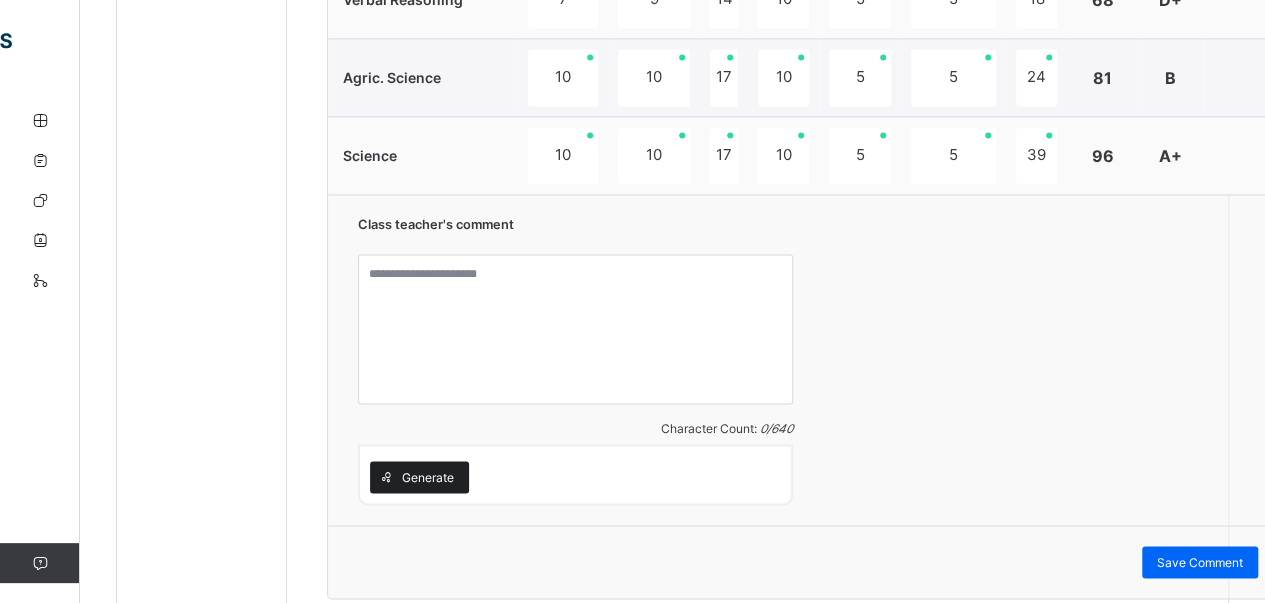 click on "Generate" at bounding box center (428, 477) 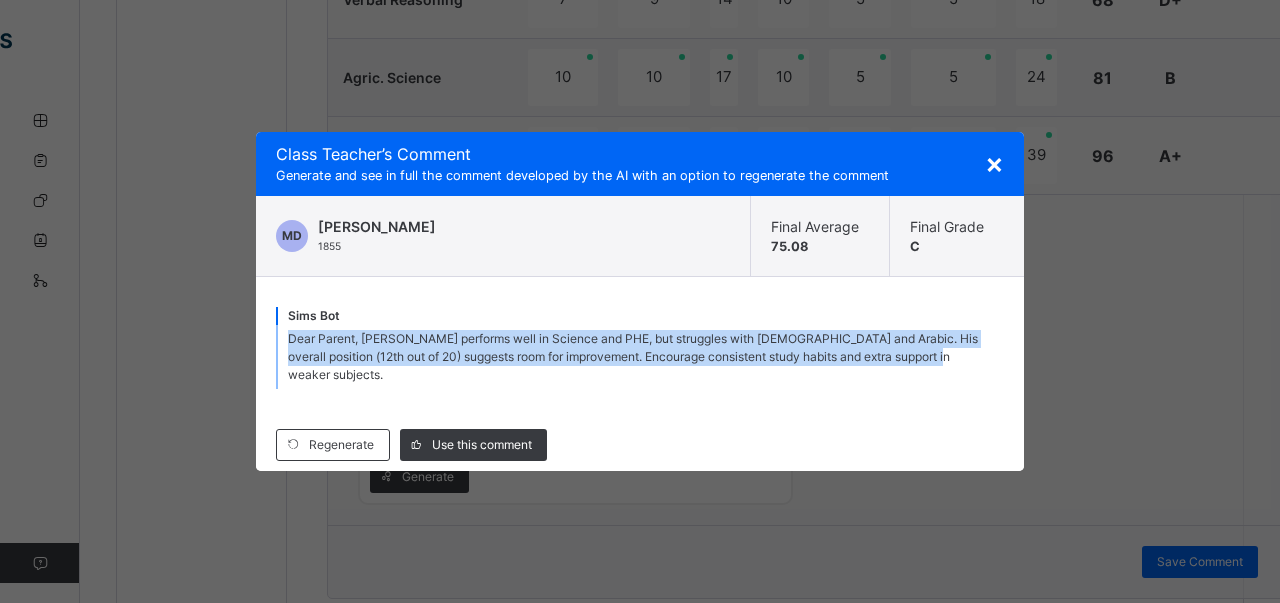 drag, startPoint x: 288, startPoint y: 345, endPoint x: 954, endPoint y: 379, distance: 666.8673 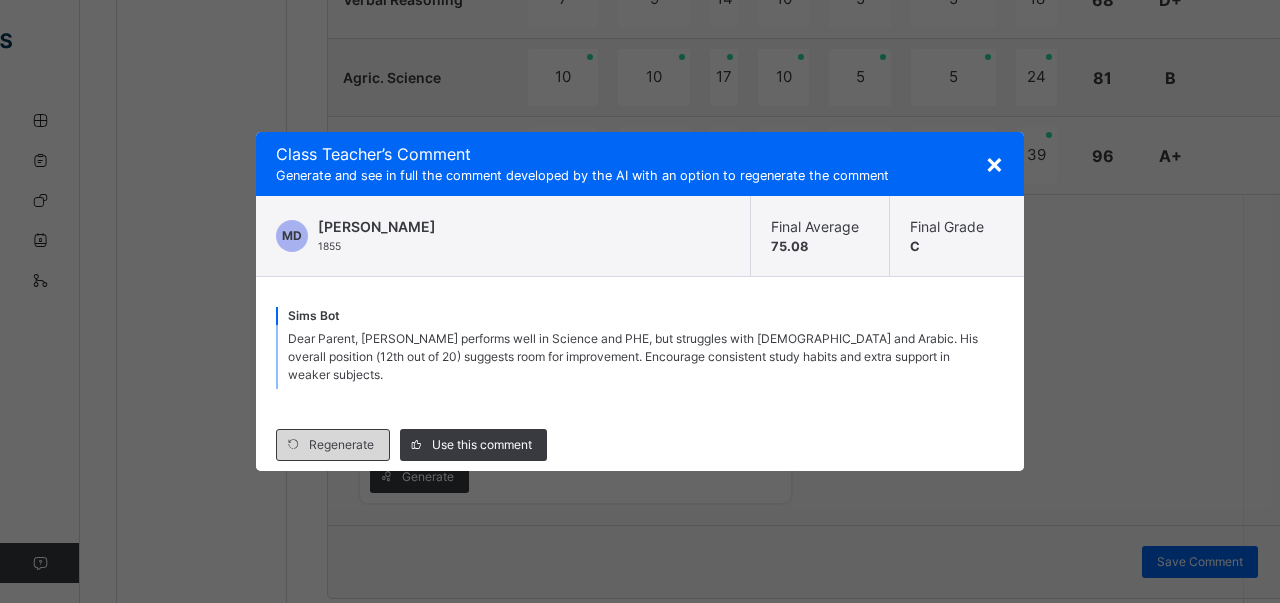 click on "Regenerate" at bounding box center [341, 445] 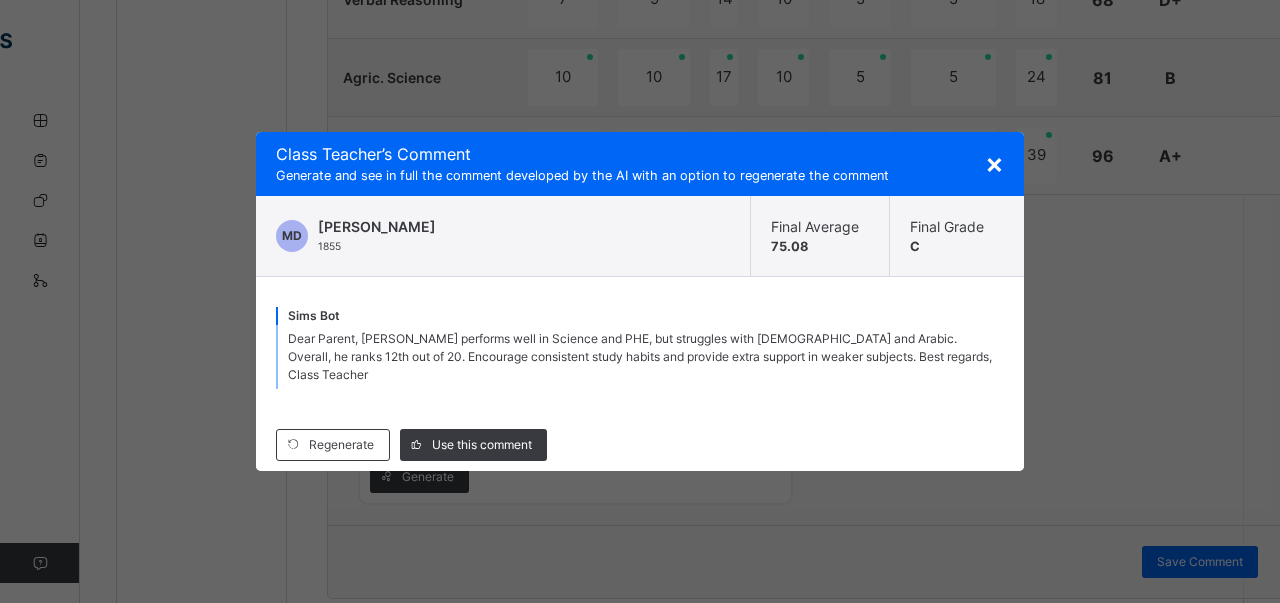 click on "×" at bounding box center [994, 163] 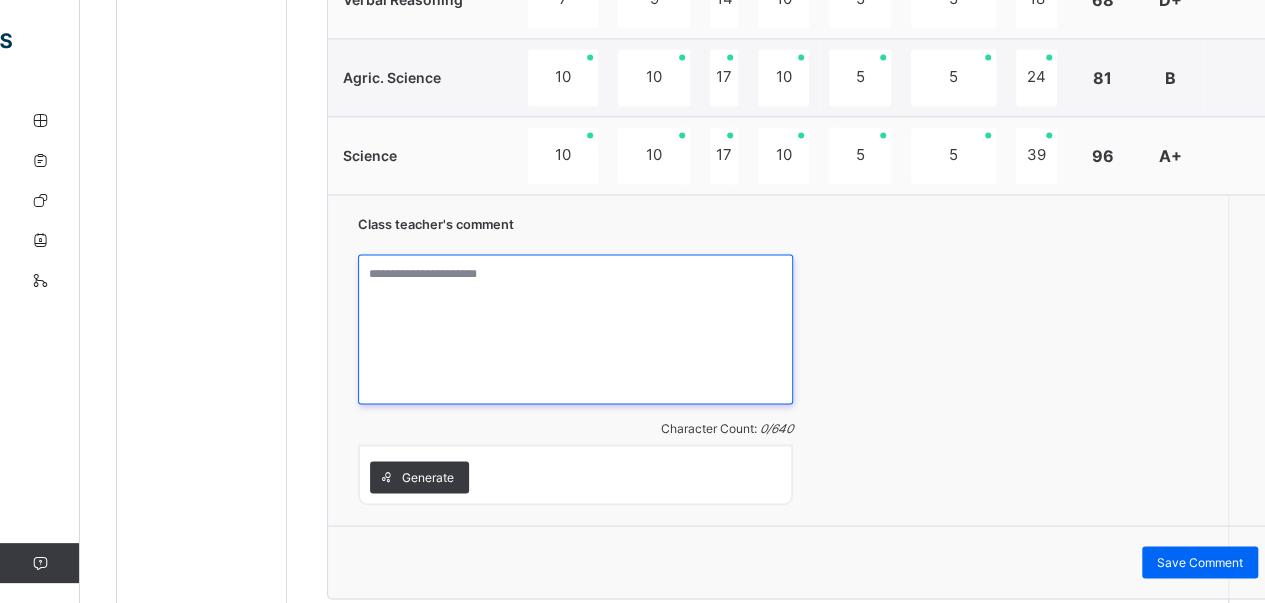 click at bounding box center (575, 329) 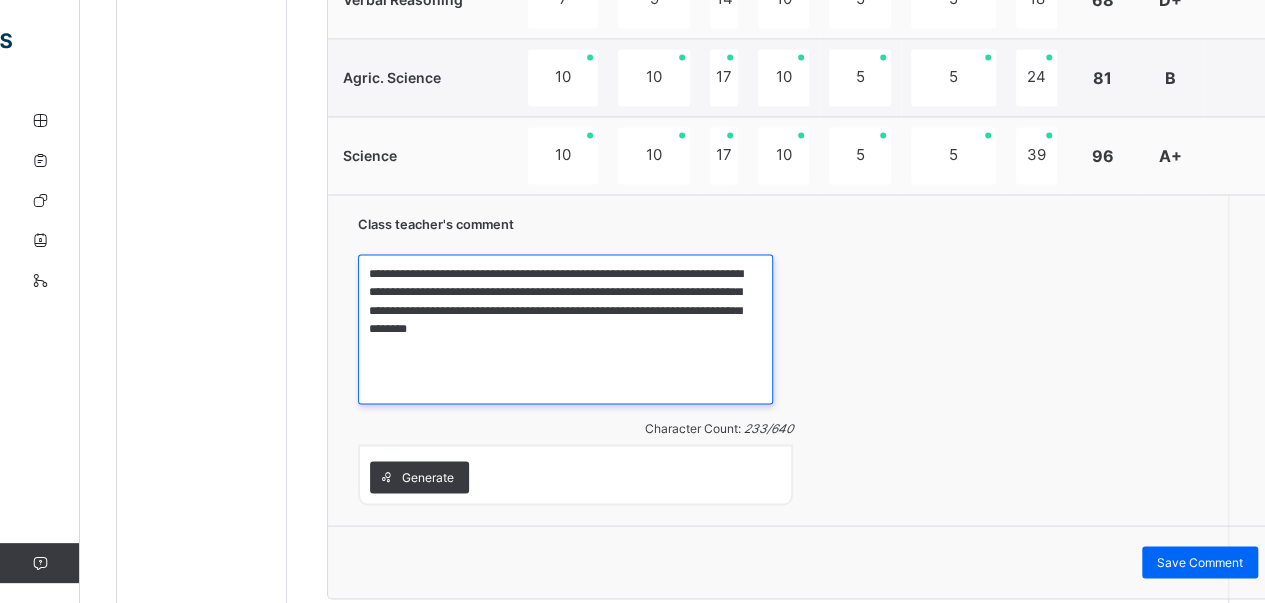 drag, startPoint x: 369, startPoint y: 265, endPoint x: 418, endPoint y: 297, distance: 58.5235 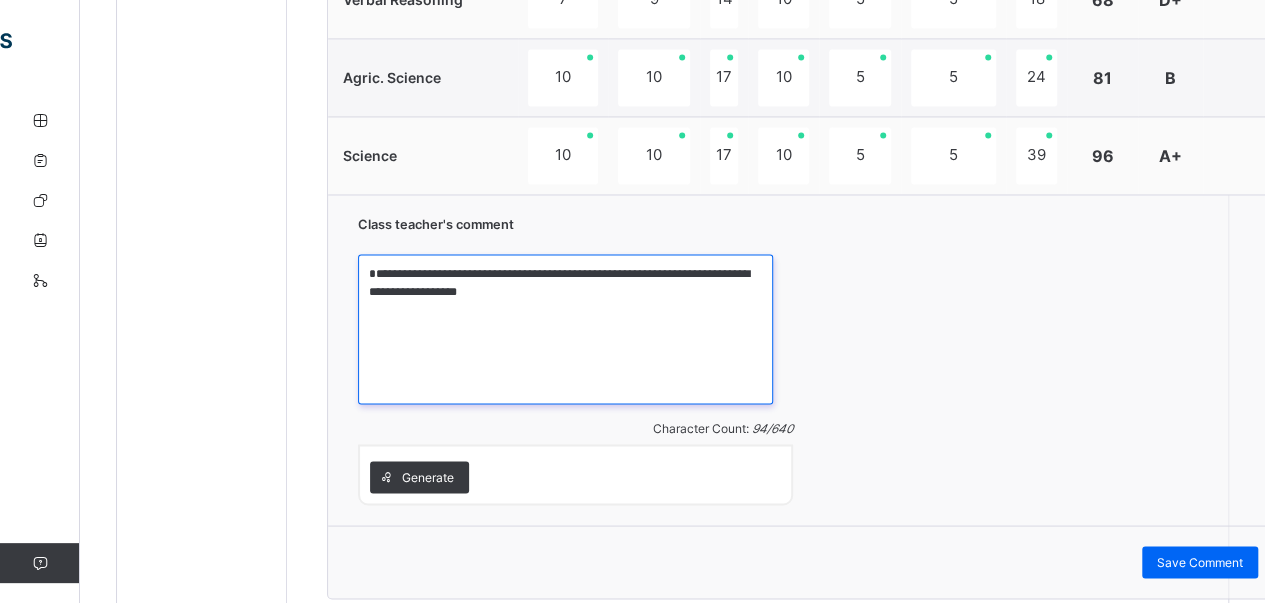 click on "**********" at bounding box center (565, 329) 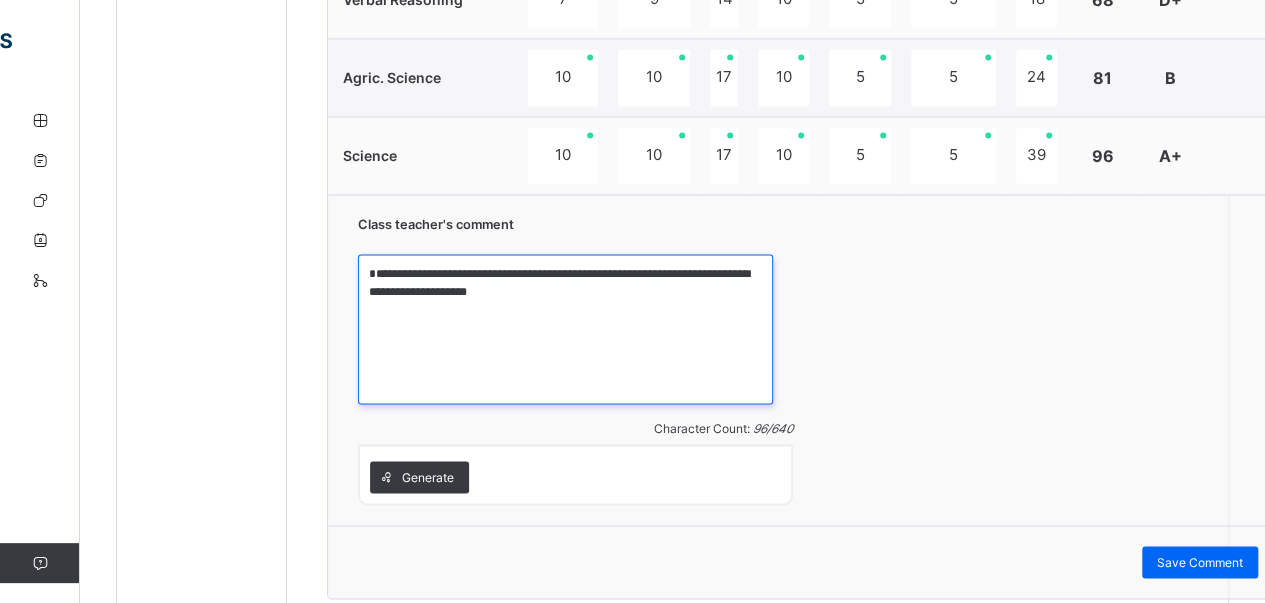 paste on "**********" 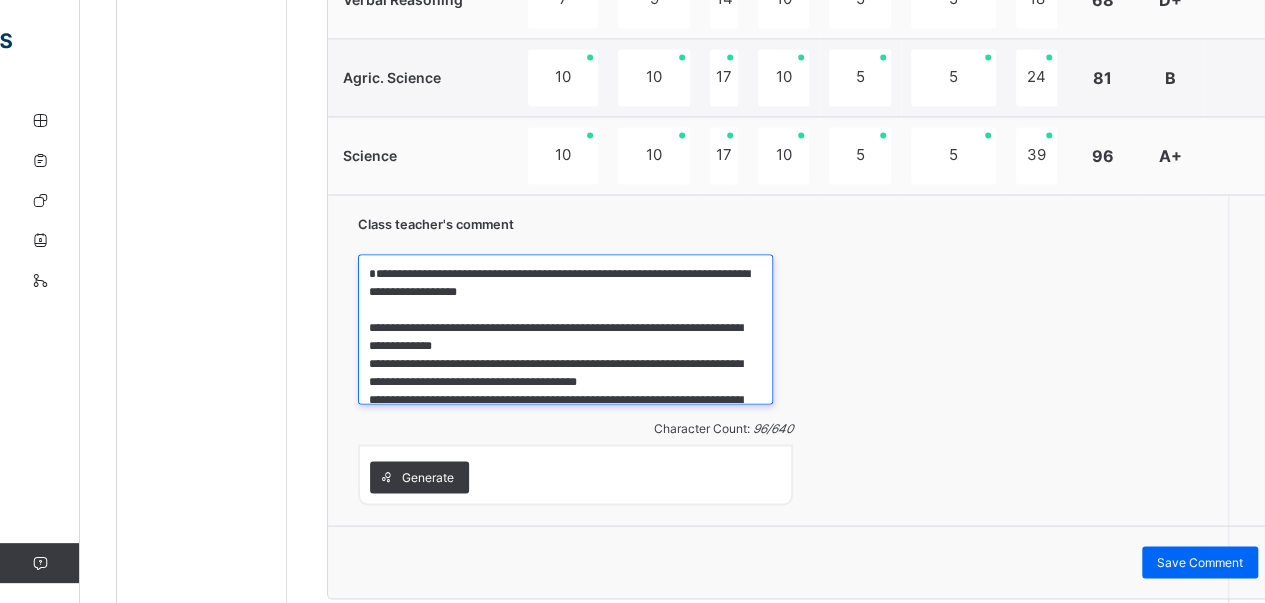 scroll, scrollTop: 94, scrollLeft: 0, axis: vertical 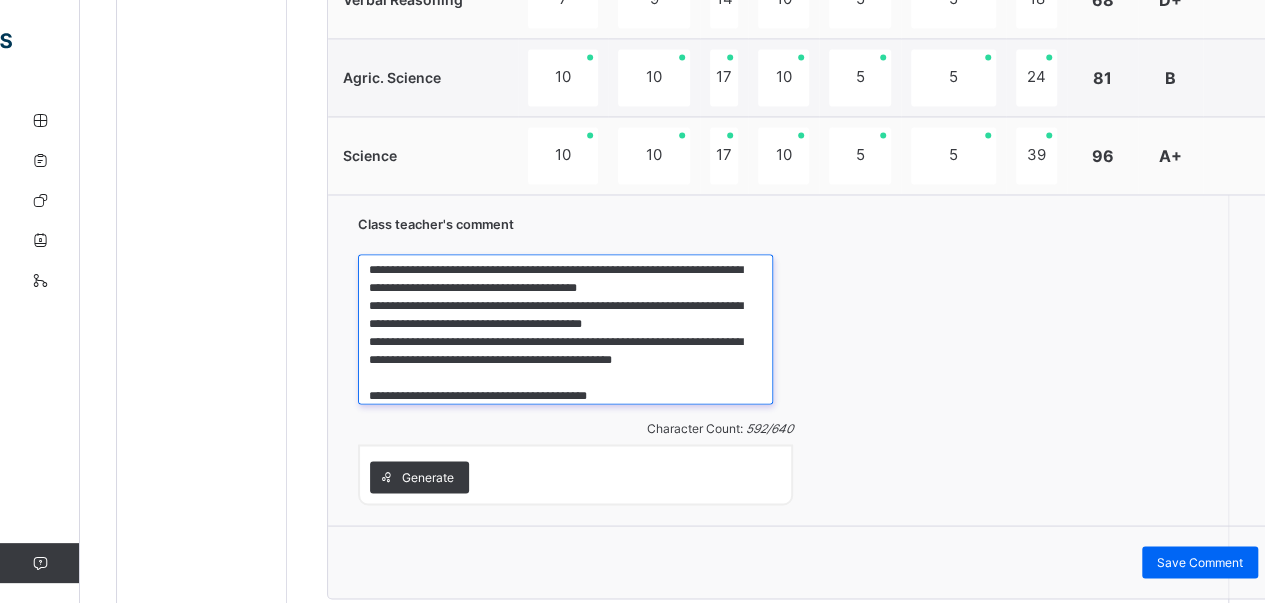 drag, startPoint x: 364, startPoint y: 261, endPoint x: 456, endPoint y: 315, distance: 106.677086 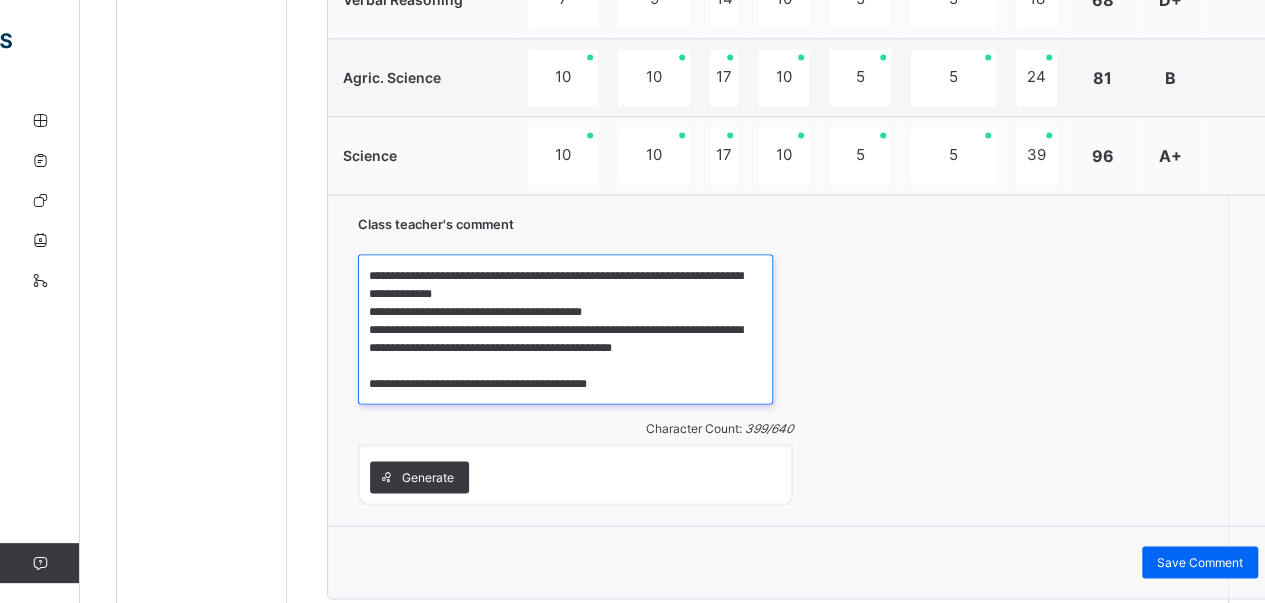 scroll, scrollTop: 51, scrollLeft: 0, axis: vertical 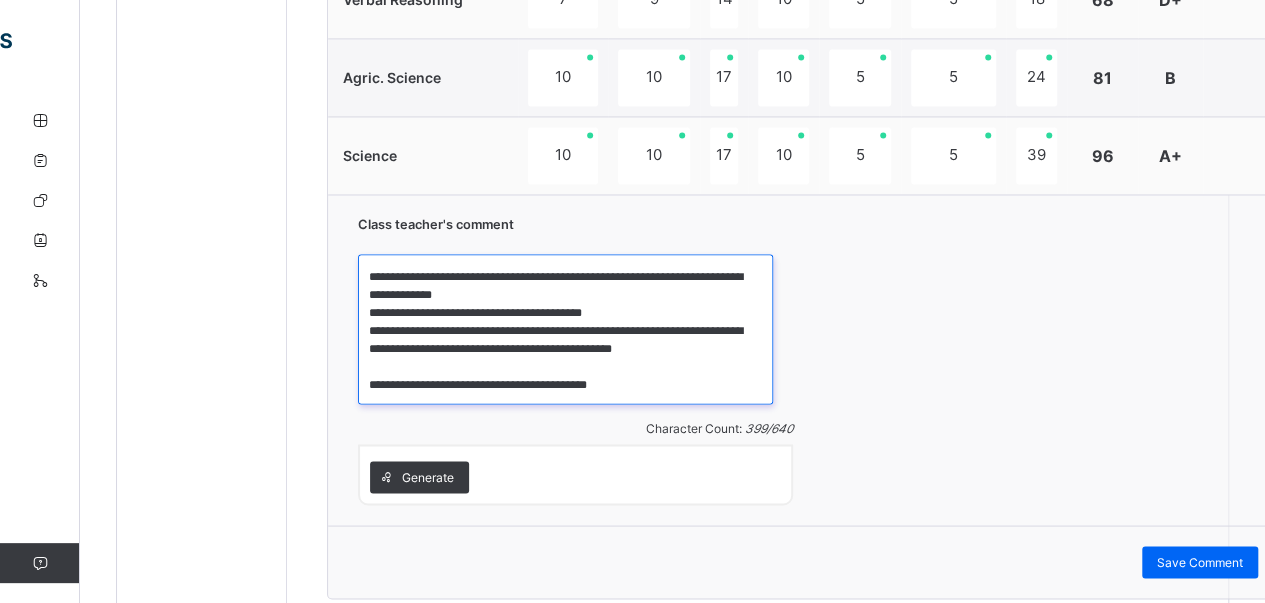 drag, startPoint x: 363, startPoint y: 341, endPoint x: 733, endPoint y: 346, distance: 370.03378 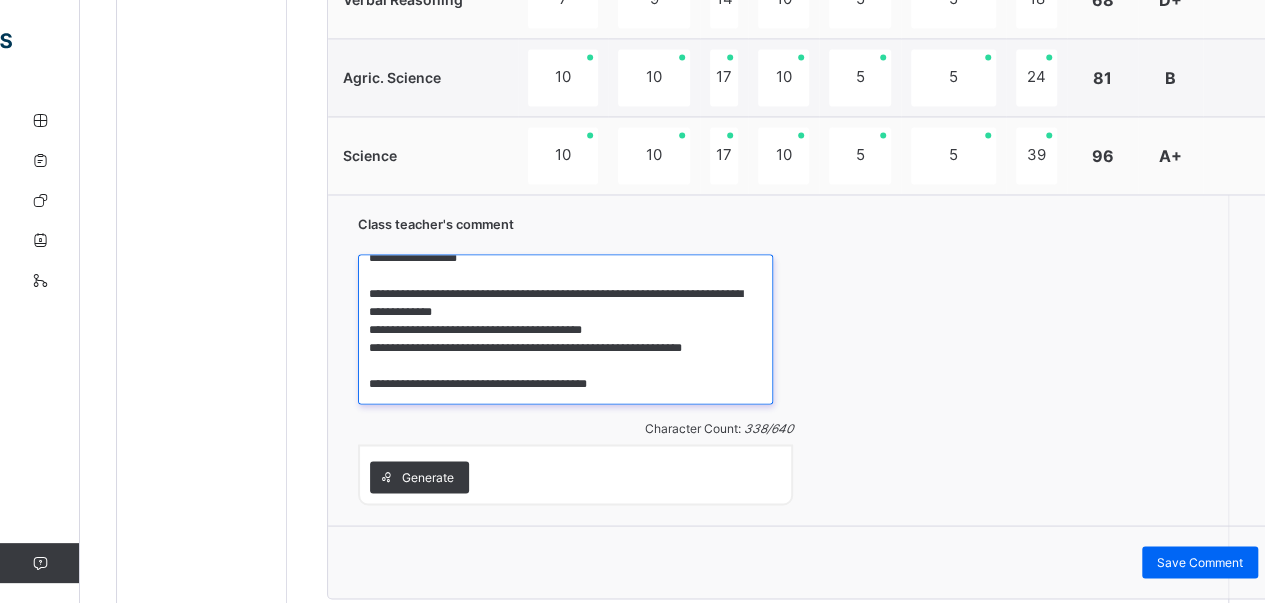 scroll, scrollTop: 33, scrollLeft: 0, axis: vertical 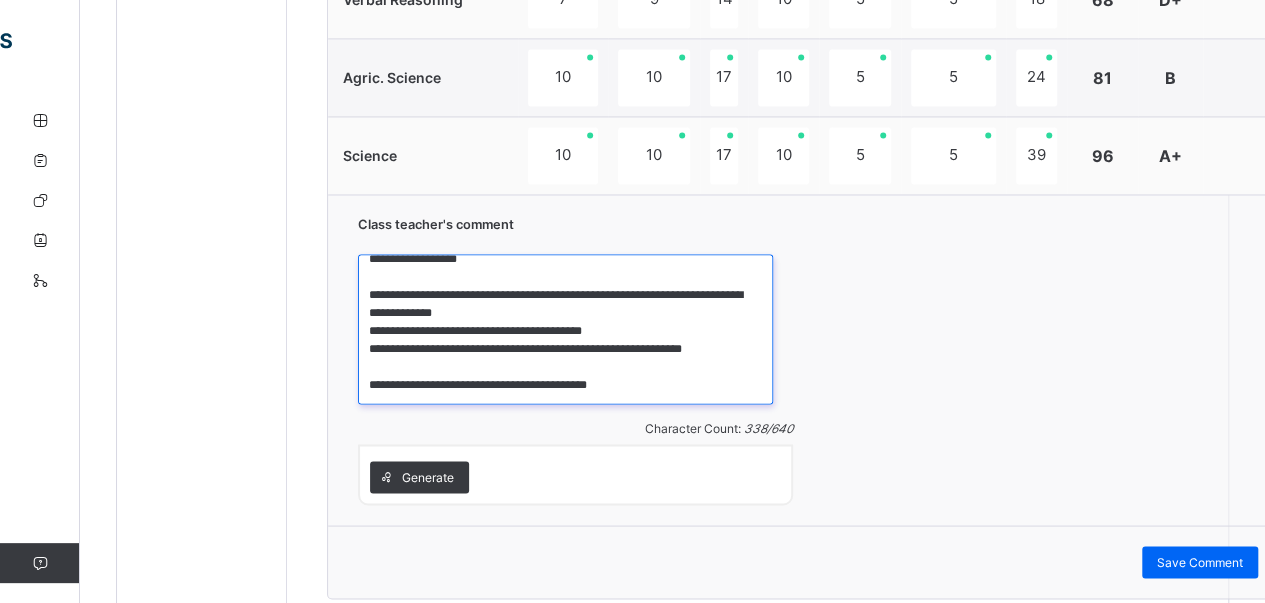 click on "**********" at bounding box center (565, 329) 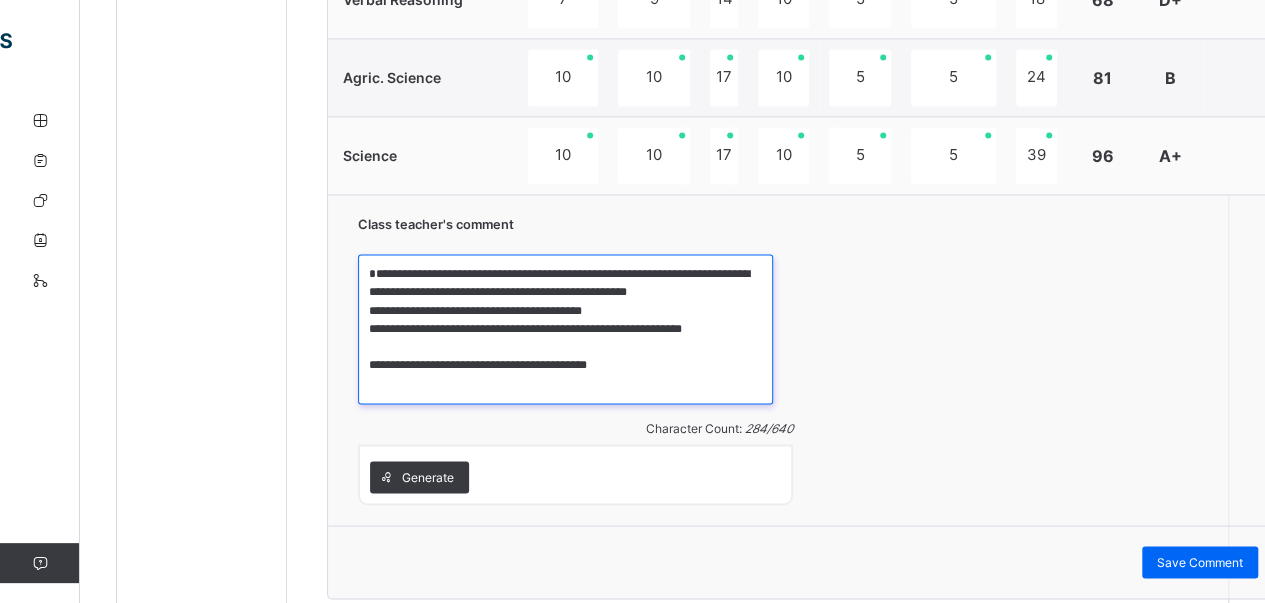 scroll, scrollTop: 0, scrollLeft: 0, axis: both 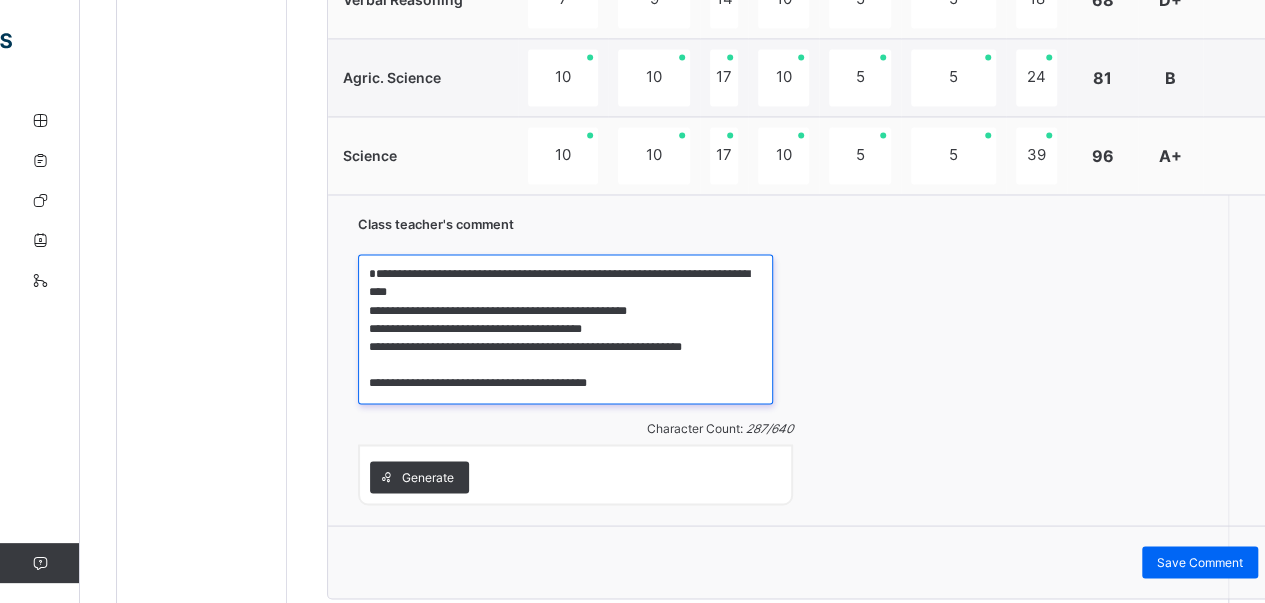 click on "**********" at bounding box center (565, 329) 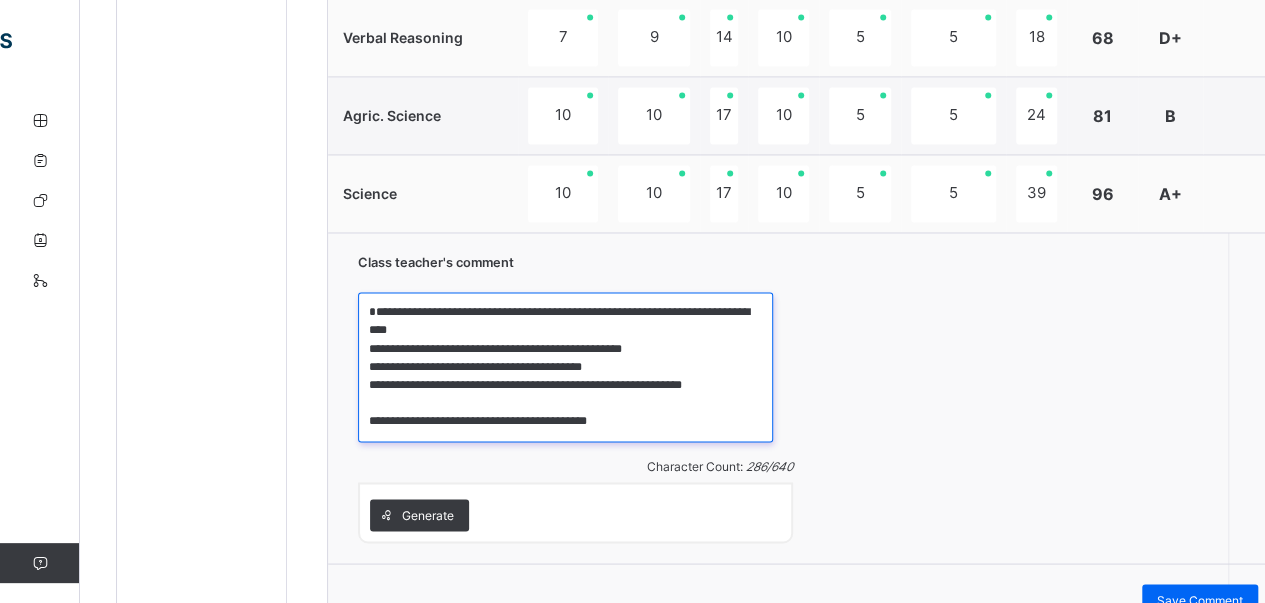 scroll, scrollTop: 1553, scrollLeft: 0, axis: vertical 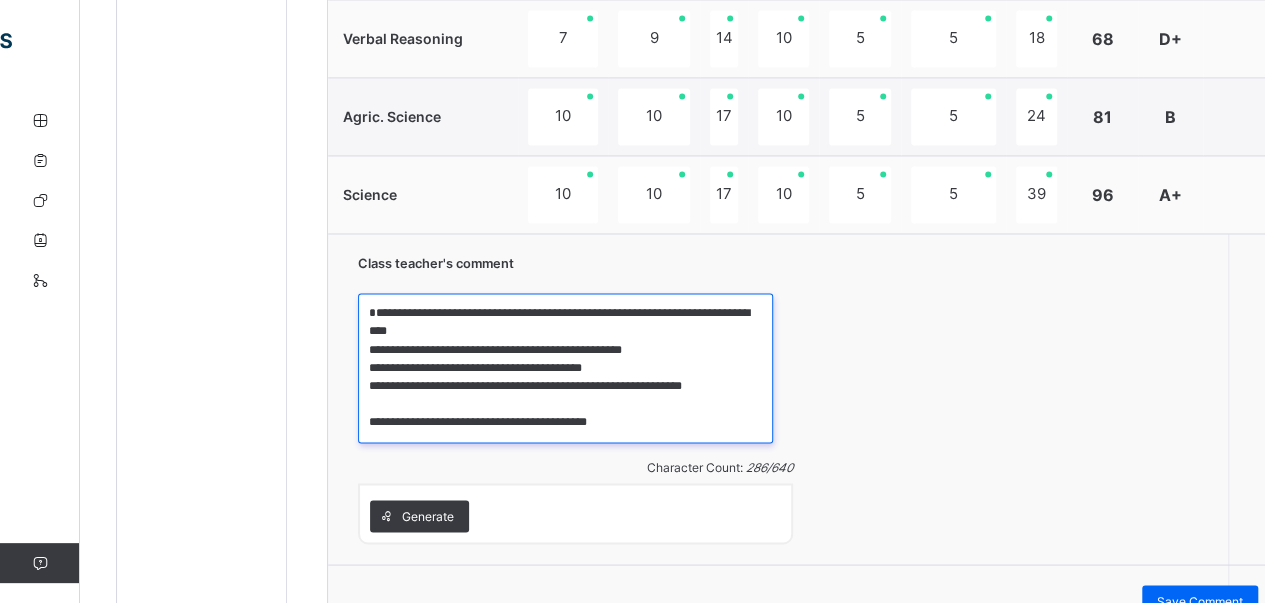click on "**********" at bounding box center (565, 368) 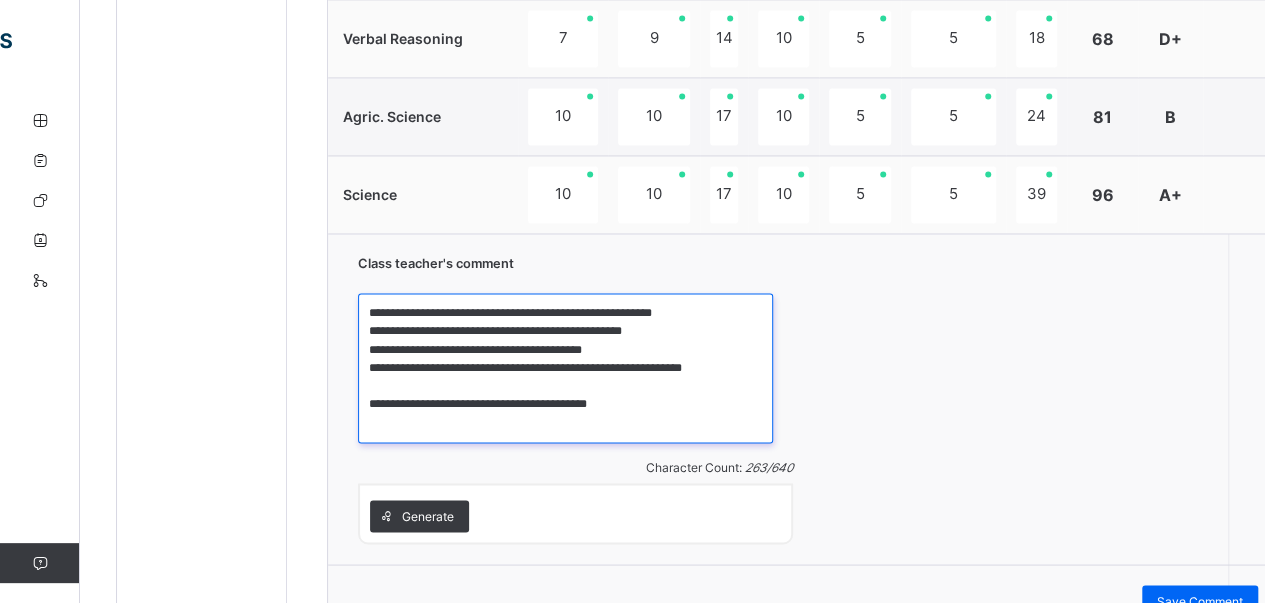 click on "**********" at bounding box center (565, 368) 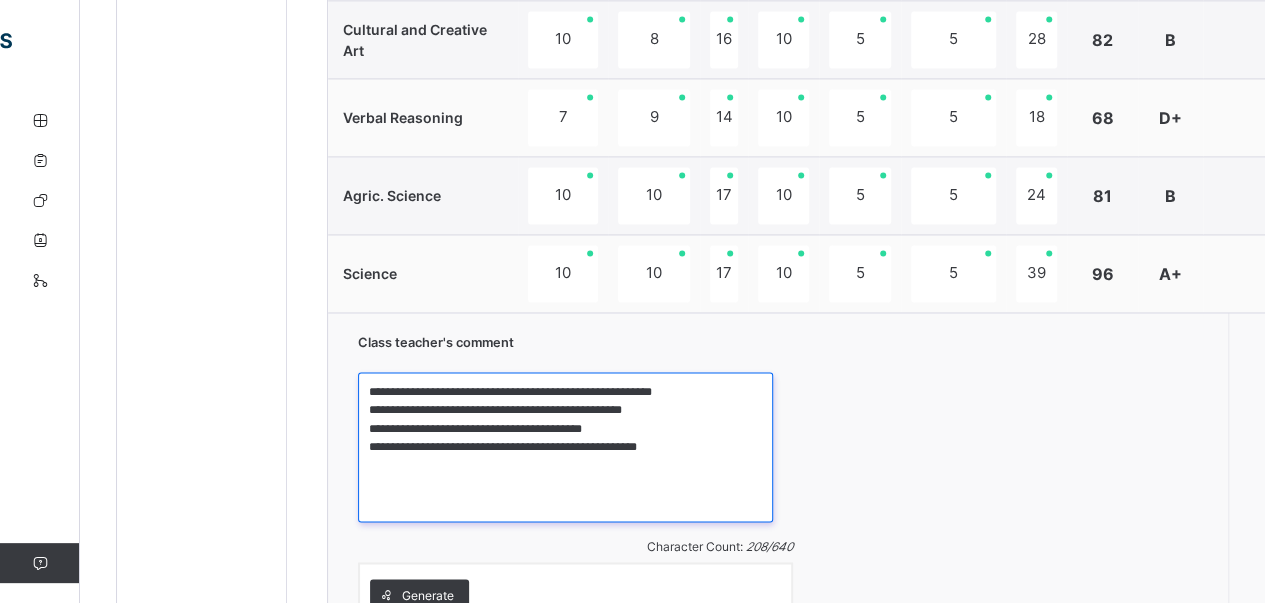 scroll, scrollTop: 1680, scrollLeft: 0, axis: vertical 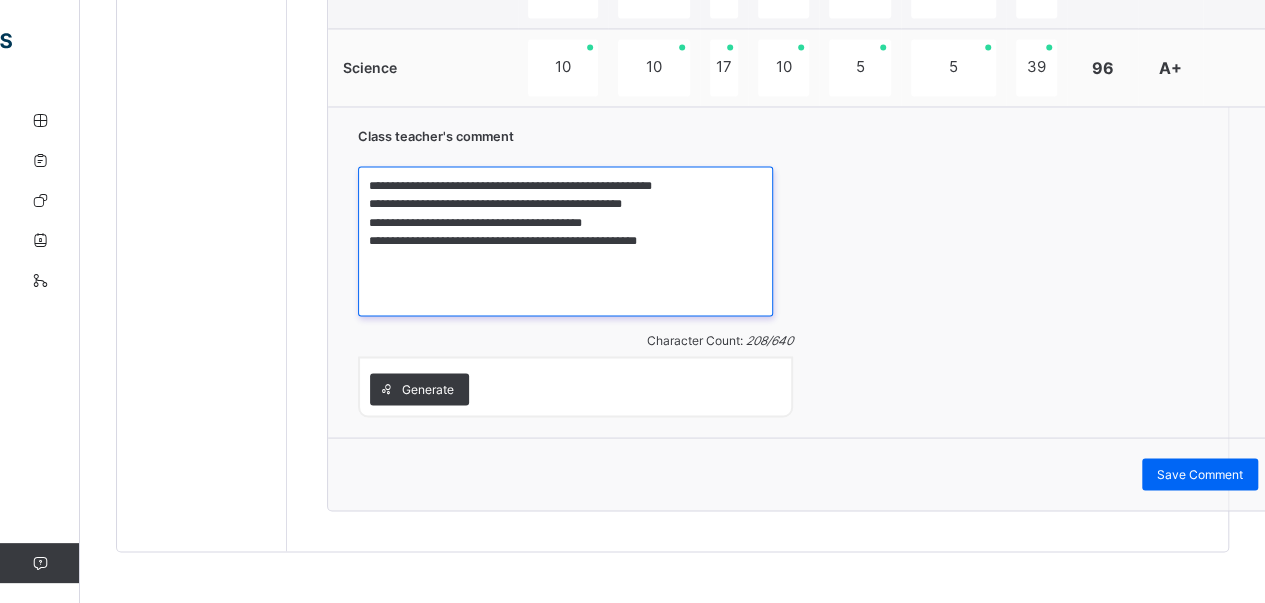 drag, startPoint x: 369, startPoint y: 178, endPoint x: 670, endPoint y: 175, distance: 301.01495 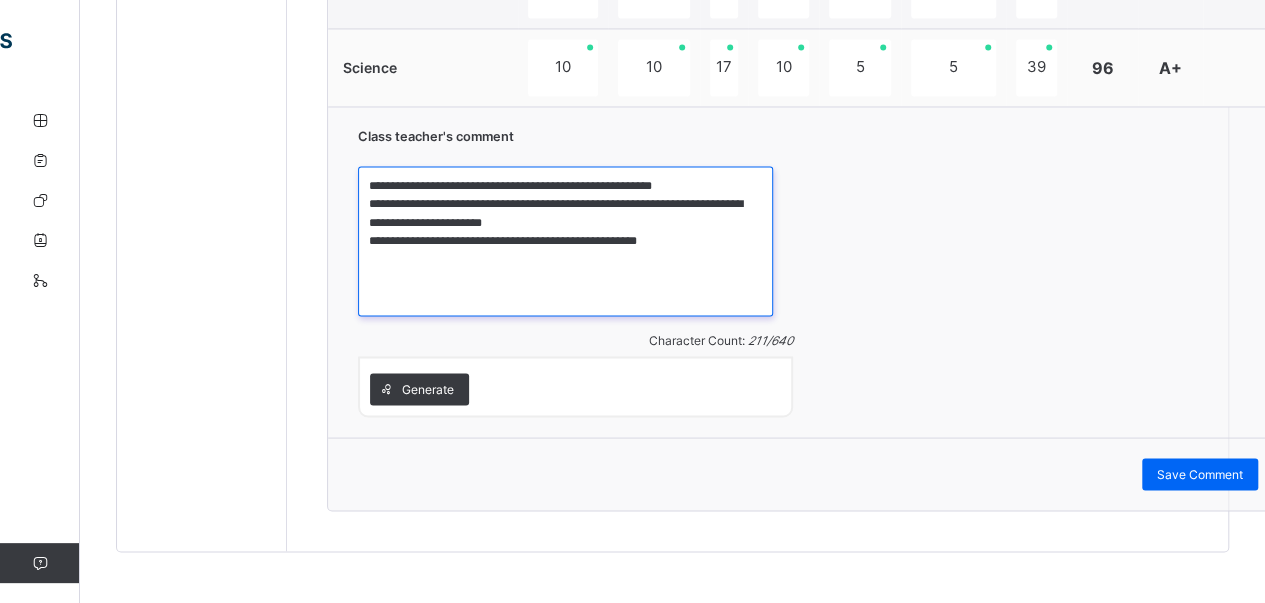 click on "**********" at bounding box center [565, 241] 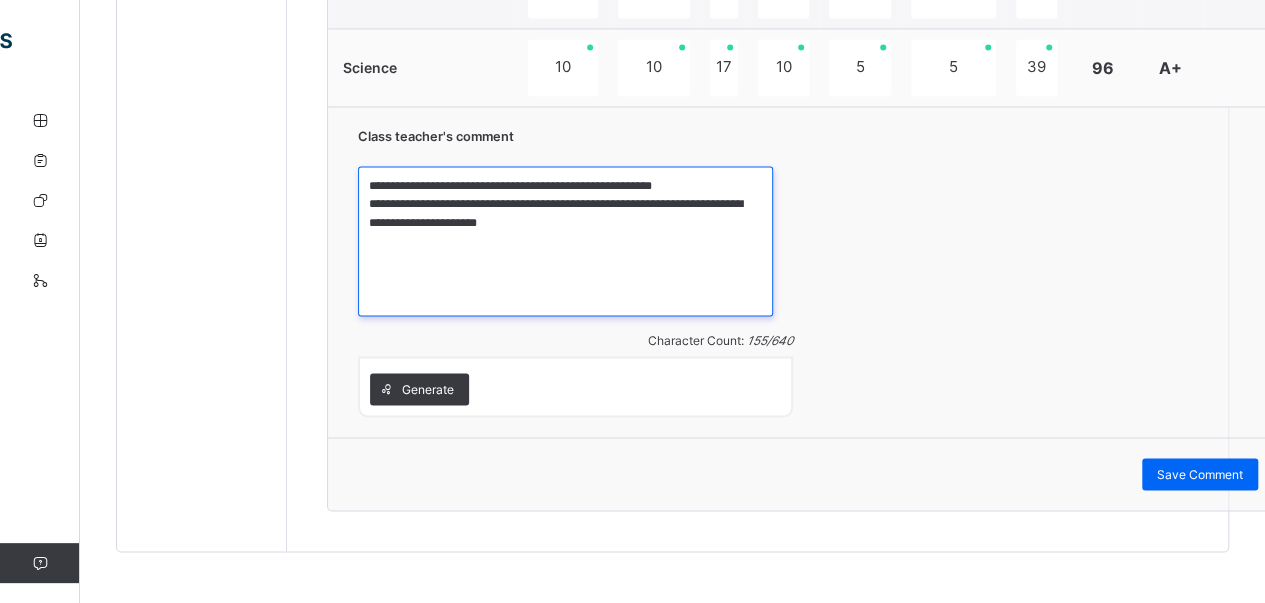 drag, startPoint x: 366, startPoint y: 171, endPoint x: 775, endPoint y: 164, distance: 409.0599 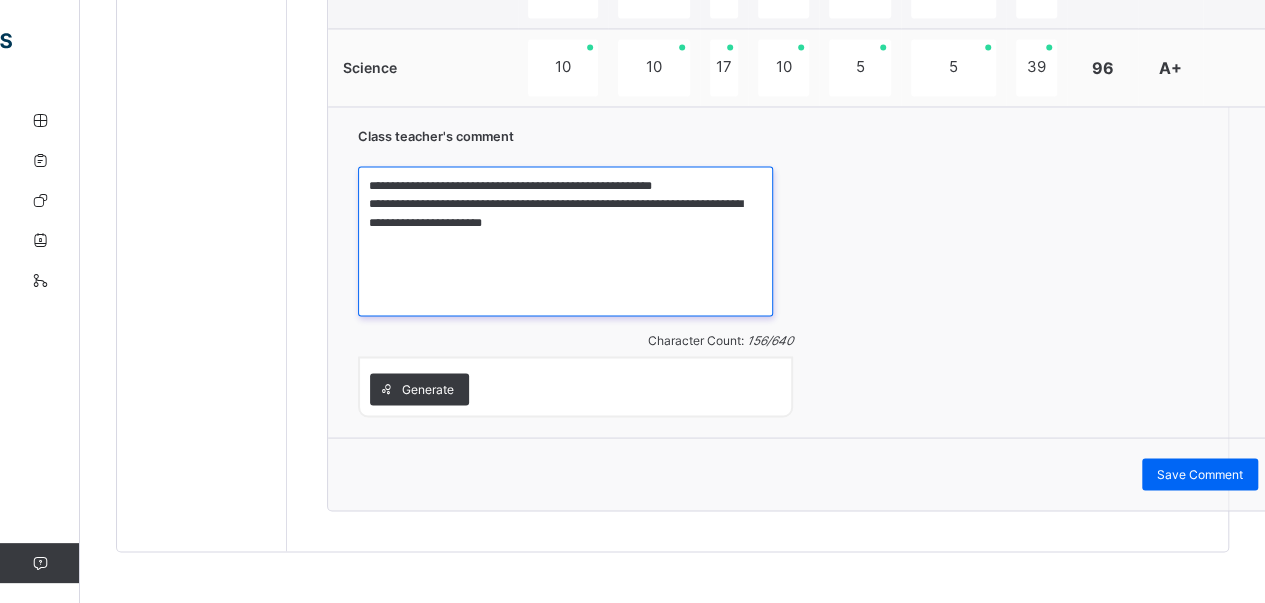 paste on "**********" 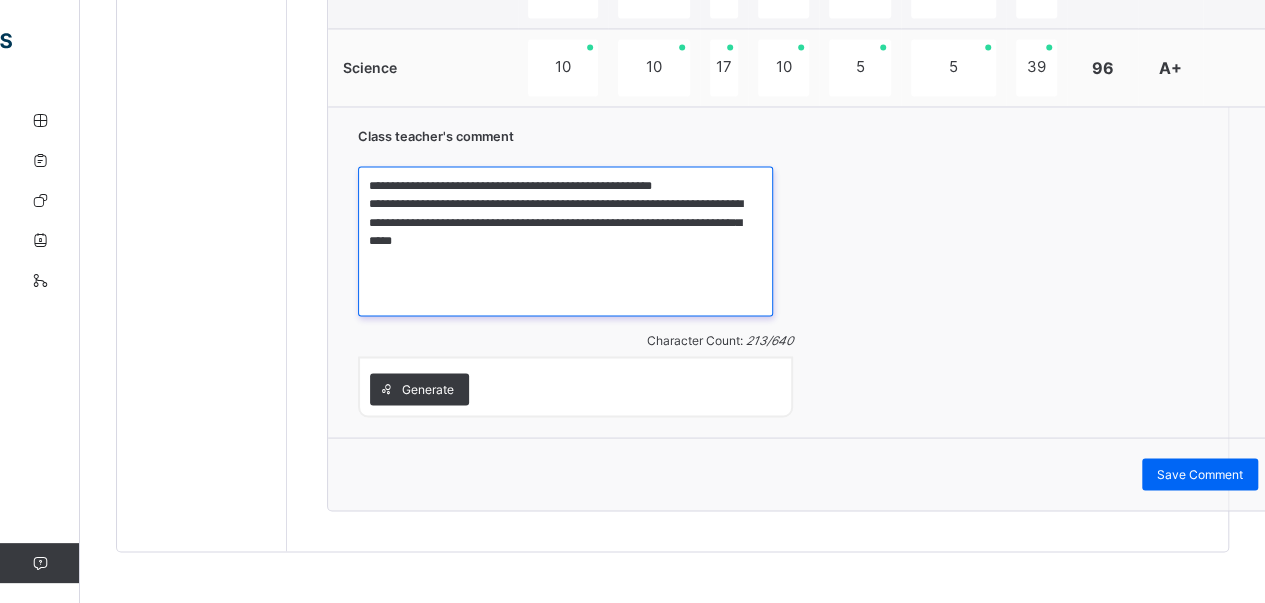 click on "**********" at bounding box center (565, 241) 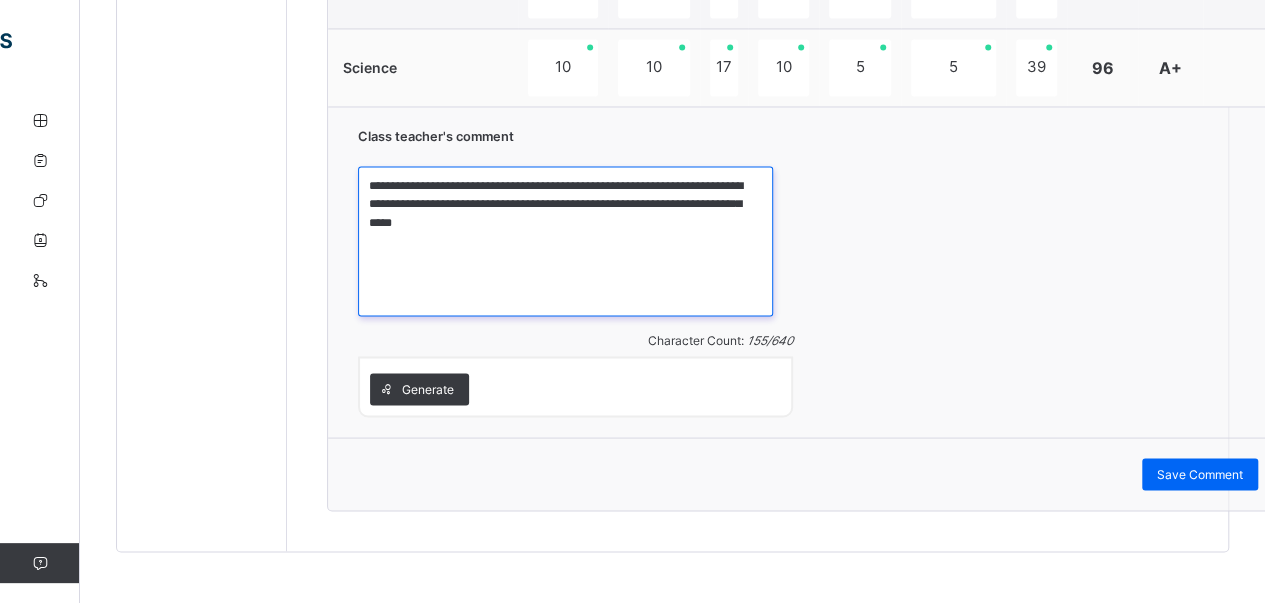 click on "**********" at bounding box center [565, 241] 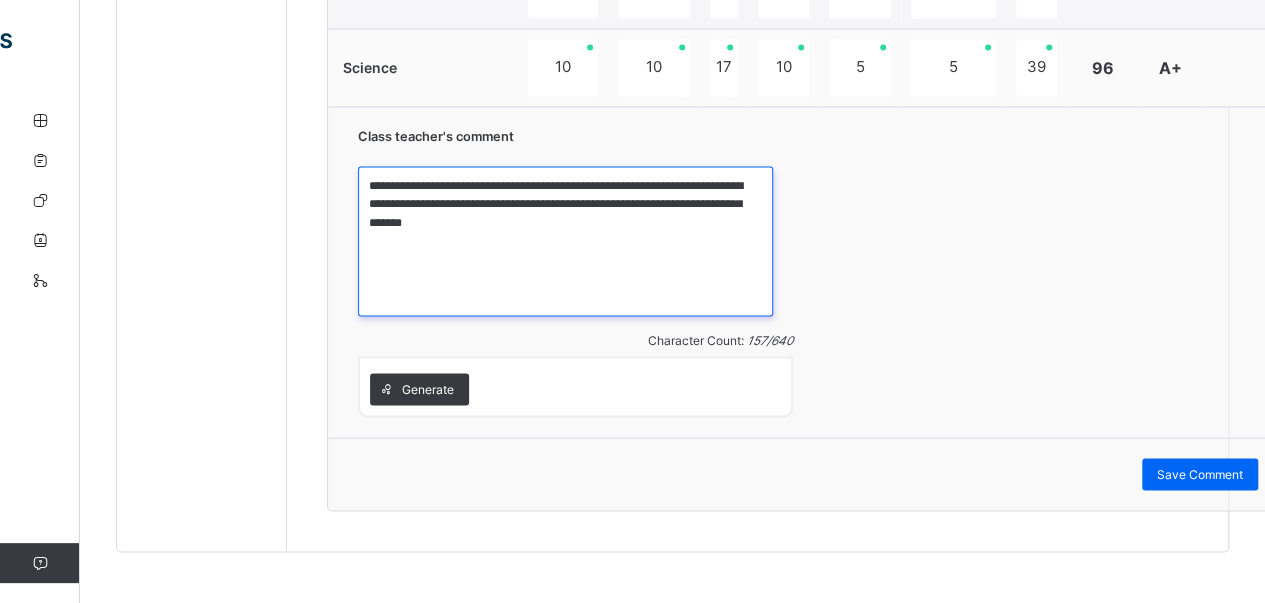 click on "**********" at bounding box center [565, 241] 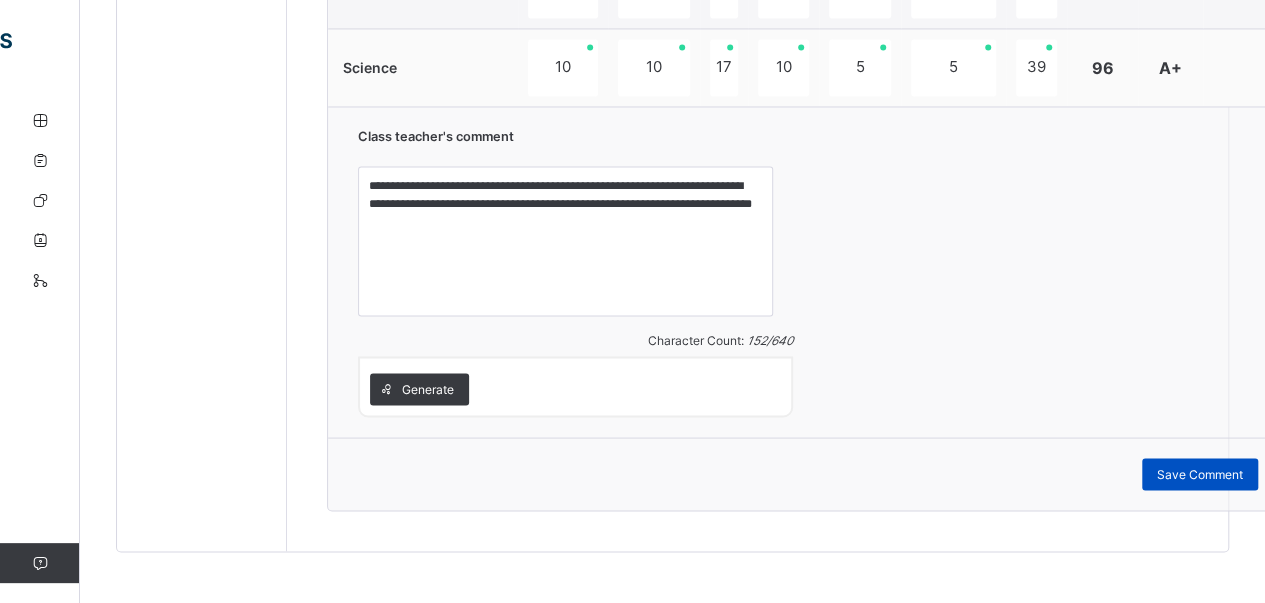 click on "Save Comment" at bounding box center [1200, 474] 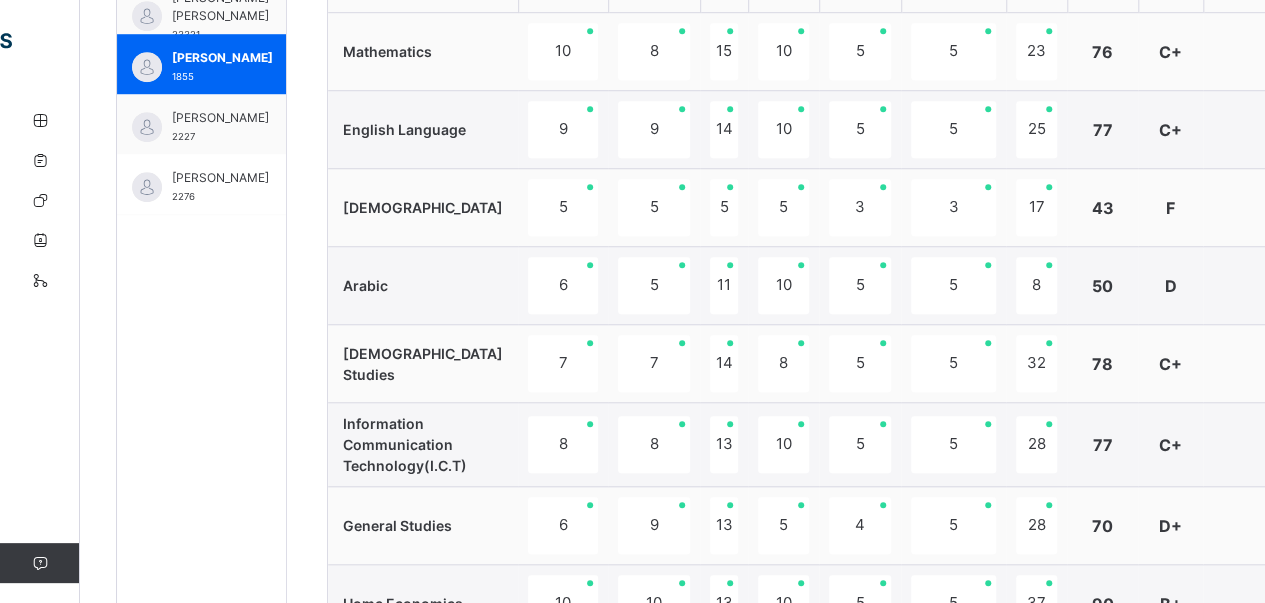 scroll, scrollTop: 710, scrollLeft: 0, axis: vertical 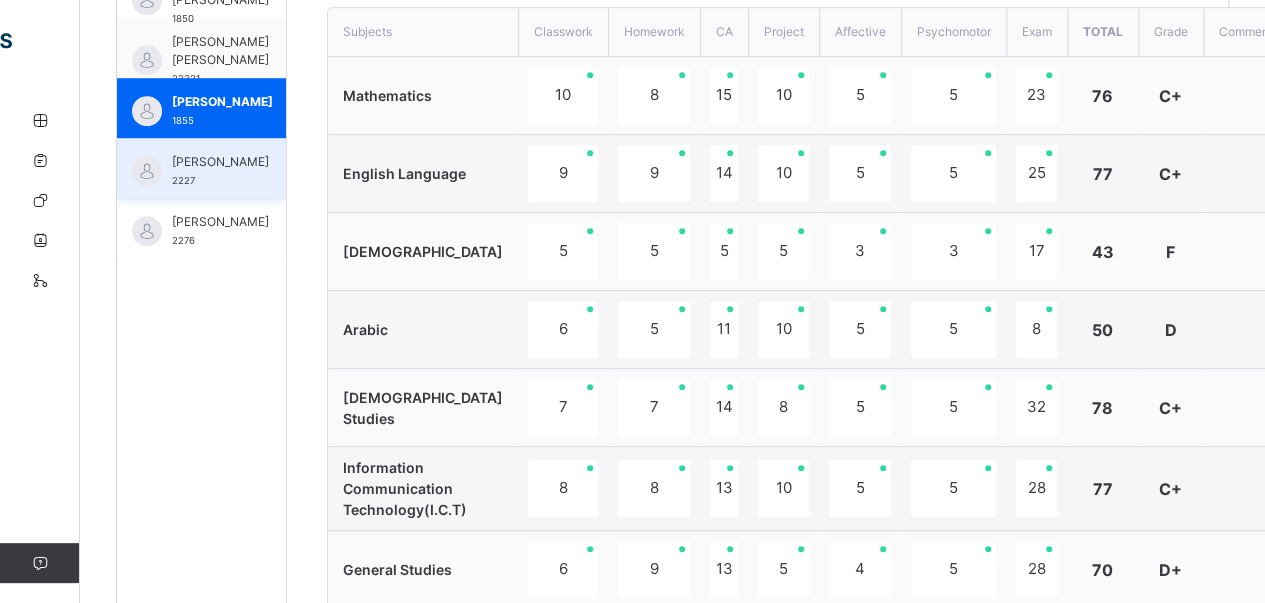 click on "[PERSON_NAME]" at bounding box center (220, 162) 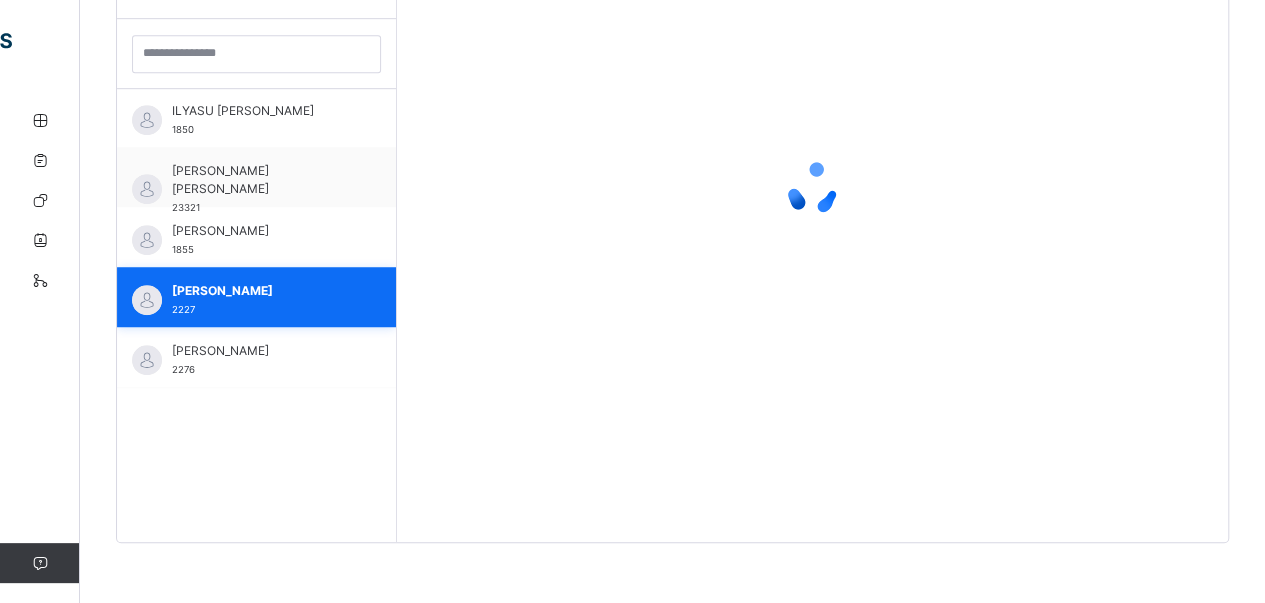 scroll, scrollTop: 579, scrollLeft: 0, axis: vertical 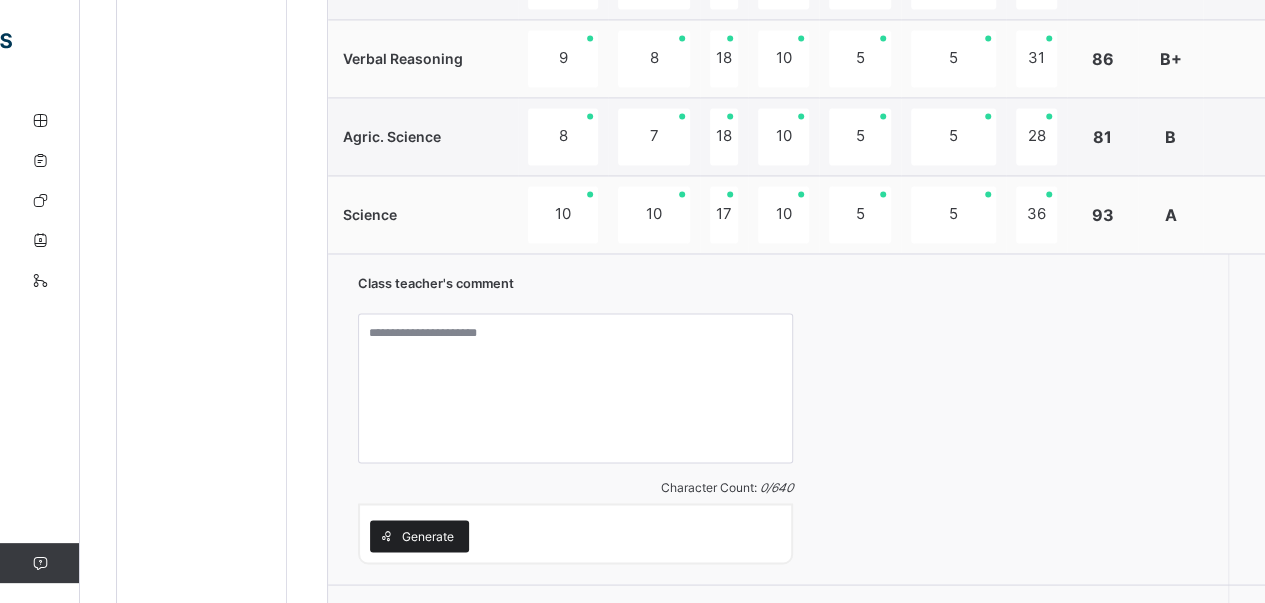 click on "Generate" at bounding box center (428, 536) 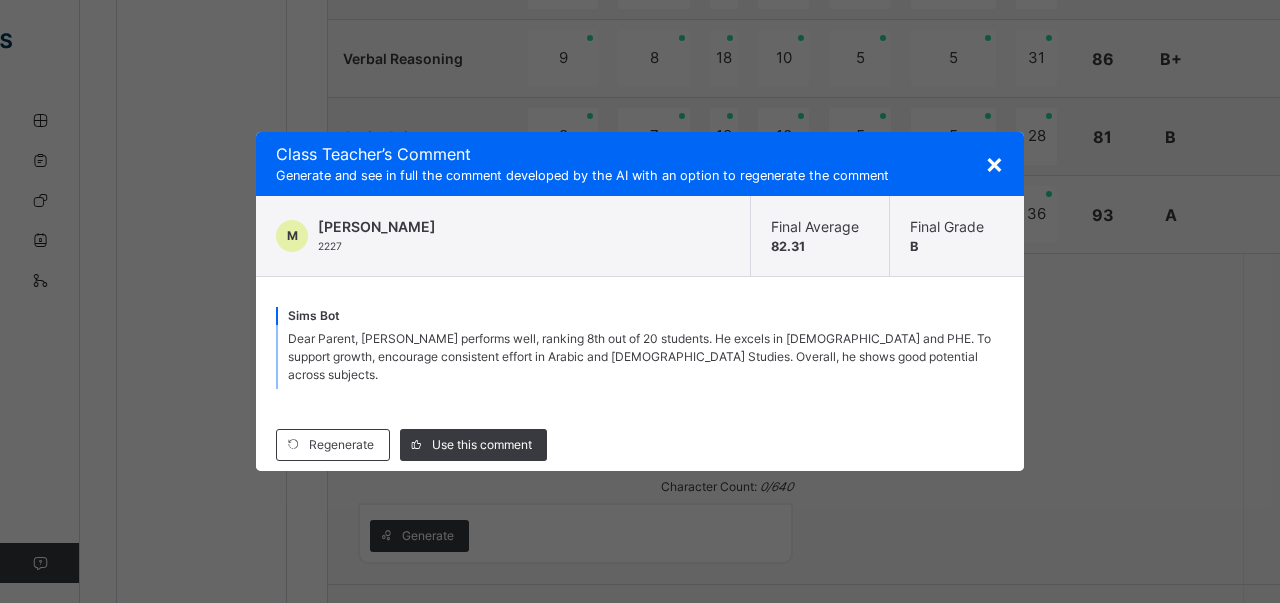 click on "×" at bounding box center (994, 163) 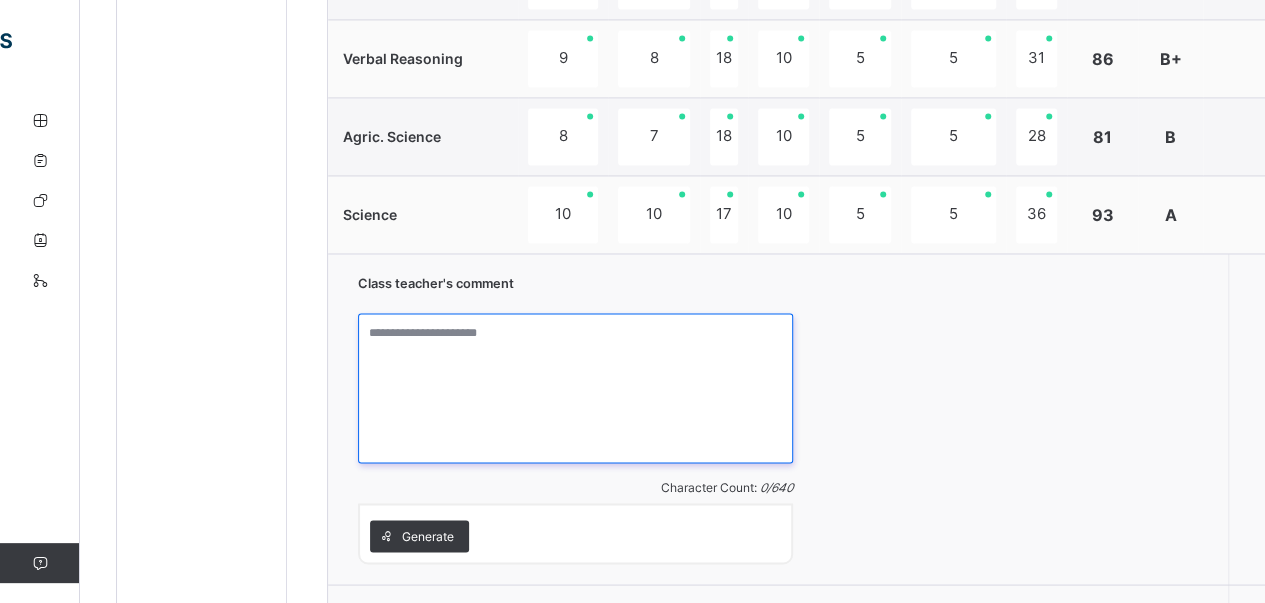 click at bounding box center (575, 388) 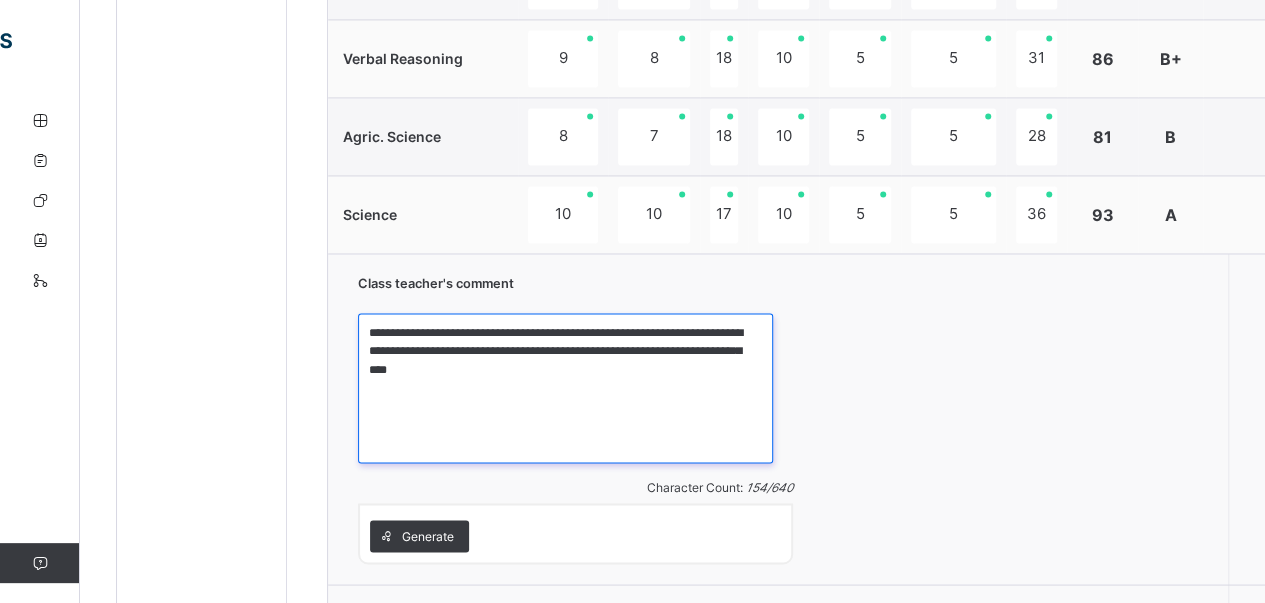click on "**********" at bounding box center [565, 388] 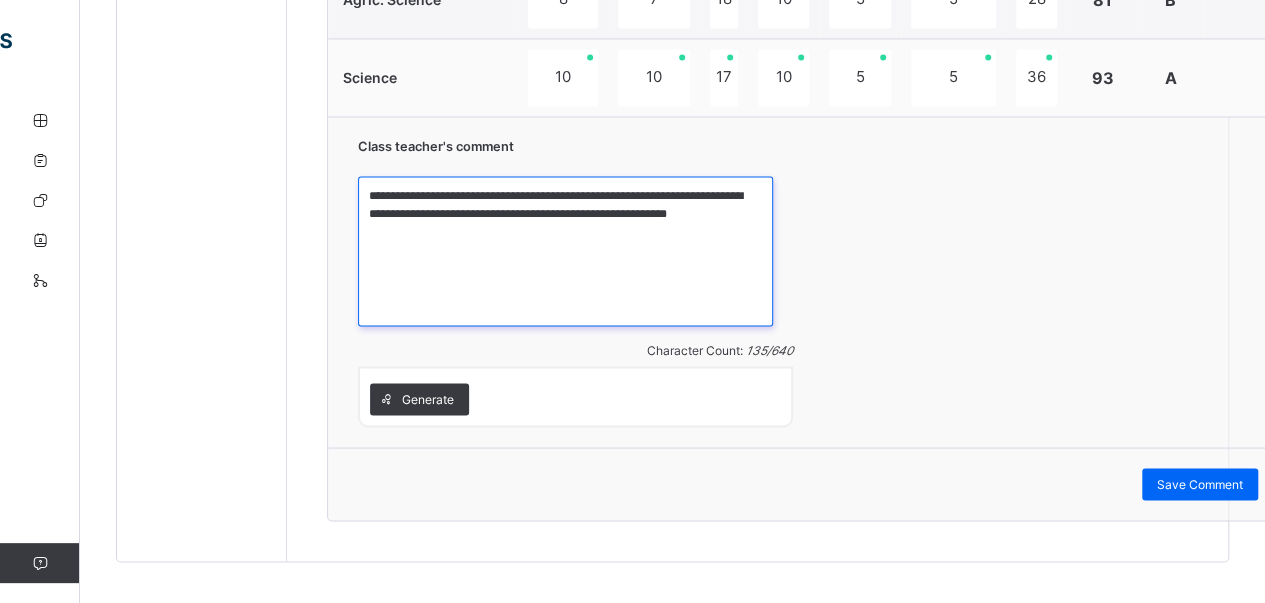 scroll, scrollTop: 1669, scrollLeft: 0, axis: vertical 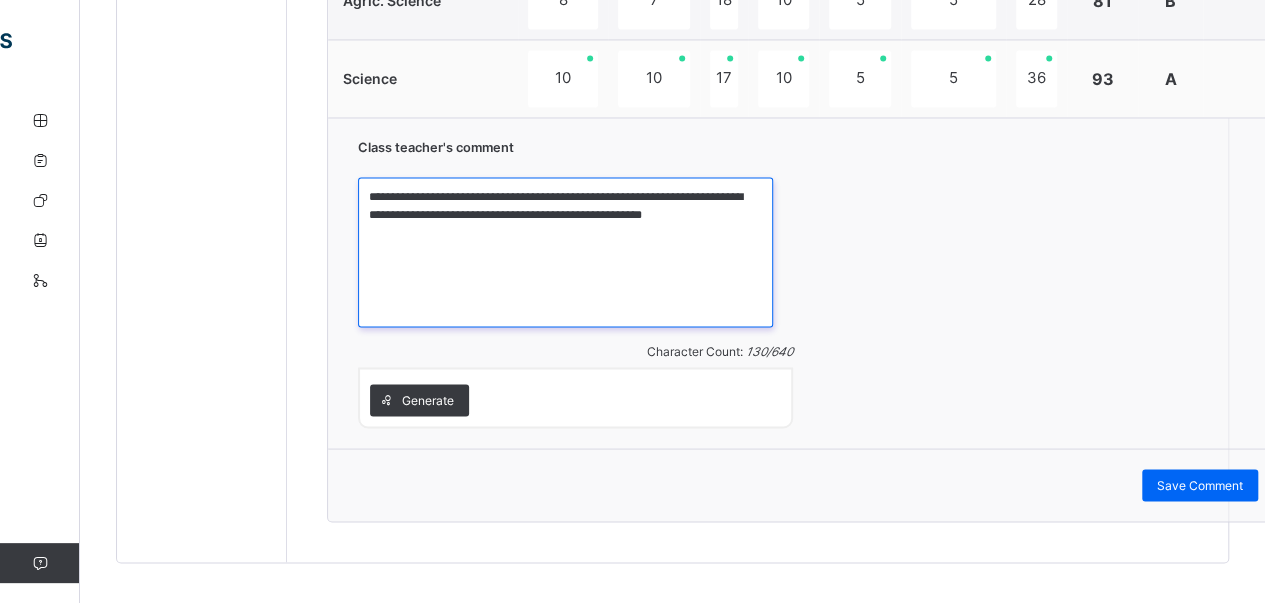 click on "**********" at bounding box center [565, 252] 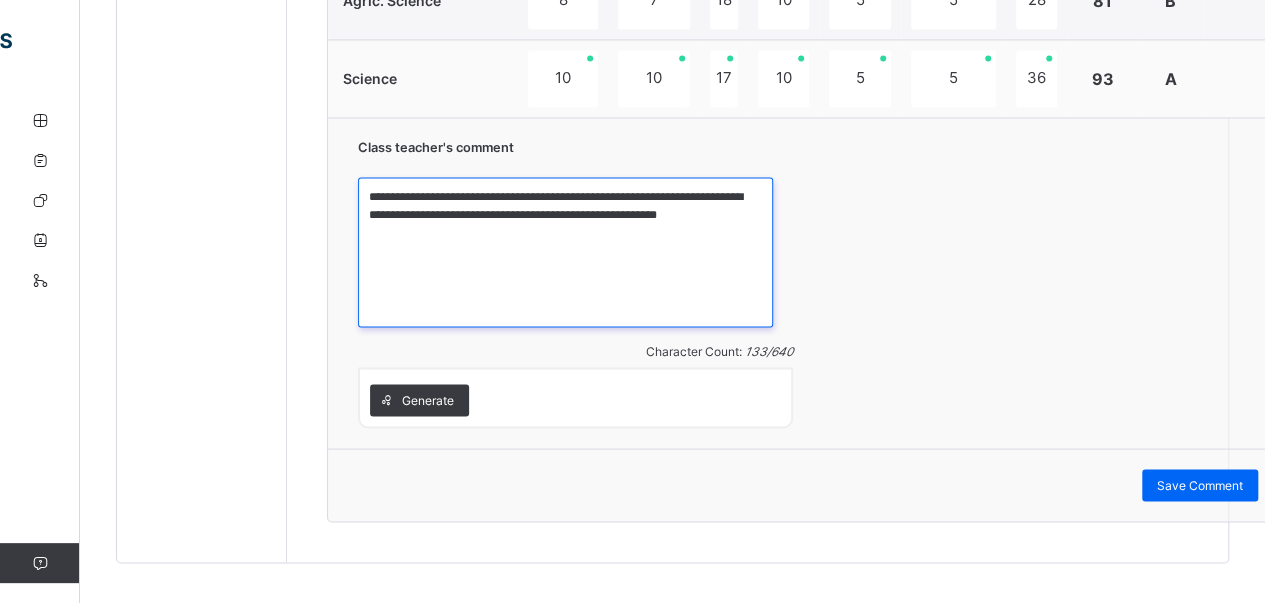 click on "**********" at bounding box center [565, 252] 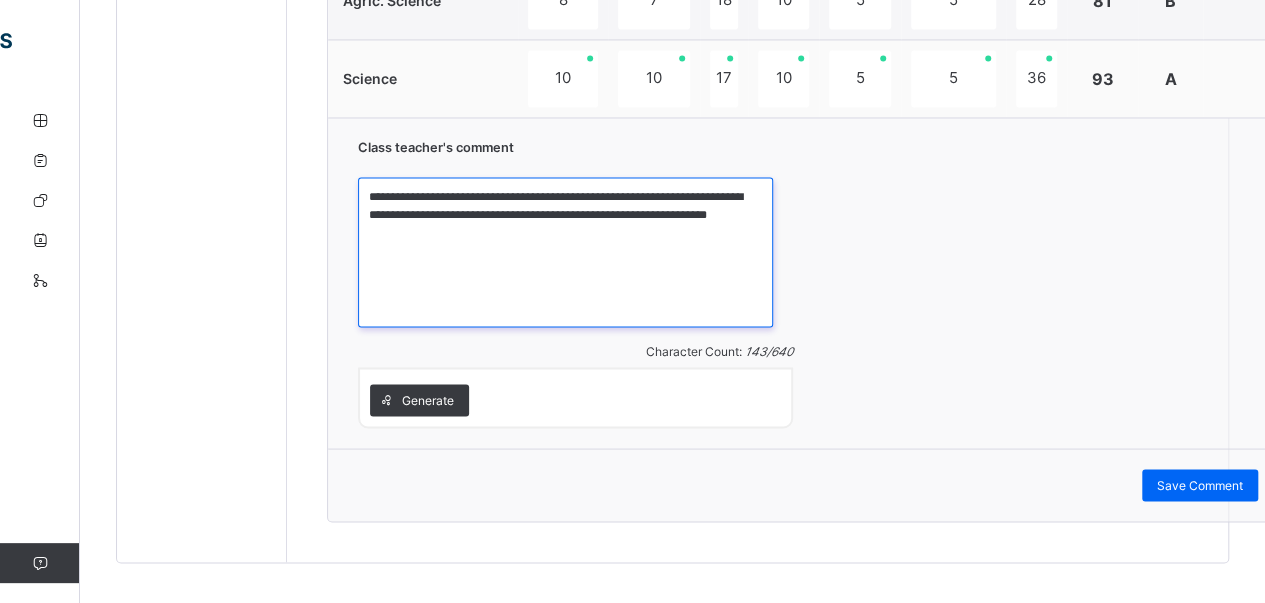 click on "**********" at bounding box center [565, 252] 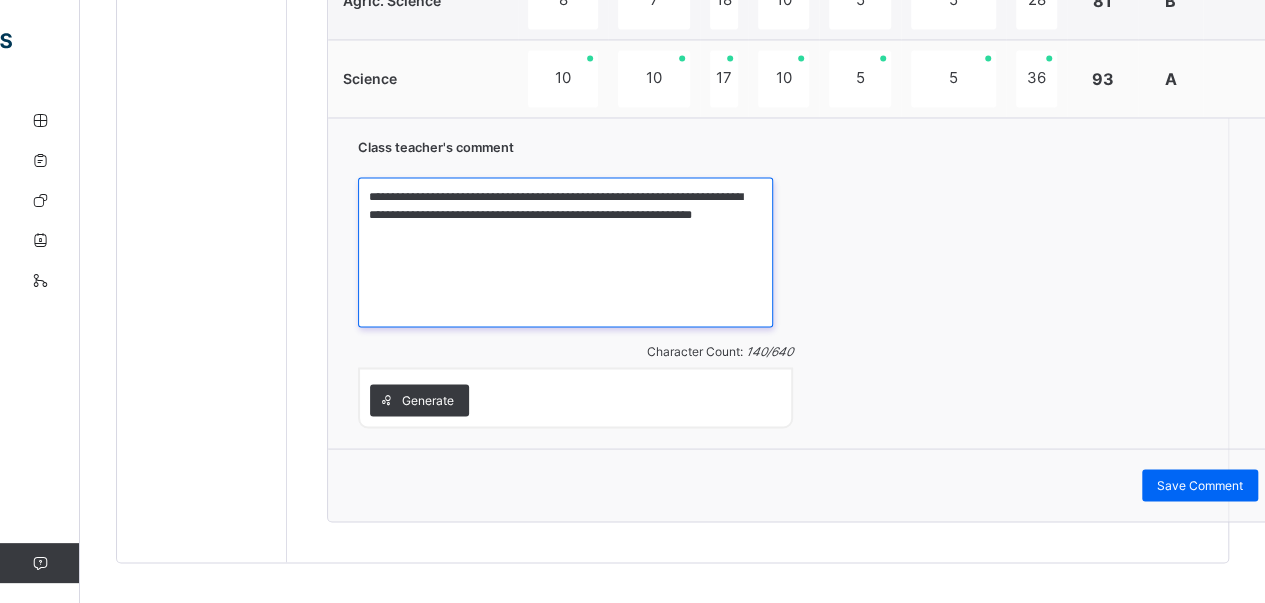 click on "**********" at bounding box center [565, 252] 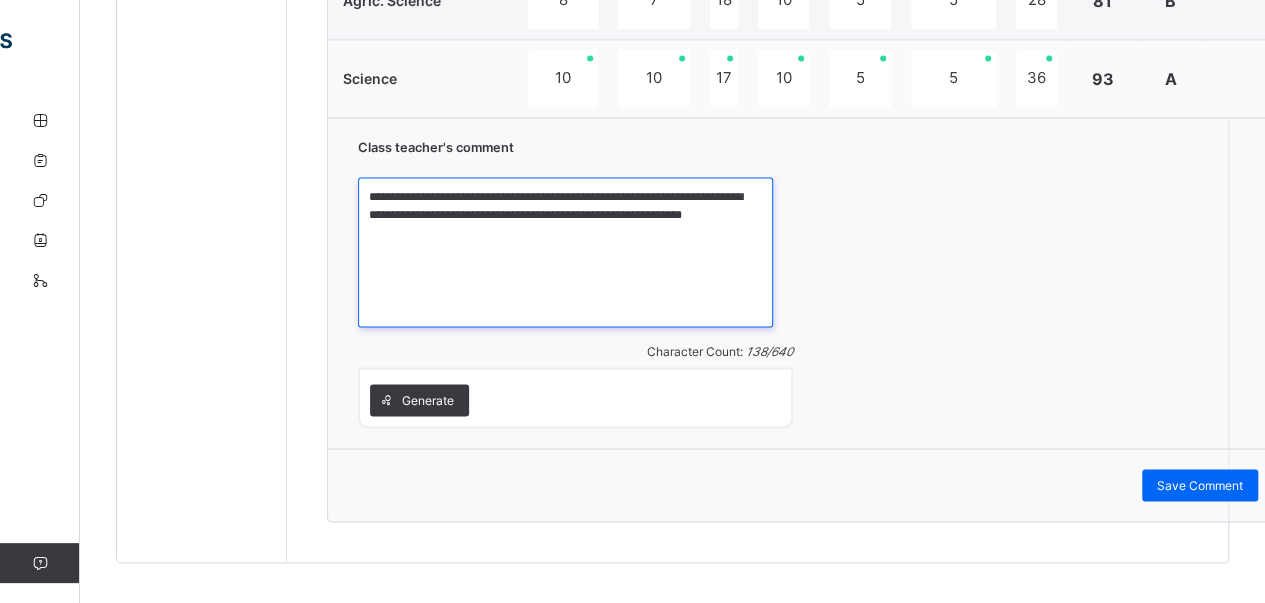click on "**********" at bounding box center (565, 252) 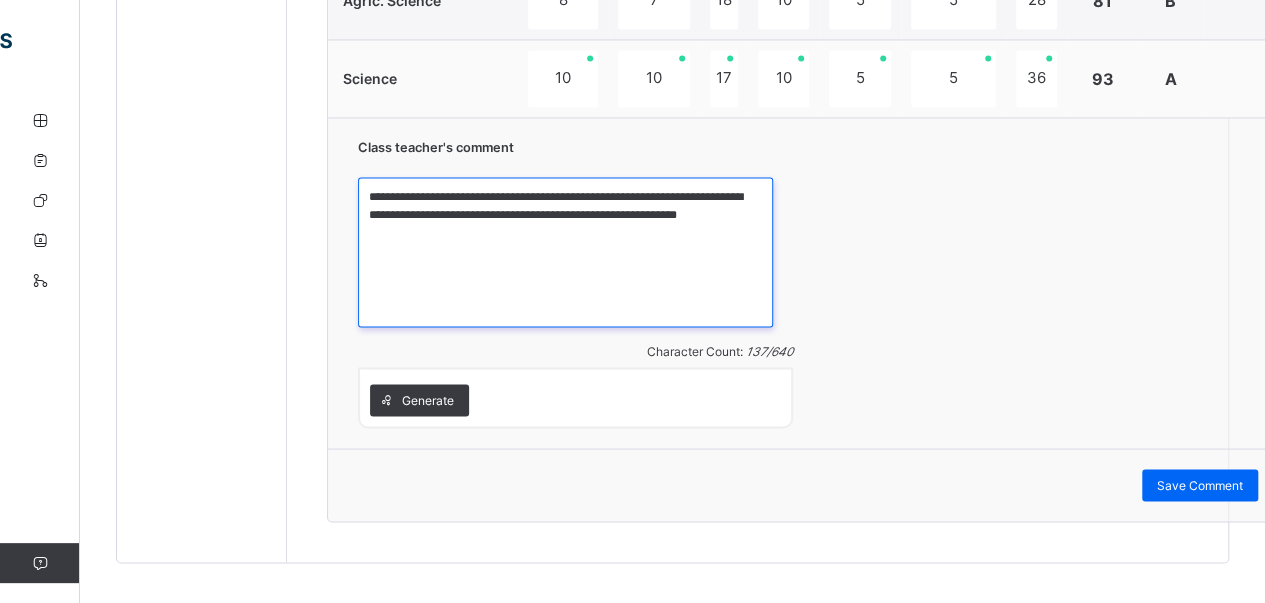 click on "**********" at bounding box center (565, 252) 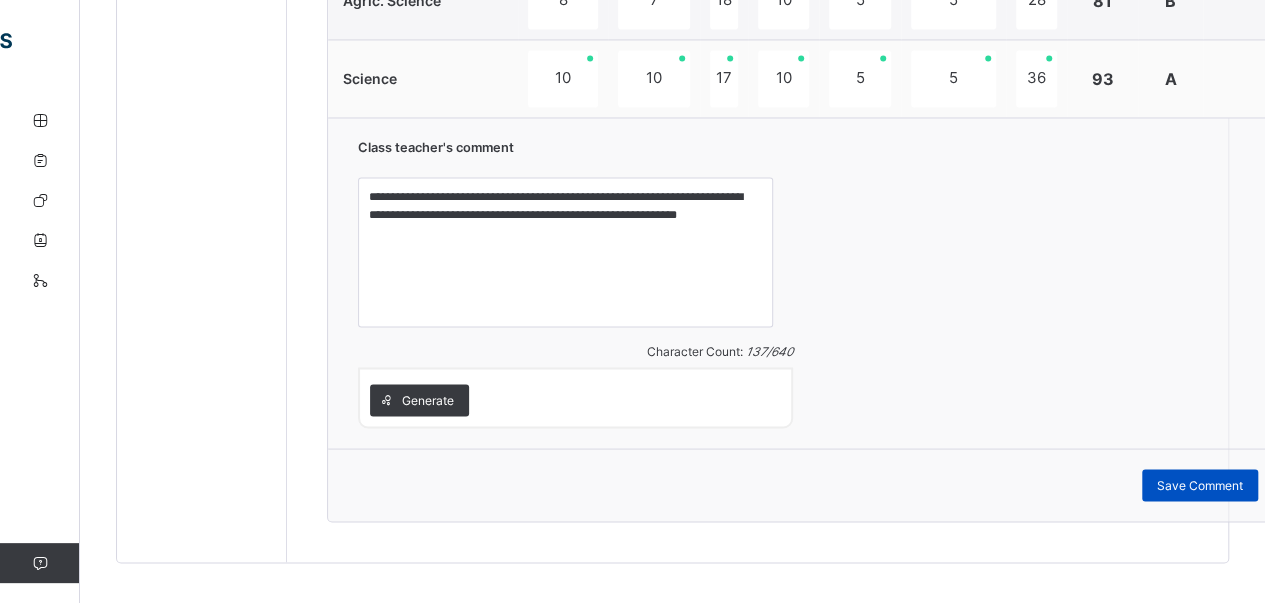 click on "Save Comment" at bounding box center (1200, 485) 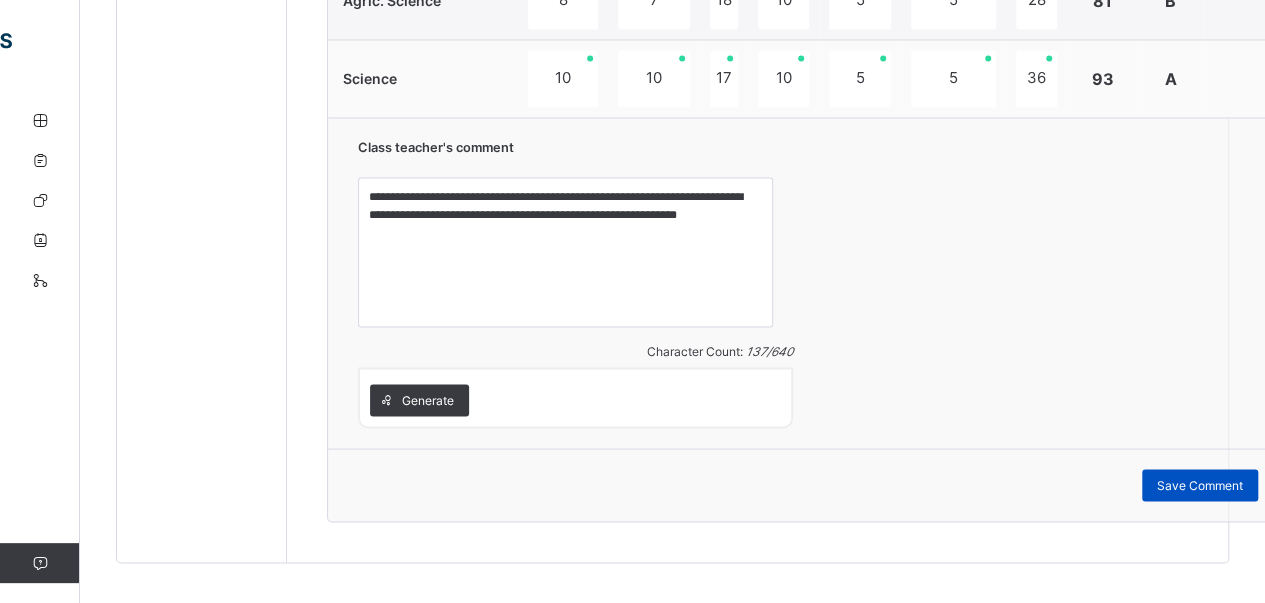 click on "Save Comment" at bounding box center (1200, 485) 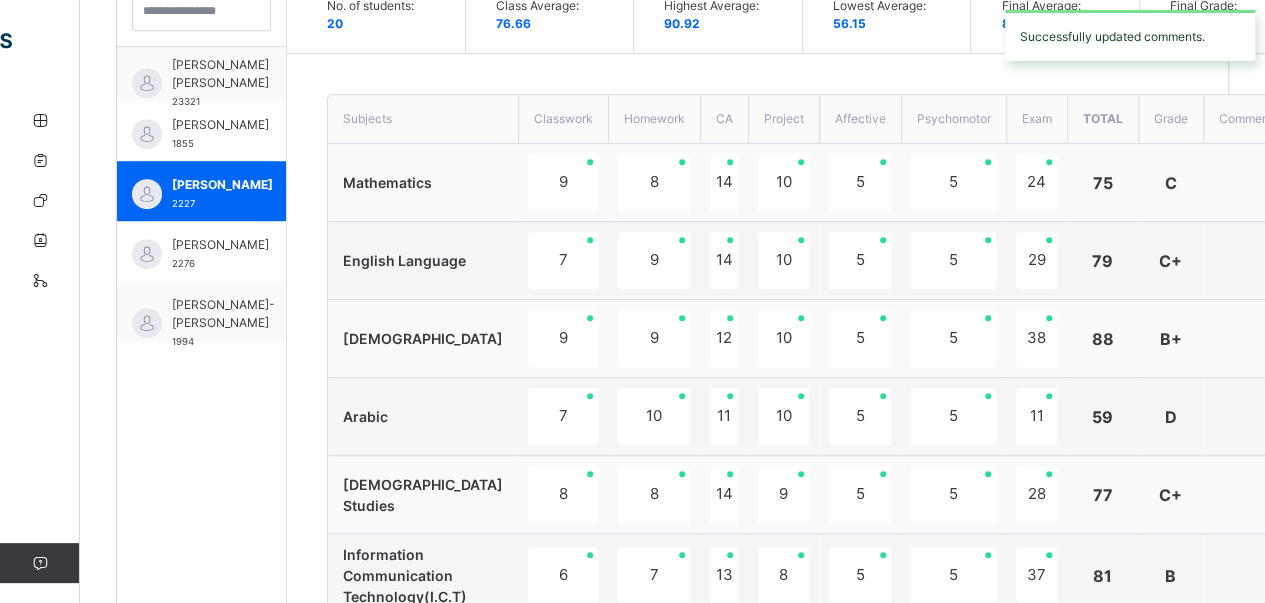 scroll, scrollTop: 587, scrollLeft: 0, axis: vertical 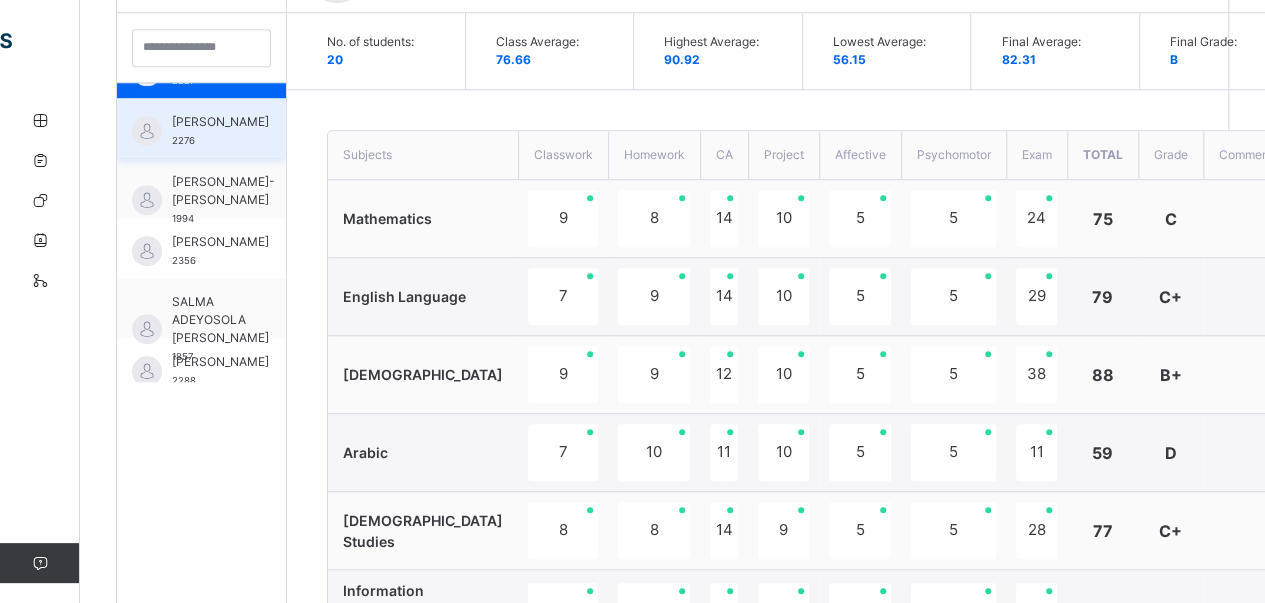 click on "[PERSON_NAME]" at bounding box center [220, 122] 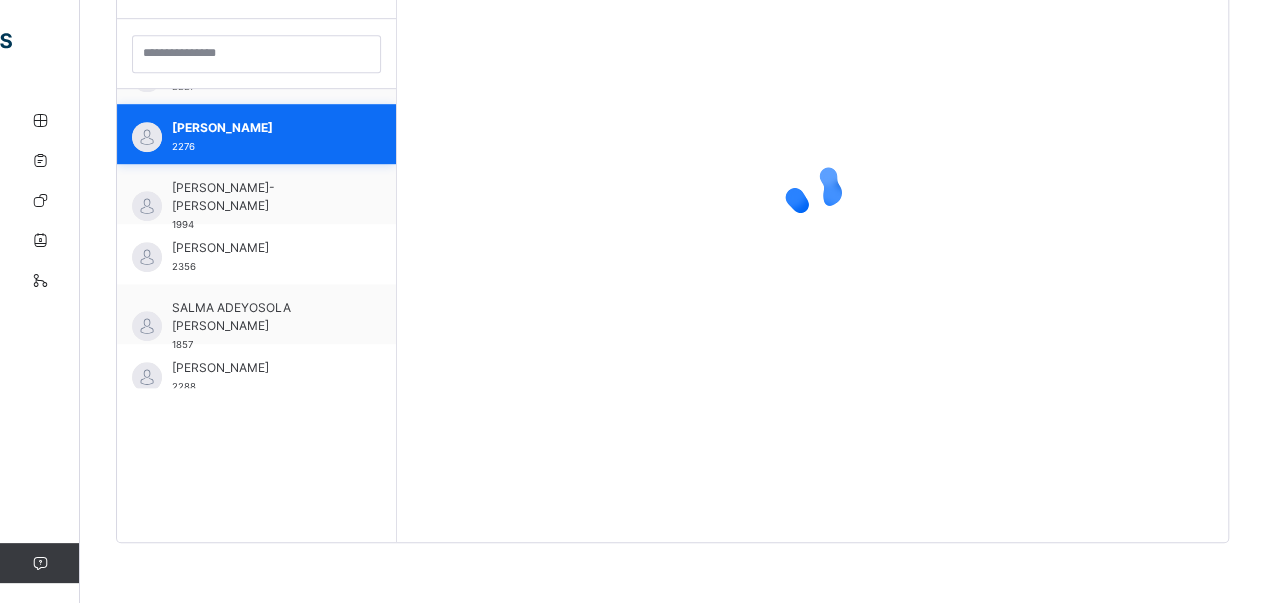 scroll, scrollTop: 579, scrollLeft: 0, axis: vertical 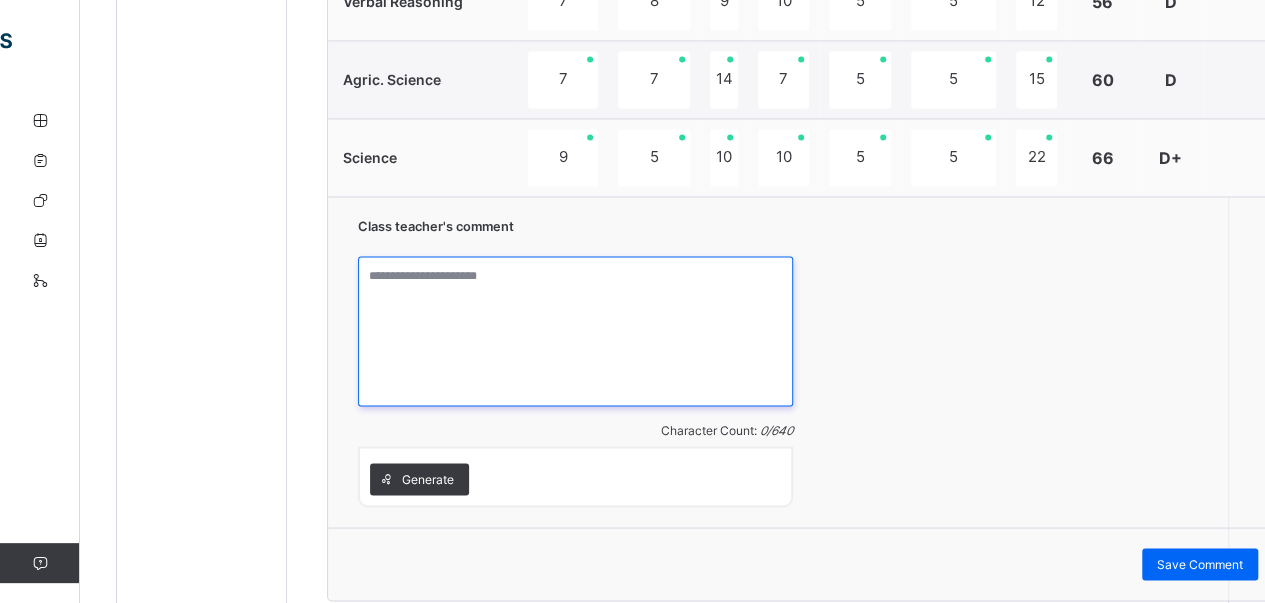 click at bounding box center (575, 331) 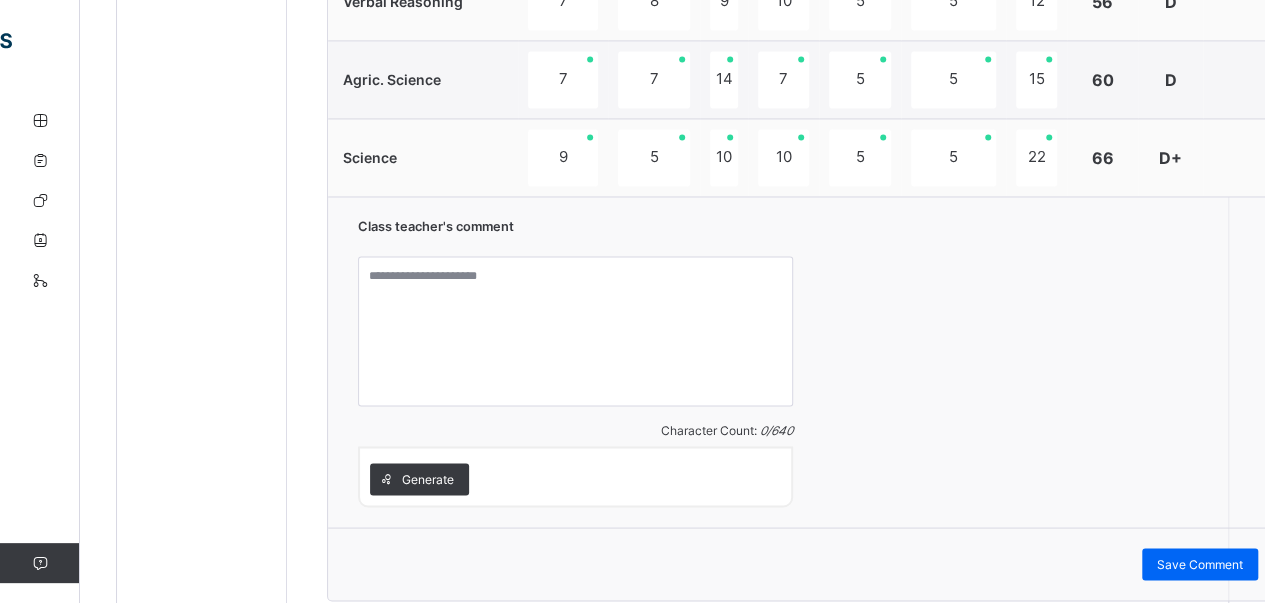 click on "Class teacher's comment Character Count:   0 / 640   Generate" at bounding box center (808, 361) 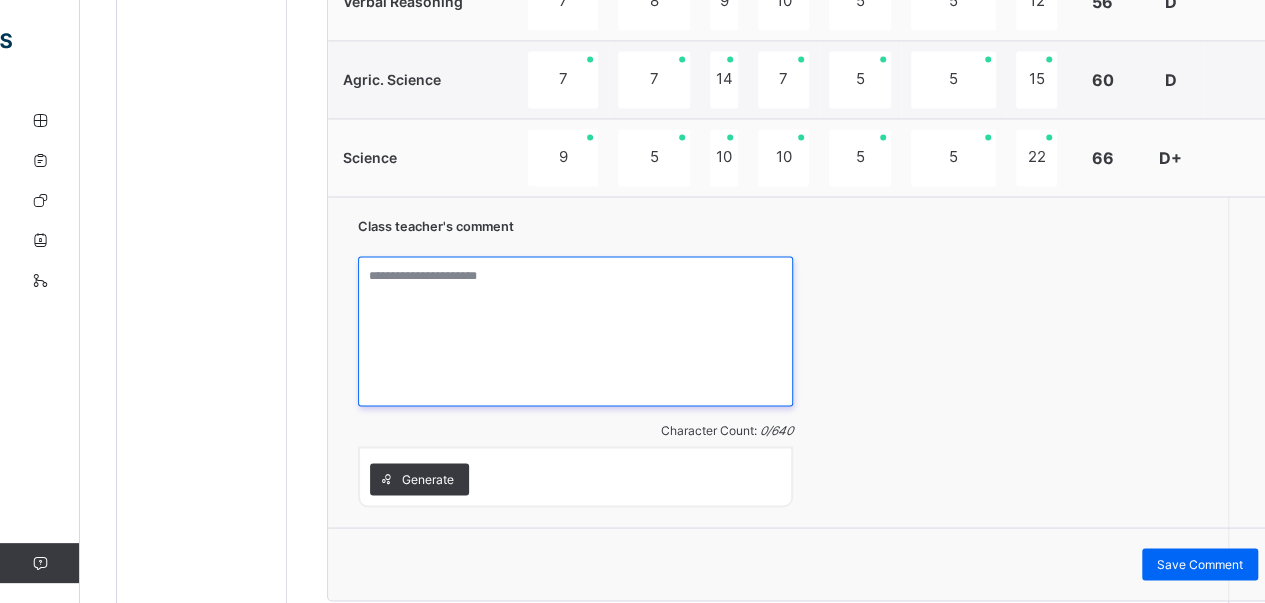 click at bounding box center (575, 331) 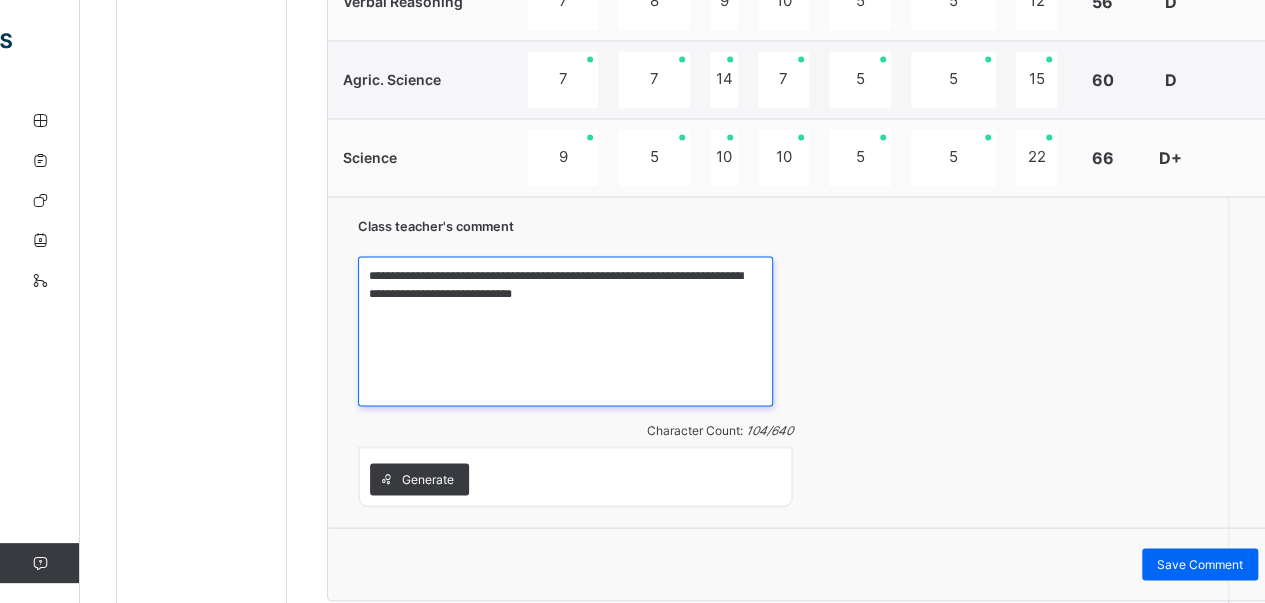 click on "**********" at bounding box center (565, 331) 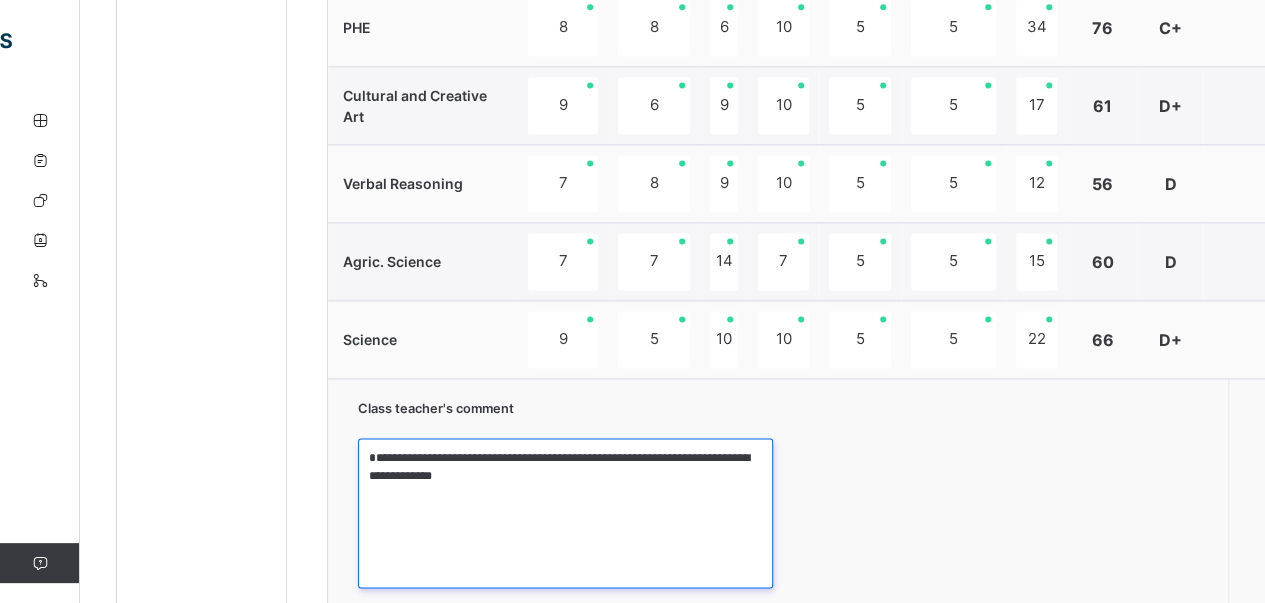 scroll, scrollTop: 1410, scrollLeft: 0, axis: vertical 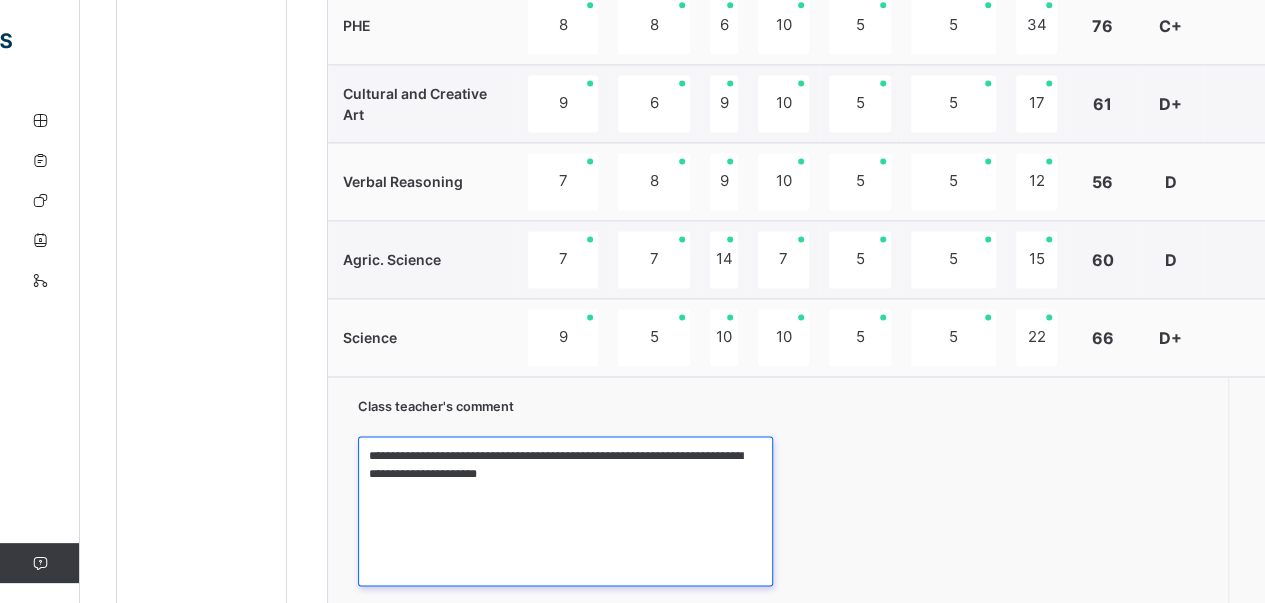 click on "**********" at bounding box center [565, 511] 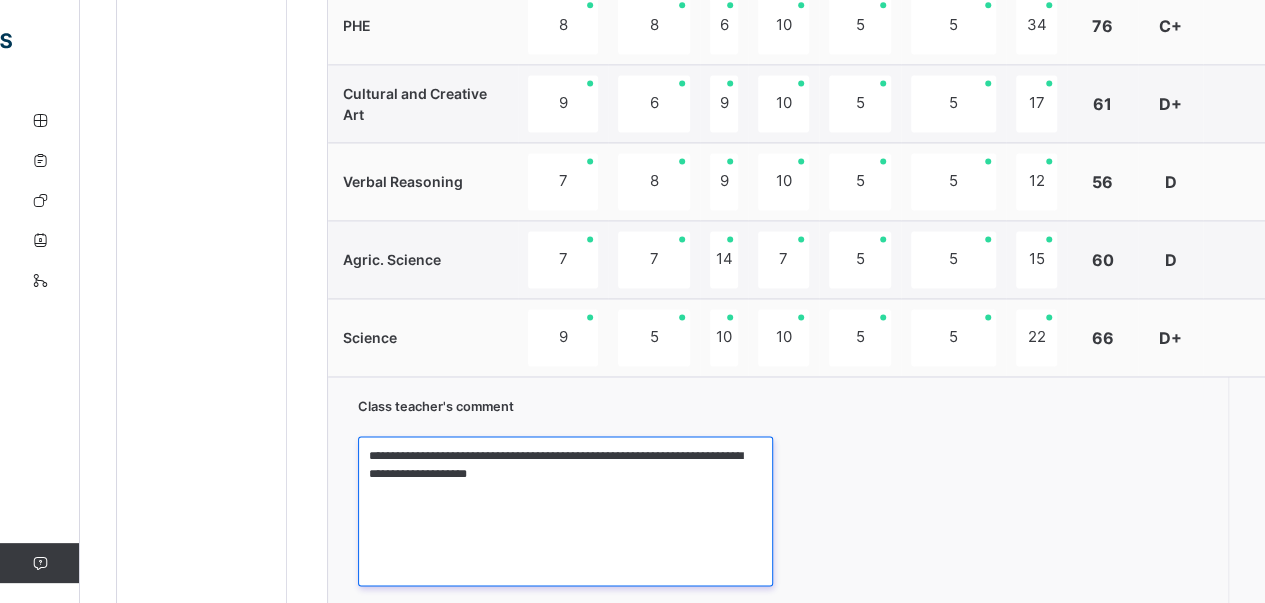 click on "**********" at bounding box center (565, 511) 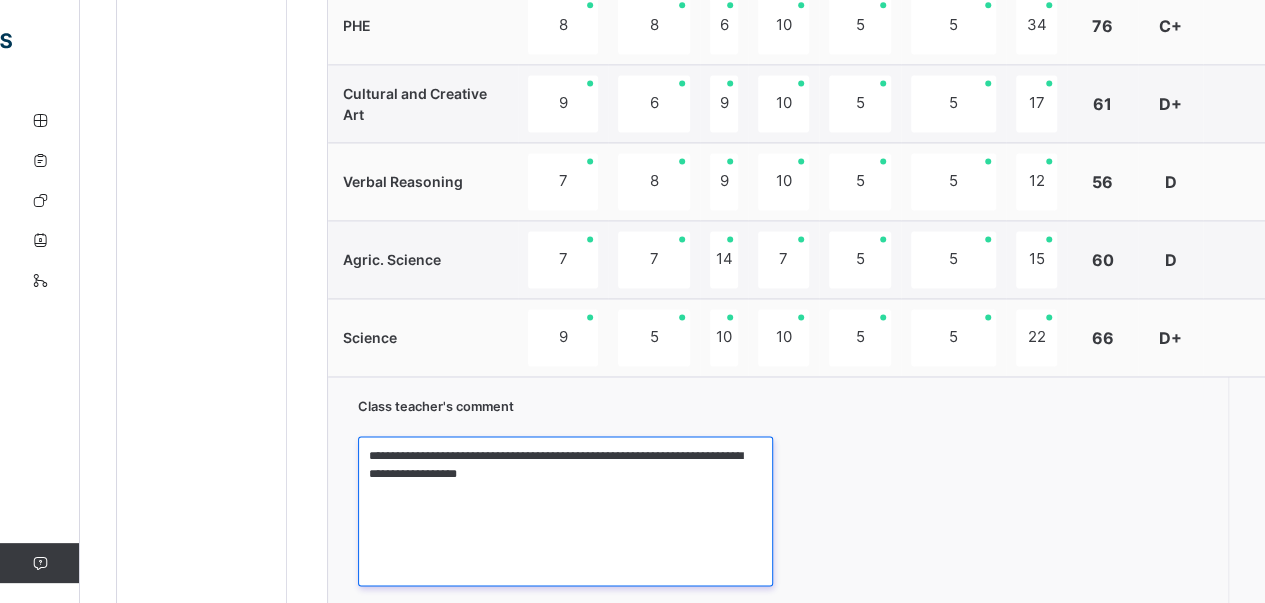 click on "**********" at bounding box center (565, 511) 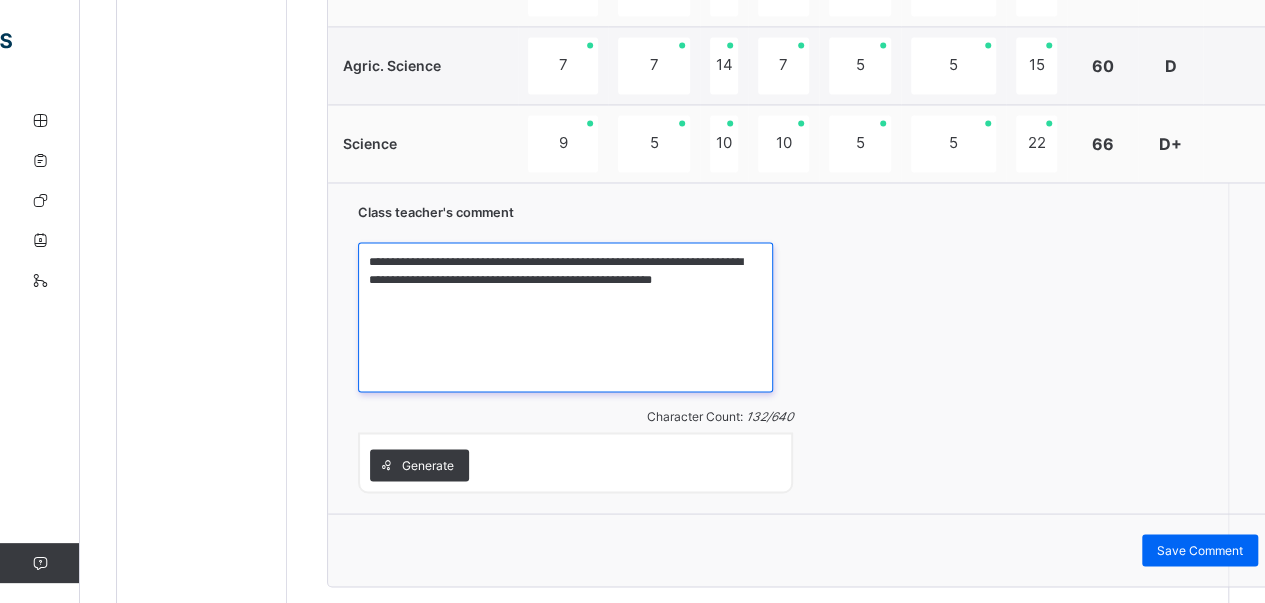 scroll, scrollTop: 1680, scrollLeft: 0, axis: vertical 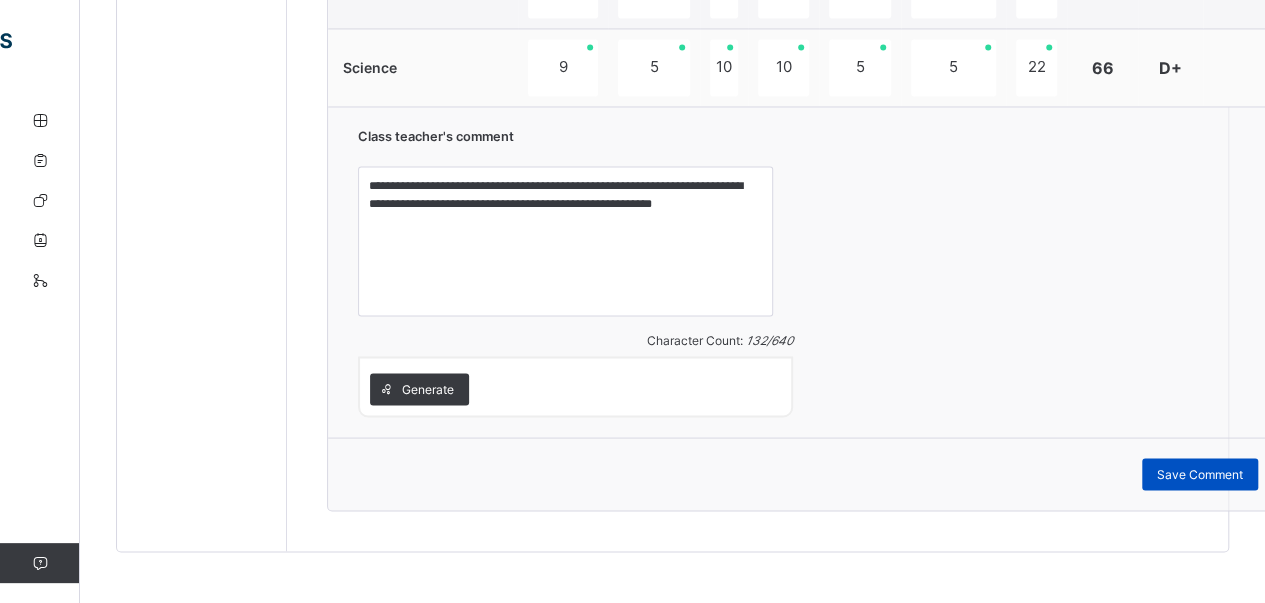 click on "Save Comment" at bounding box center [1200, 474] 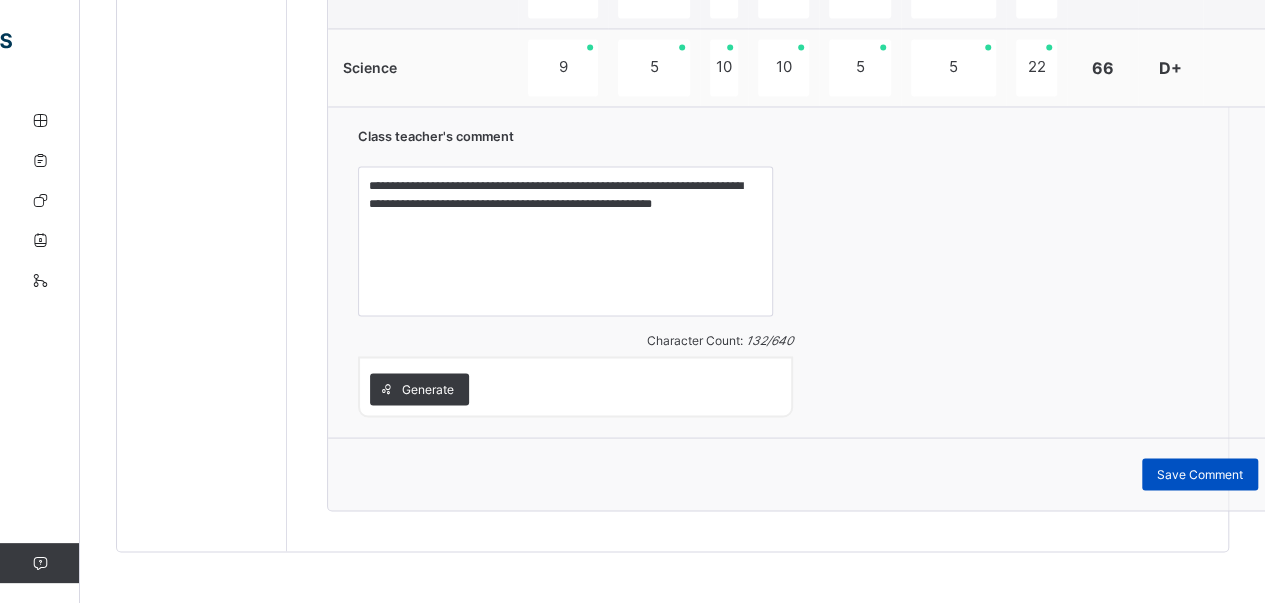 click on "Save Comment" at bounding box center (1200, 474) 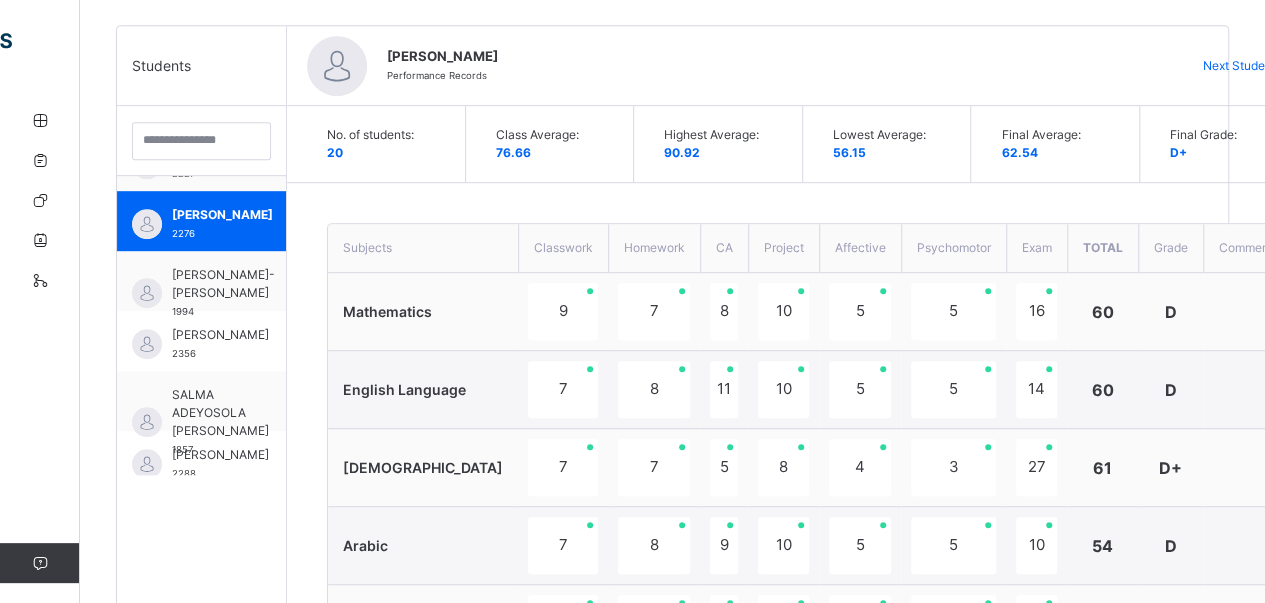 scroll, scrollTop: 477, scrollLeft: 0, axis: vertical 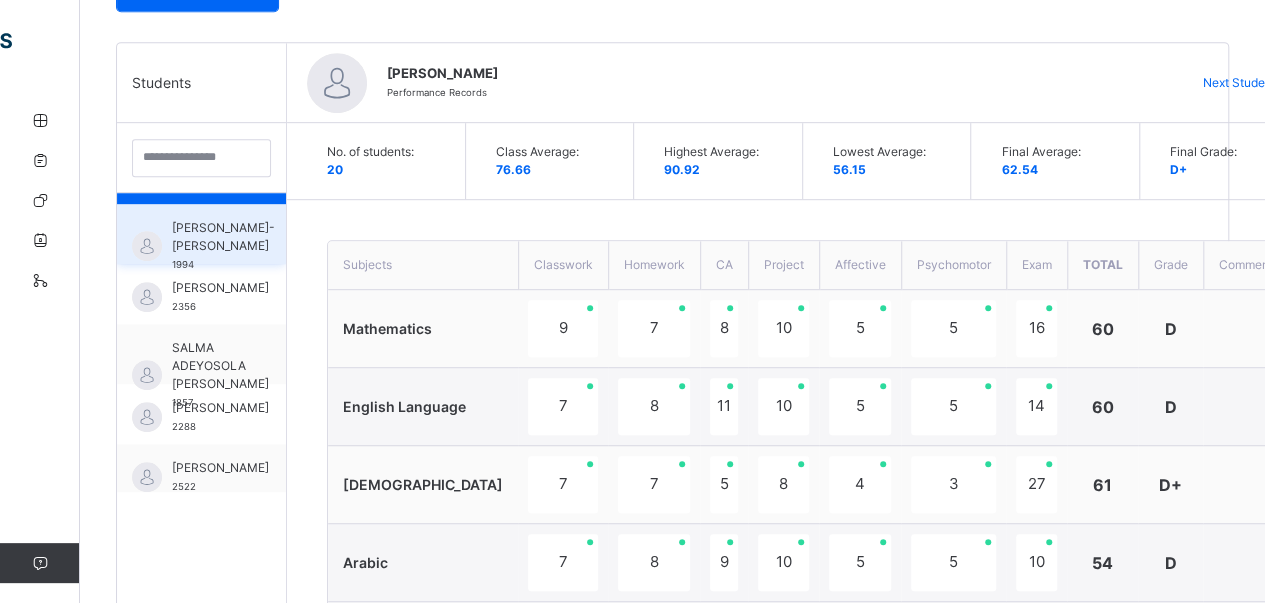 click on "[PERSON_NAME]-[PERSON_NAME]" at bounding box center [223, 237] 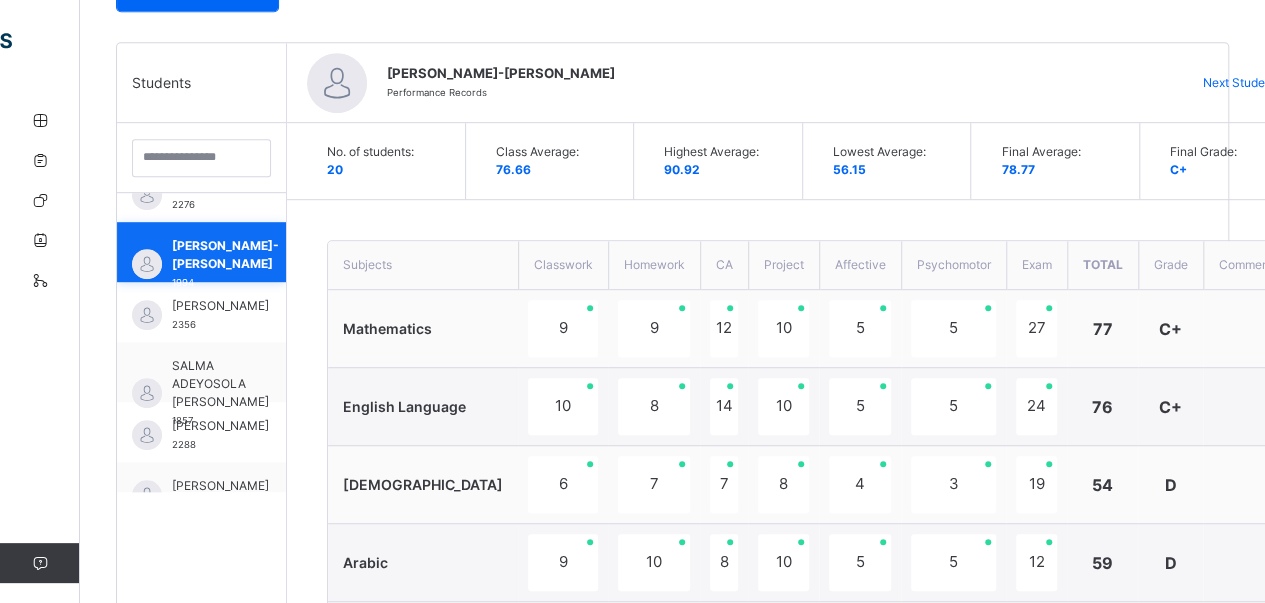 scroll, scrollTop: 889, scrollLeft: 0, axis: vertical 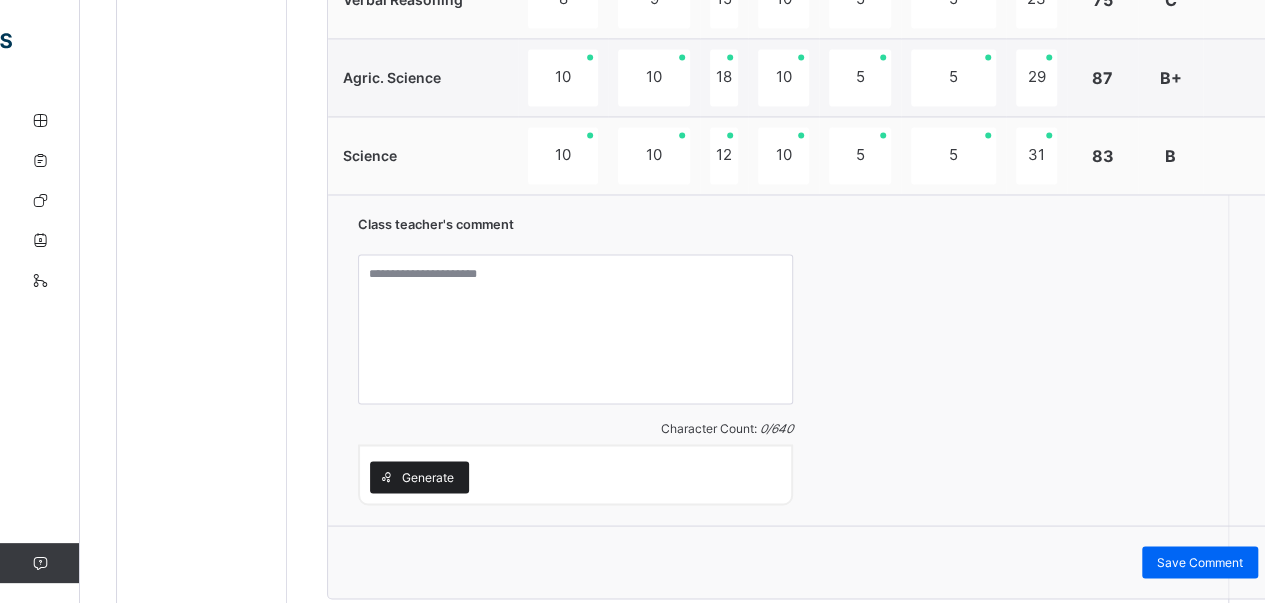 click on "Generate" at bounding box center [419, 477] 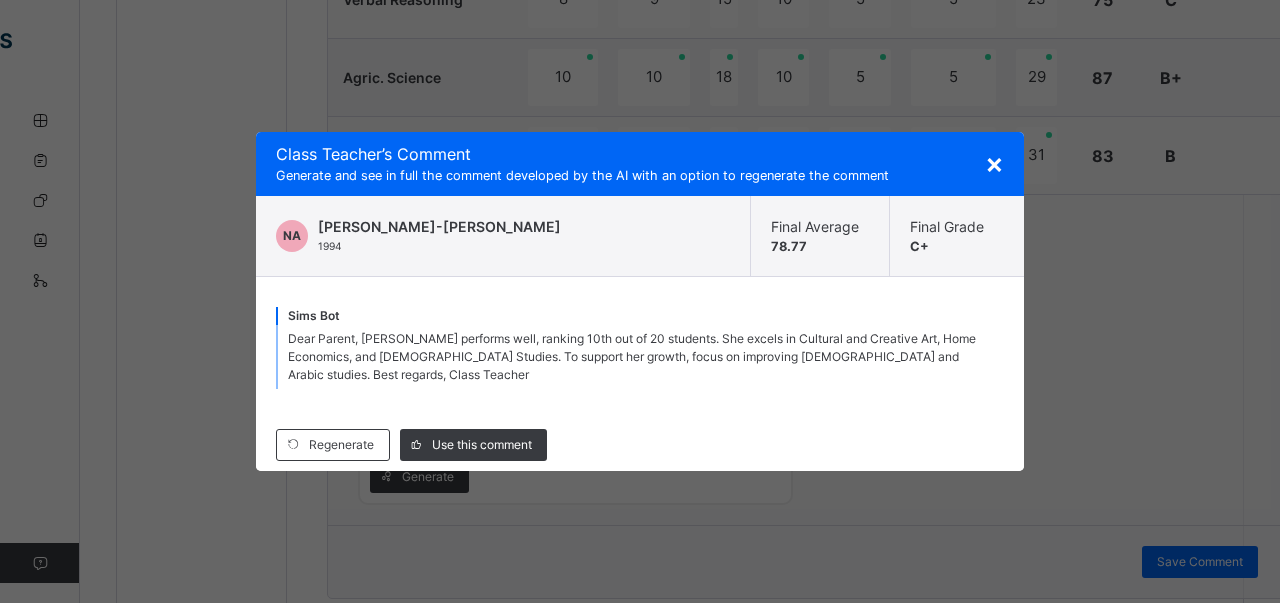click on "×" at bounding box center [994, 163] 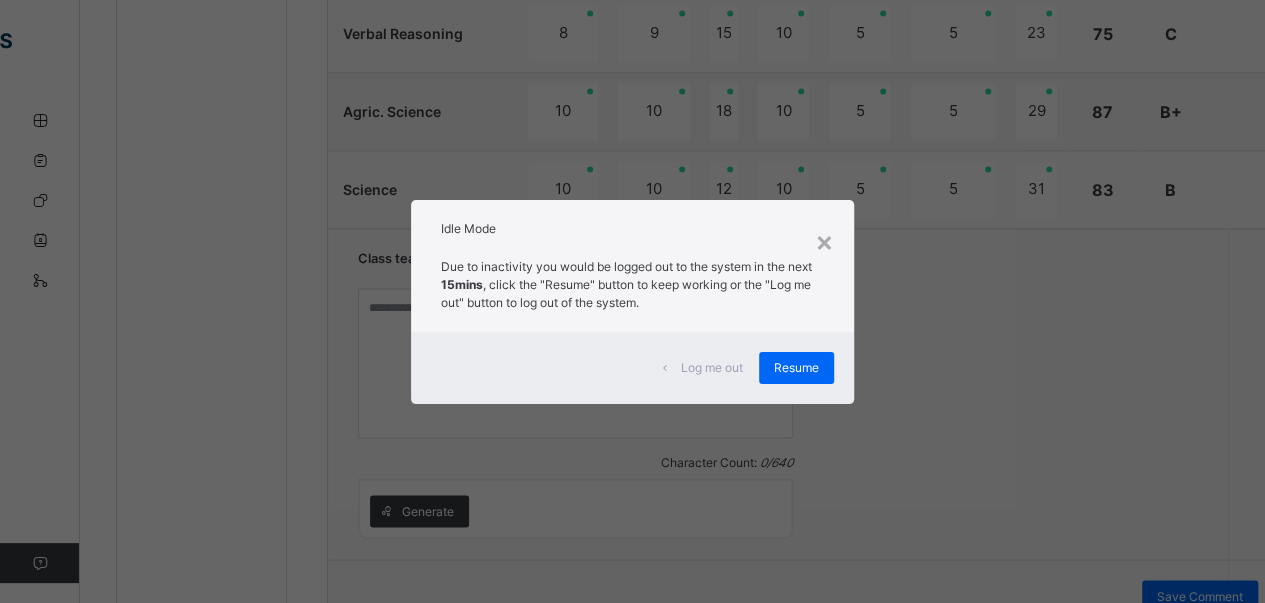 scroll, scrollTop: 1560, scrollLeft: 0, axis: vertical 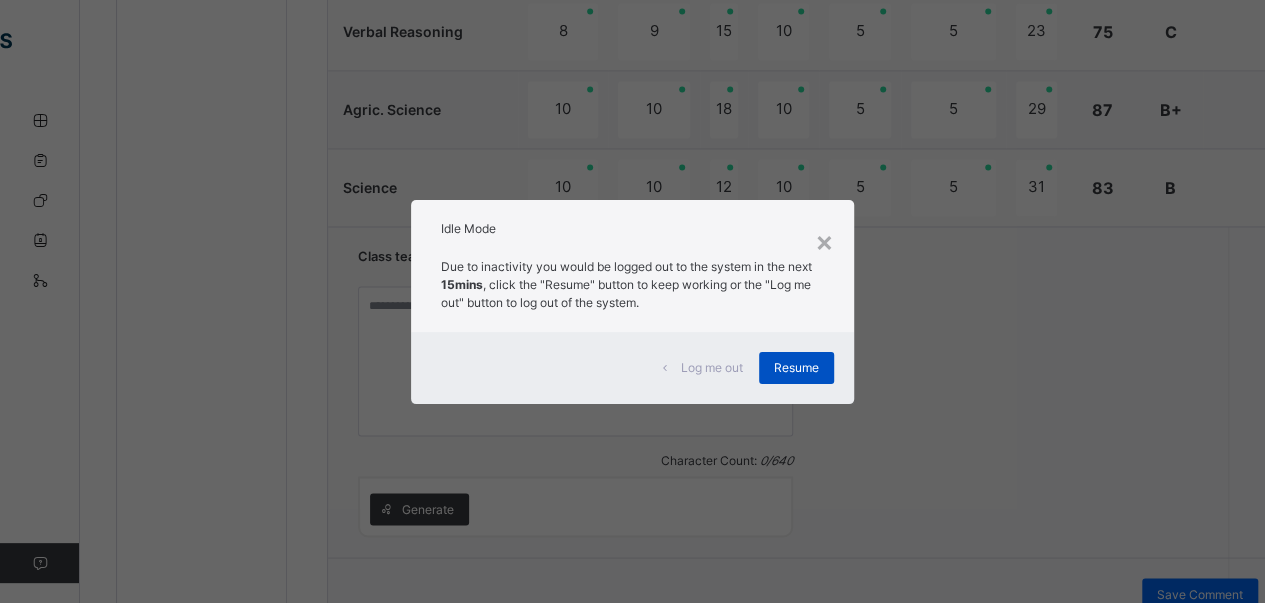 click on "Resume" at bounding box center (796, 368) 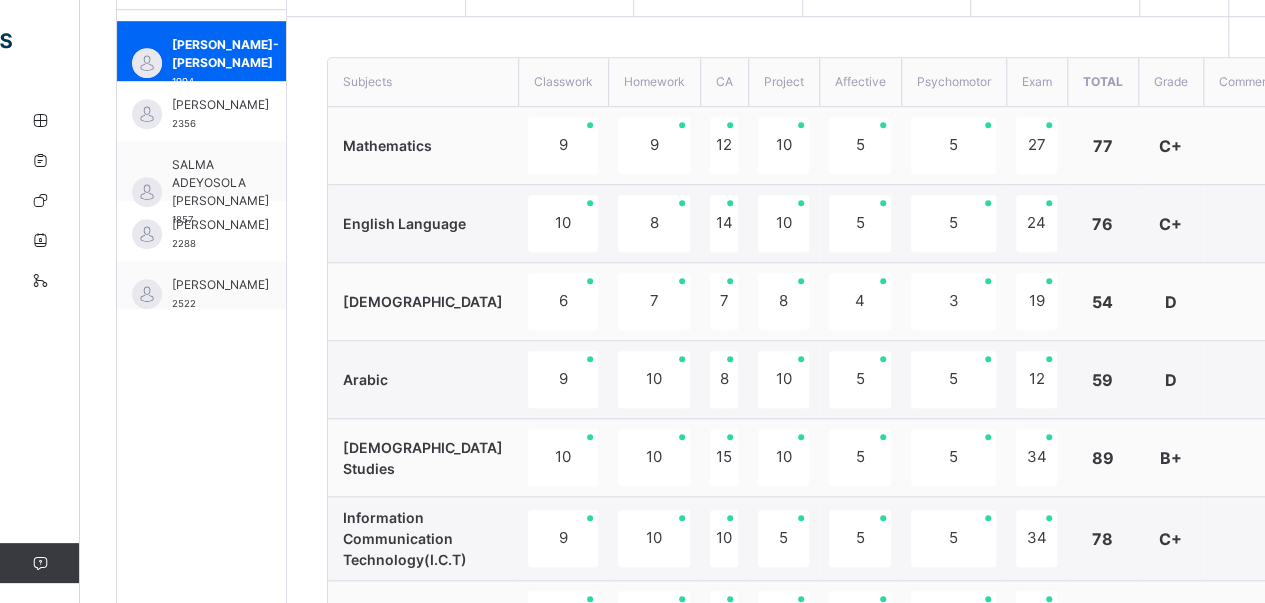scroll, scrollTop: 660, scrollLeft: 0, axis: vertical 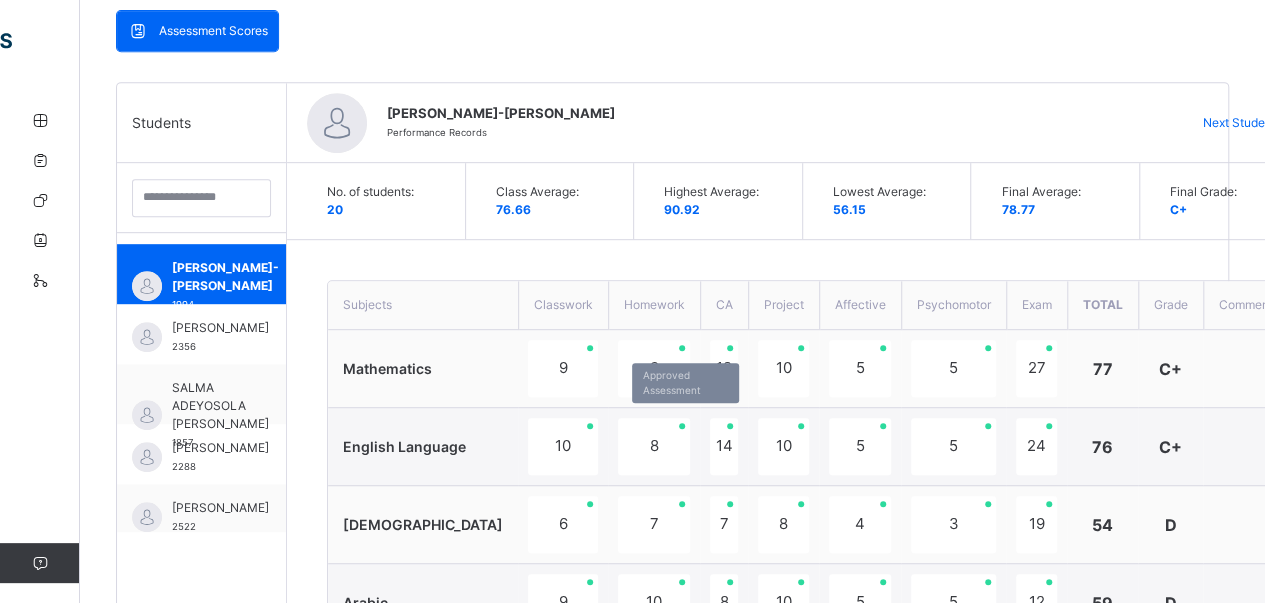 click on "8" at bounding box center [654, 446] 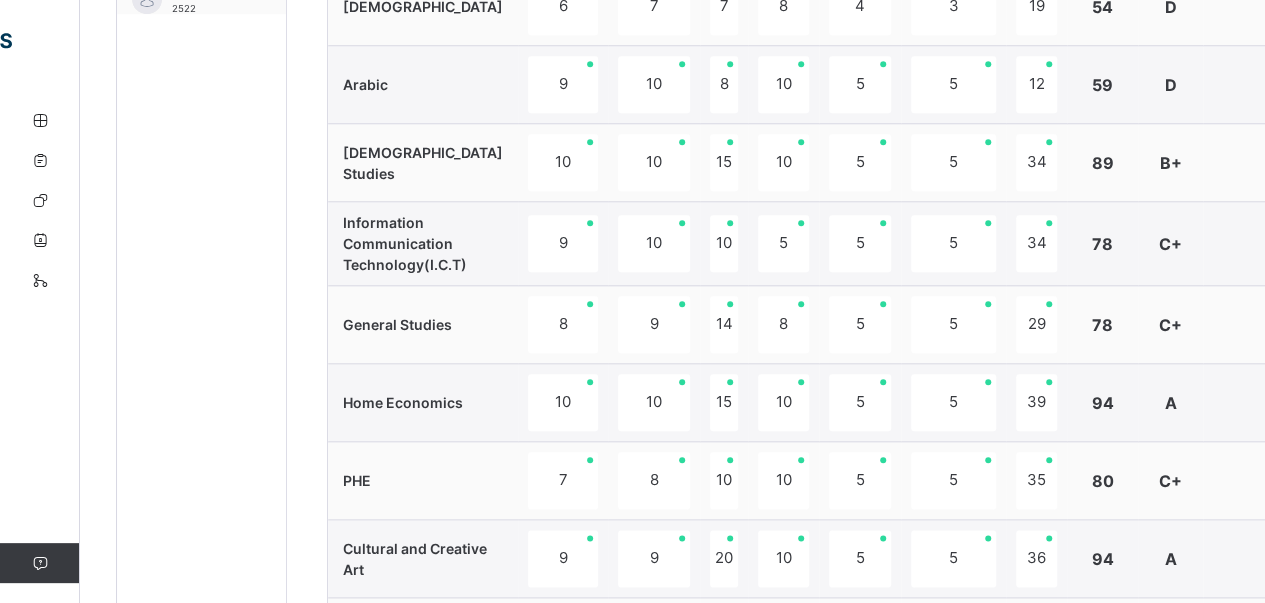 scroll, scrollTop: 956, scrollLeft: 0, axis: vertical 